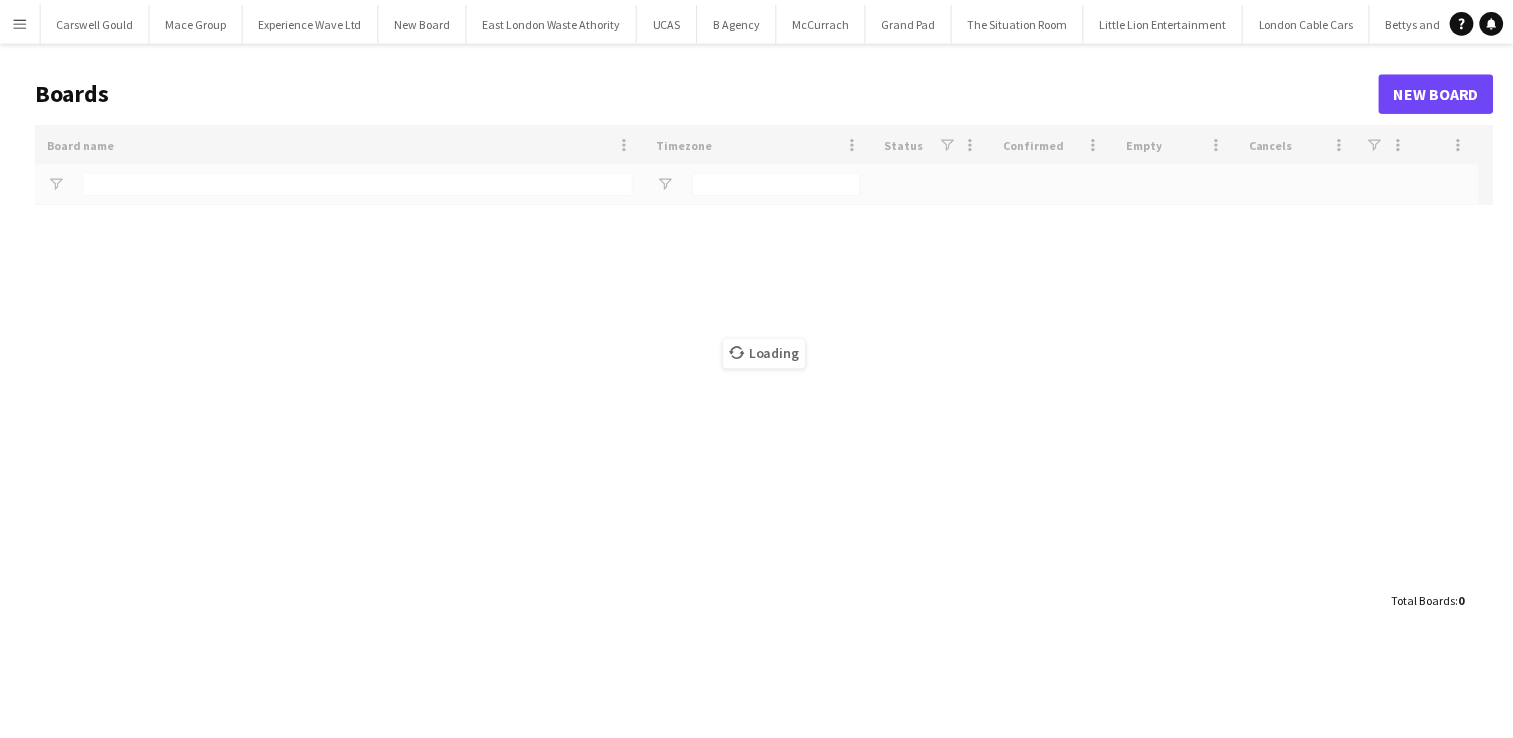 scroll, scrollTop: 0, scrollLeft: 0, axis: both 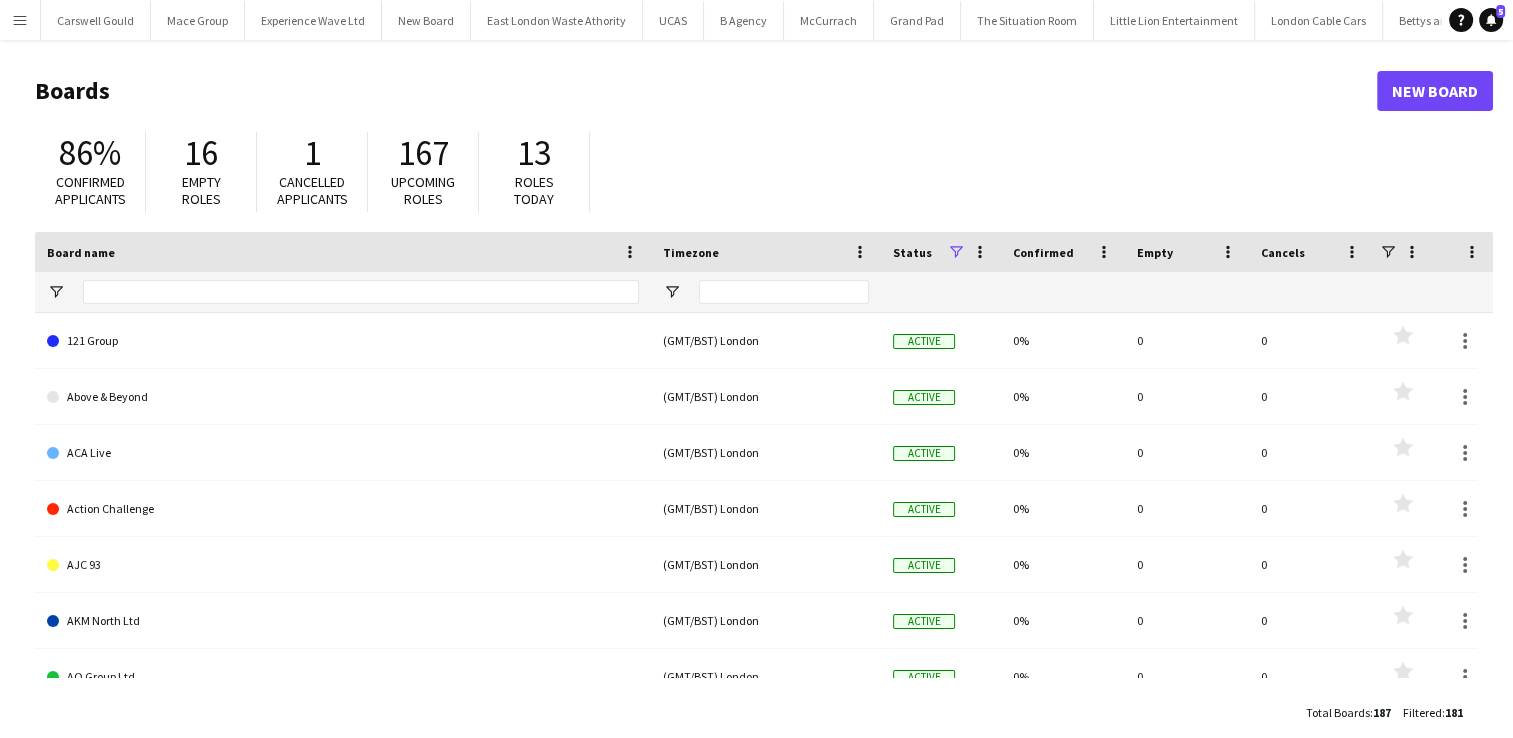 click on "Menu" at bounding box center [20, 20] 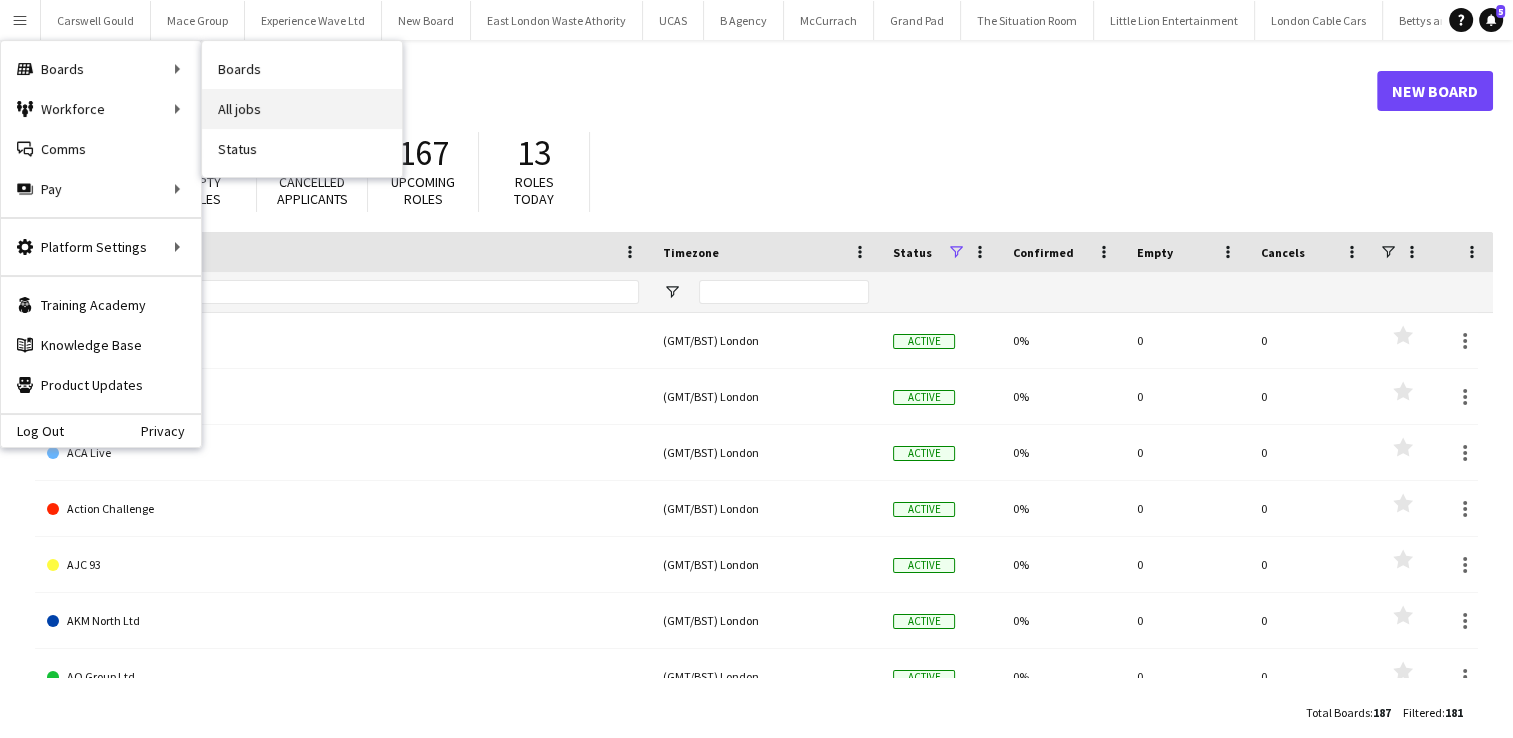 click on "All jobs" at bounding box center (302, 109) 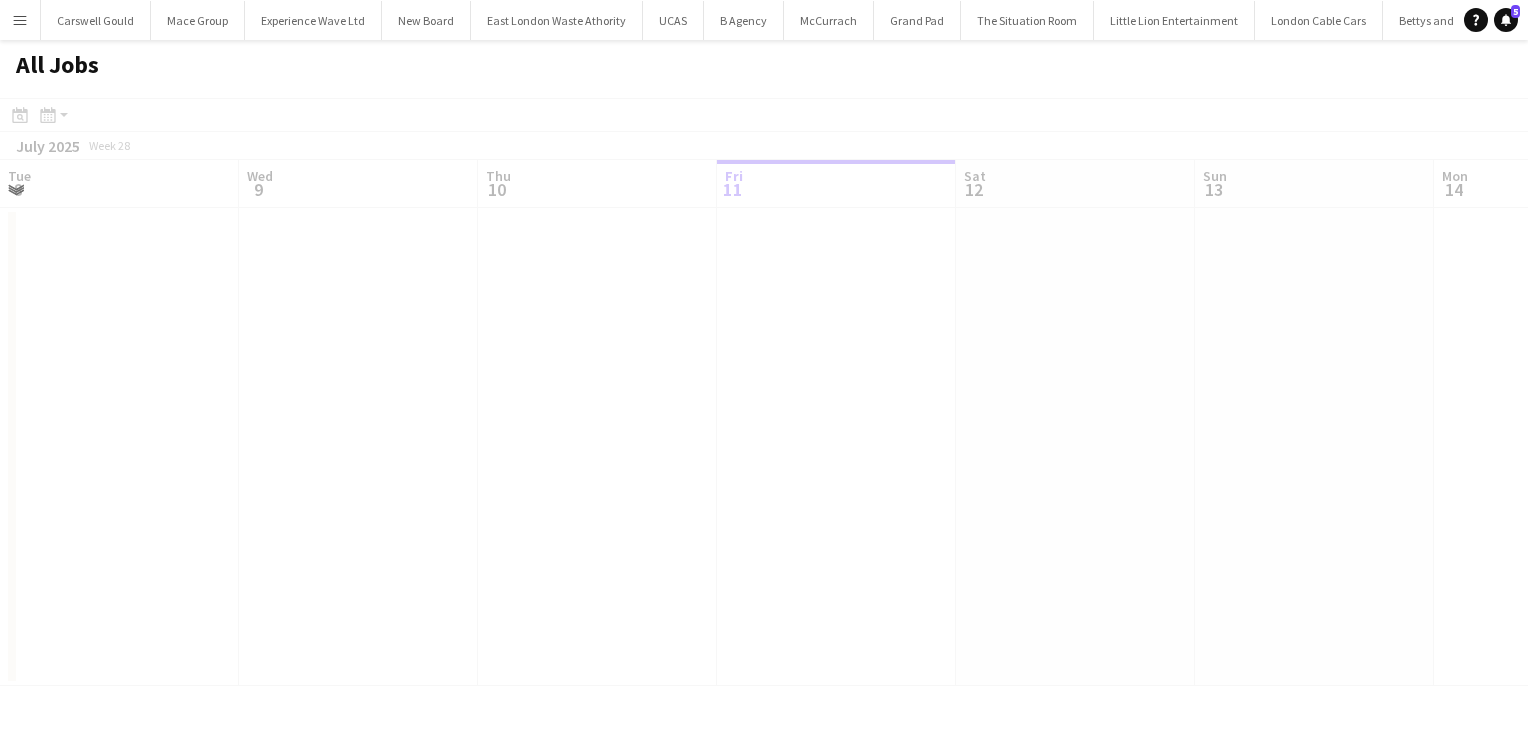 scroll, scrollTop: 0, scrollLeft: 478, axis: horizontal 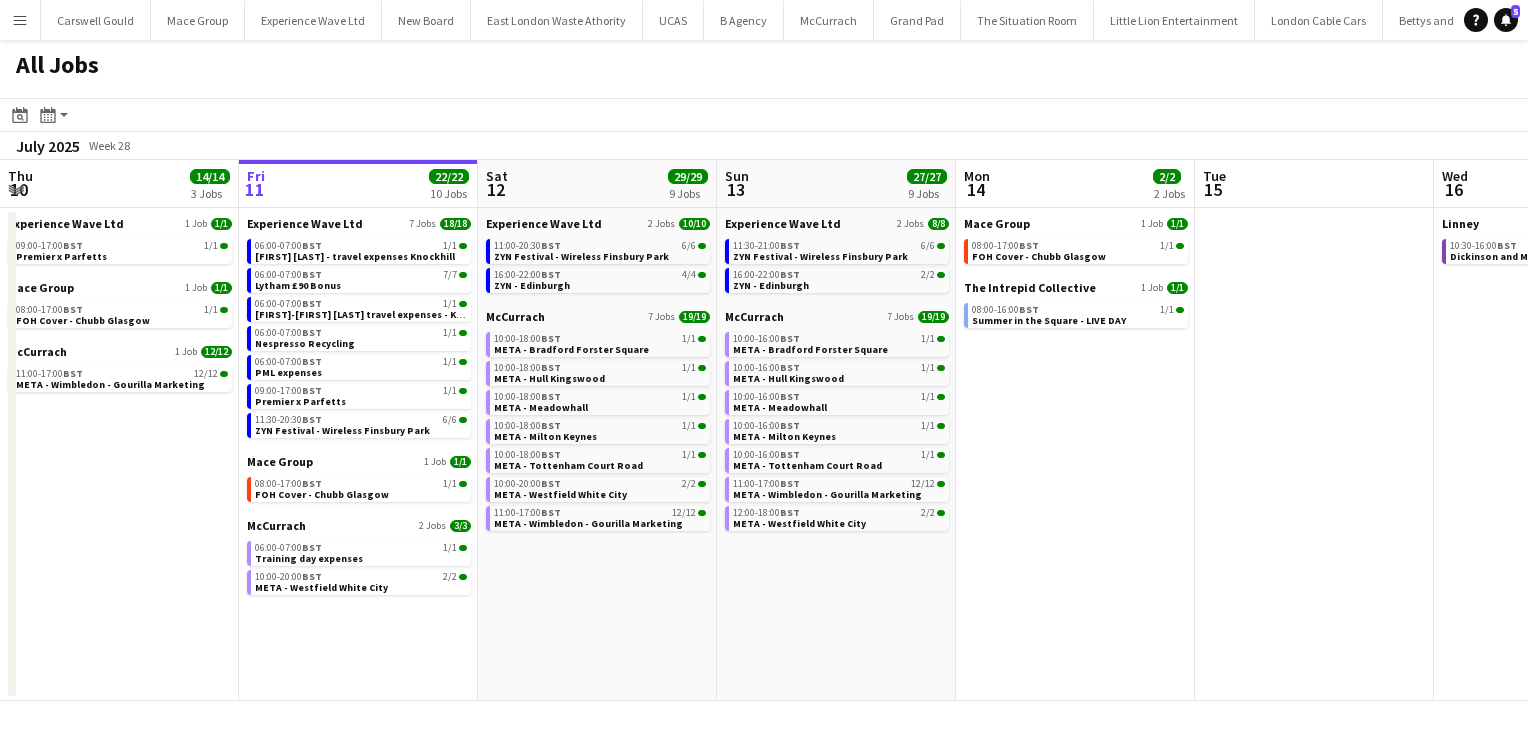 click on "Menu" at bounding box center (20, 20) 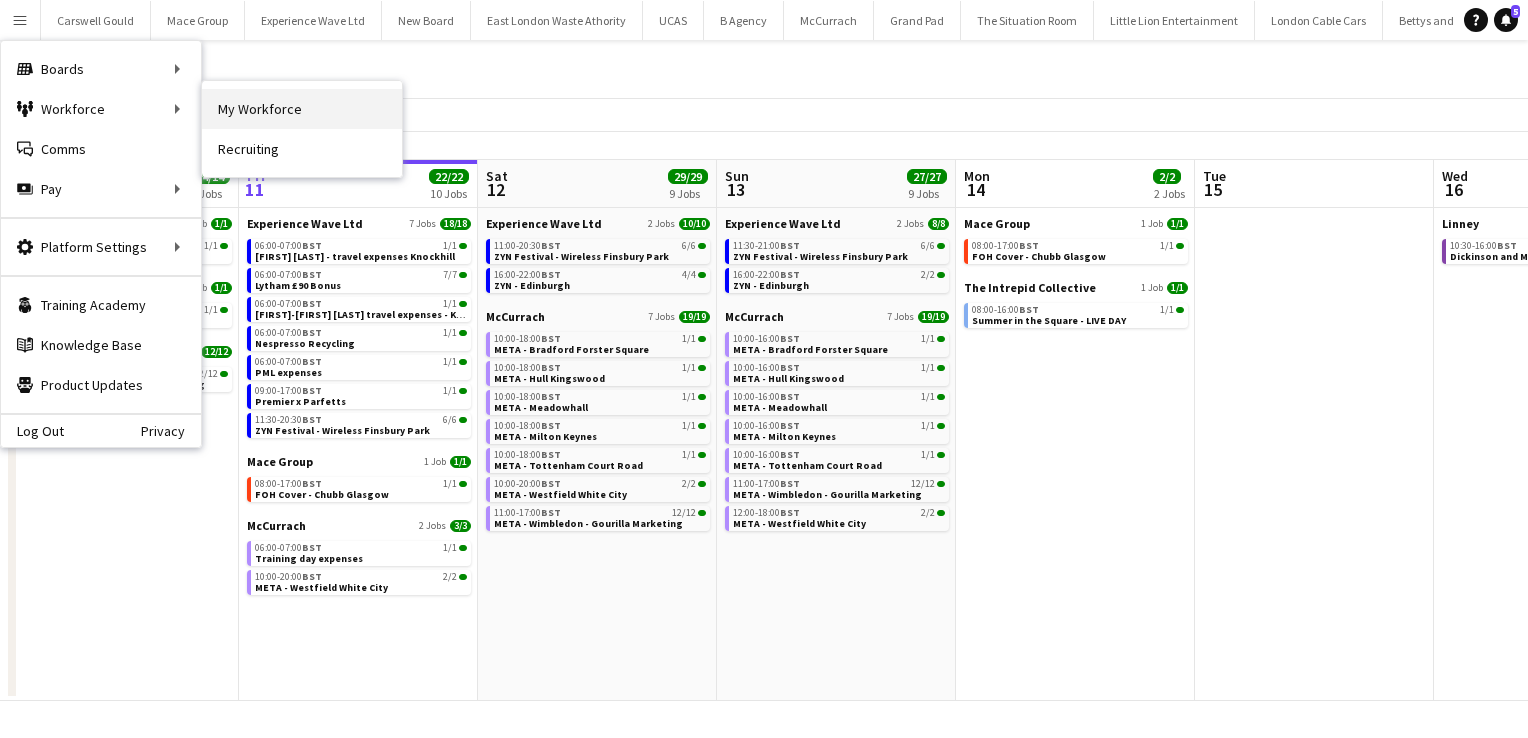 click on "My Workforce" at bounding box center (302, 109) 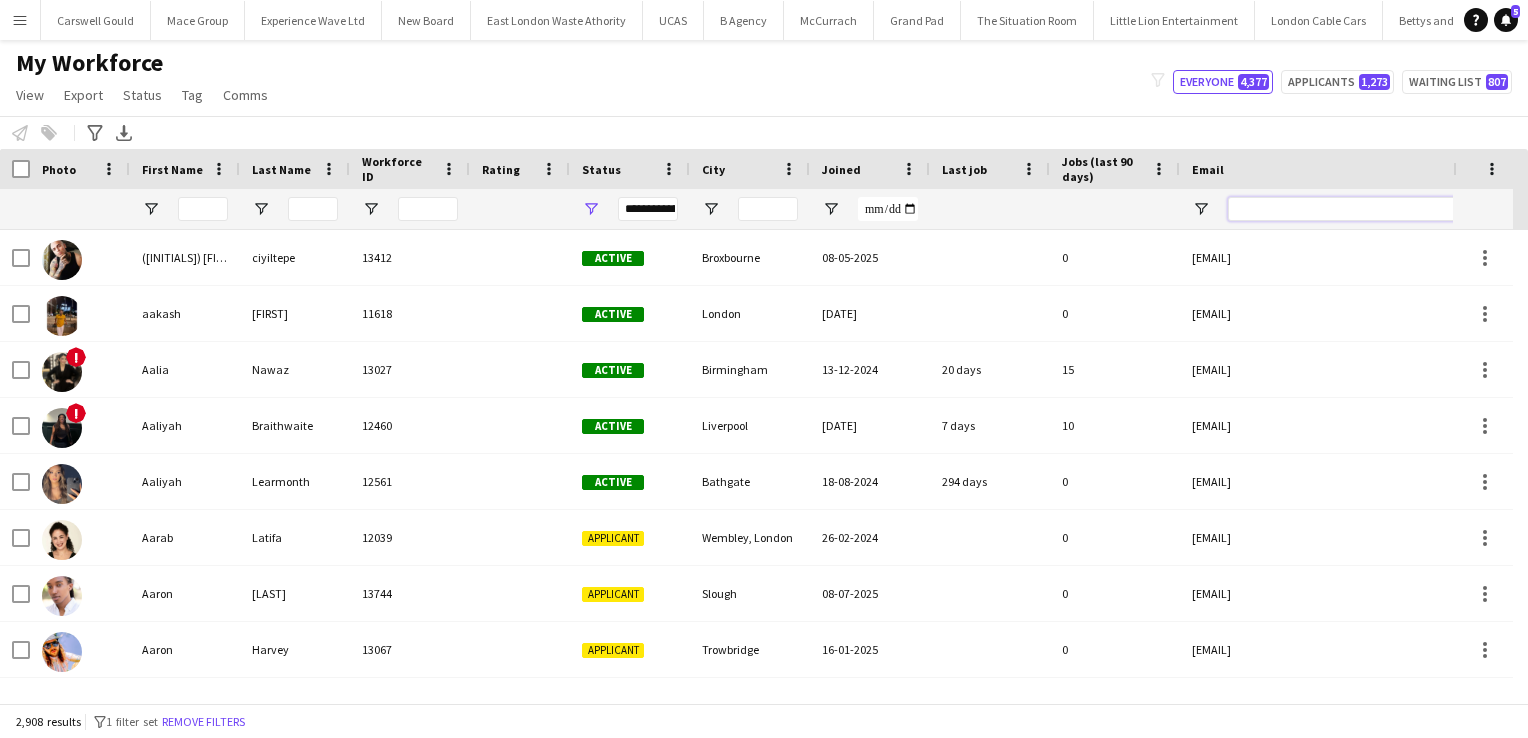 click at bounding box center [1398, 209] 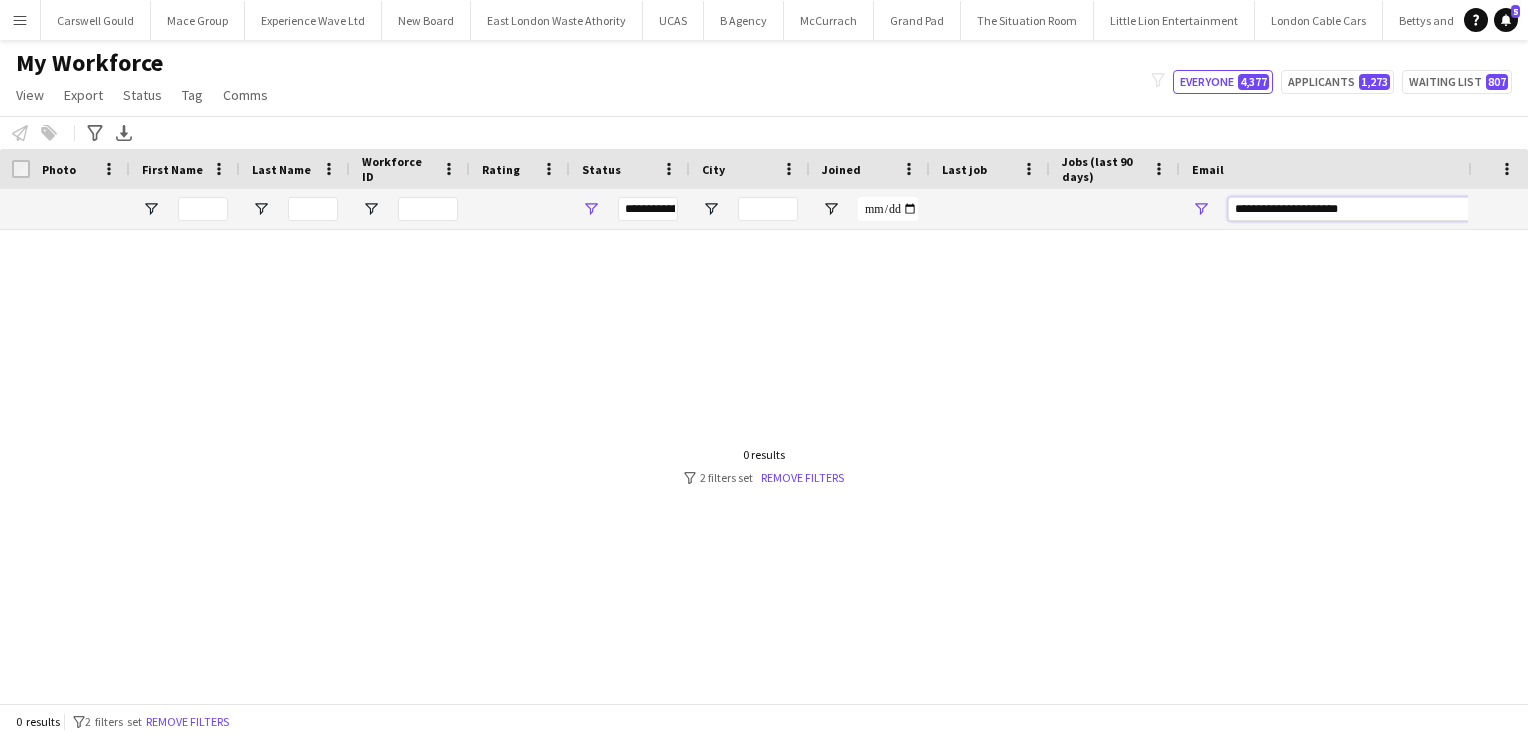 type on "**********" 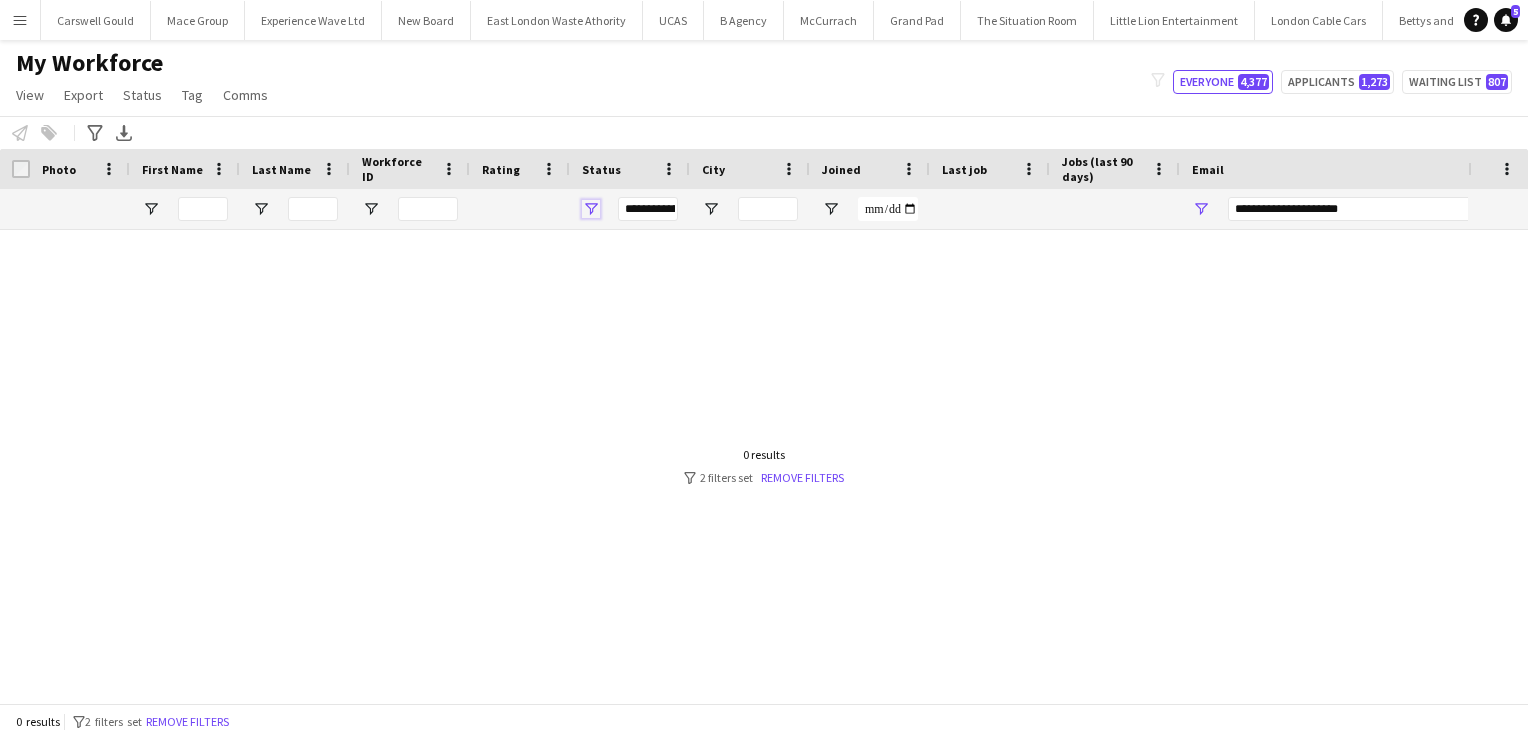 click at bounding box center (591, 209) 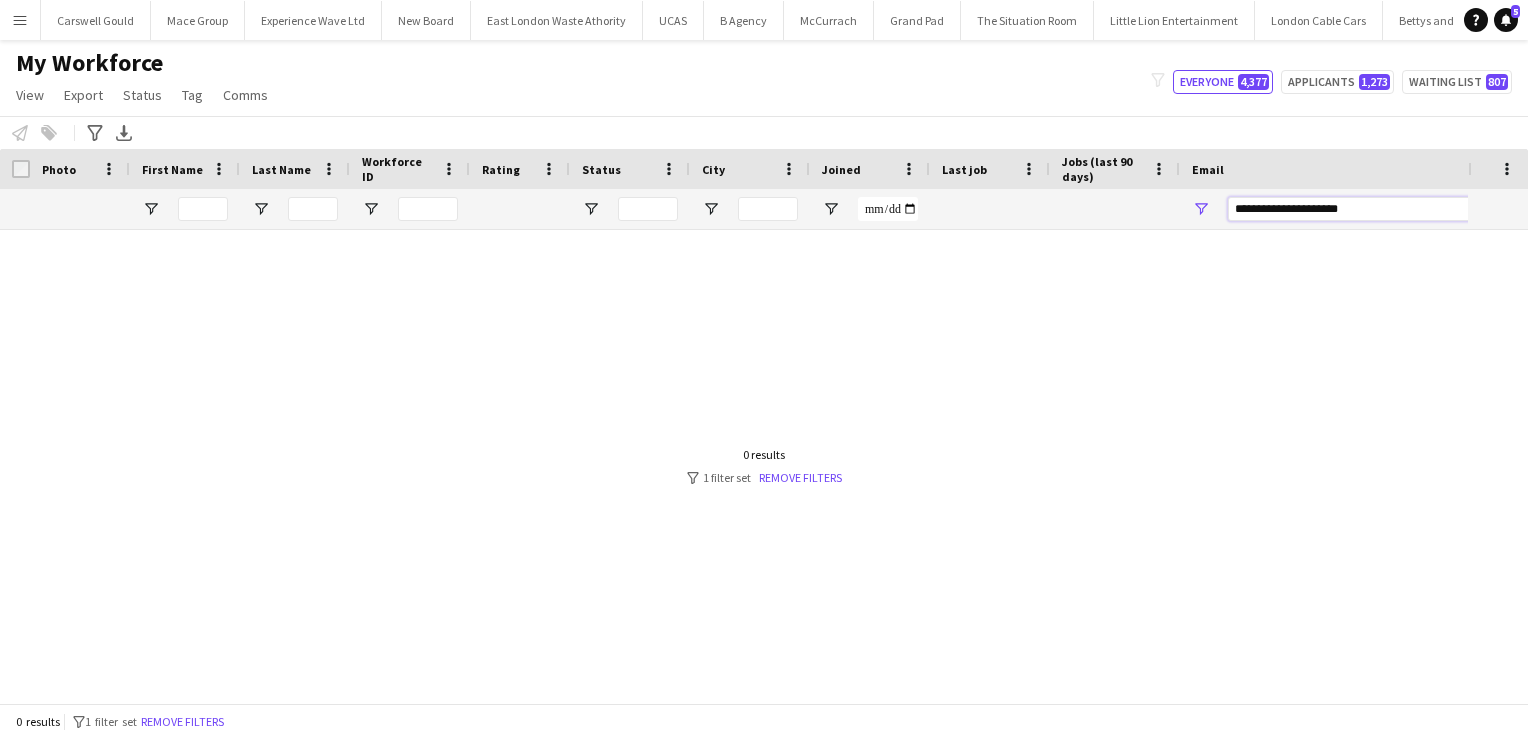 drag, startPoint x: 1404, startPoint y: 212, endPoint x: 1176, endPoint y: 209, distance: 228.01973 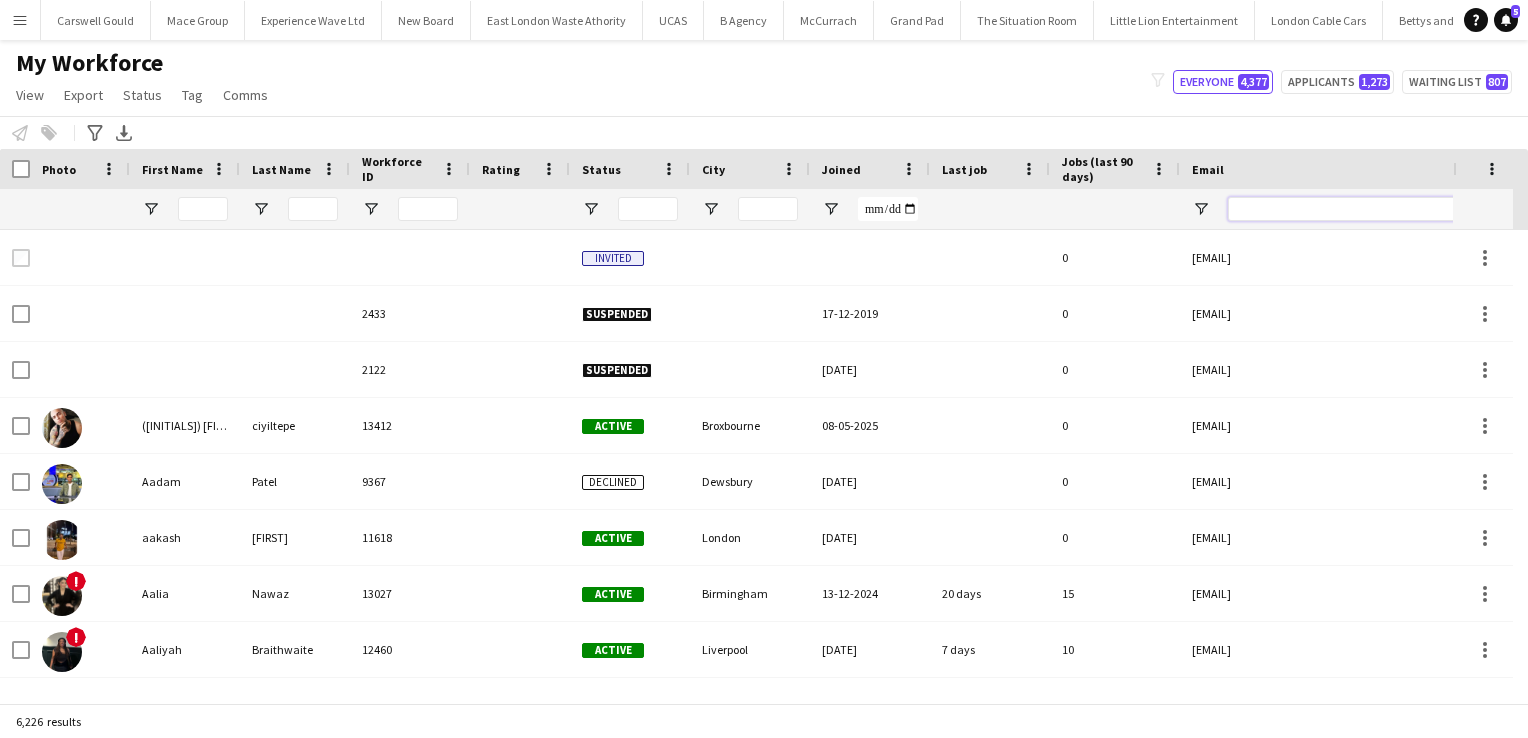 paste on "**********" 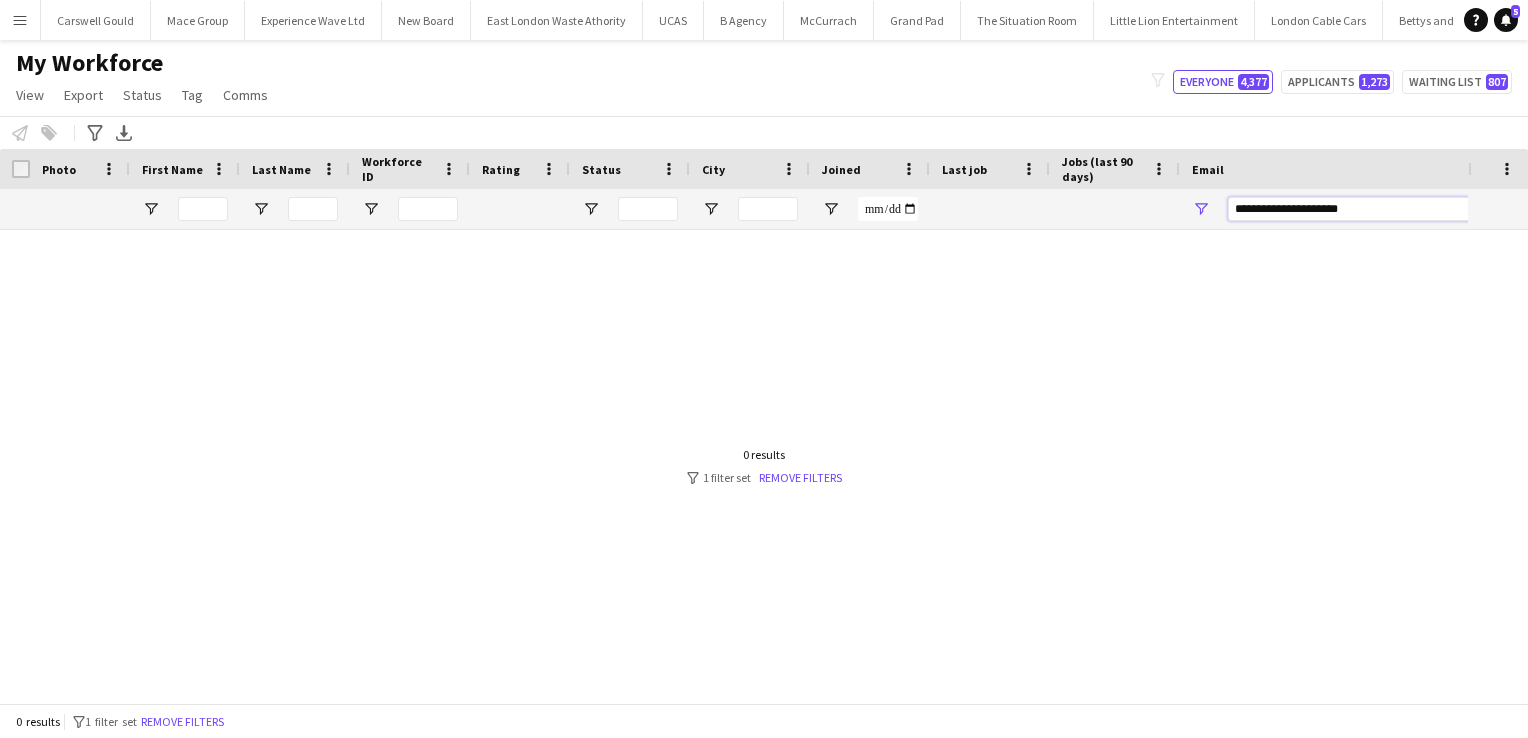 type on "**********" 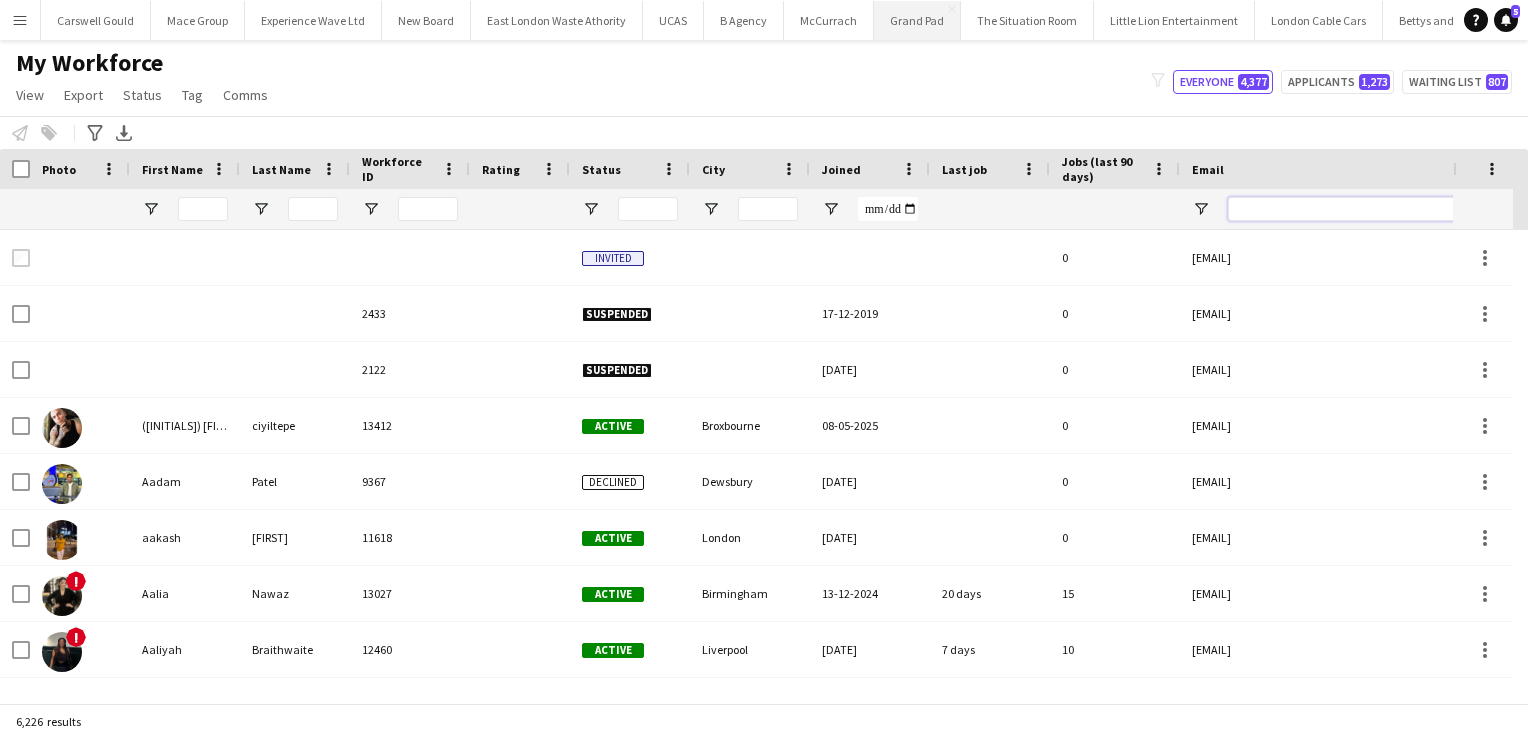 type 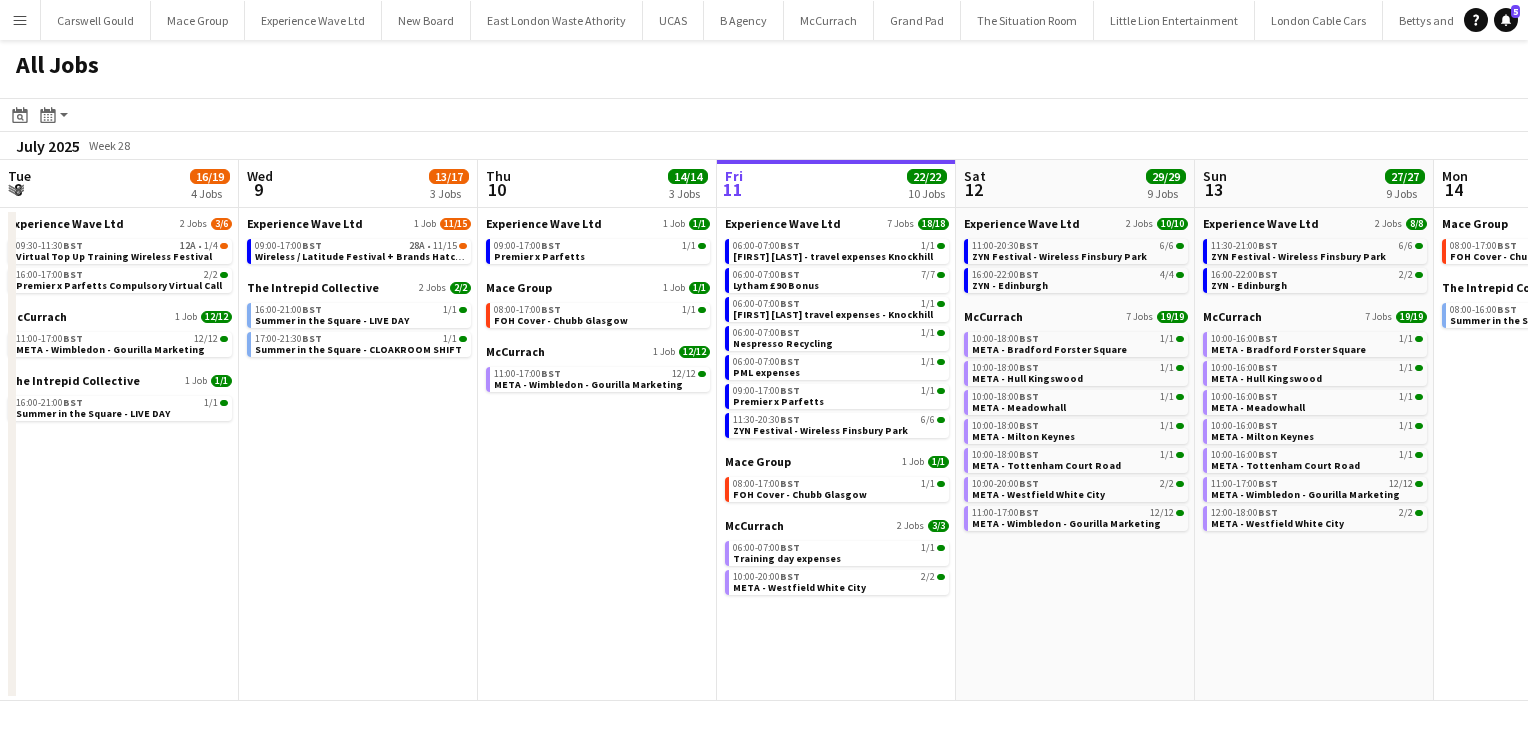 scroll, scrollTop: 0, scrollLeft: 0, axis: both 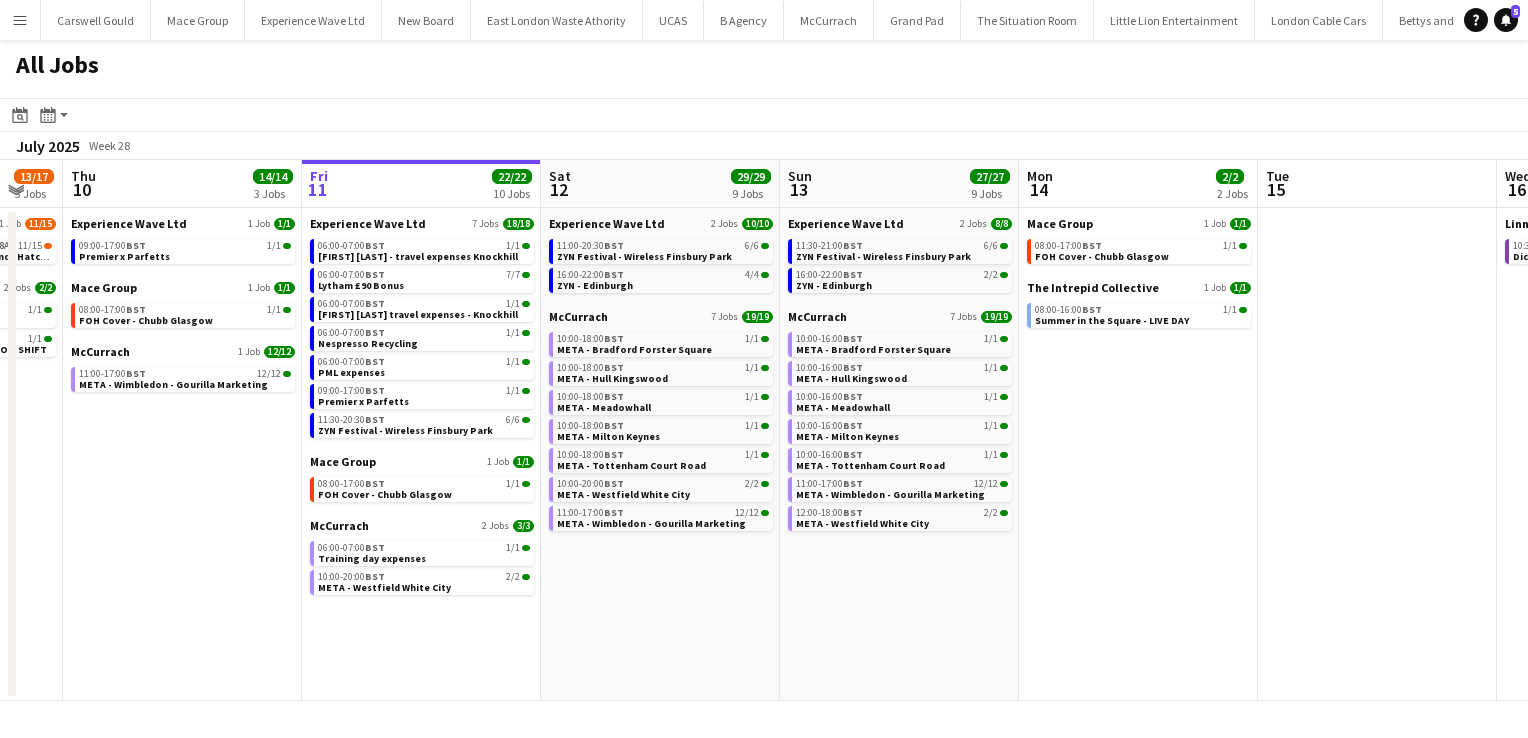 click on "Menu" at bounding box center [20, 20] 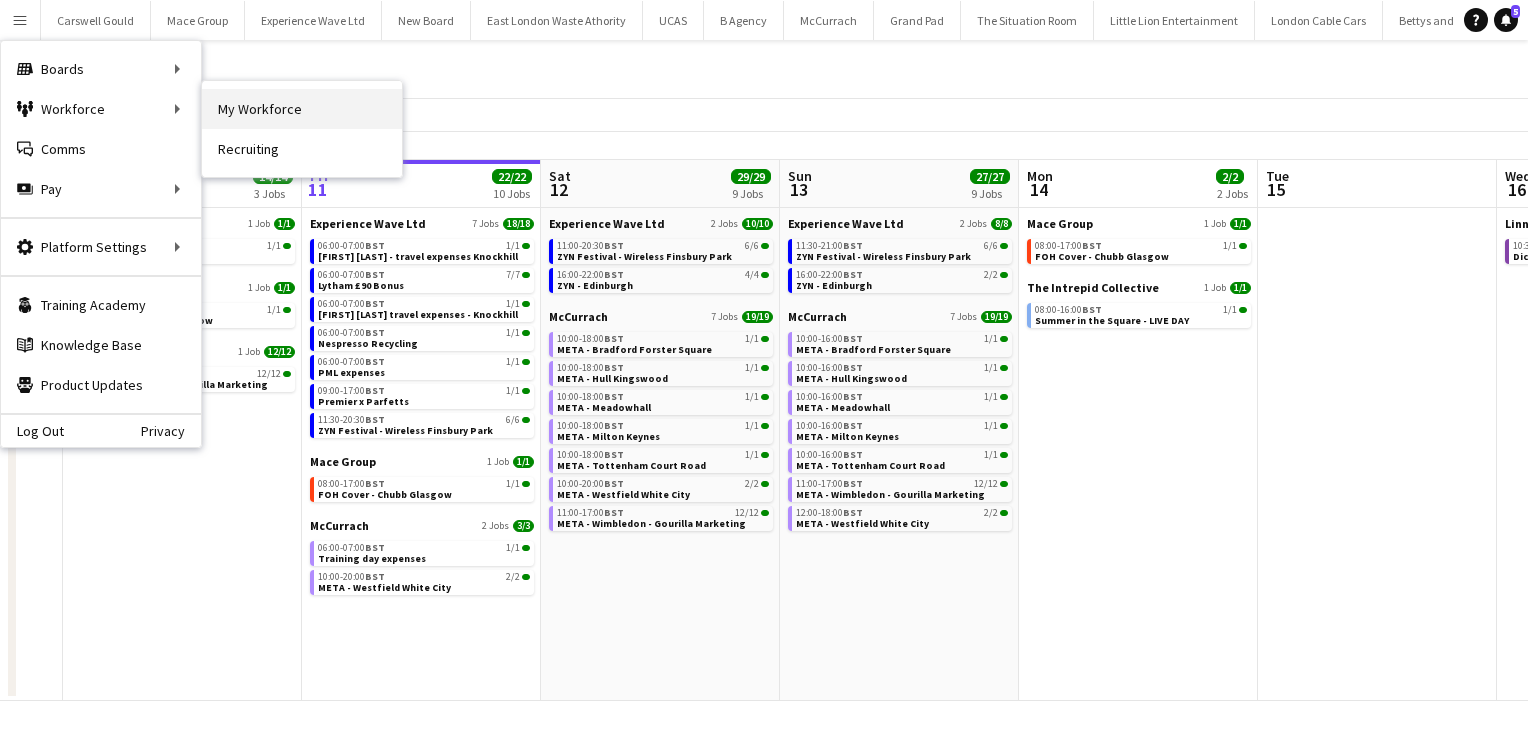 click on "My Workforce" at bounding box center (302, 109) 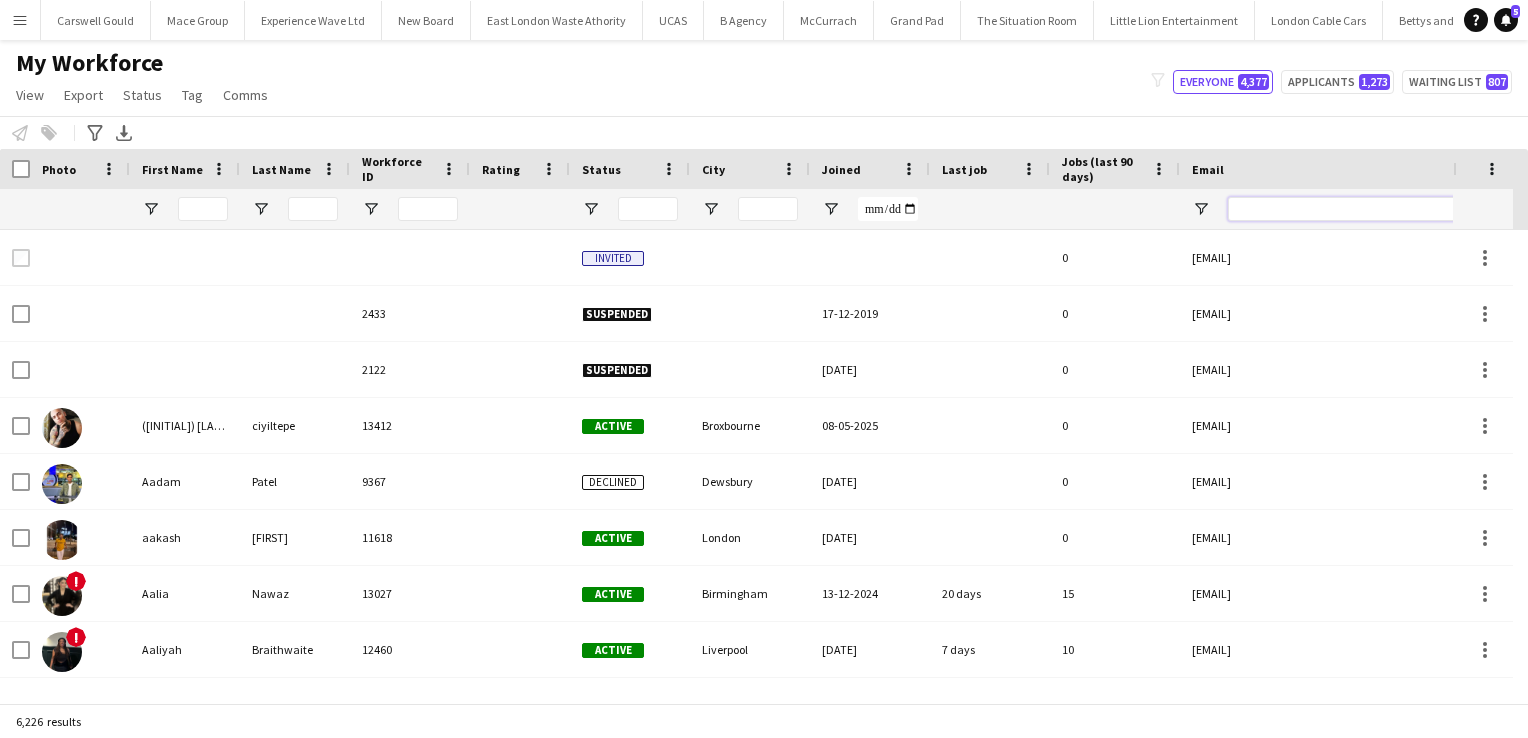 click at bounding box center [1398, 209] 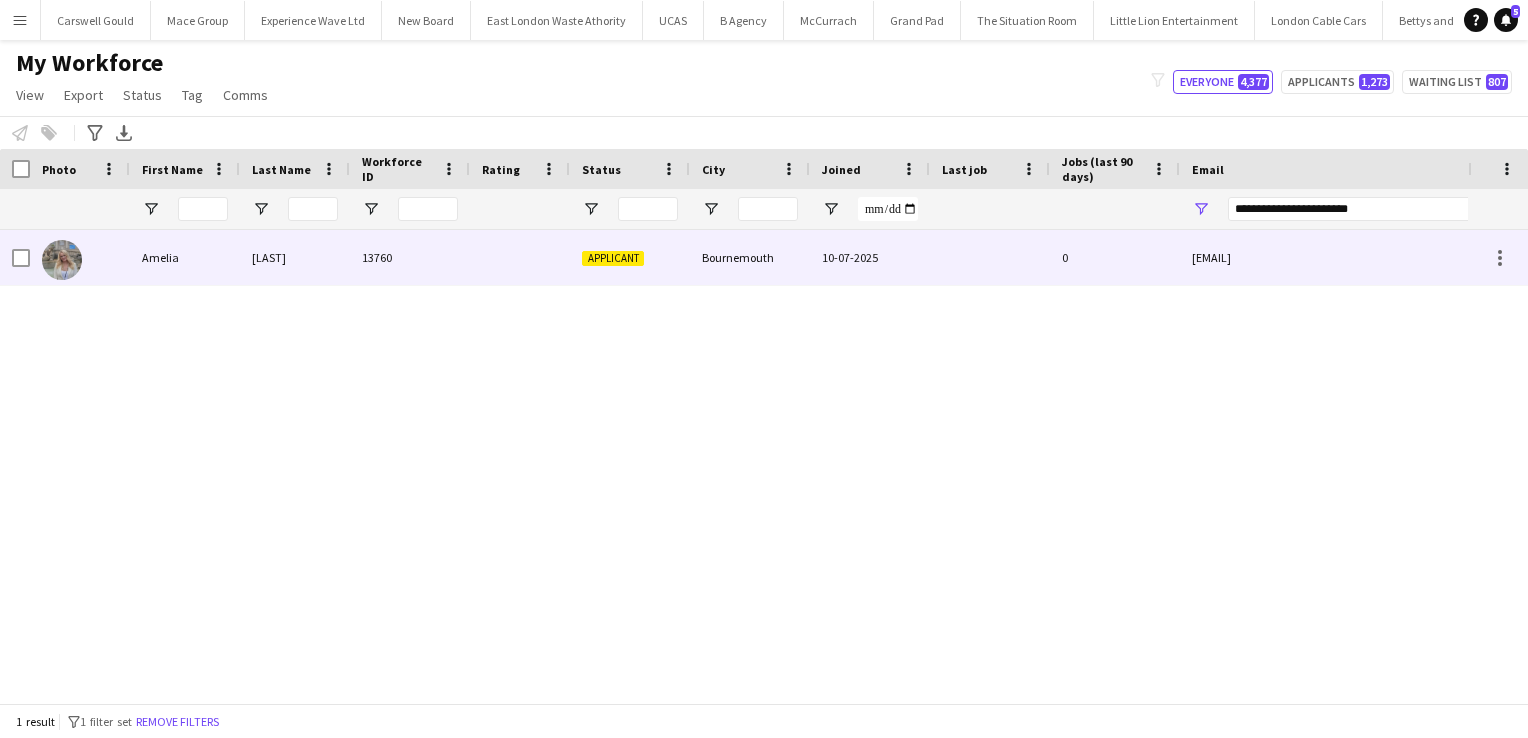 click on "Amelia" at bounding box center [185, 257] 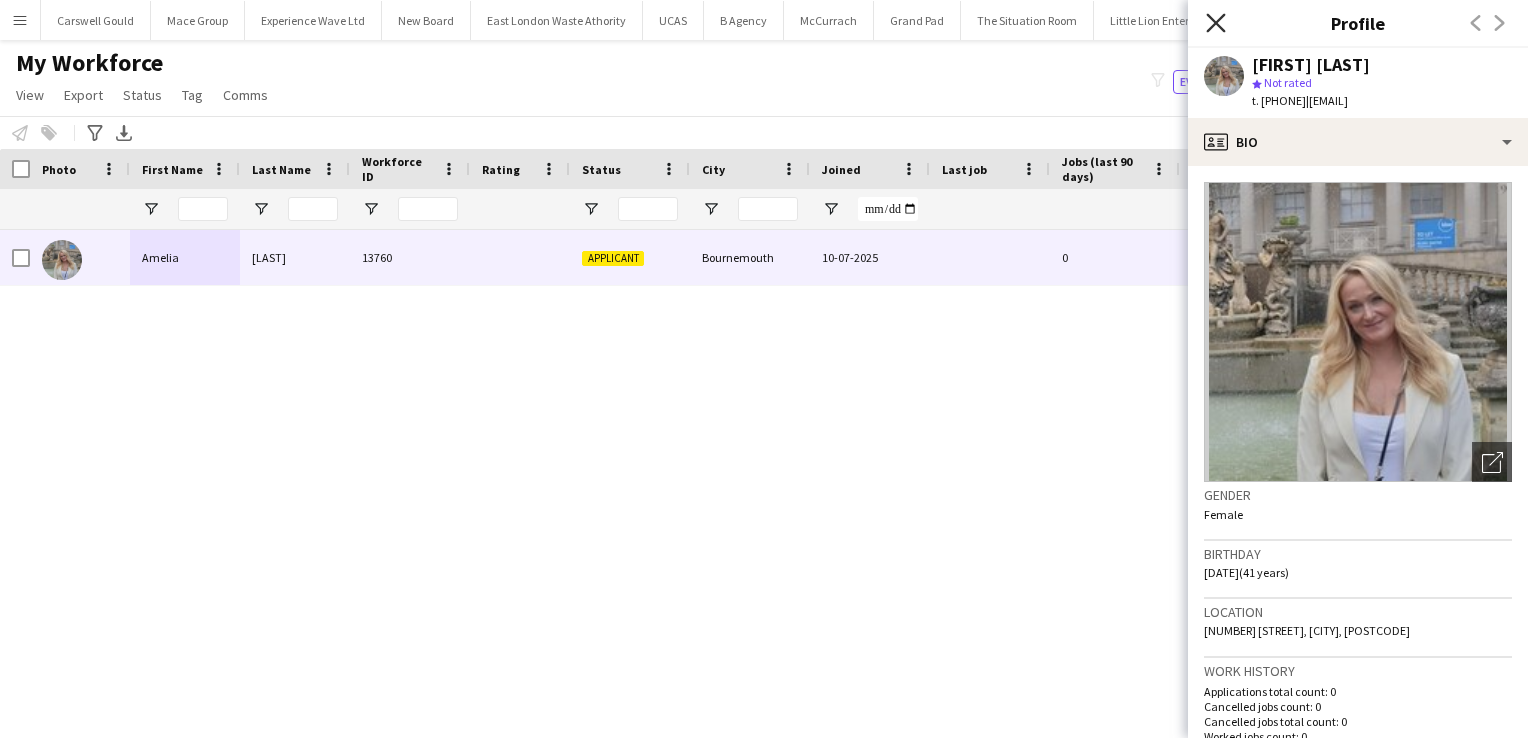 click on "Close pop-in" 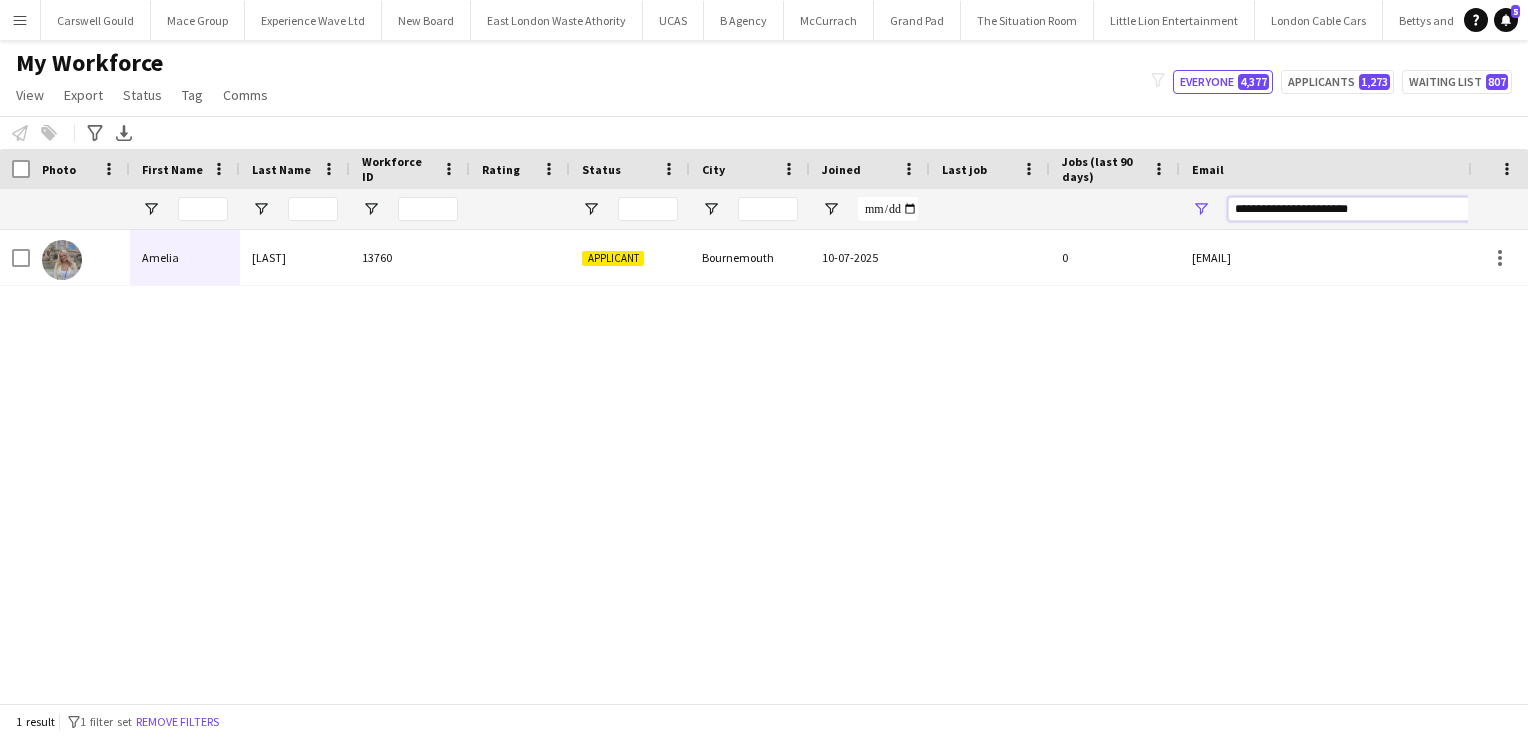 drag, startPoint x: 1401, startPoint y: 211, endPoint x: 1131, endPoint y: 229, distance: 270.59933 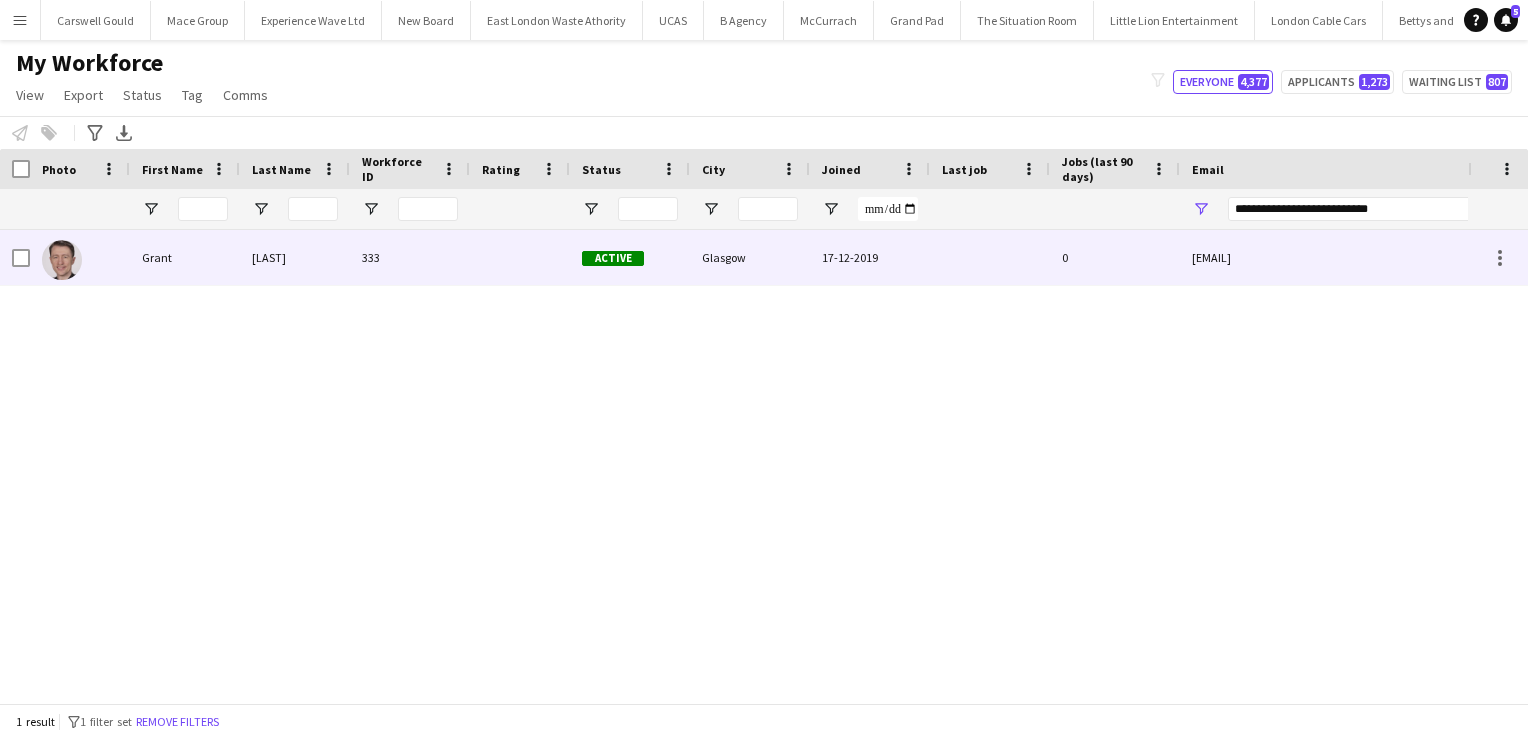 click on "333" at bounding box center [410, 257] 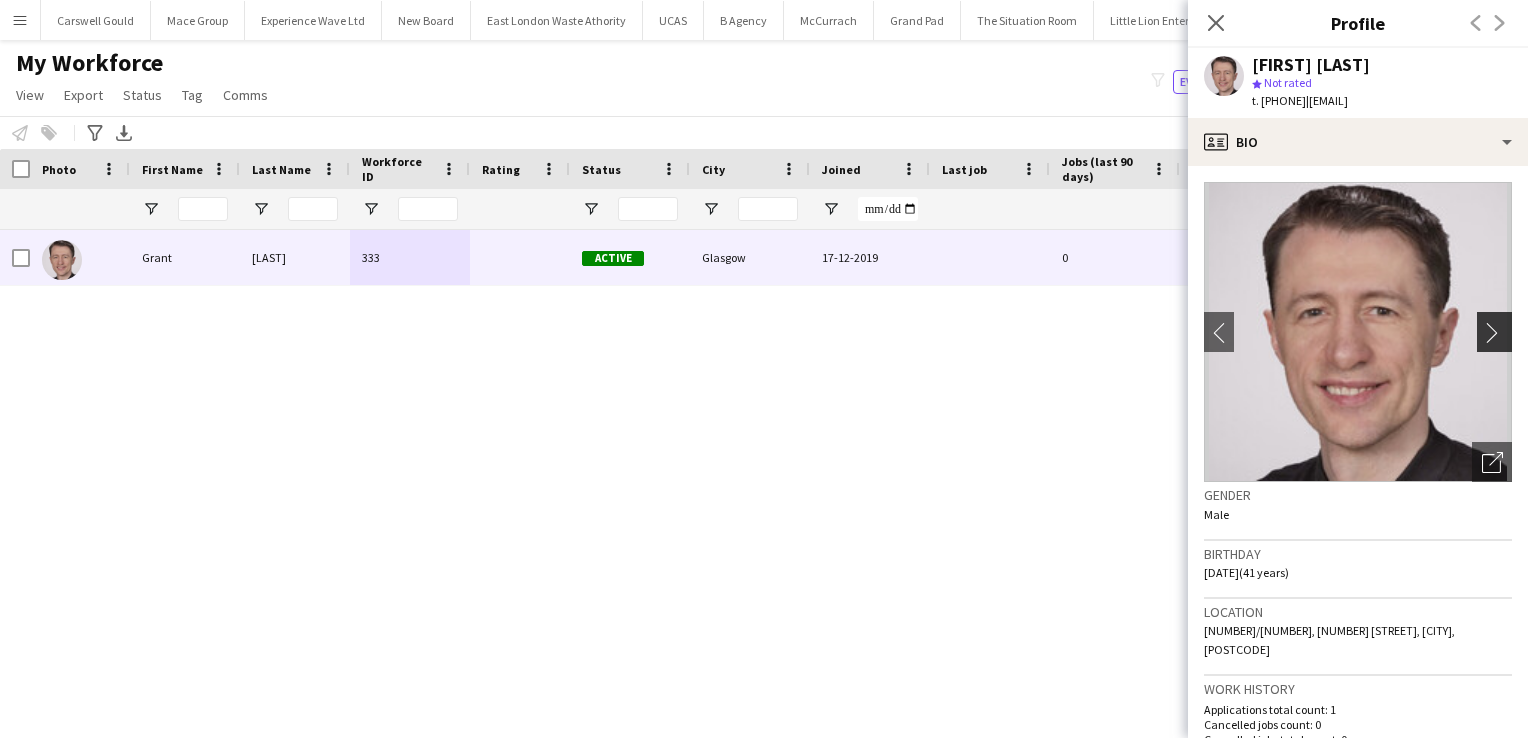 click on "chevron-right" 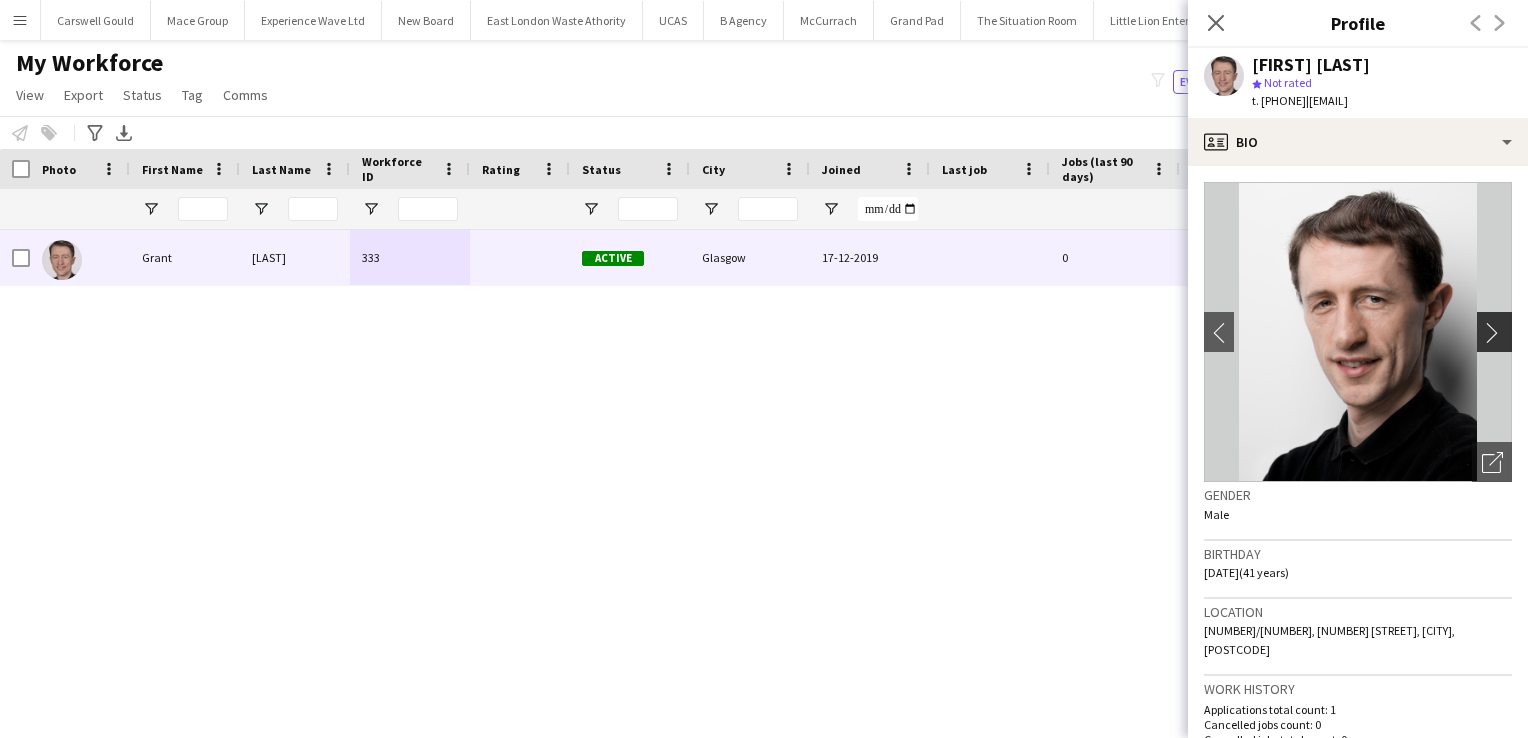 click on "chevron-right" 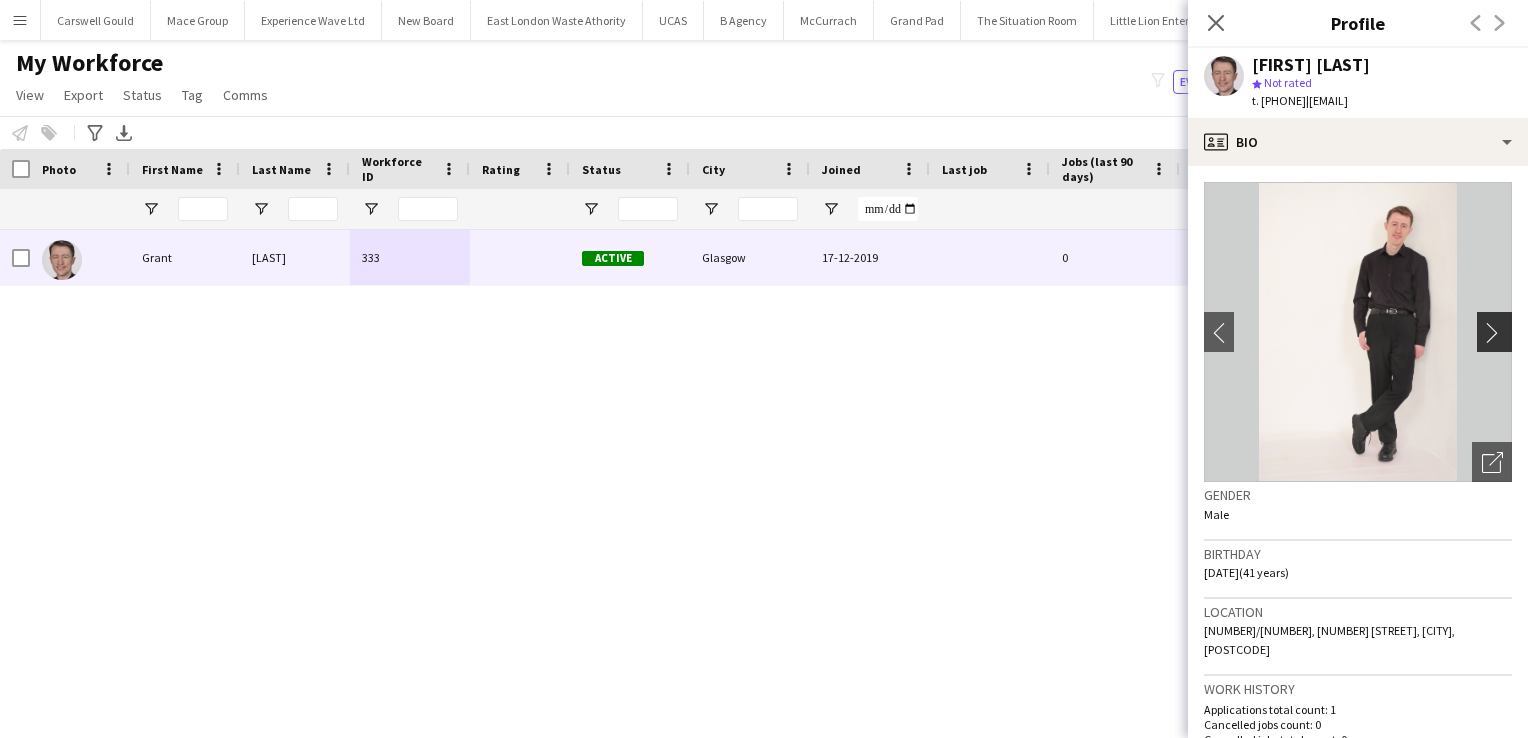 click on "chevron-right" 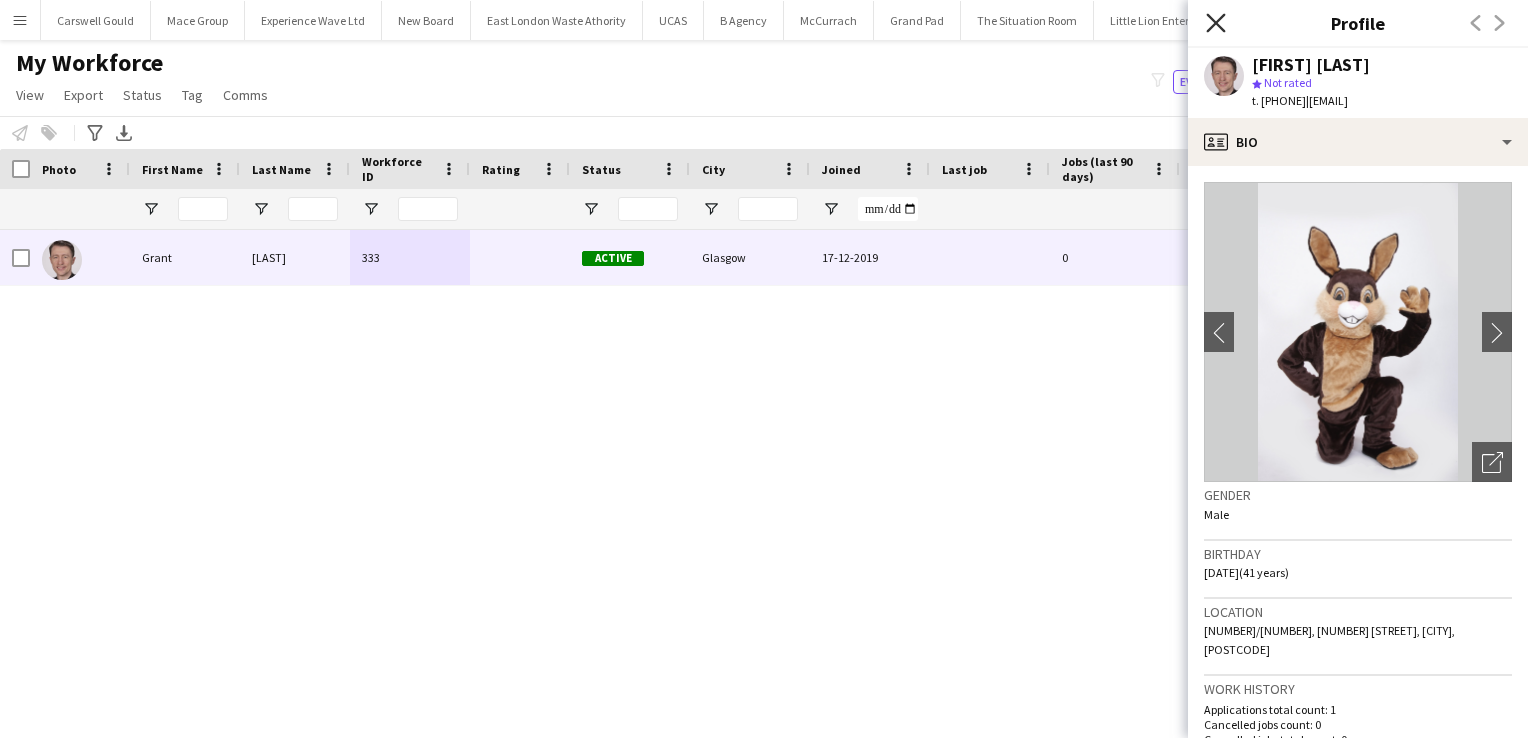 click on "Close pop-in" 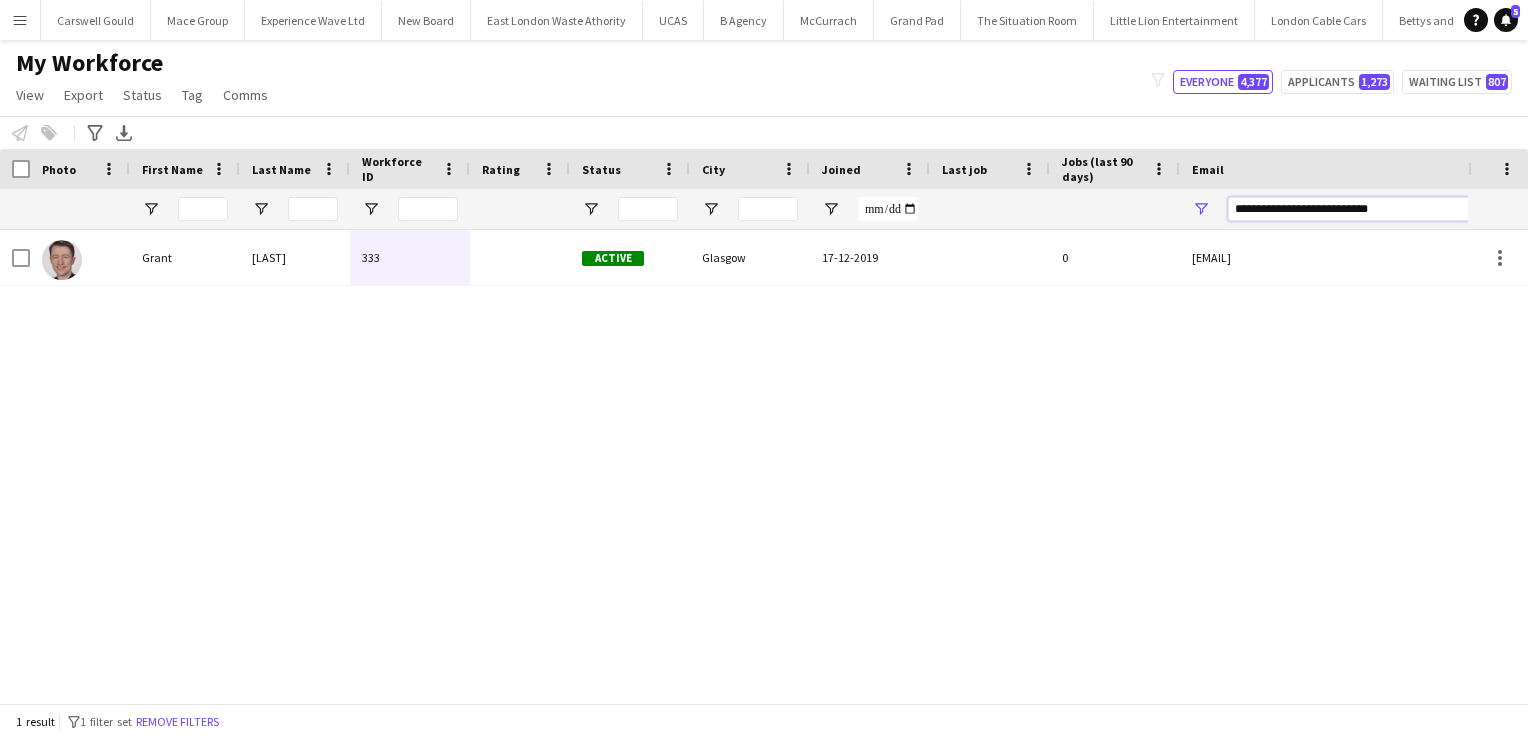 drag, startPoint x: 1395, startPoint y: 210, endPoint x: 1148, endPoint y: 214, distance: 247.03238 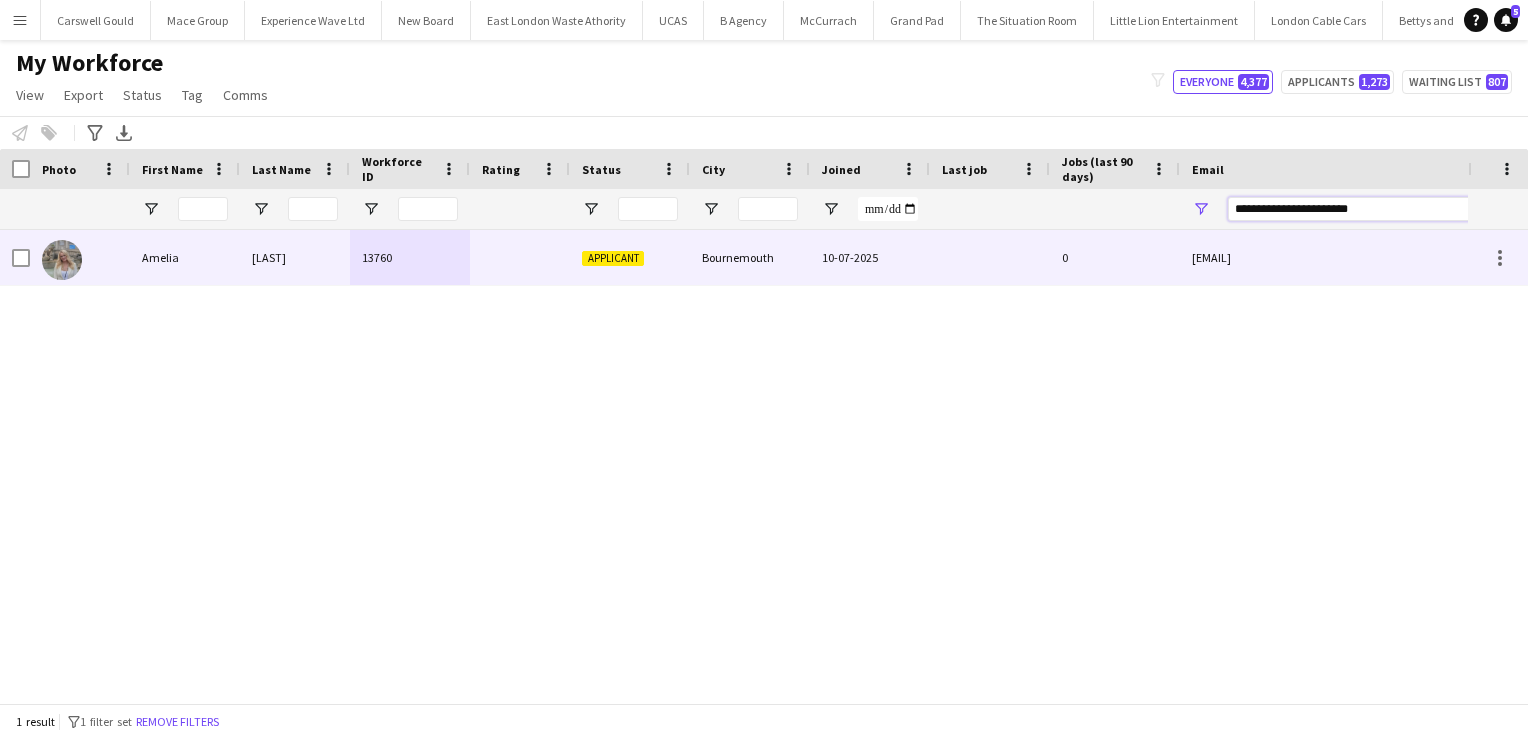 type on "**********" 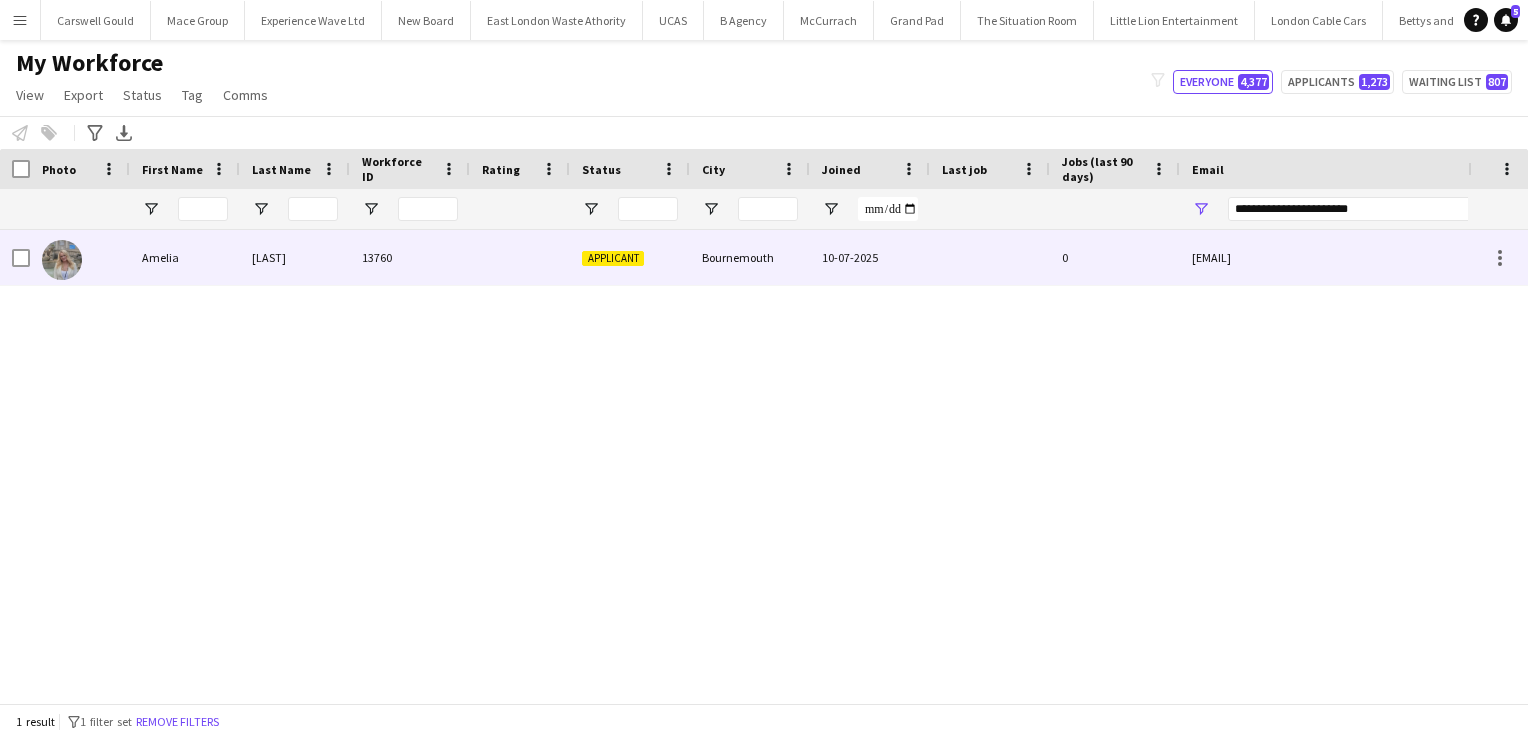 click at bounding box center (520, 257) 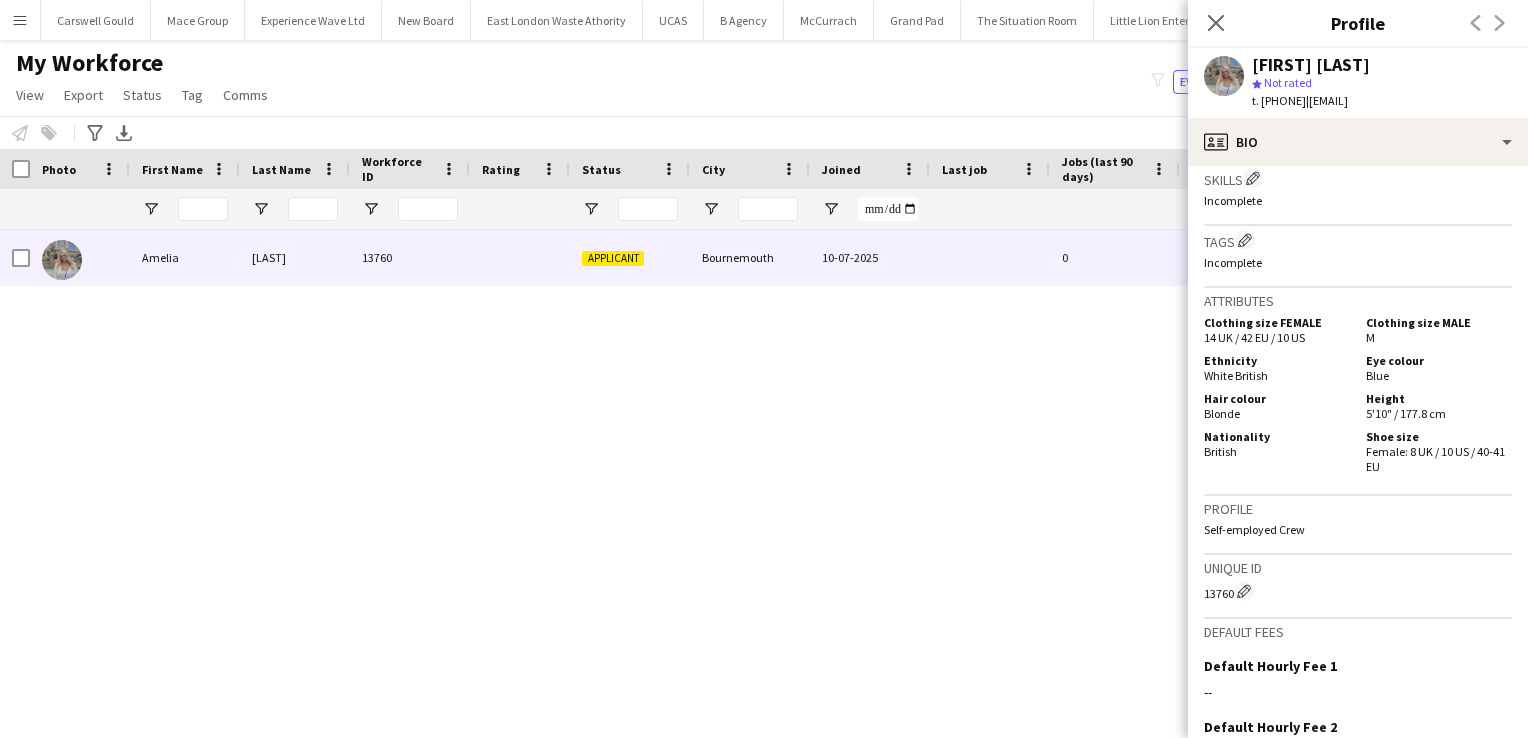 scroll, scrollTop: 0, scrollLeft: 0, axis: both 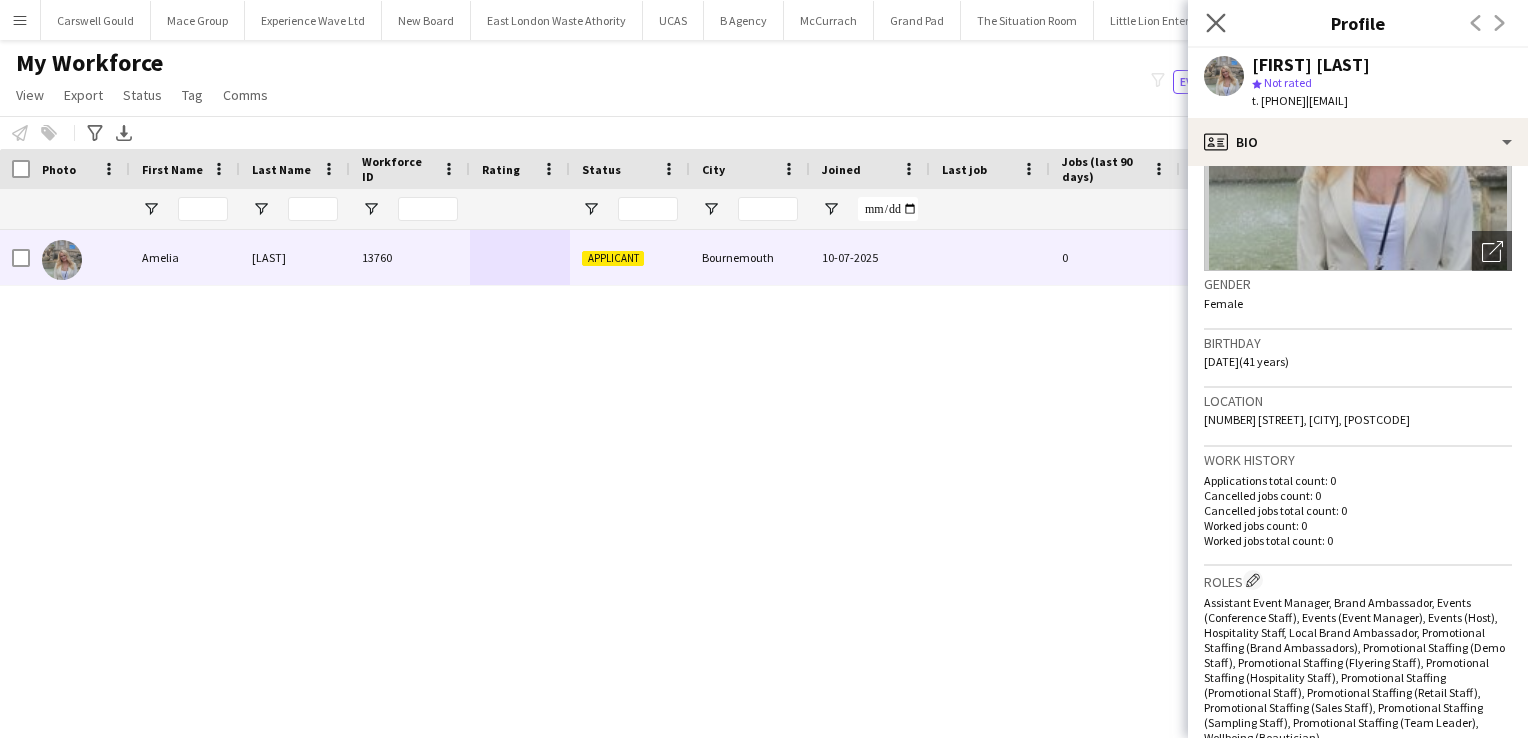 click on "Close pop-in" 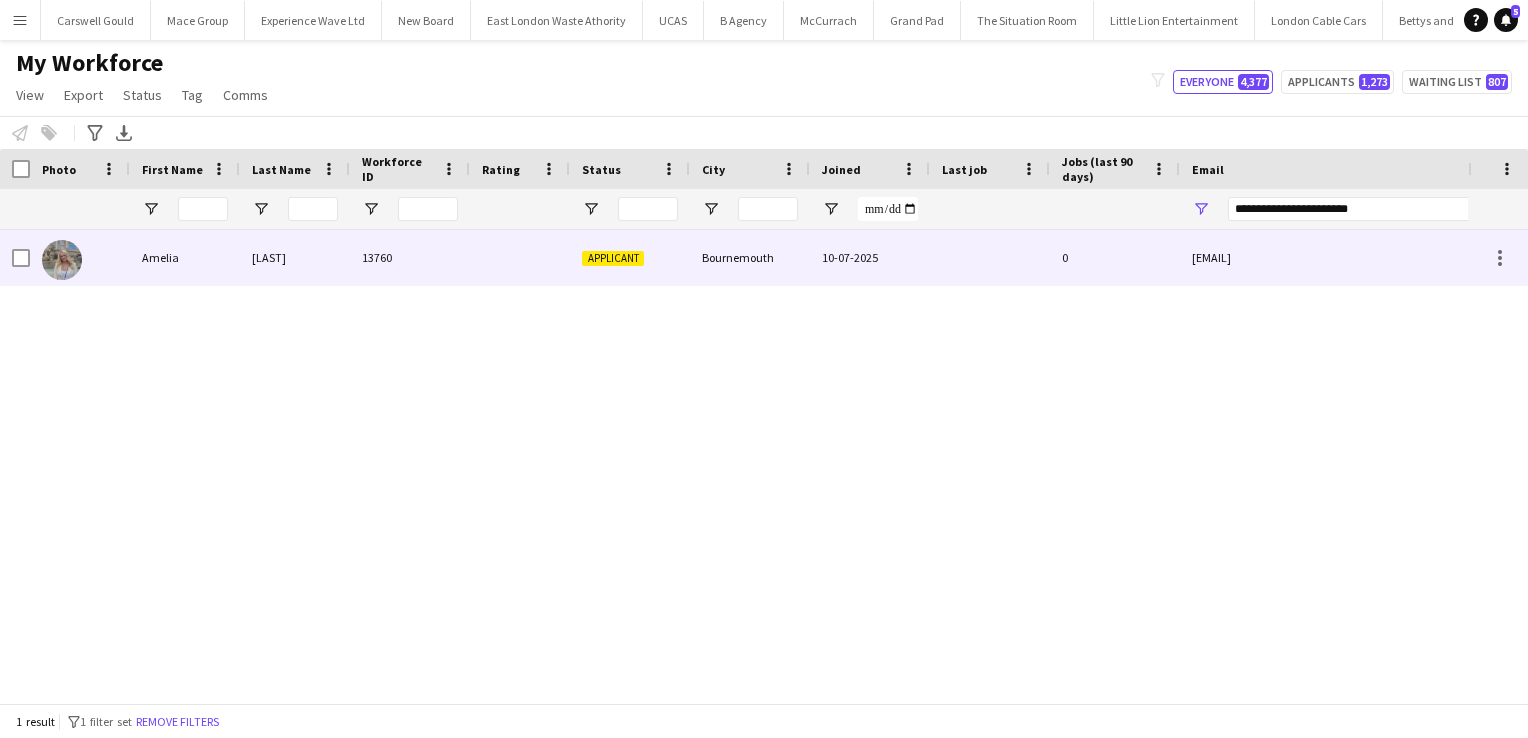 click on "13760" at bounding box center (410, 257) 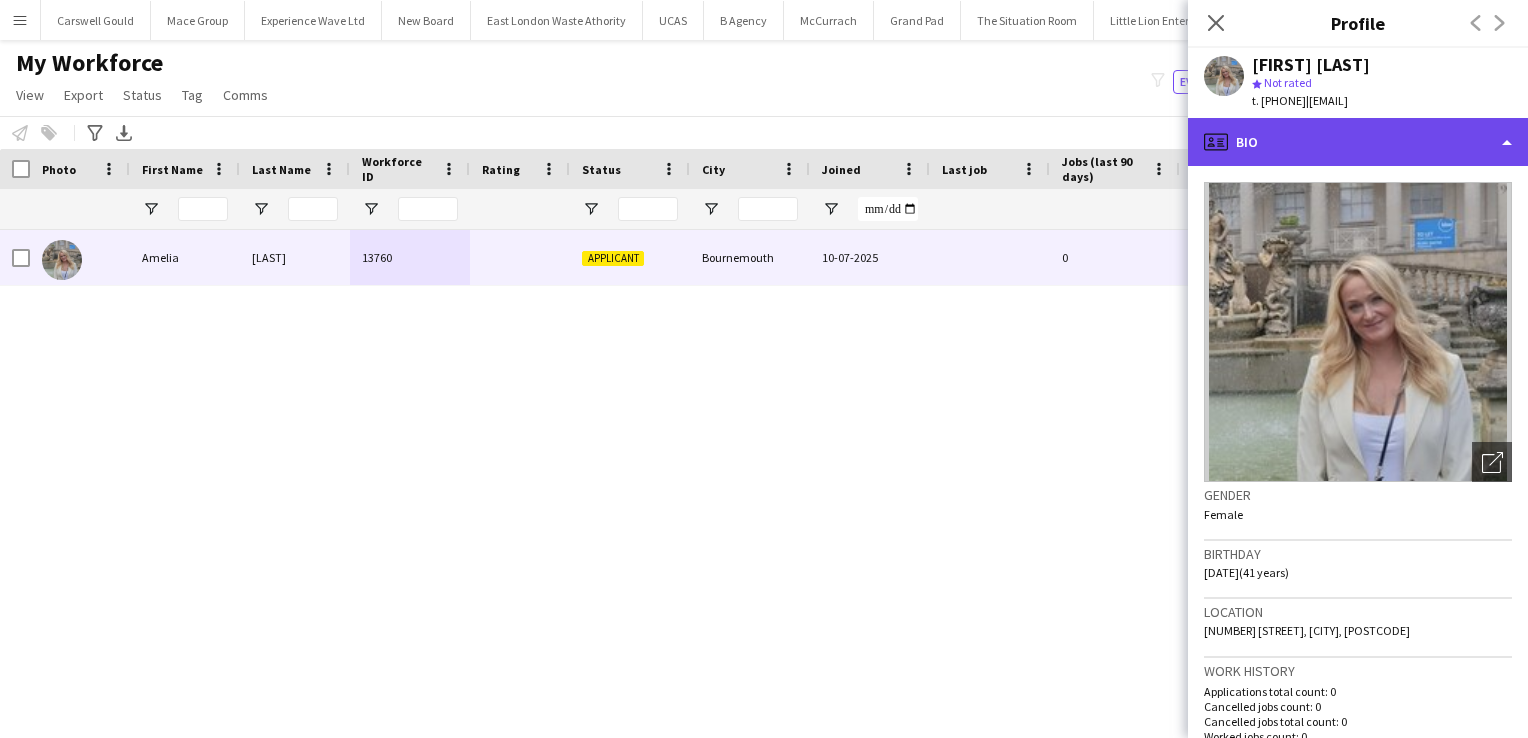 click on "profile
Bio" 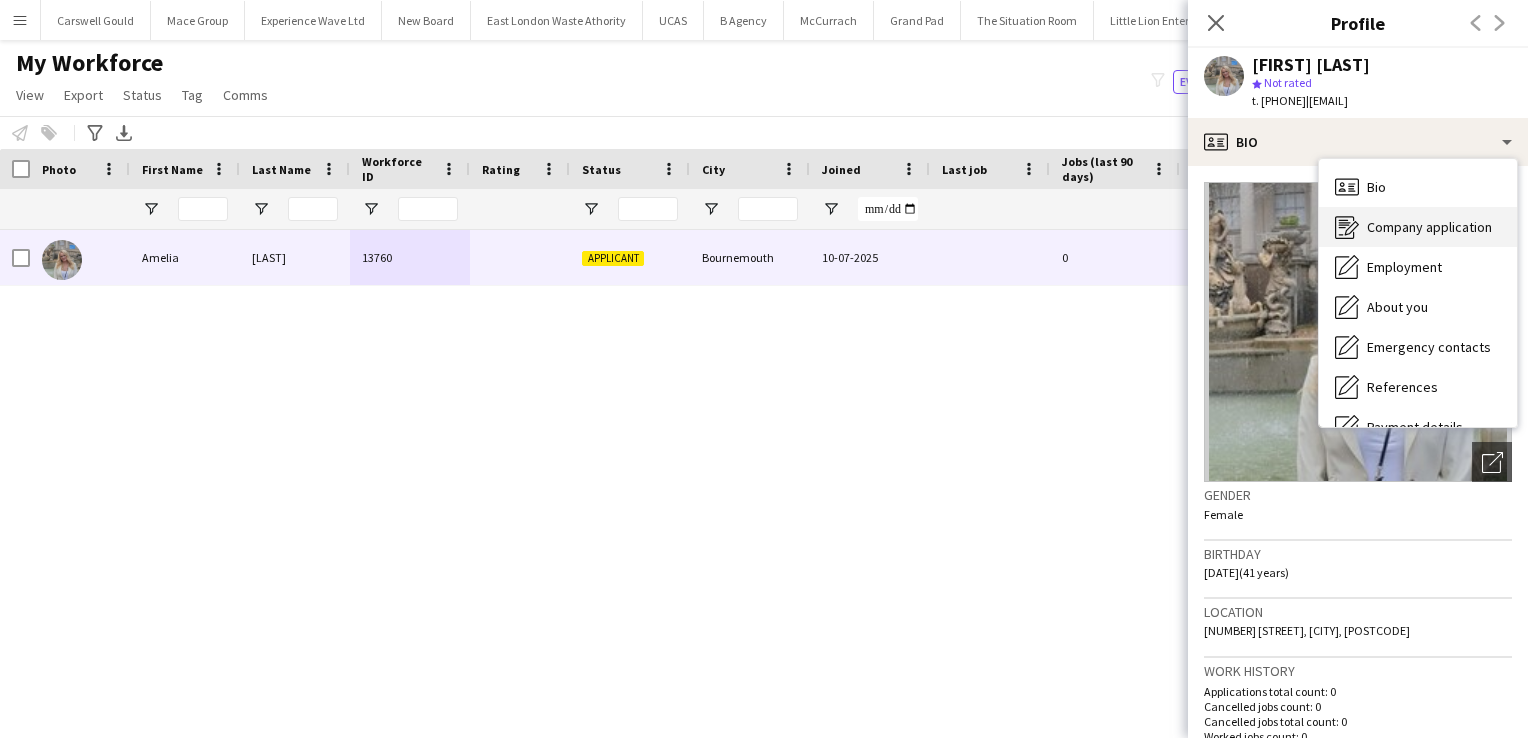 click on "Company application" at bounding box center (1429, 227) 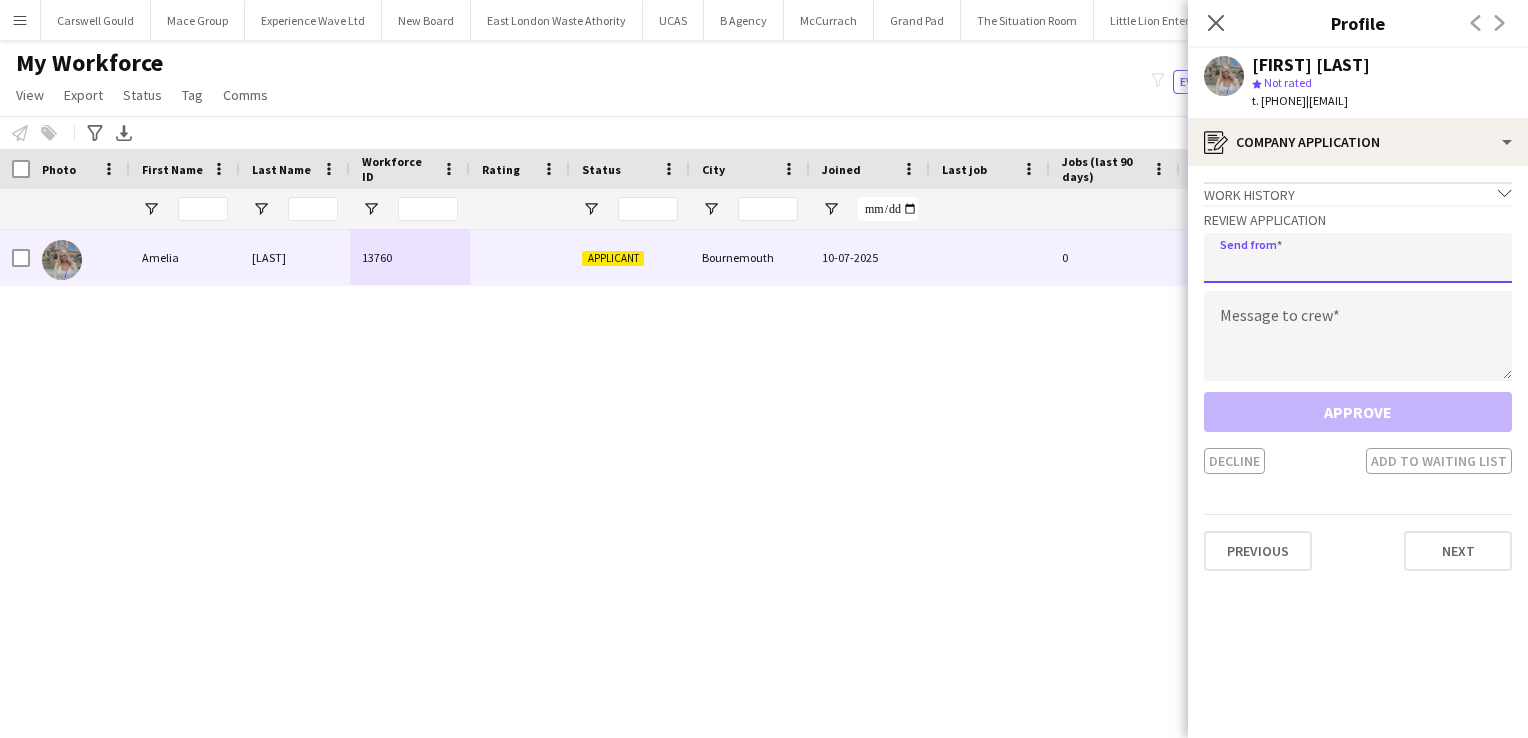 click 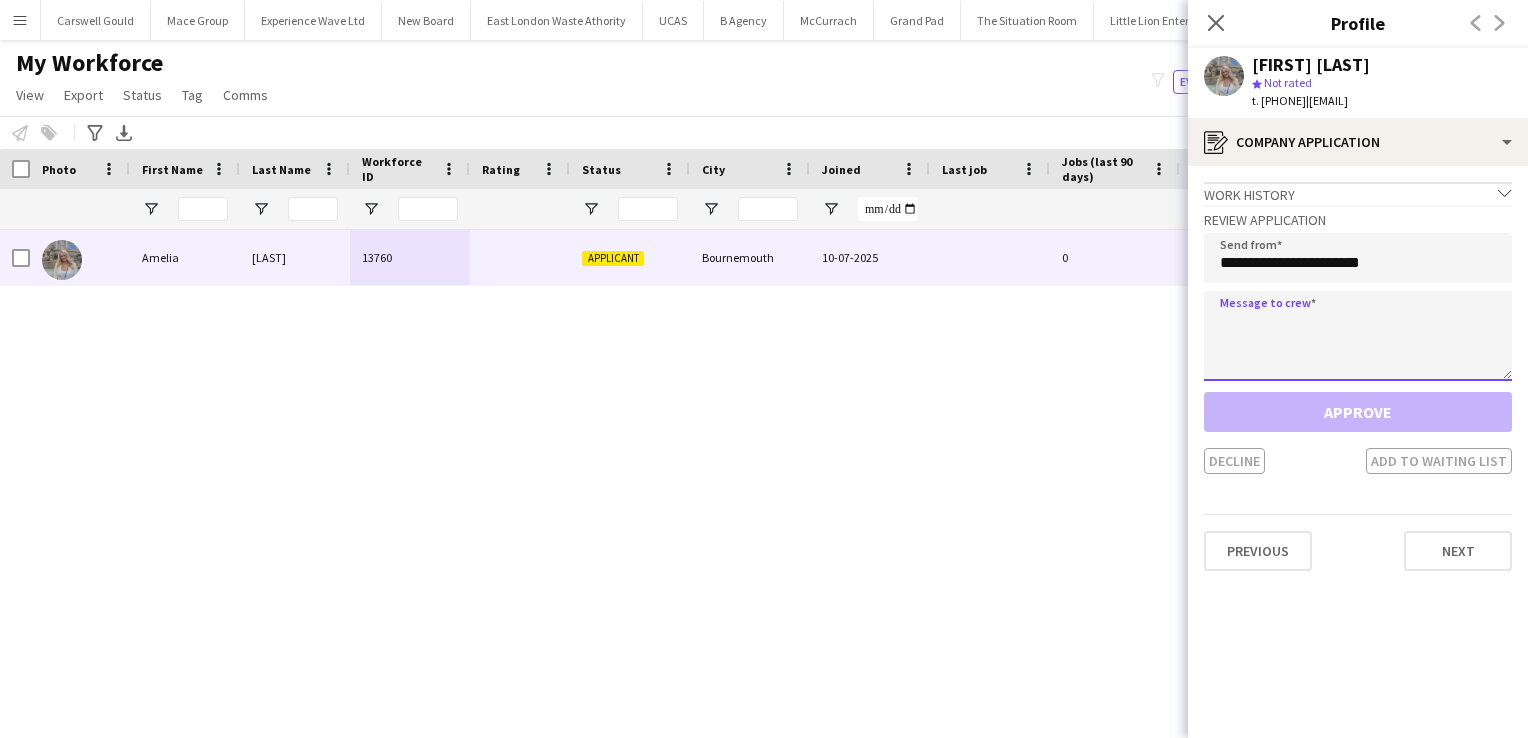 click 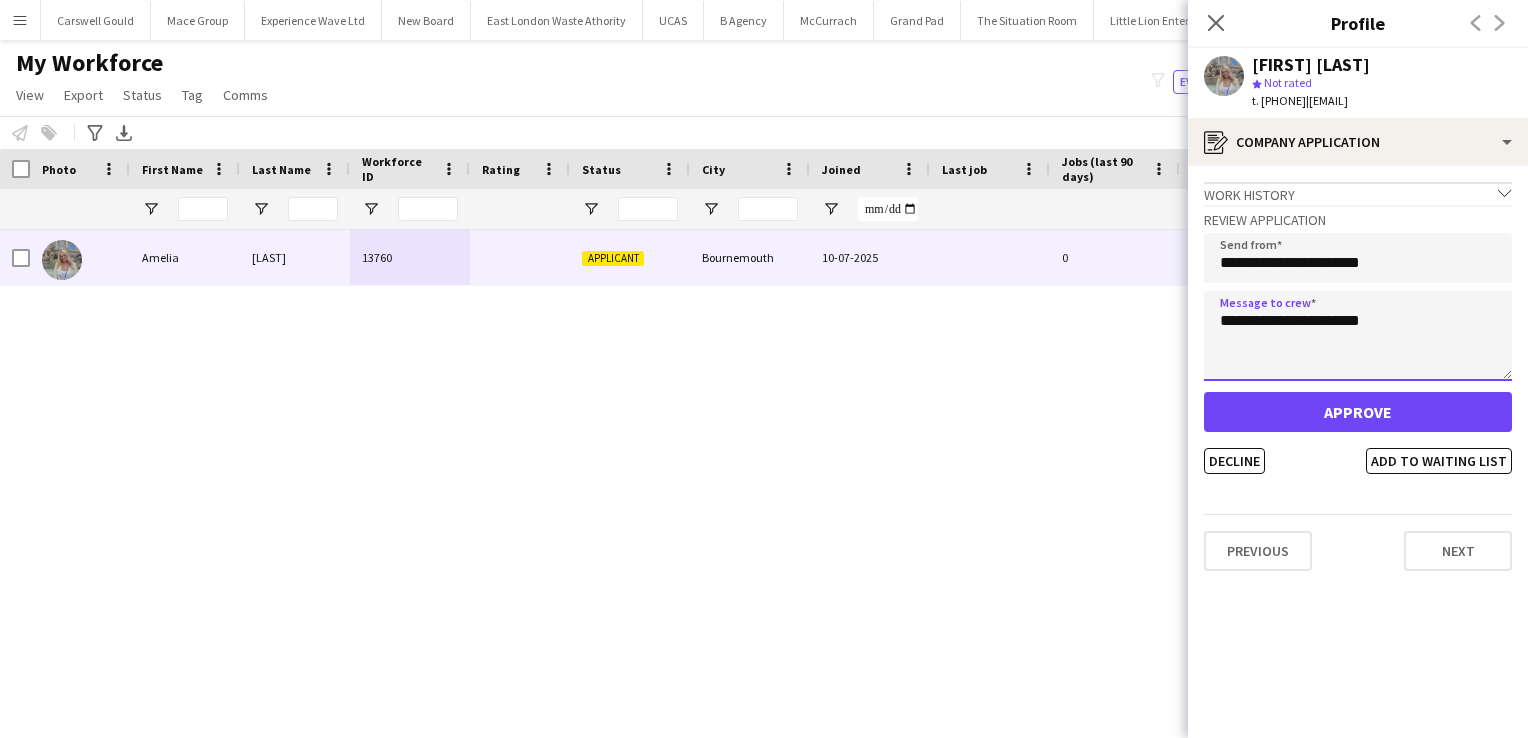type on "**********" 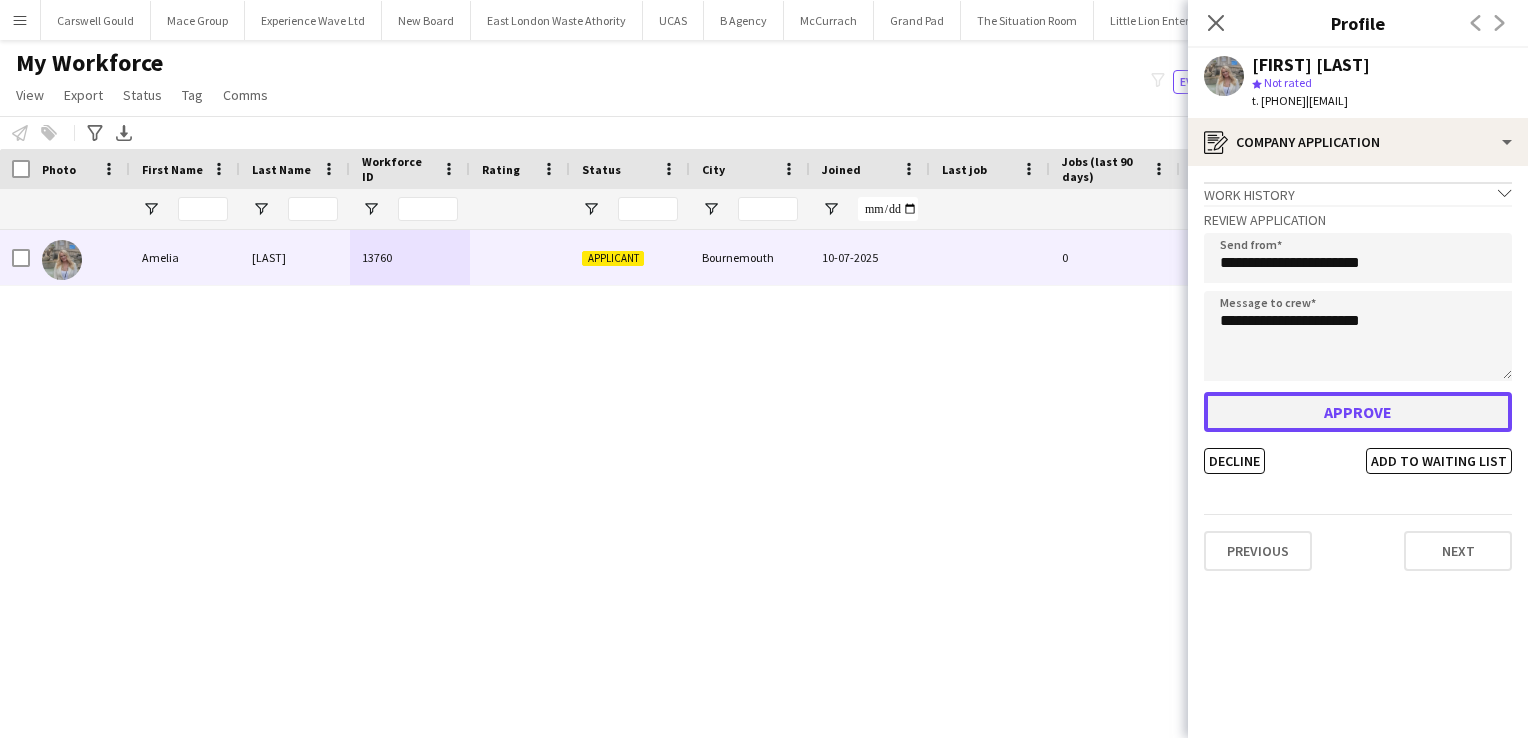 click on "Approve" 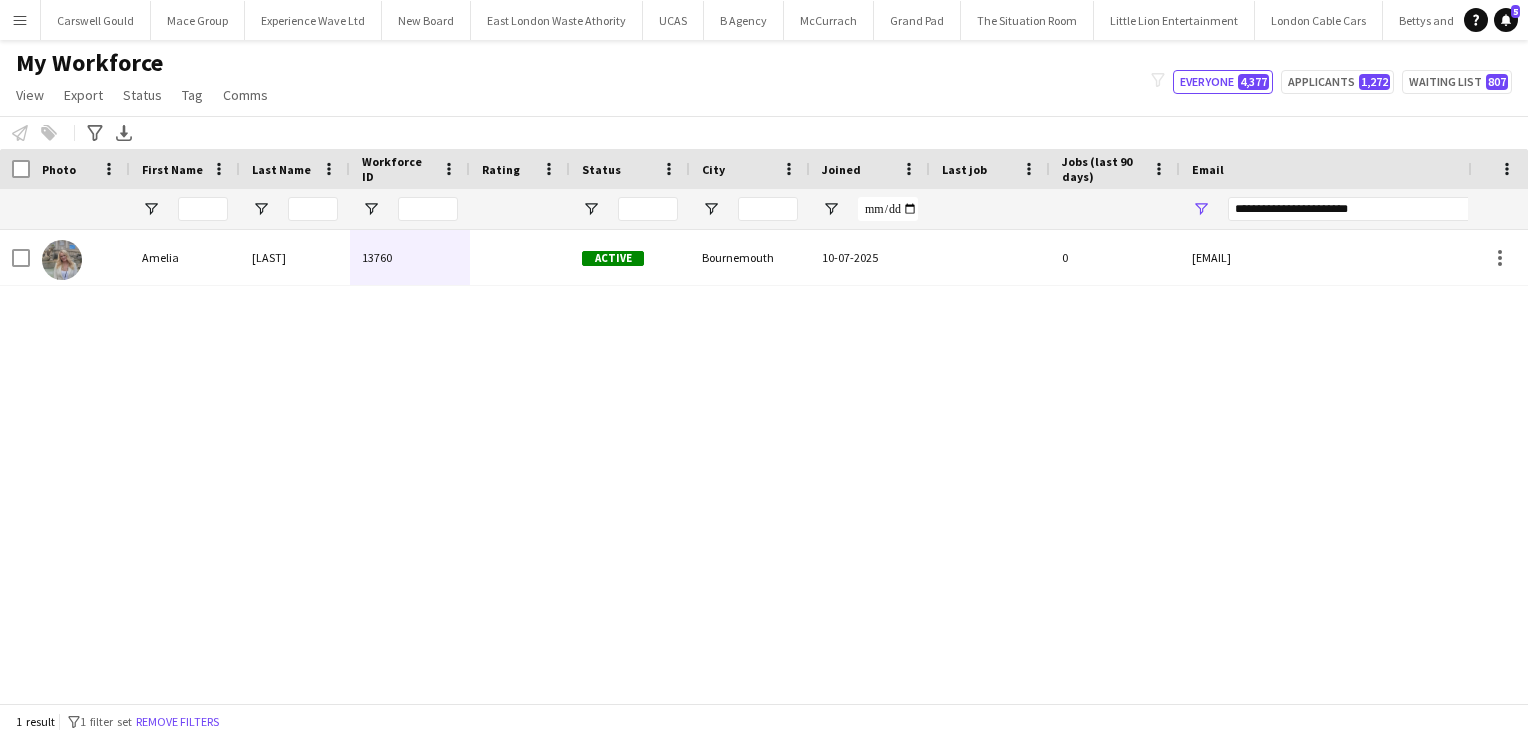 click on "Menu" at bounding box center [20, 20] 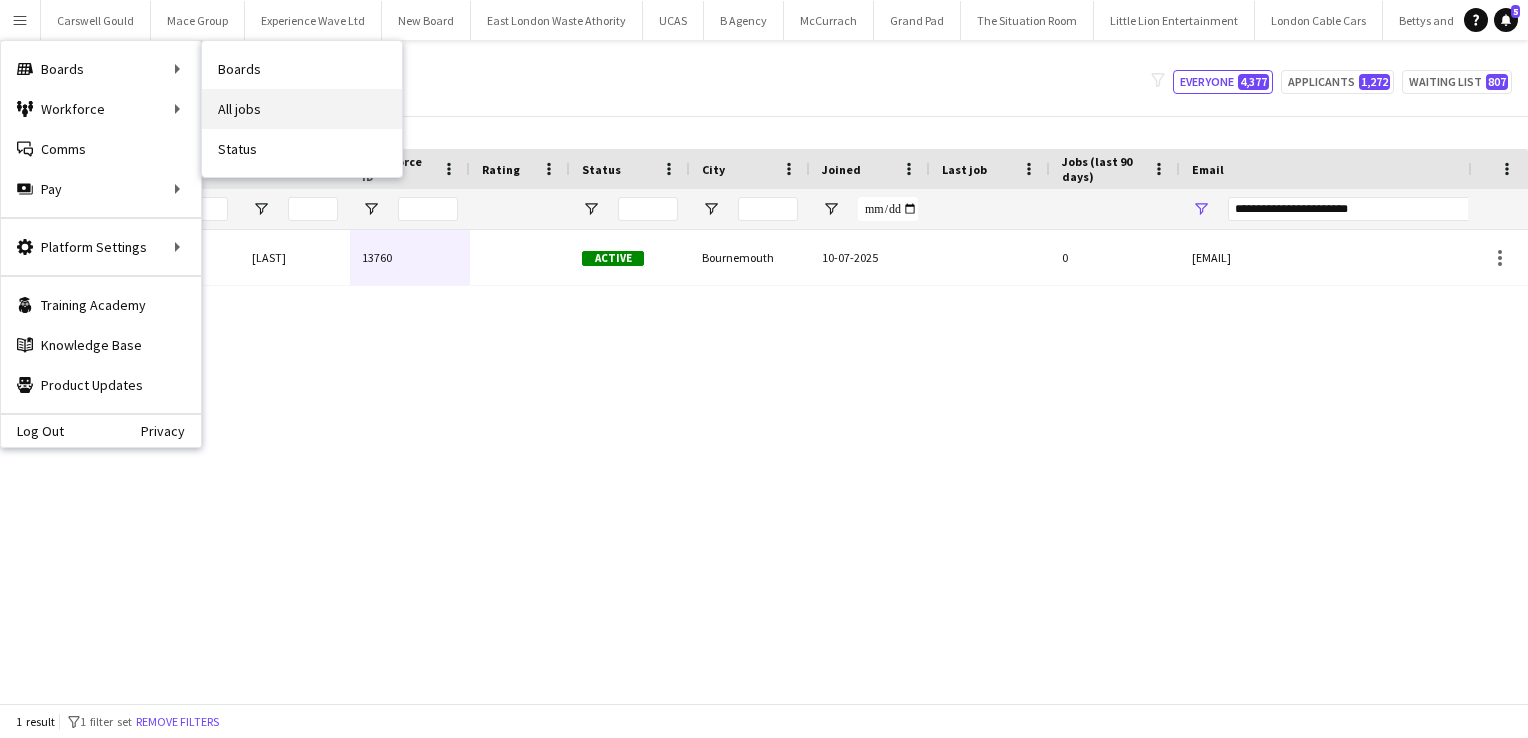 click on "All jobs" at bounding box center (302, 109) 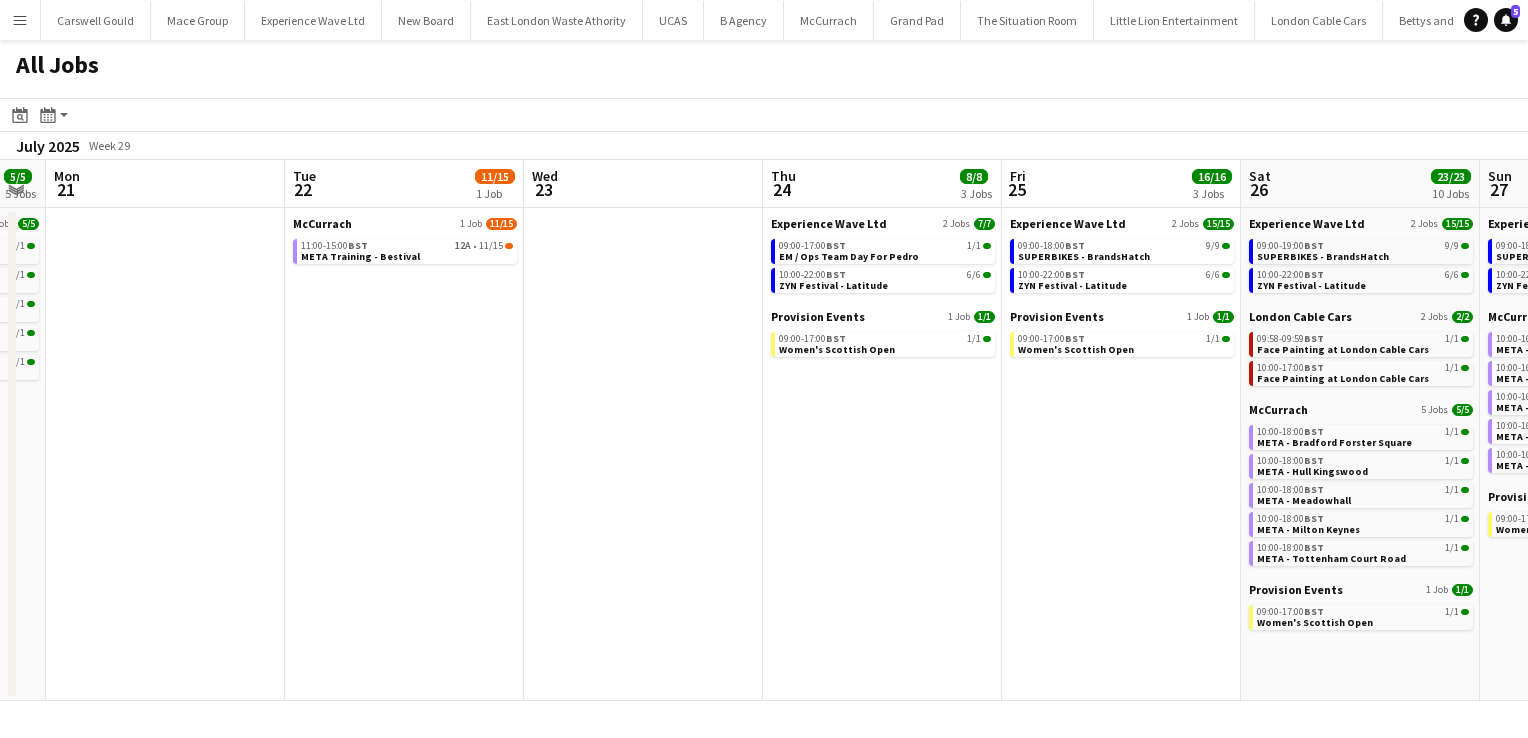 scroll, scrollTop: 0, scrollLeft: 748, axis: horizontal 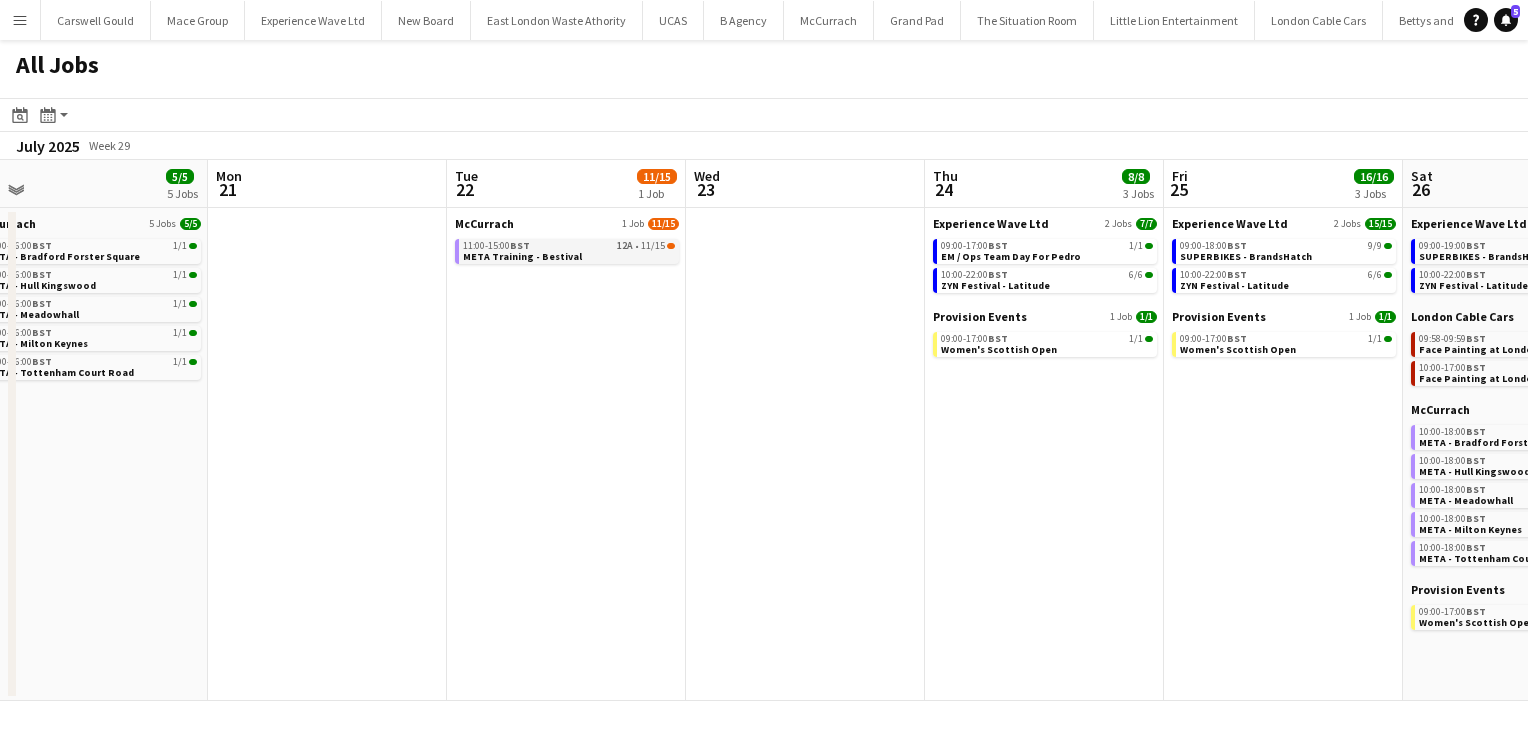 click on "META Training - Bestival" at bounding box center (522, 256) 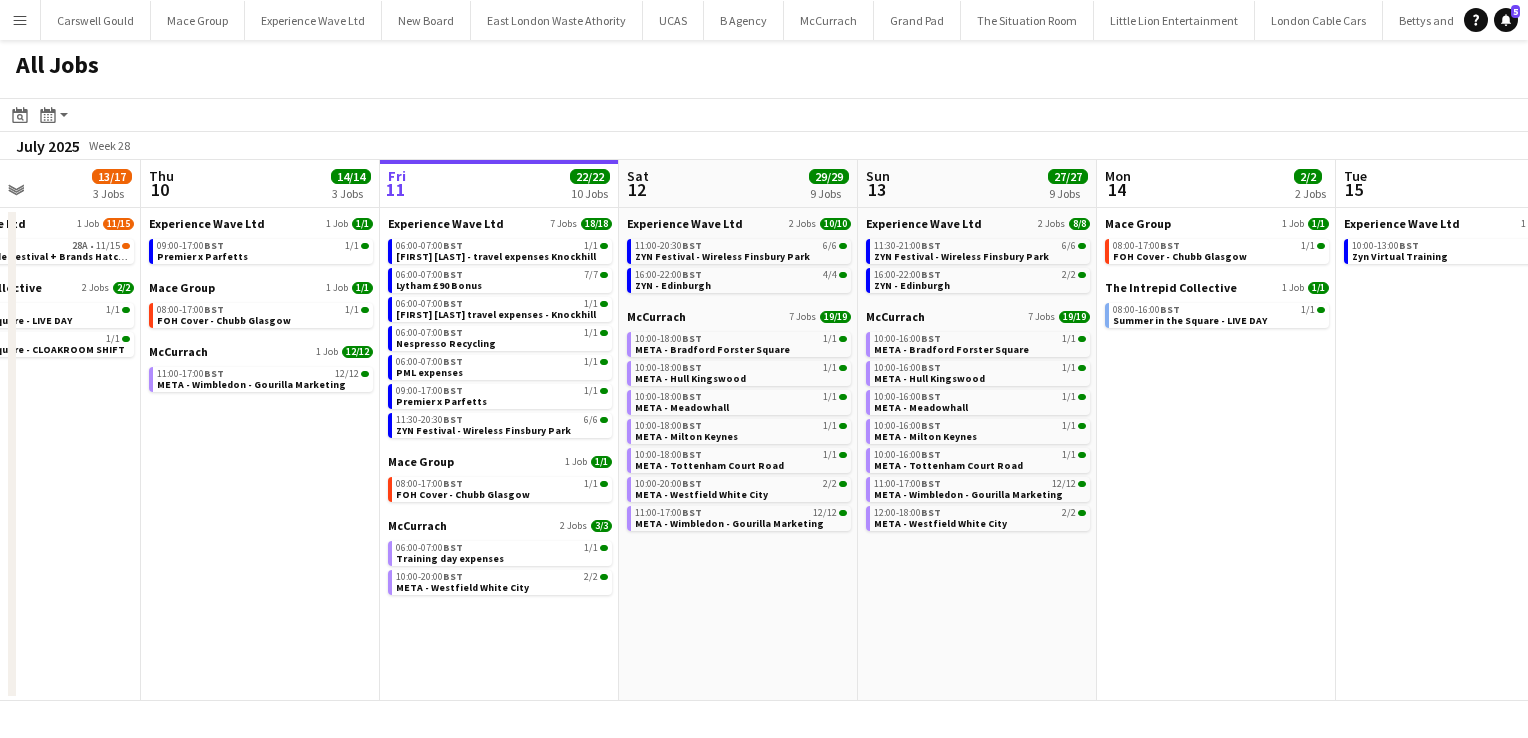 scroll, scrollTop: 0, scrollLeft: 577, axis: horizontal 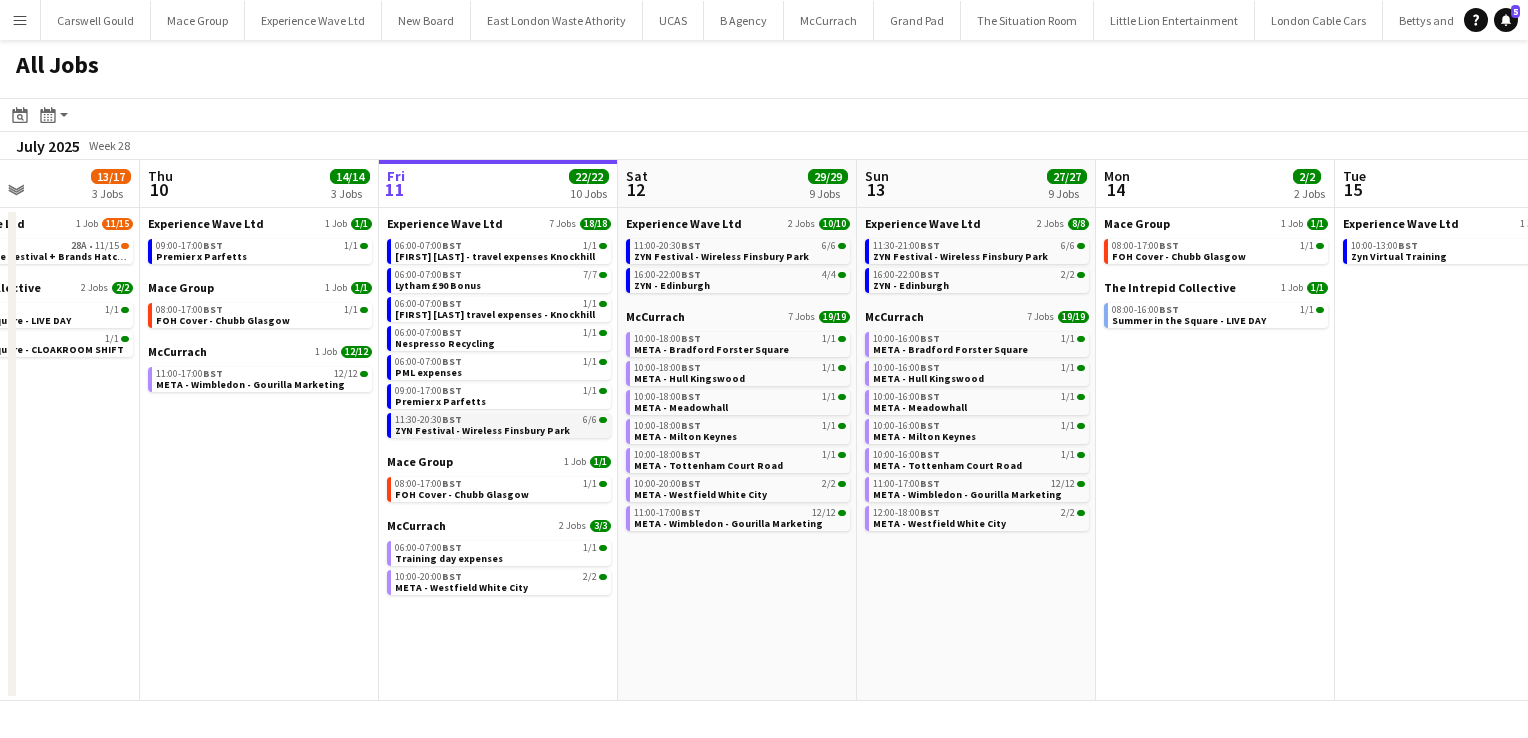 click on "ZYN Festival - Wireless Finsbury Park" at bounding box center (482, 430) 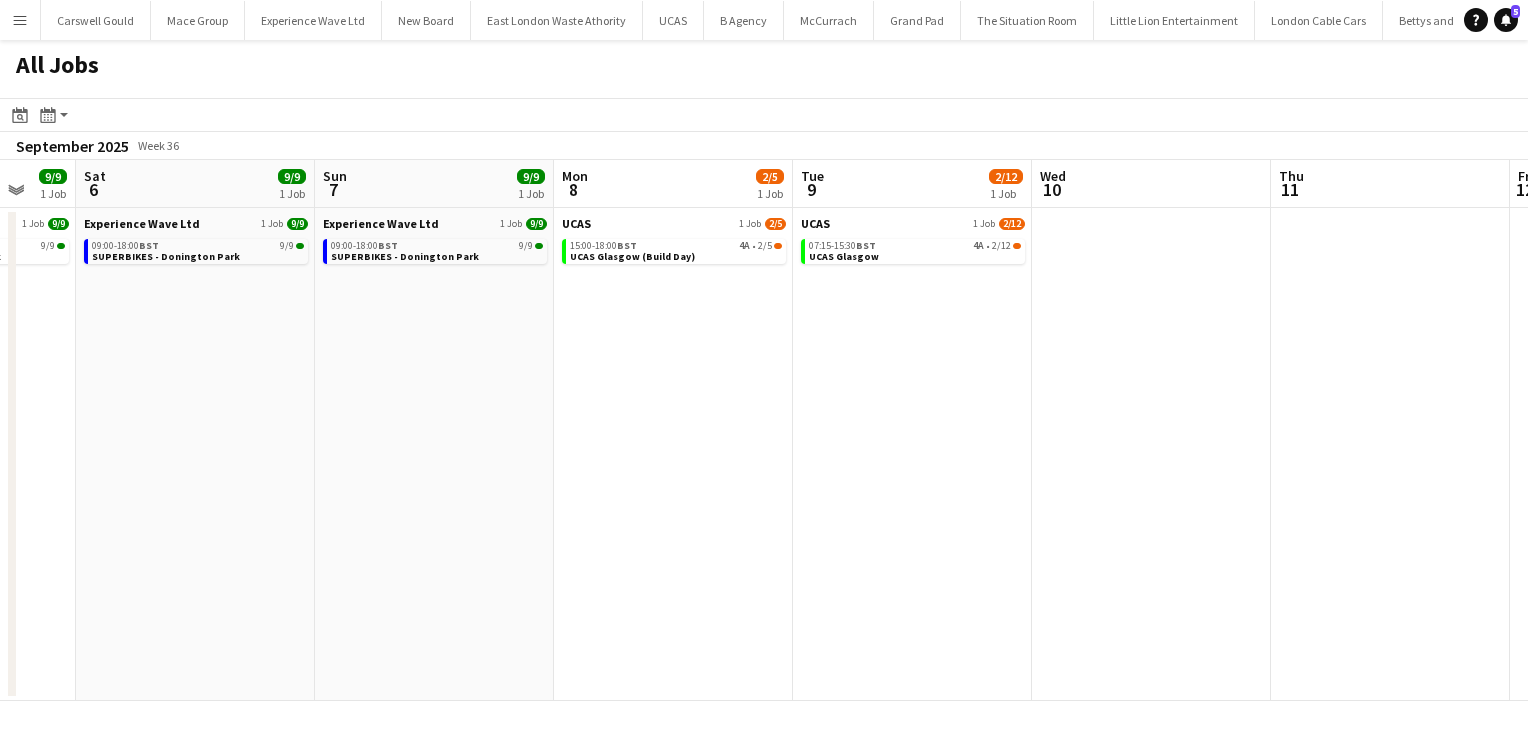 scroll, scrollTop: 0, scrollLeft: 881, axis: horizontal 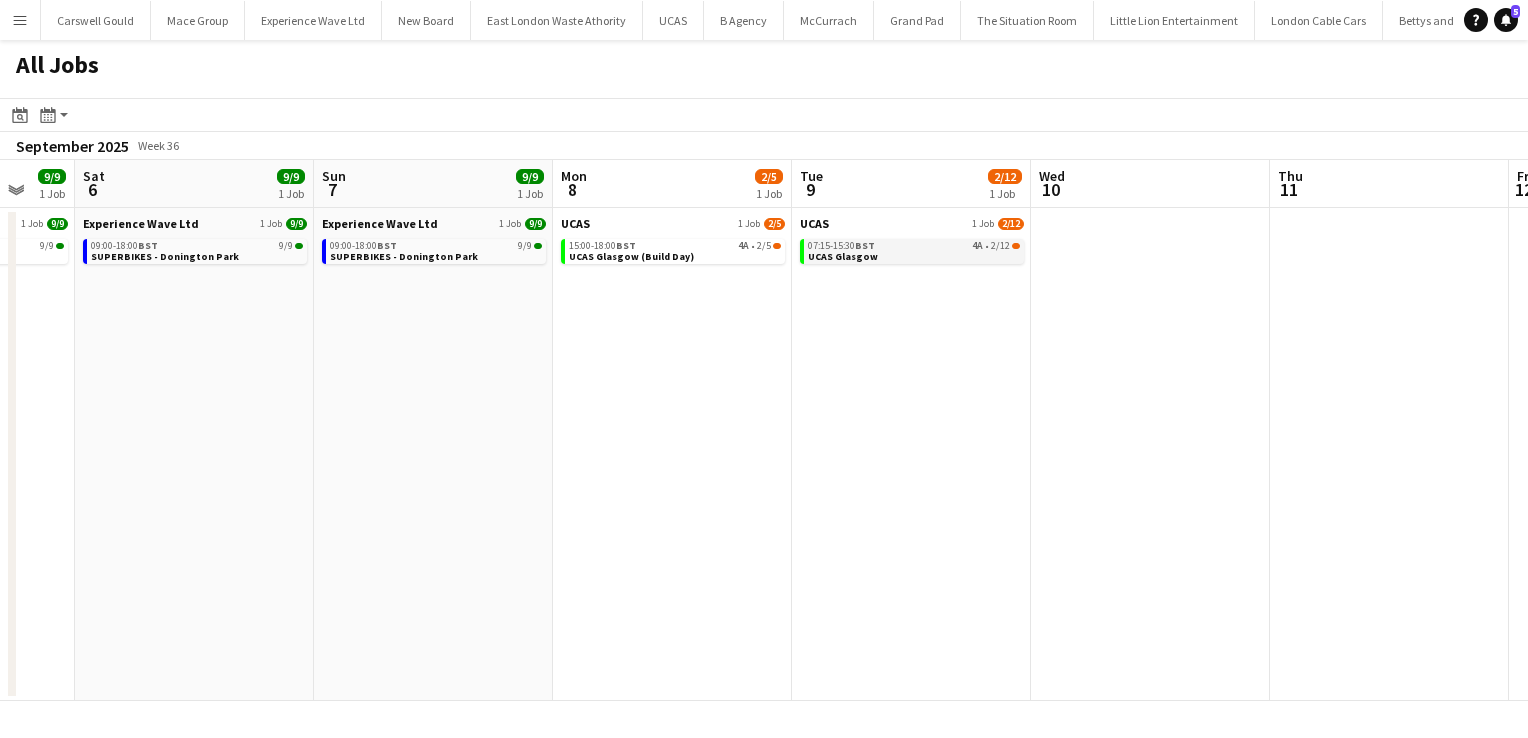 click on "07:15-15:30    BST   4A   •   2/12   UCAS Glasgow" at bounding box center [914, 250] 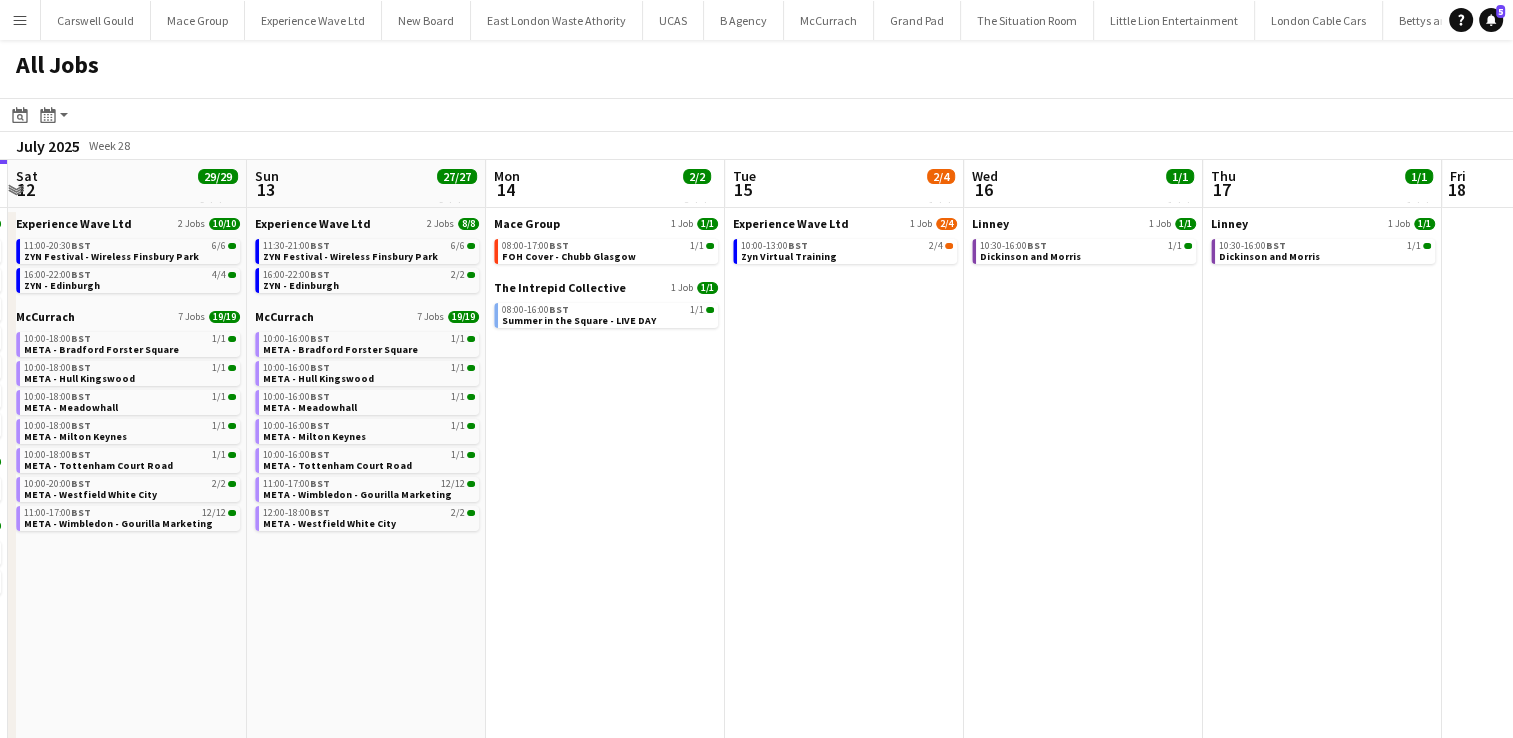 scroll, scrollTop: 0, scrollLeft: 574, axis: horizontal 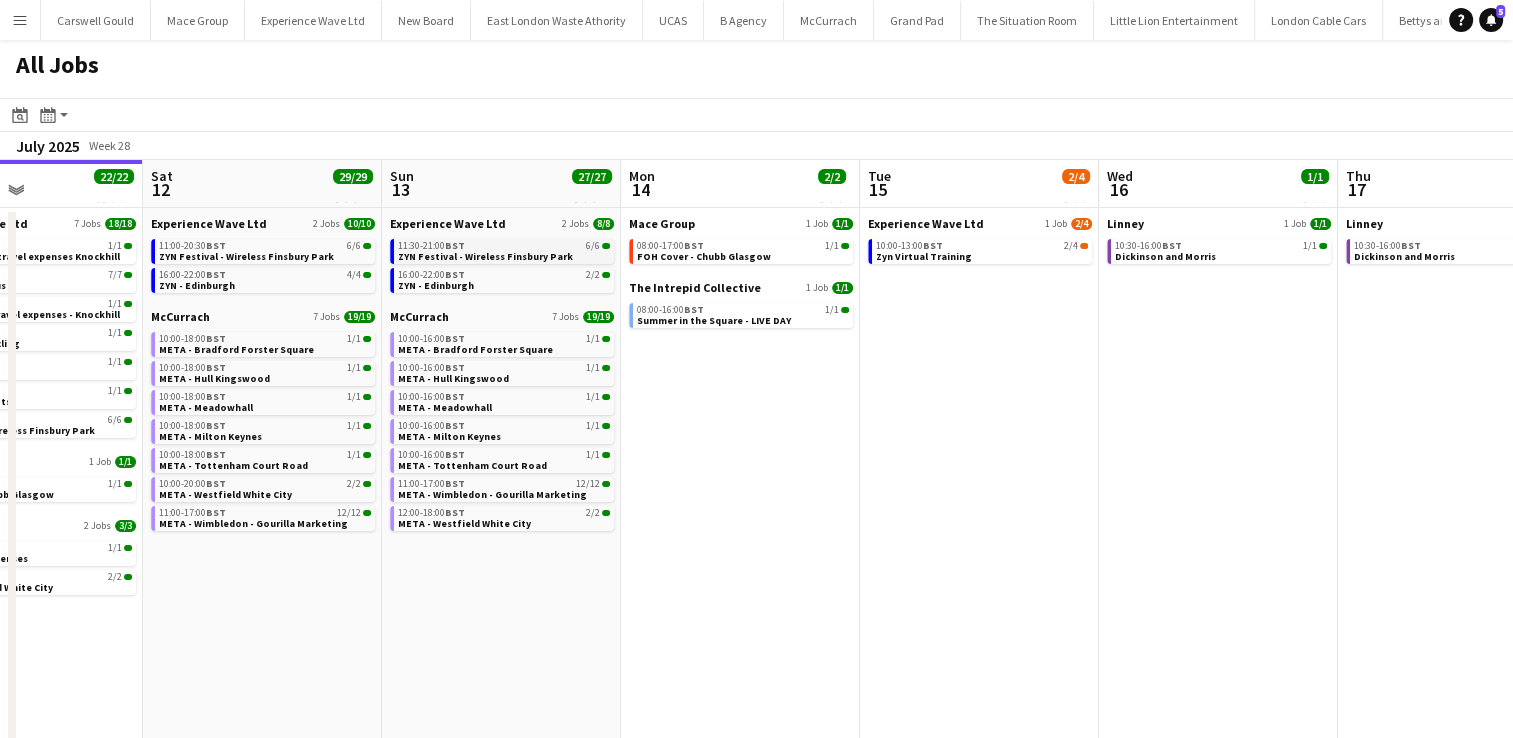 click on "ZYN Festival - Wireless Finsbury Park" at bounding box center (485, 256) 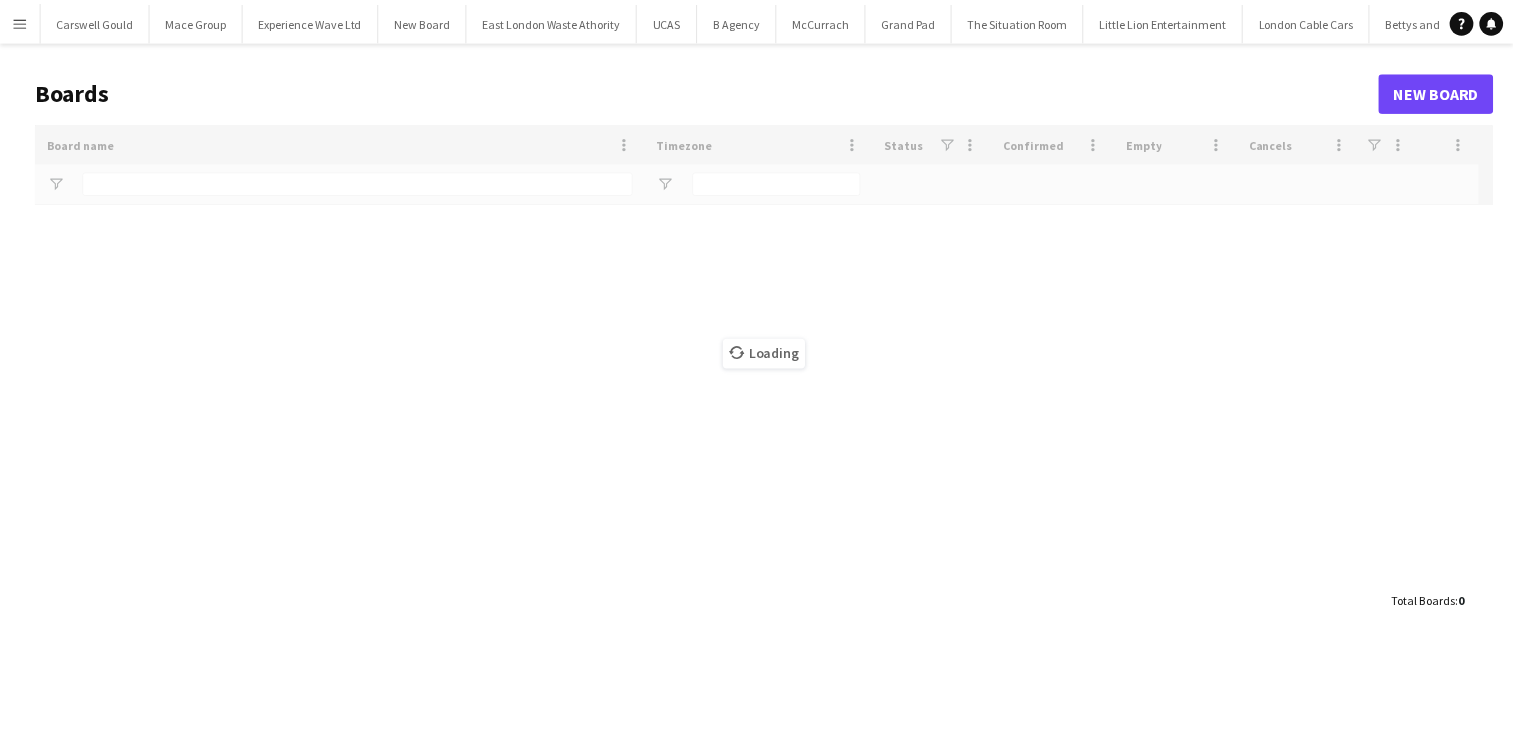 scroll, scrollTop: 0, scrollLeft: 0, axis: both 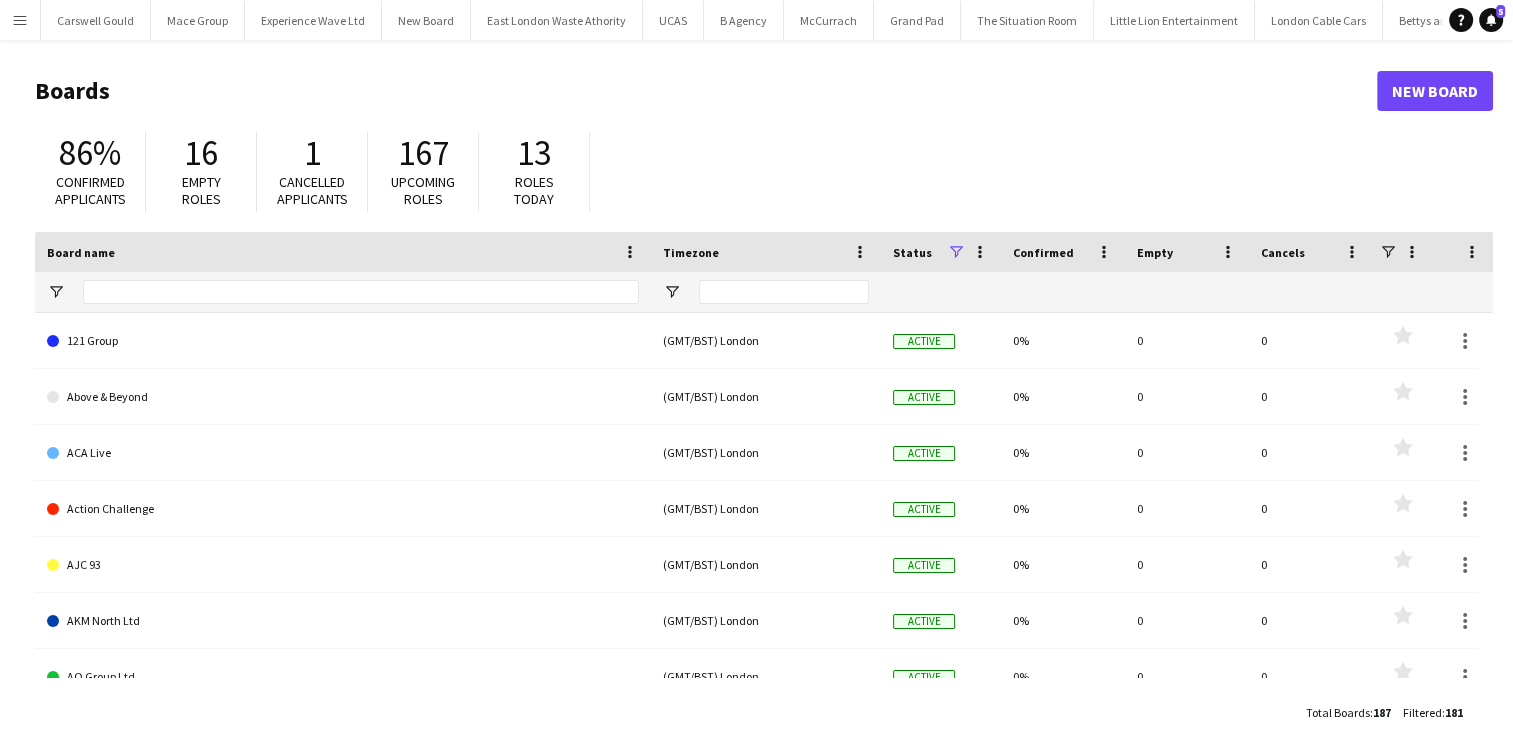 click on "Menu" at bounding box center [20, 20] 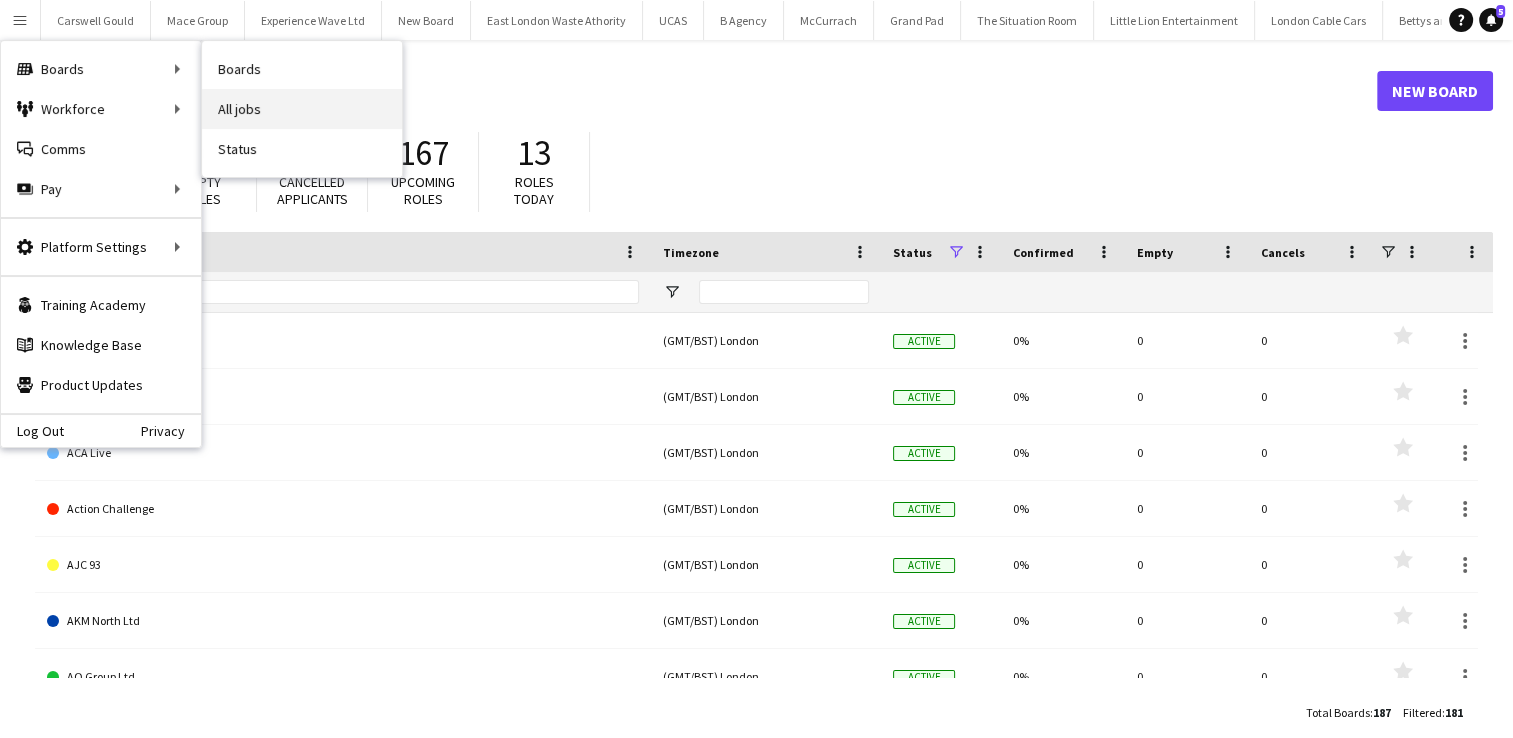 click on "All jobs" at bounding box center [302, 109] 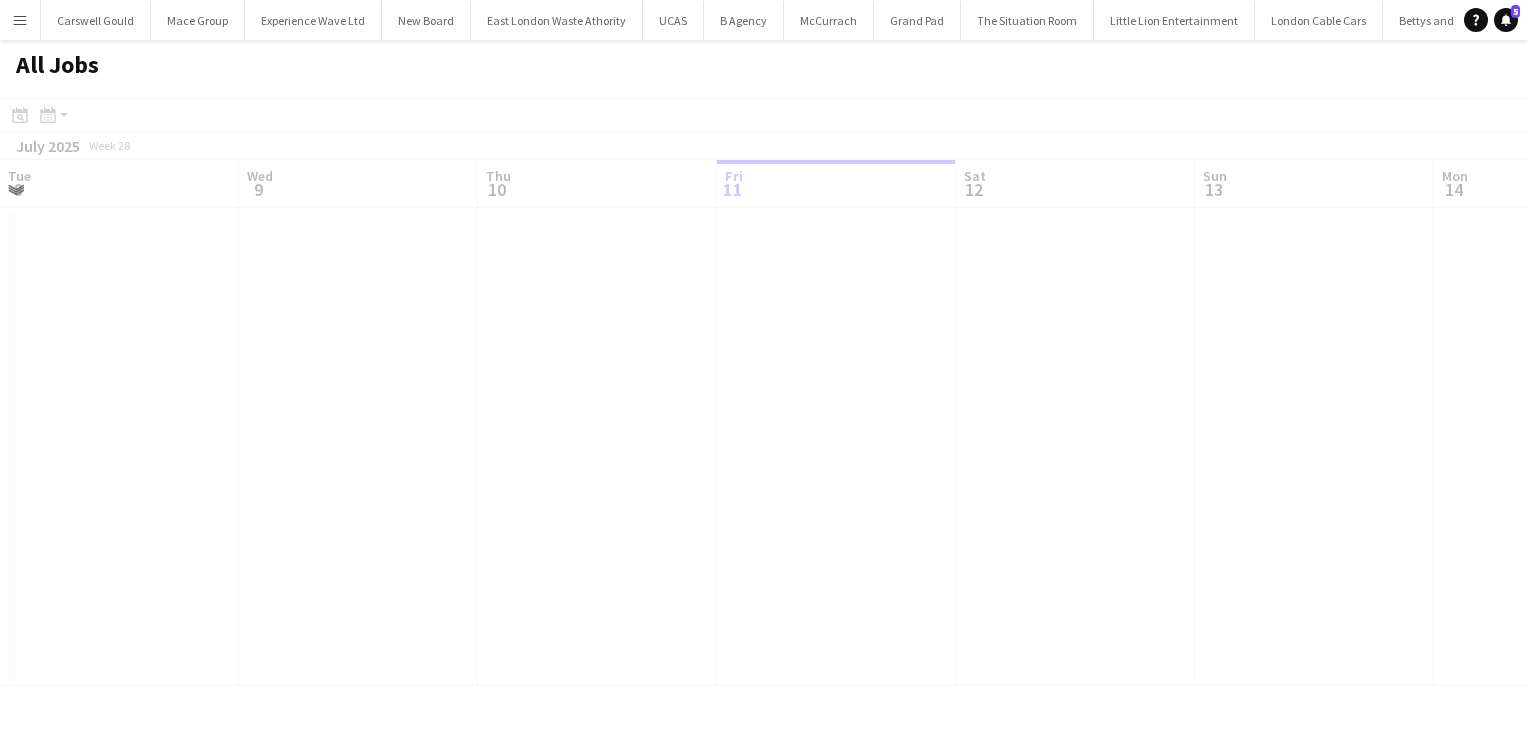 scroll, scrollTop: 0, scrollLeft: 478, axis: horizontal 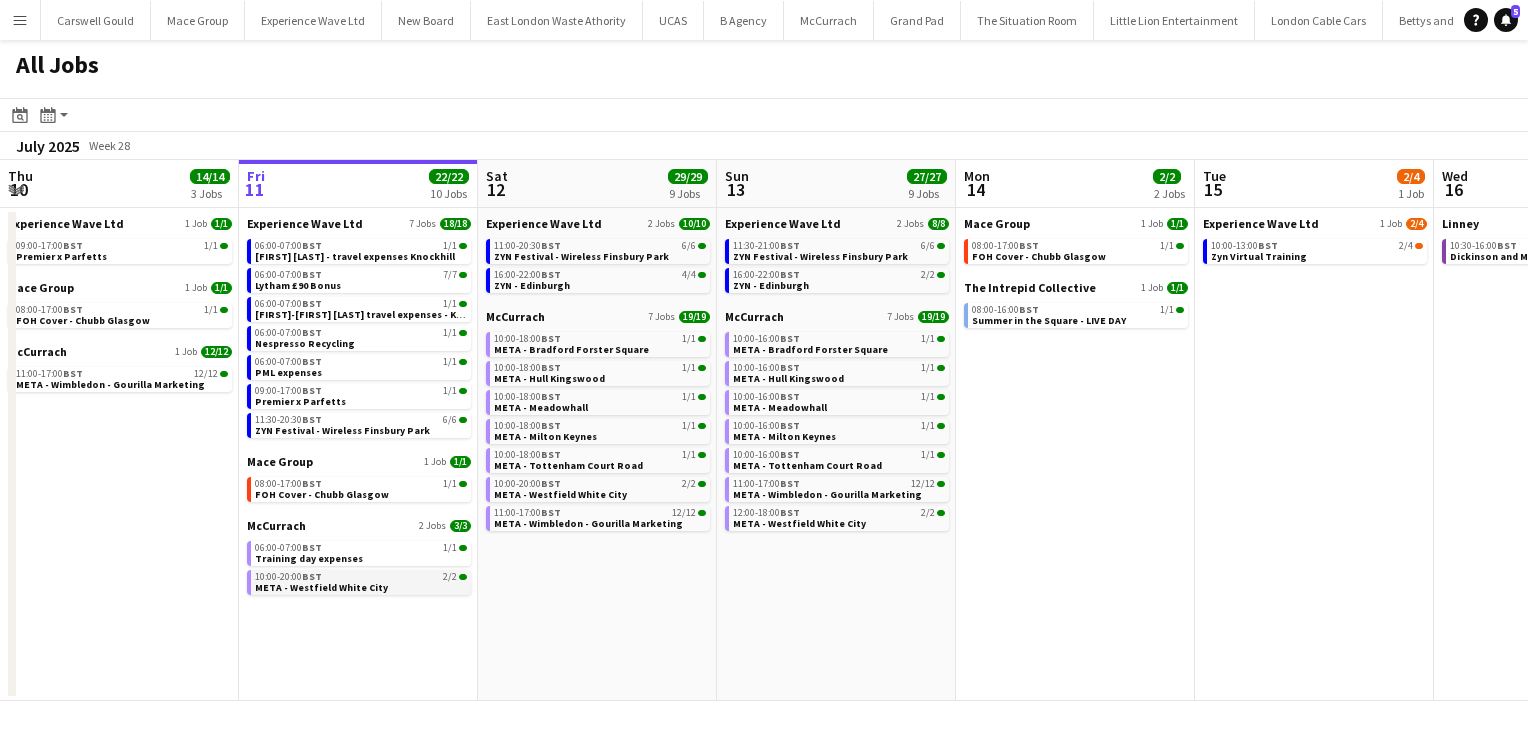 click on "META - Westfield White City" at bounding box center (321, 587) 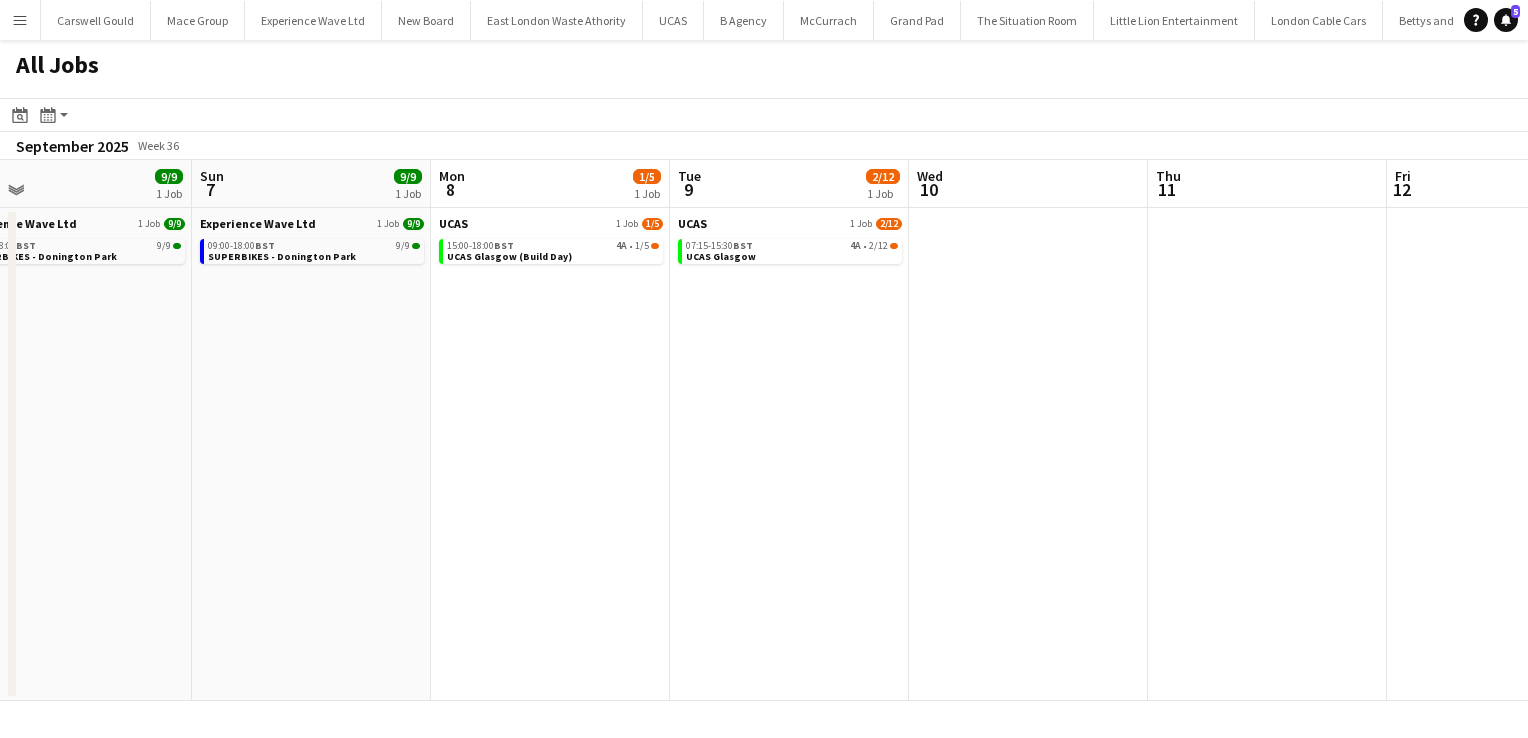 scroll, scrollTop: 0, scrollLeft: 834, axis: horizontal 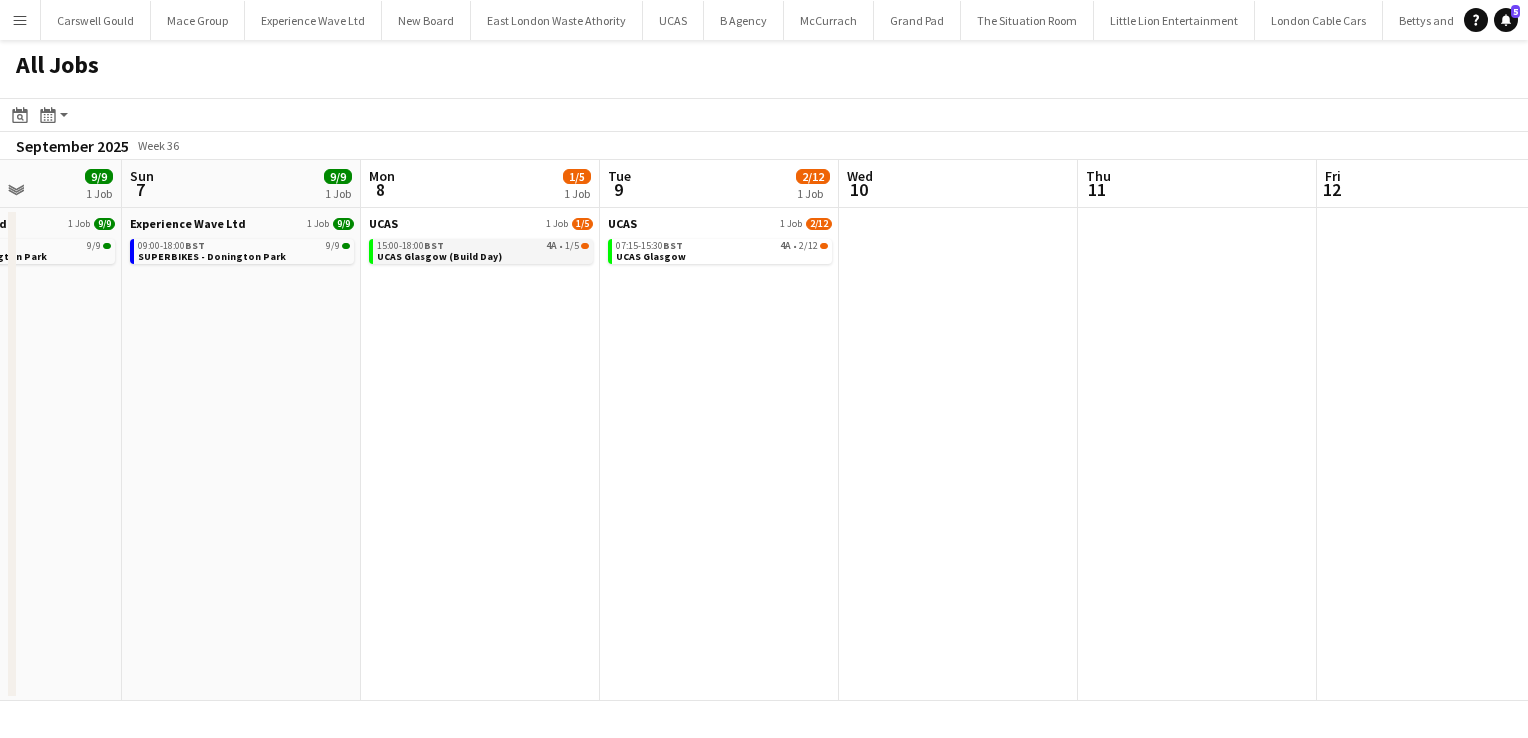 click on "UCAS Glasgow (Build Day)" at bounding box center (439, 256) 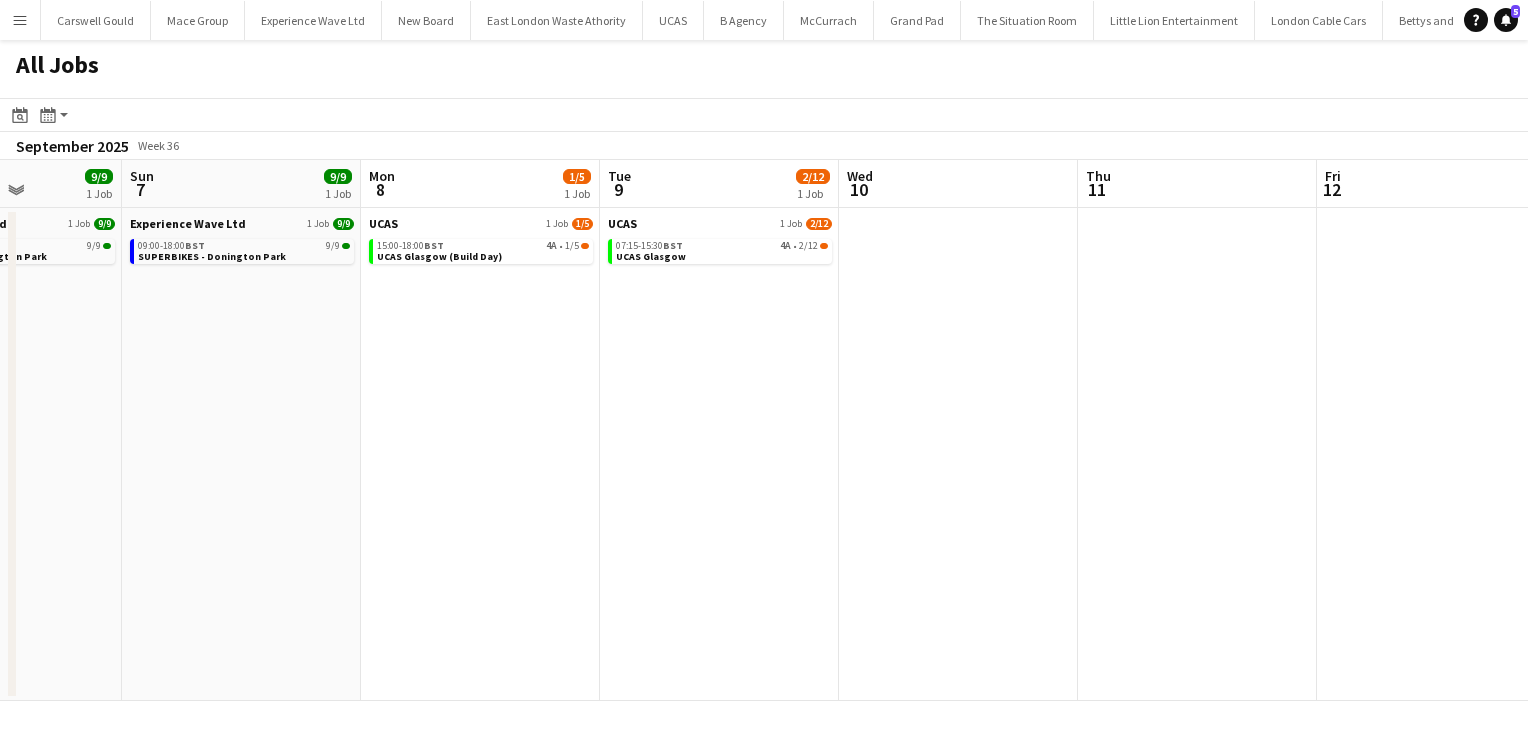 click on "Menu" at bounding box center (20, 20) 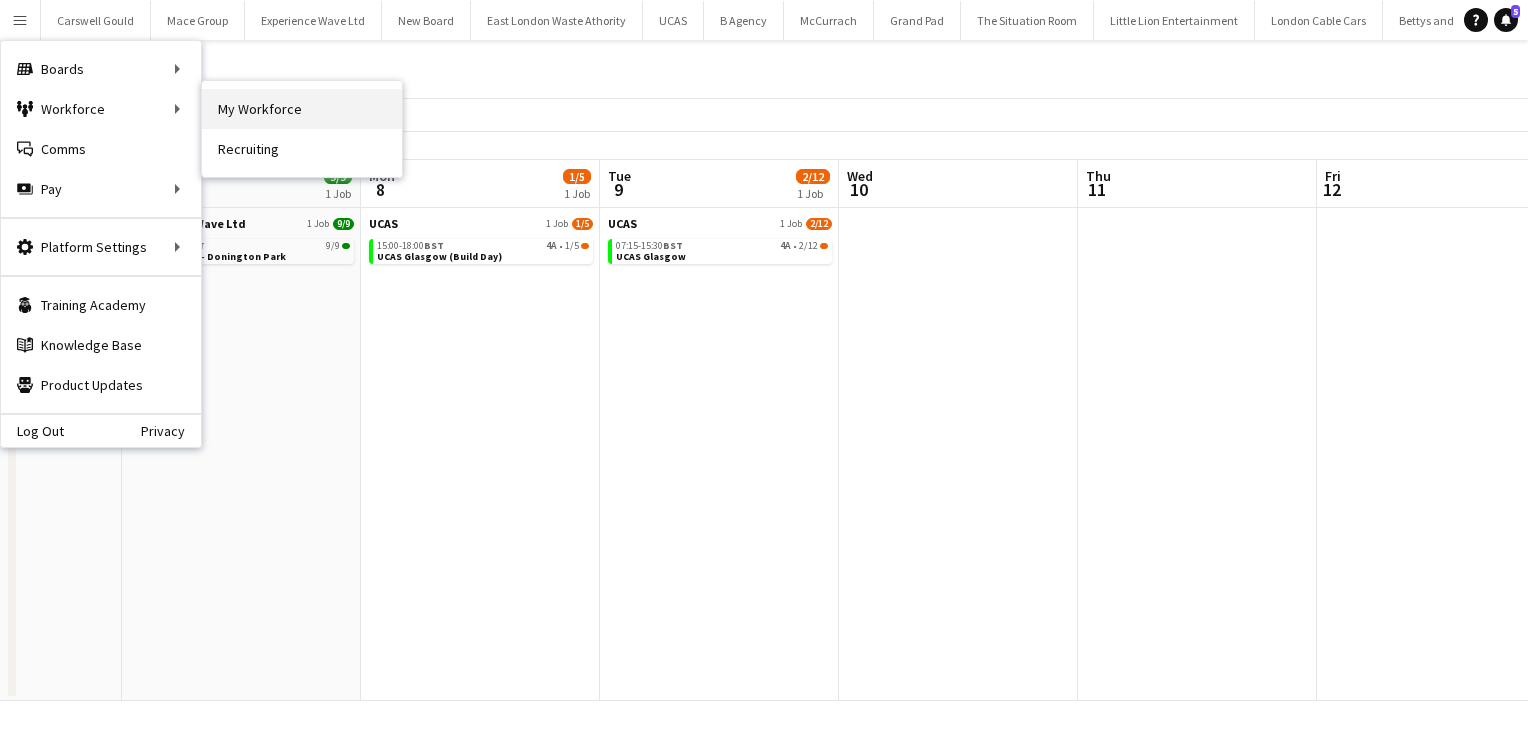 click on "My Workforce" at bounding box center (302, 109) 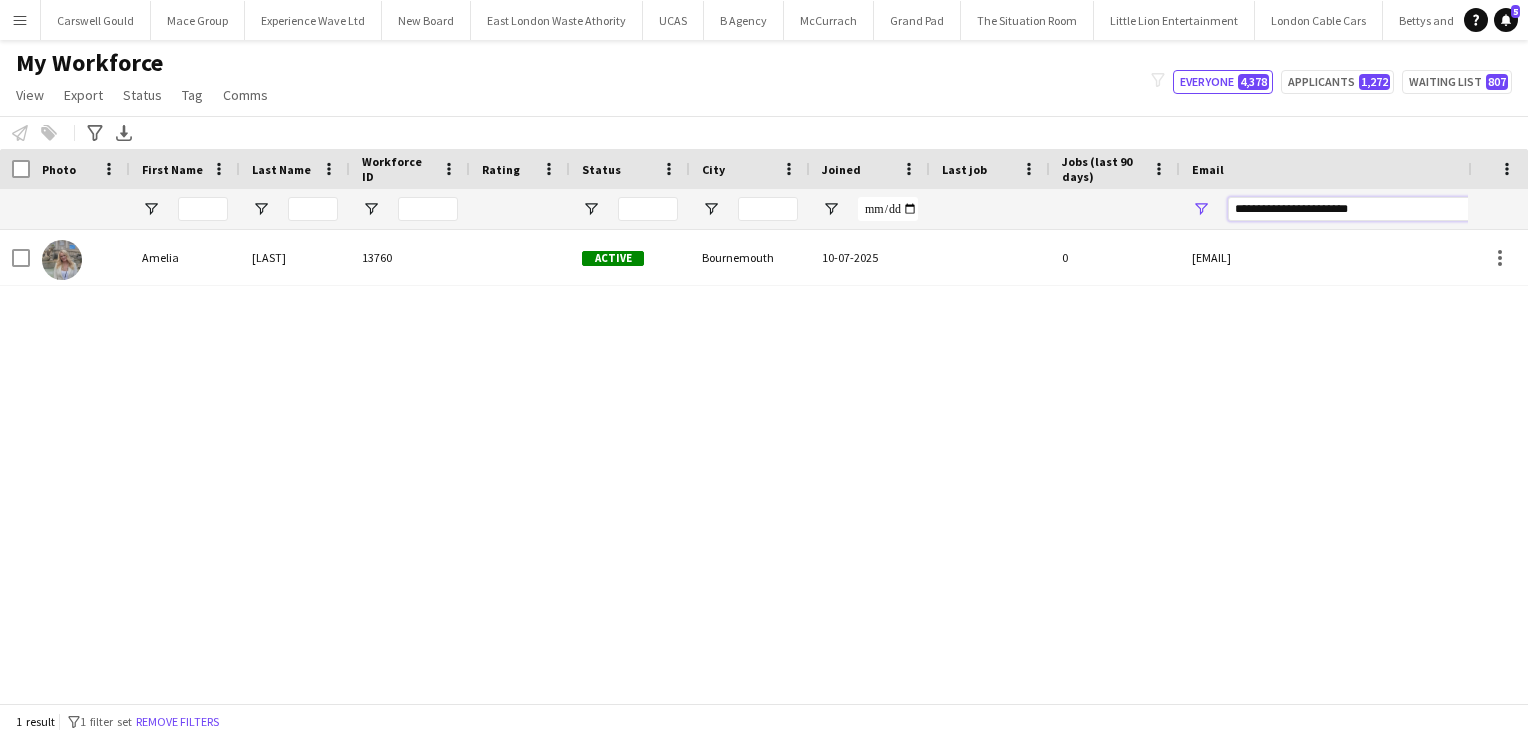 drag, startPoint x: 1382, startPoint y: 208, endPoint x: 1100, endPoint y: 206, distance: 282.00708 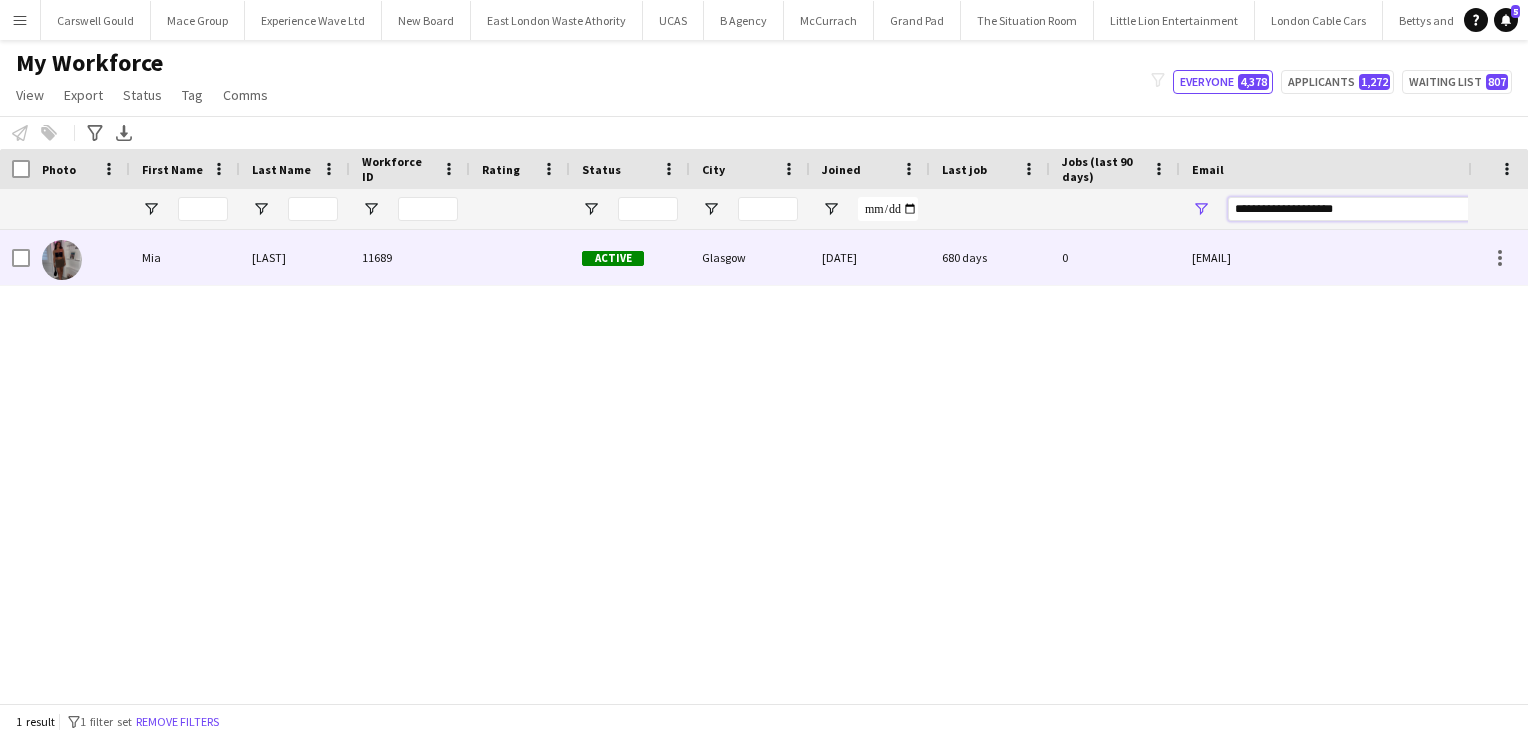 type on "**********" 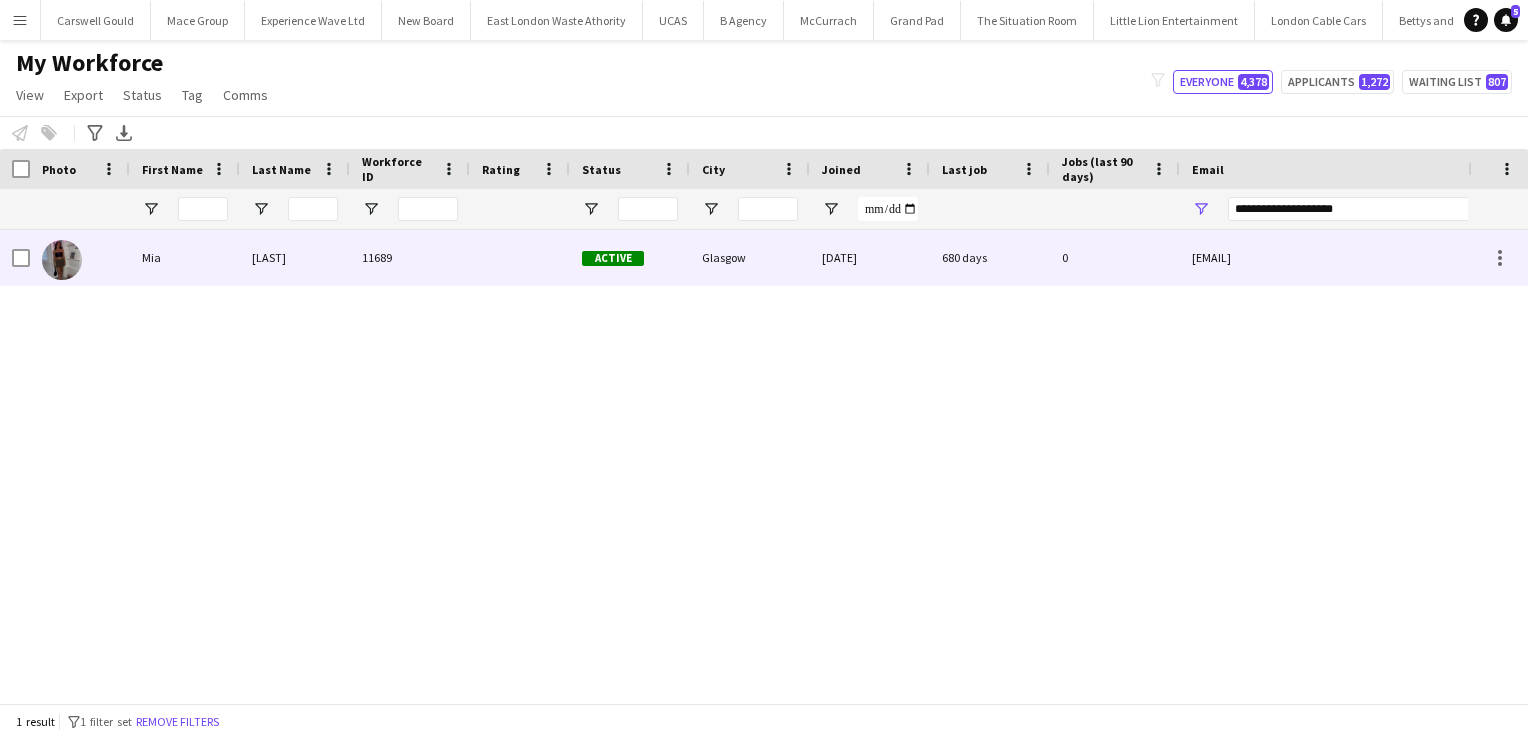 click on "Dunphy" at bounding box center [295, 257] 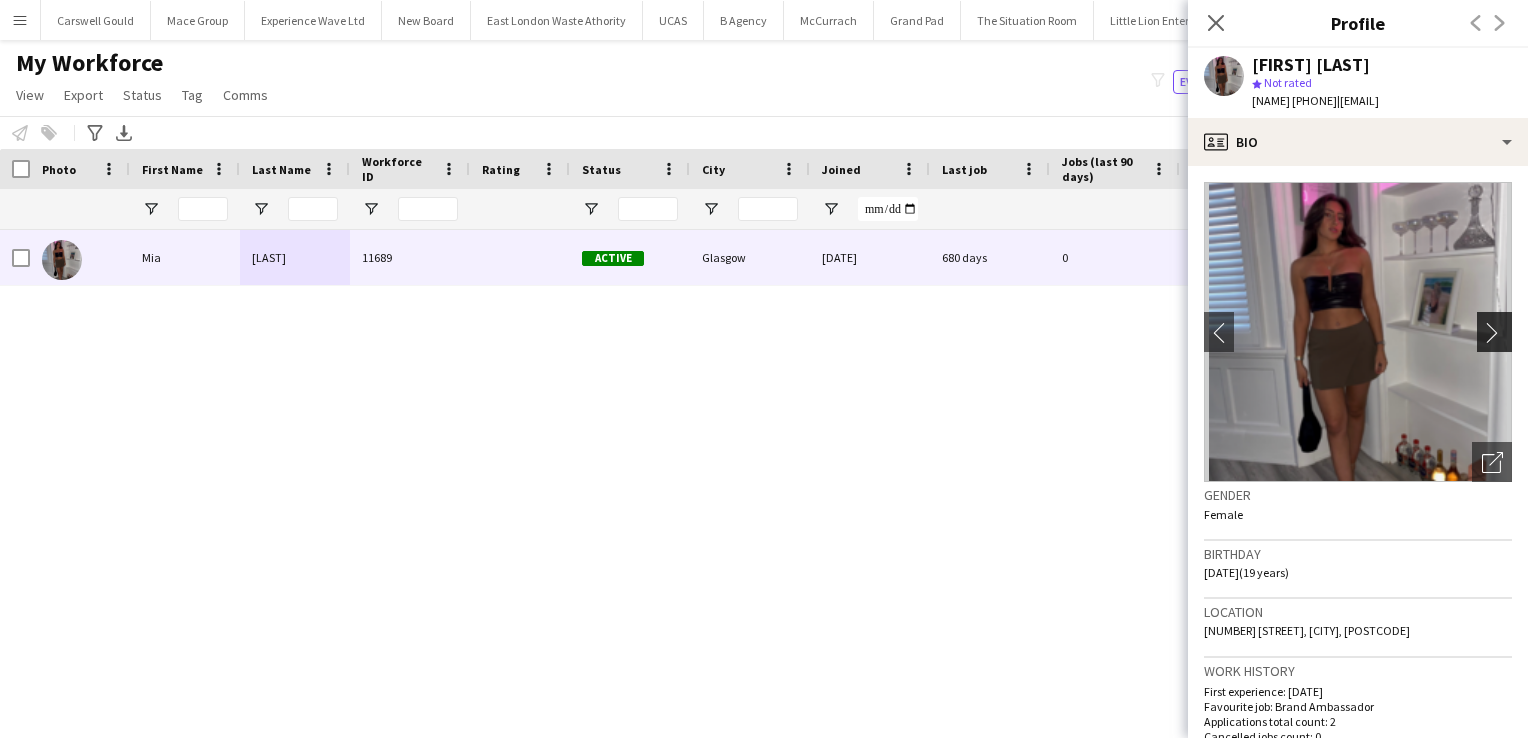 click on "chevron-right" 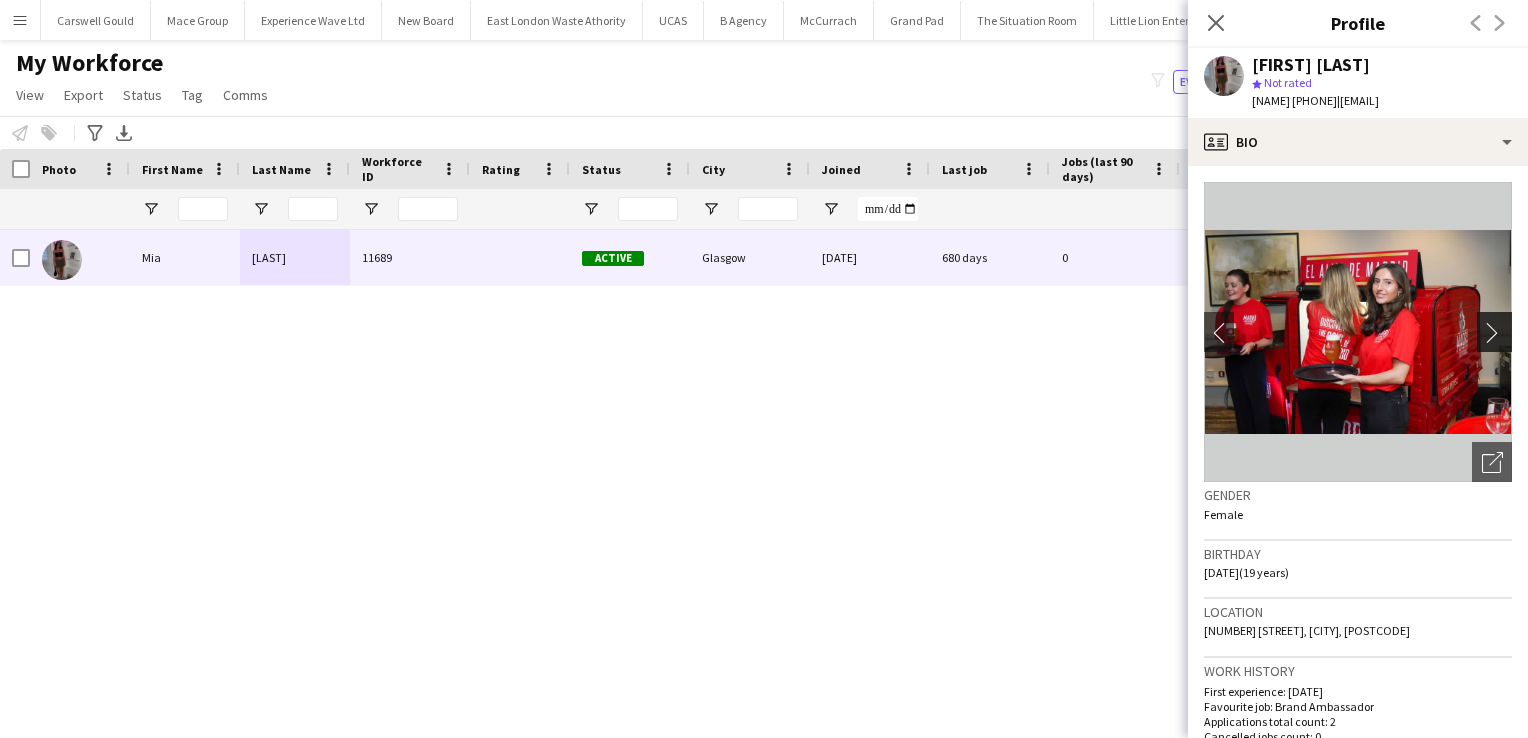 click on "chevron-right" 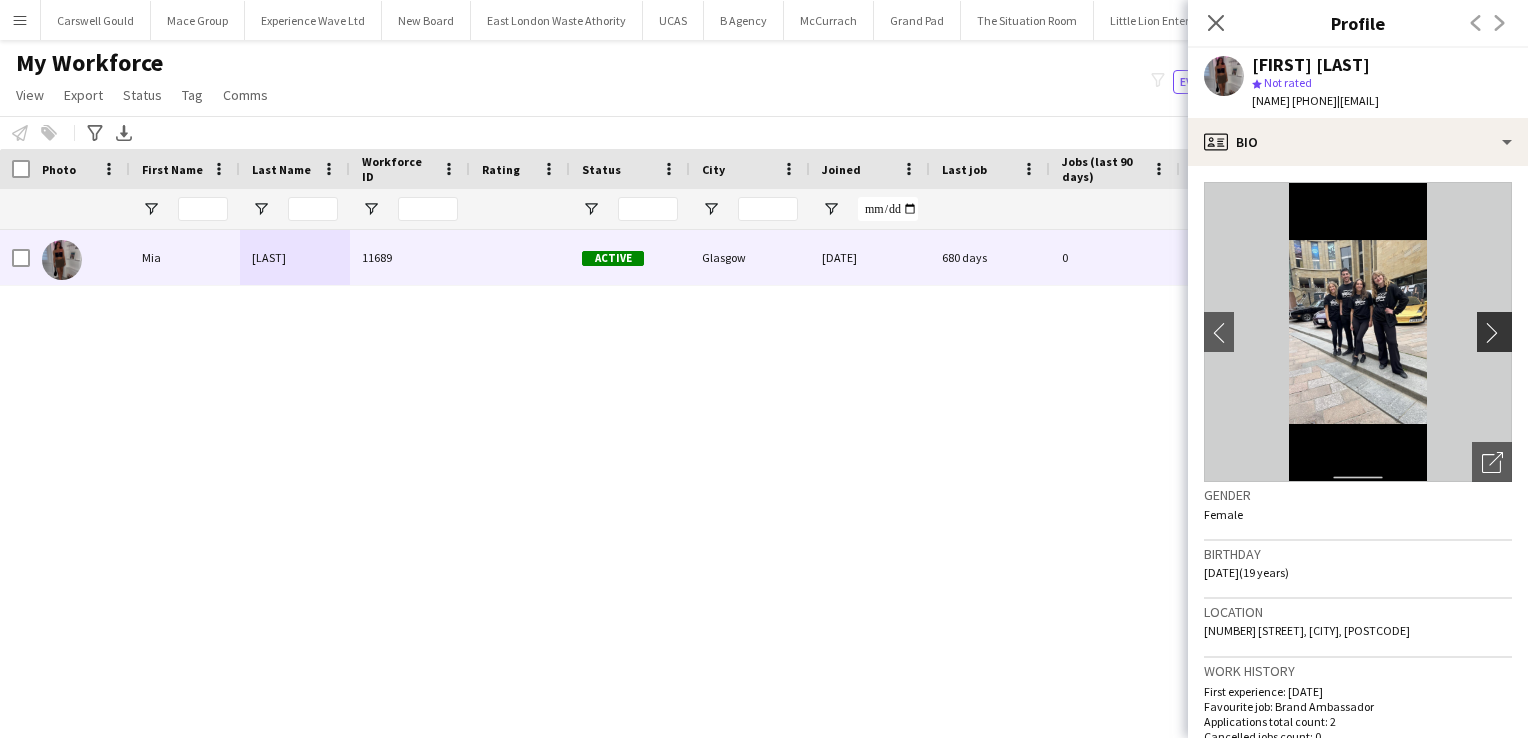 click on "chevron-right" 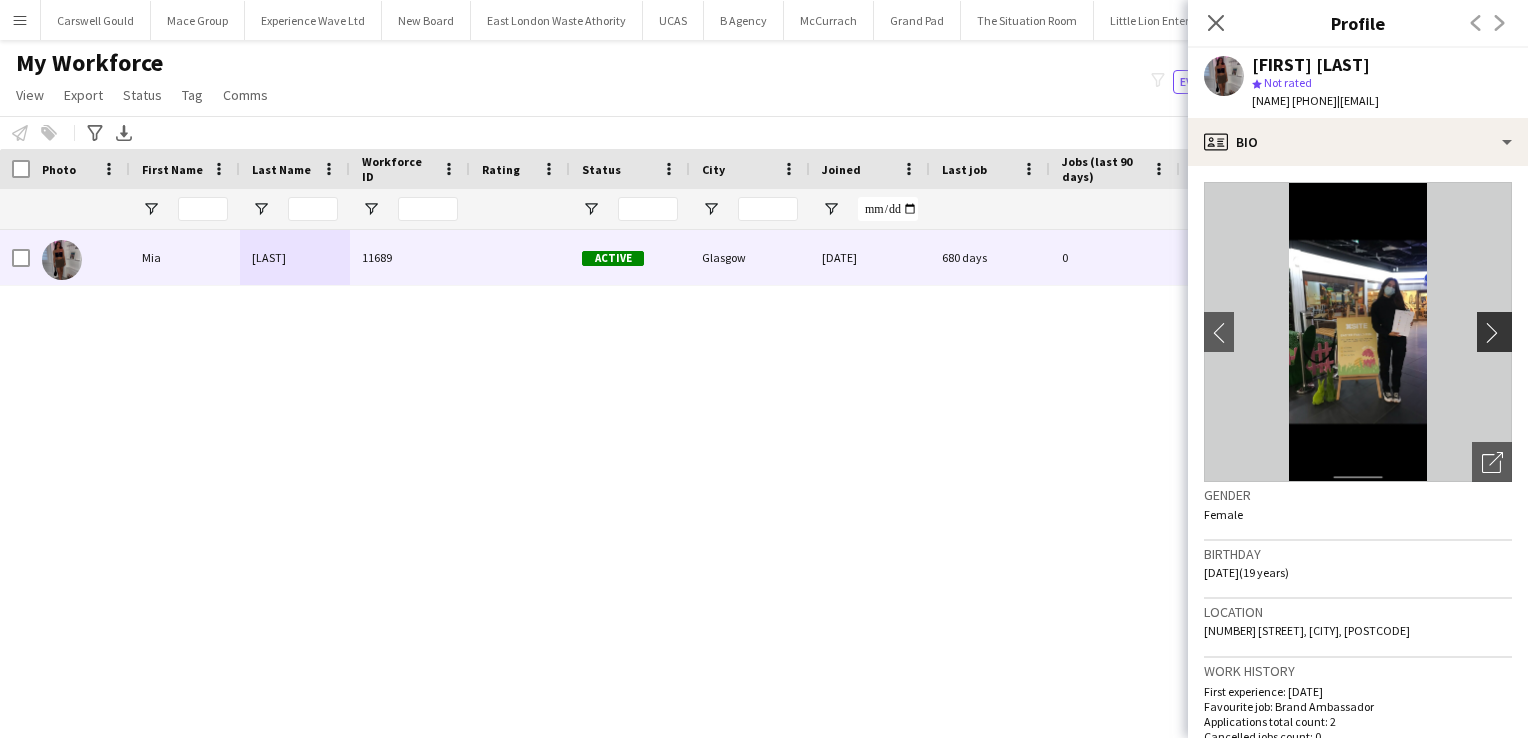 click on "chevron-right" 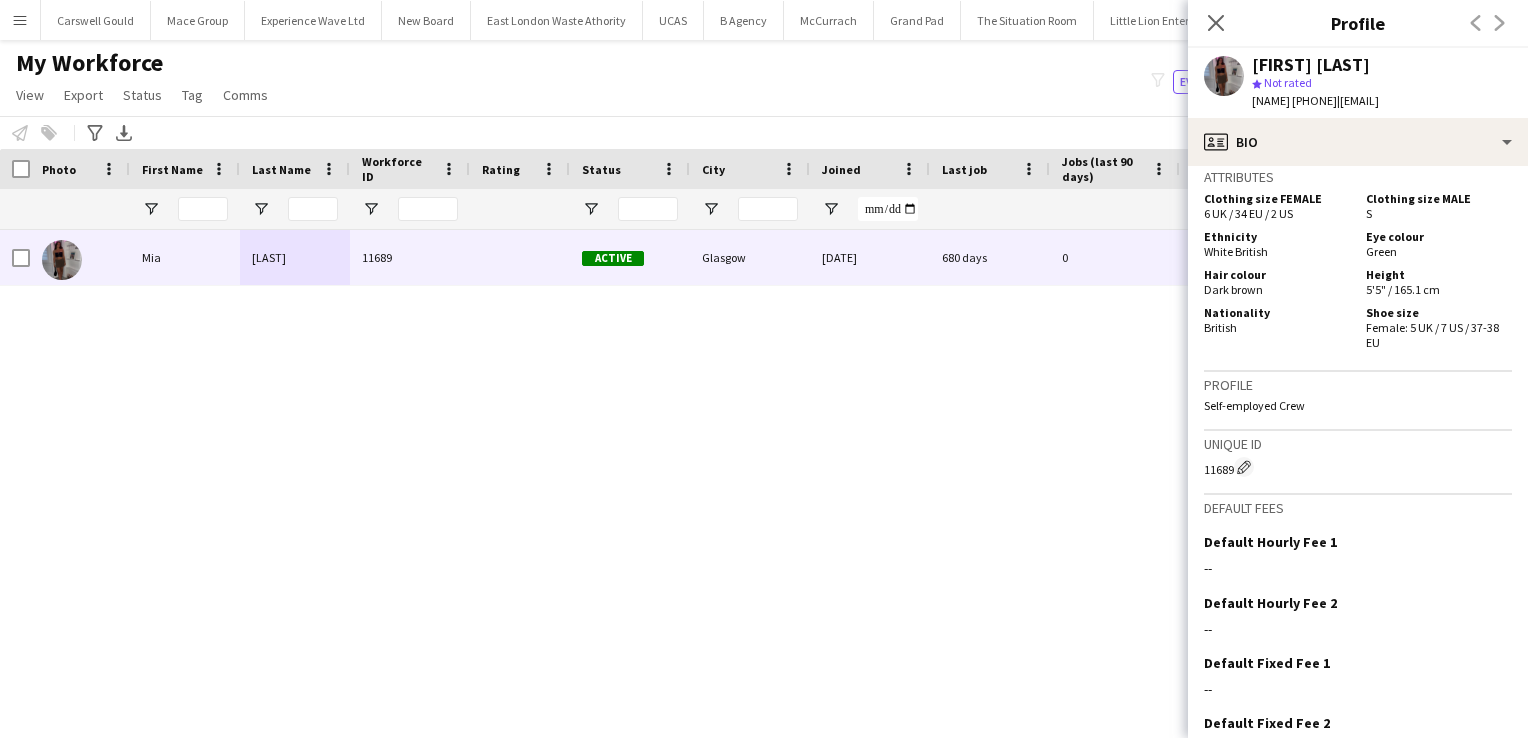 scroll, scrollTop: 0, scrollLeft: 0, axis: both 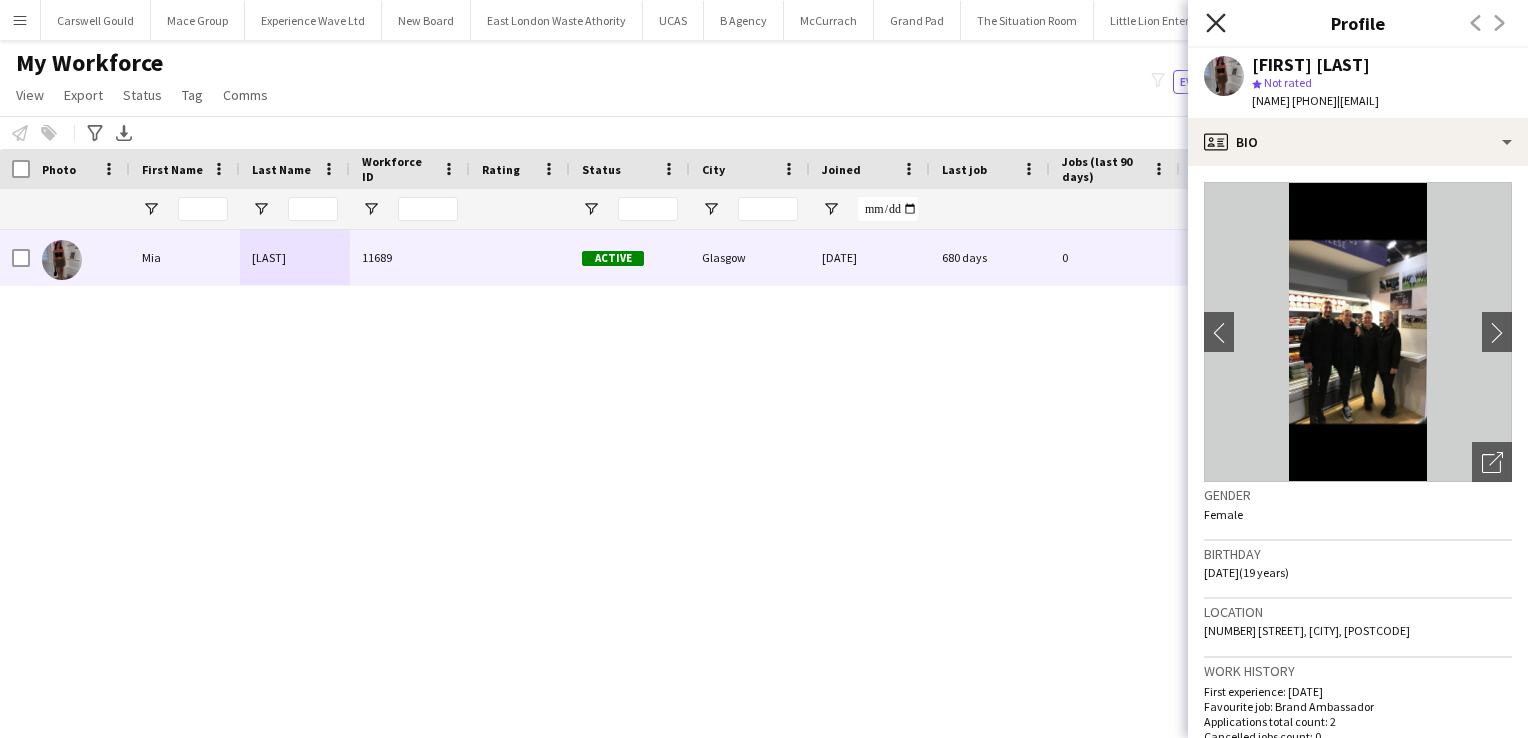 click on "Close pop-in" 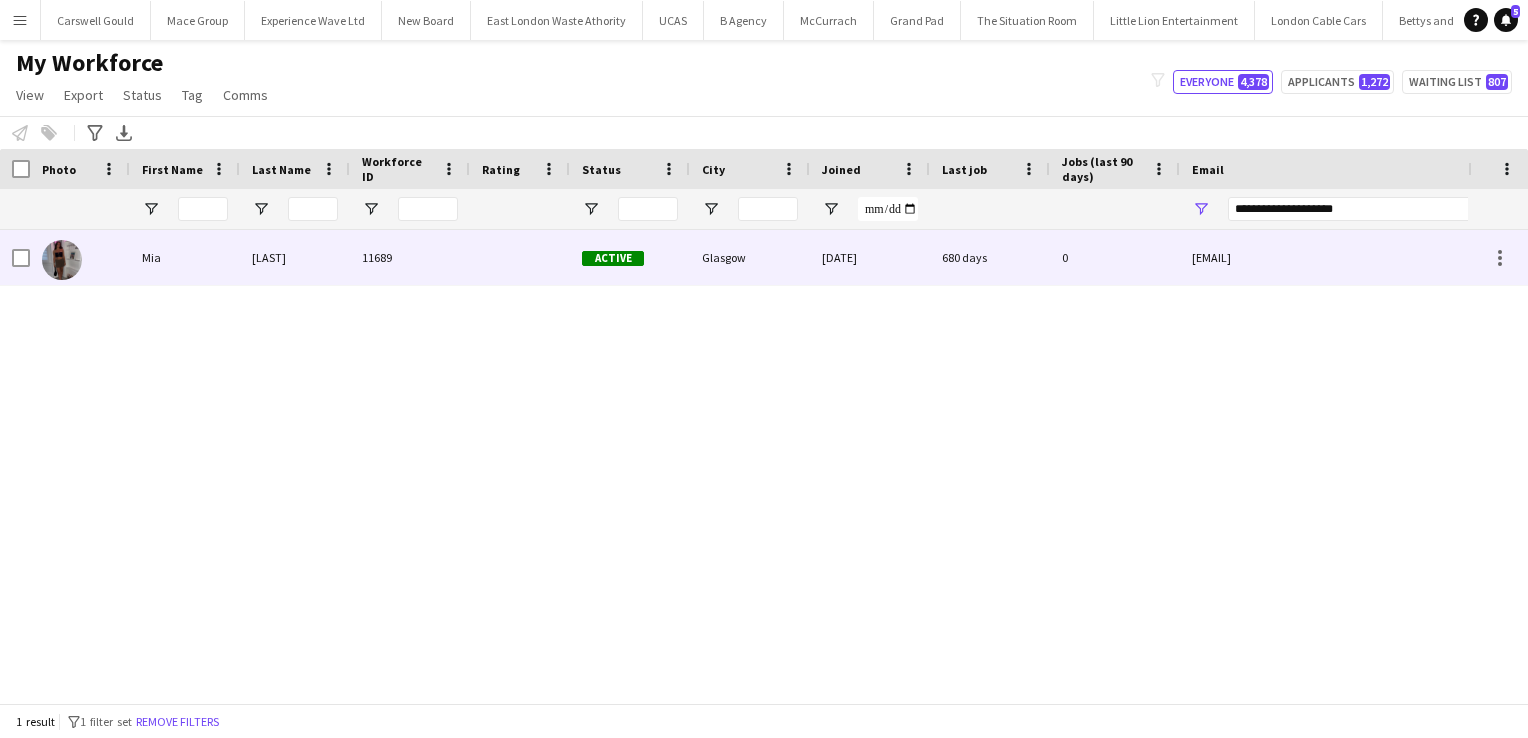 click on "Mia" at bounding box center [185, 257] 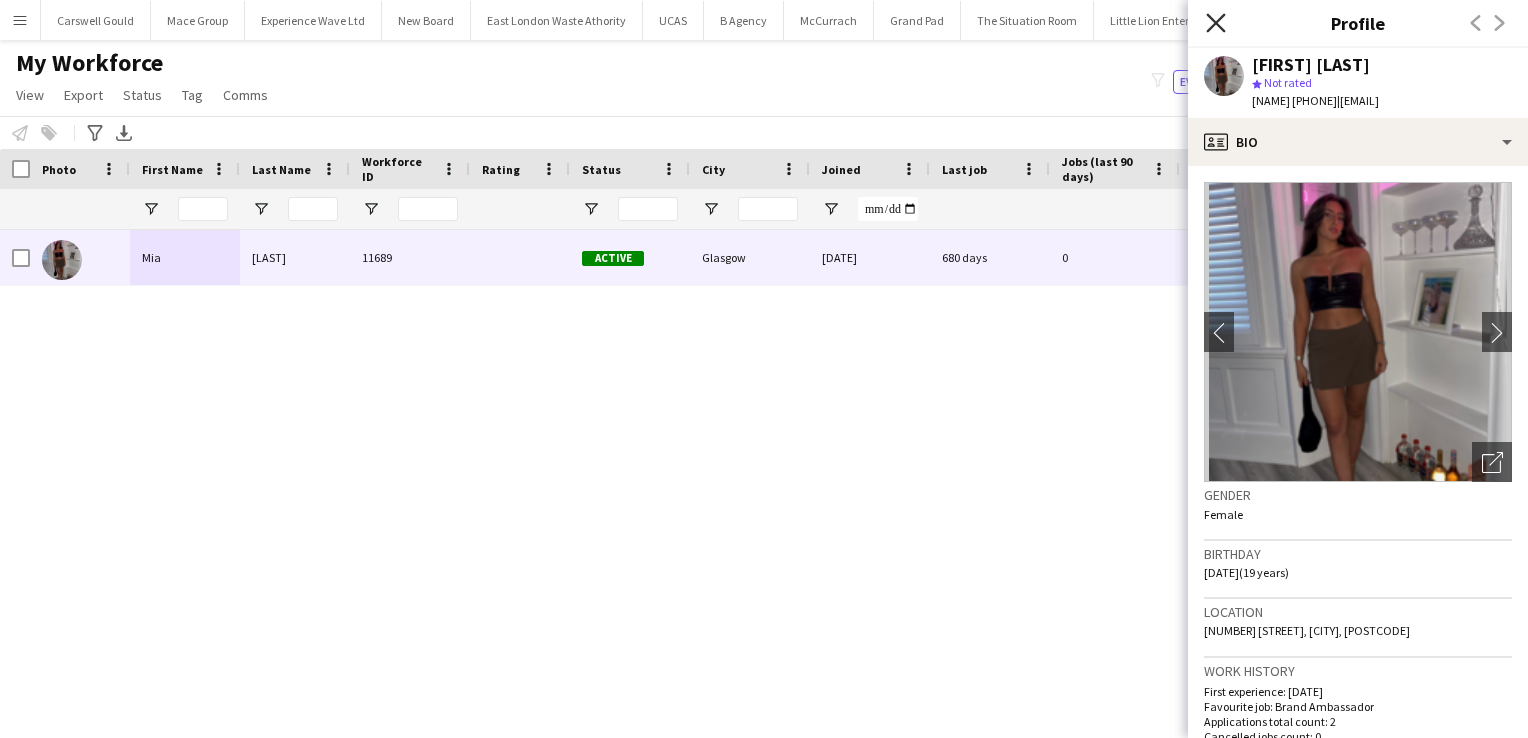 click on "Close pop-in" 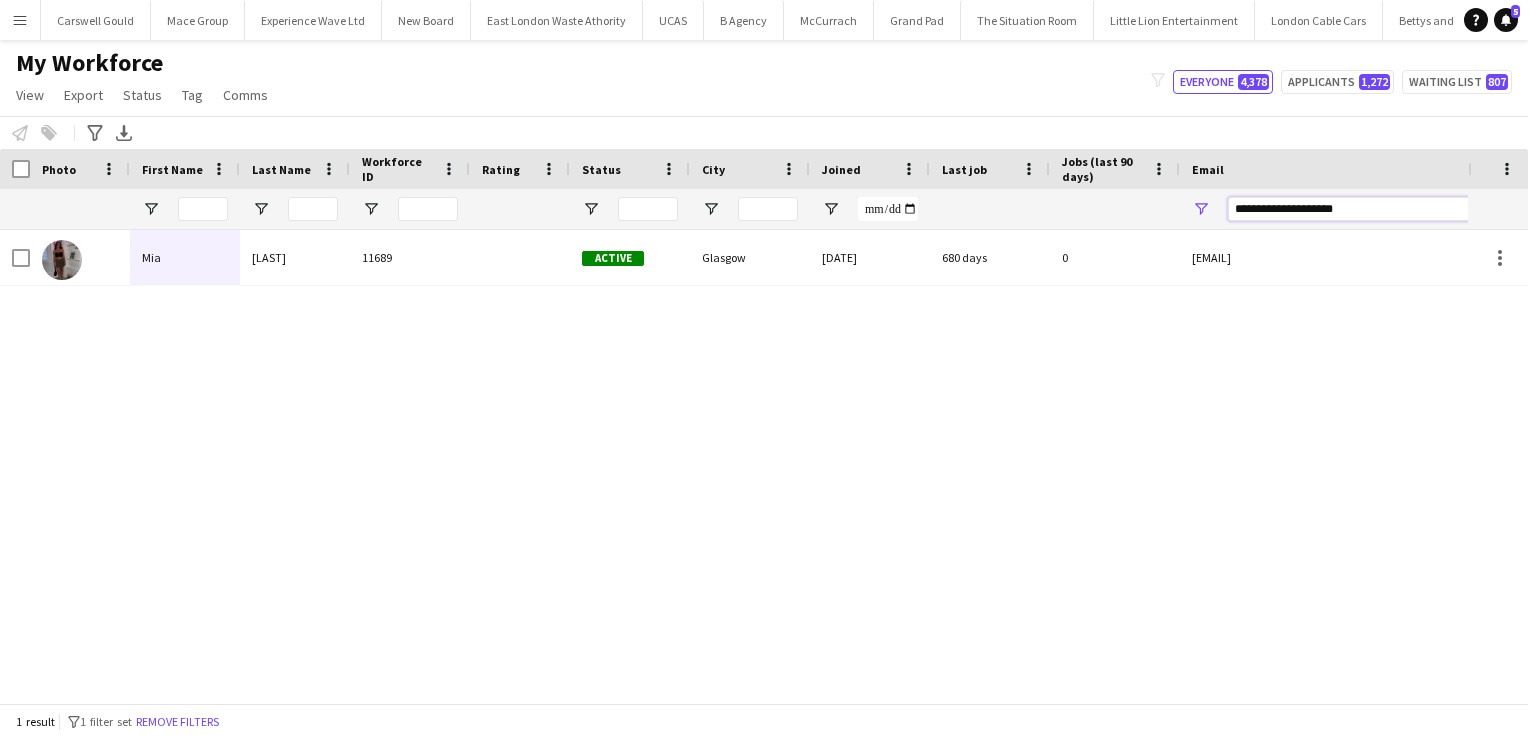 drag, startPoint x: 1378, startPoint y: 210, endPoint x: 1182, endPoint y: 196, distance: 196.49936 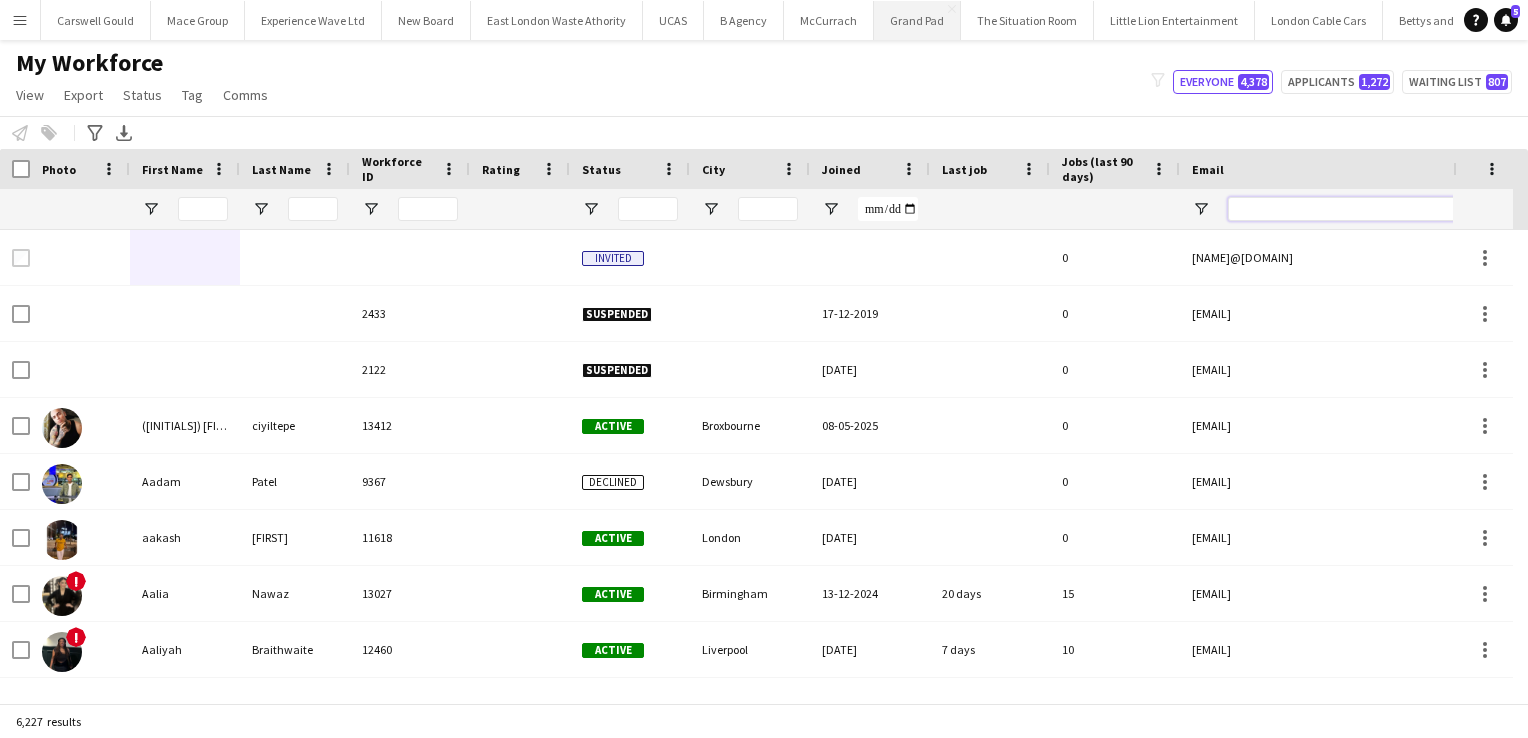 type 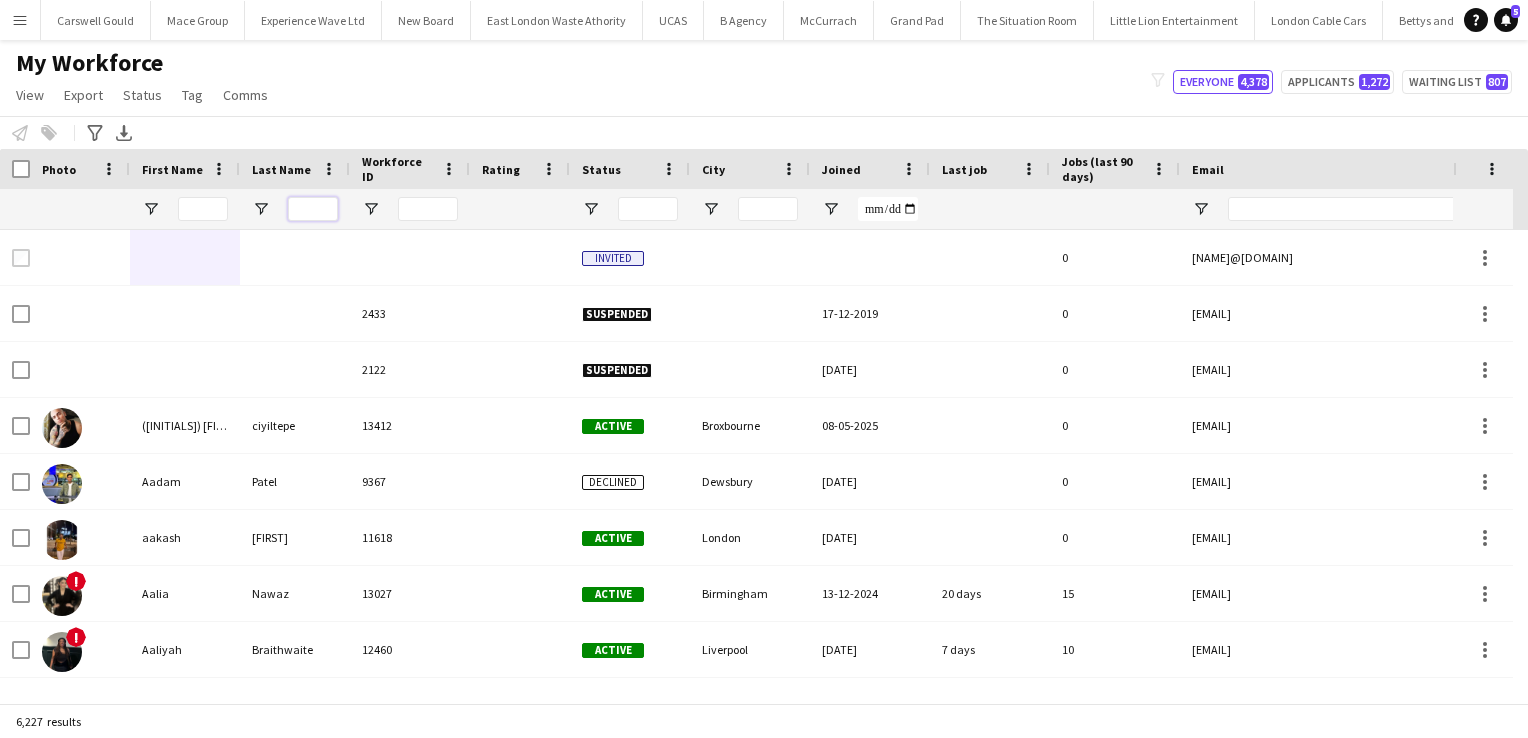 click at bounding box center [313, 209] 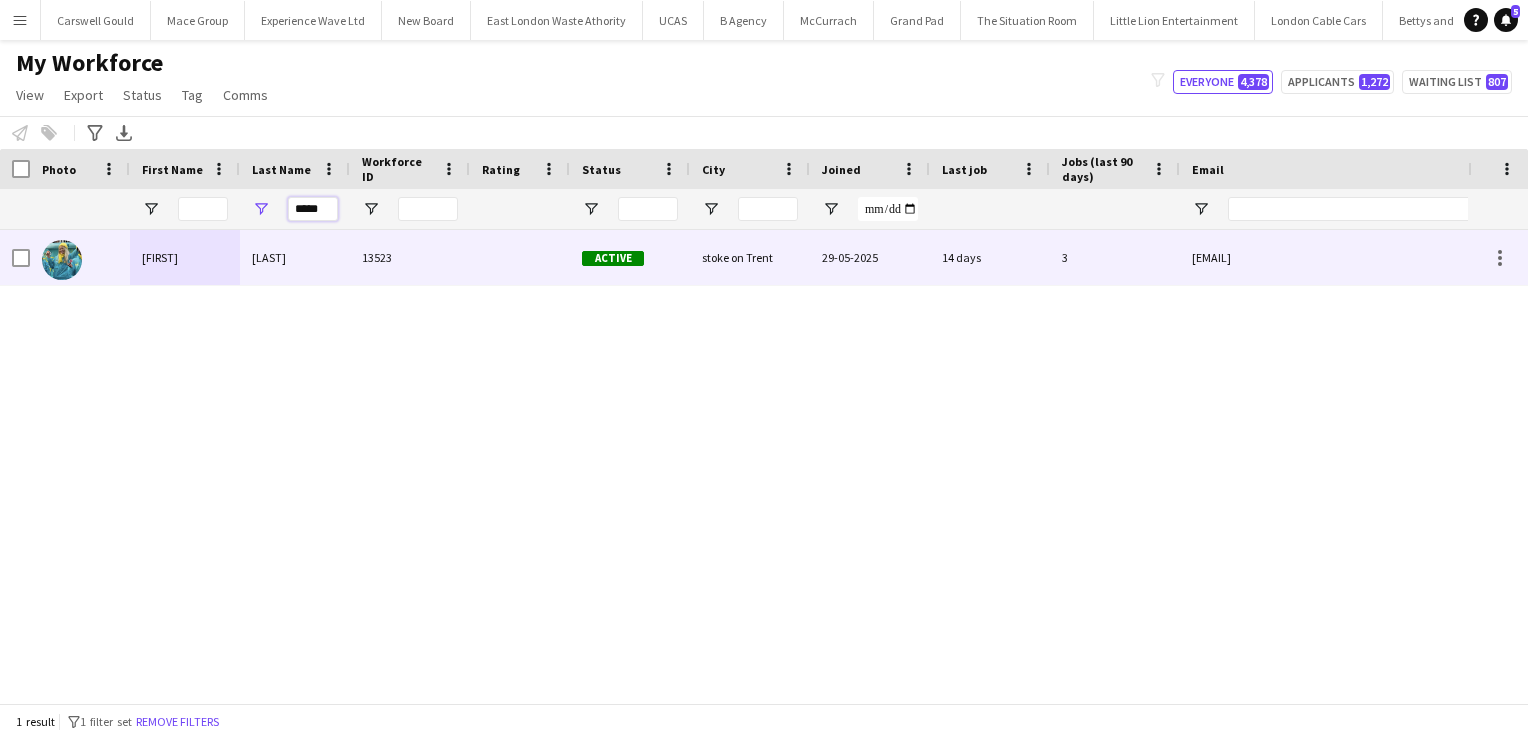 type on "*****" 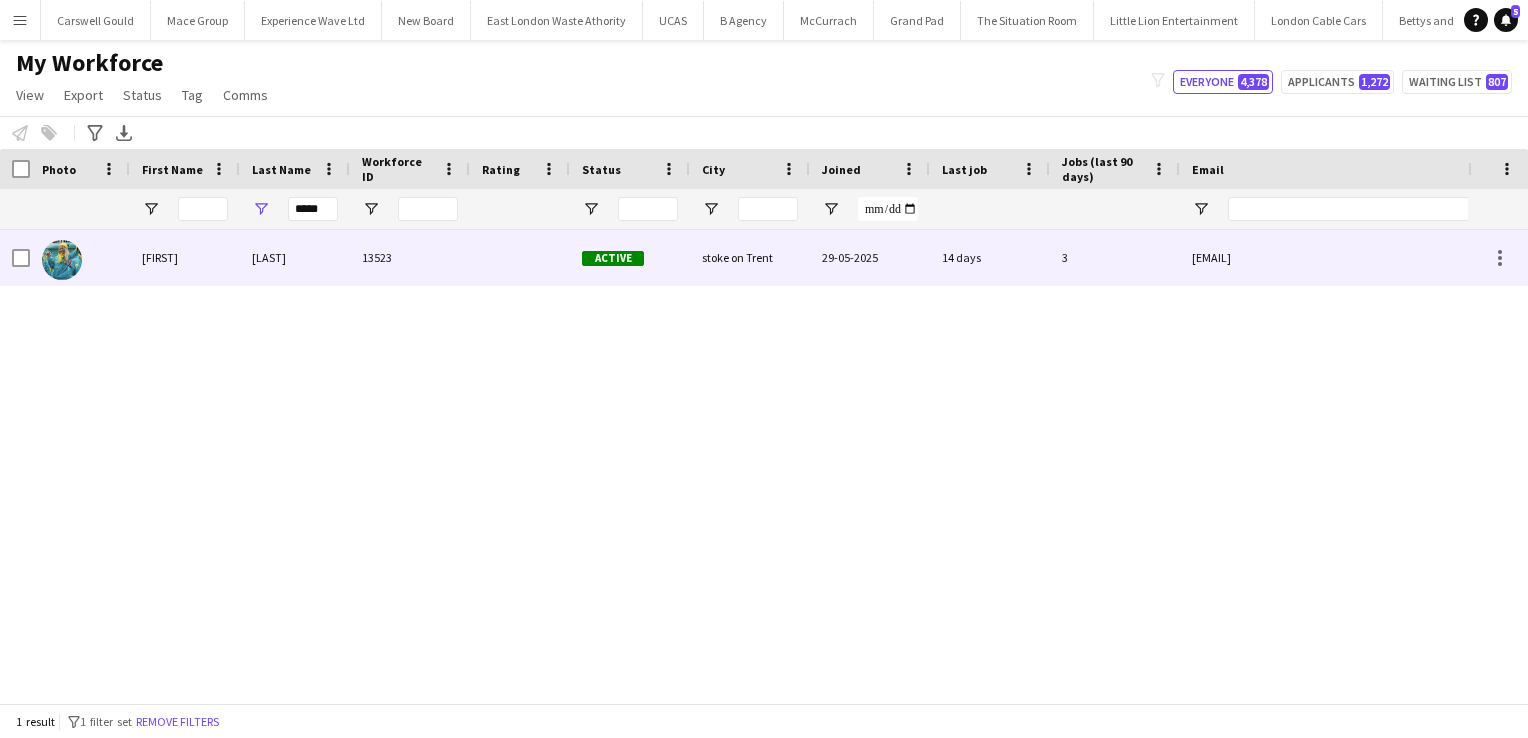 click on "komar" at bounding box center [295, 257] 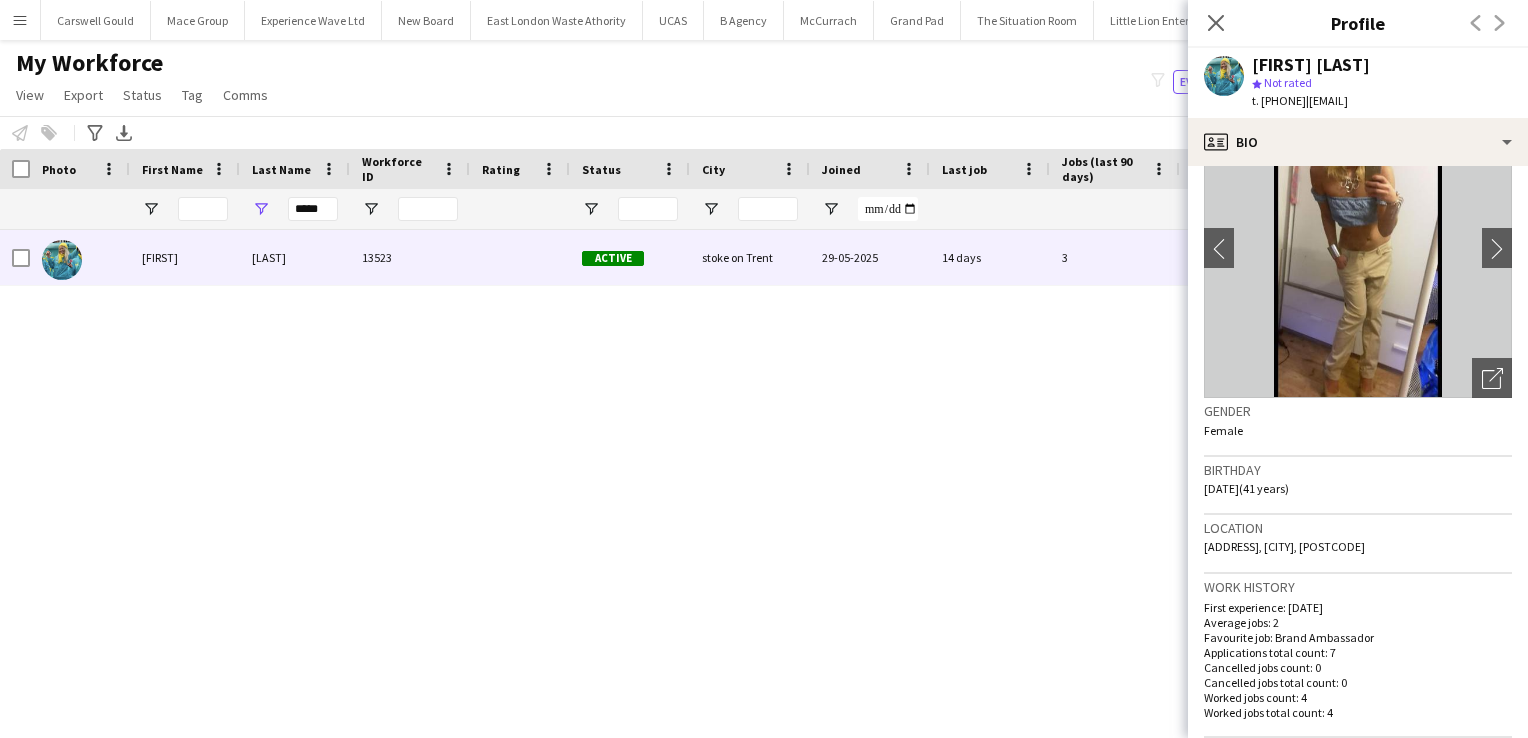 scroll, scrollTop: 0, scrollLeft: 0, axis: both 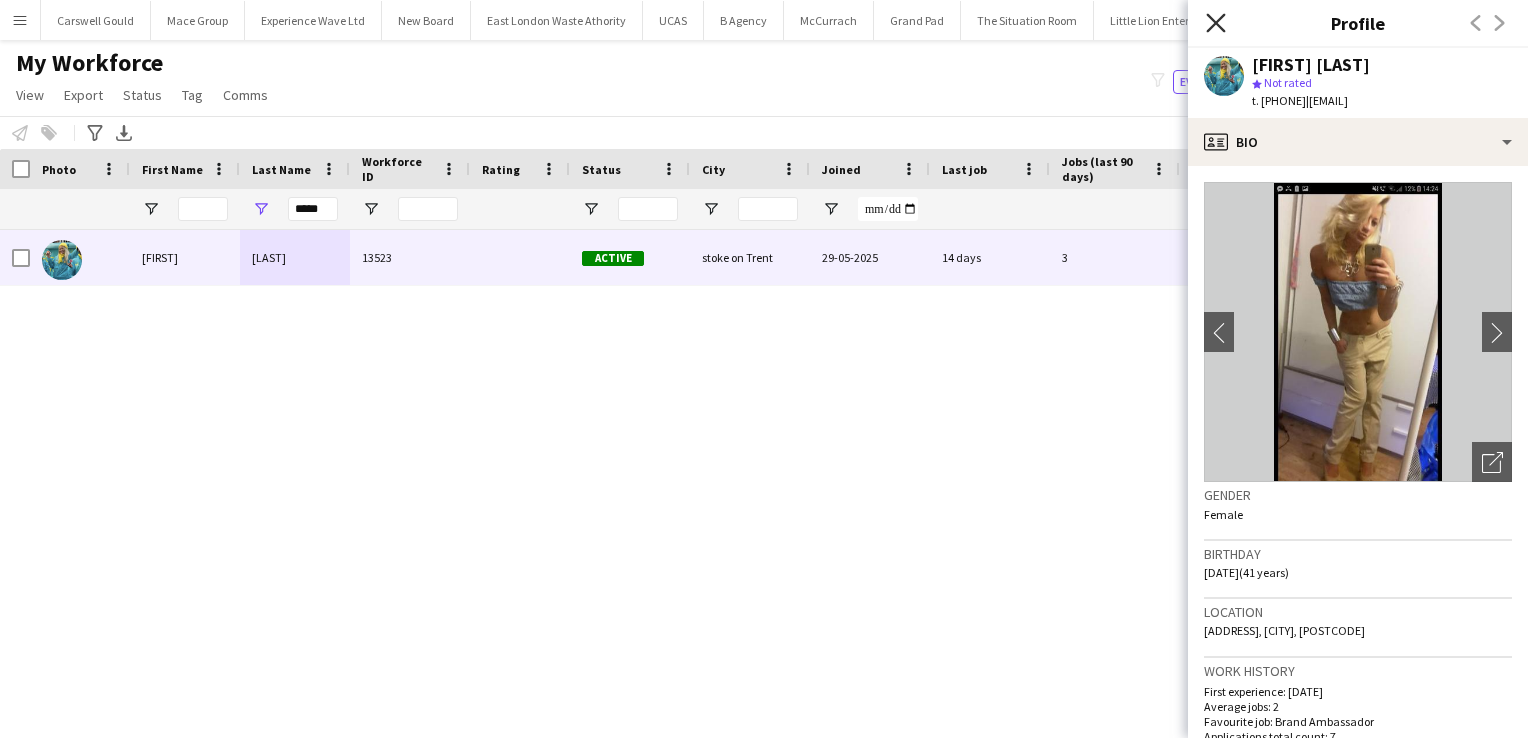 click 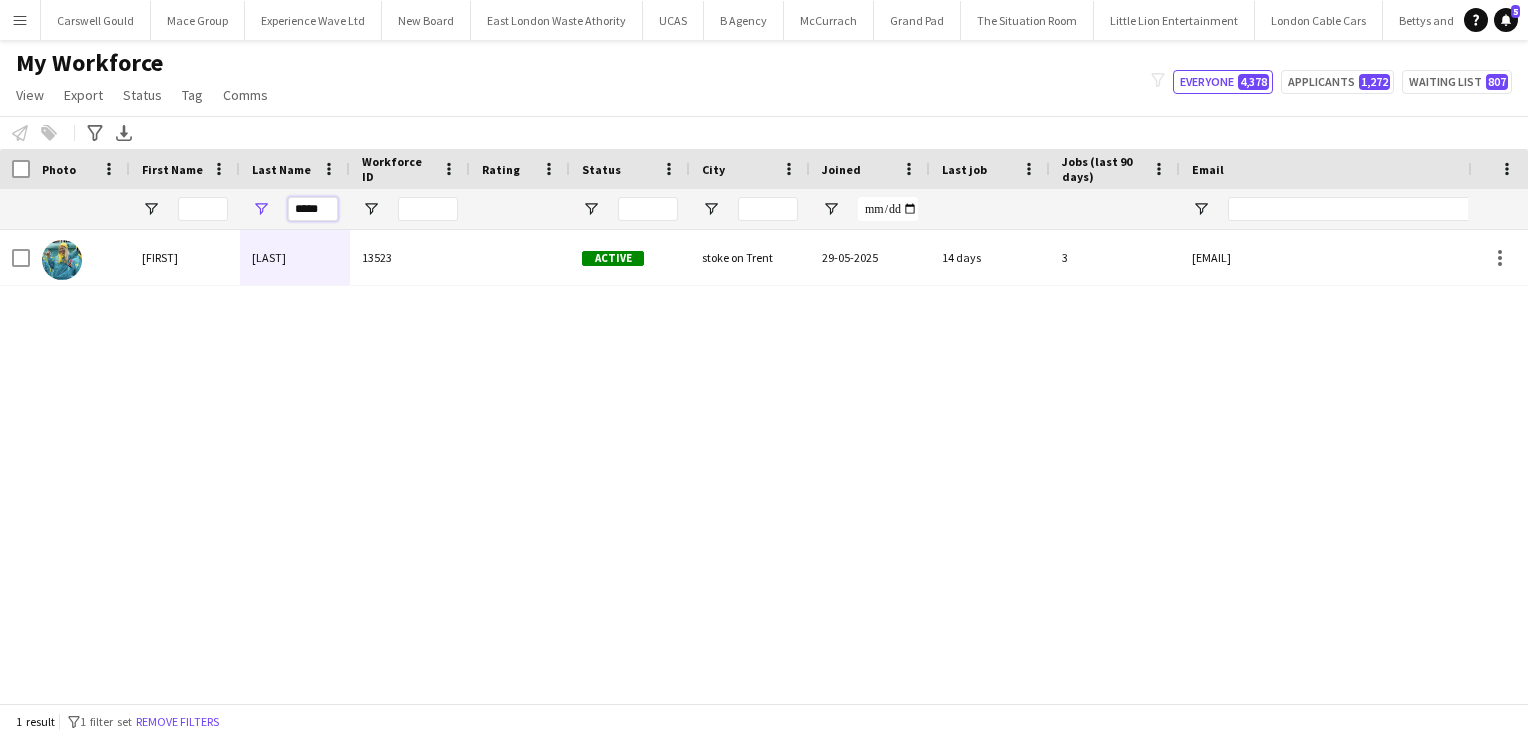 drag, startPoint x: 336, startPoint y: 213, endPoint x: 250, endPoint y: 219, distance: 86.209045 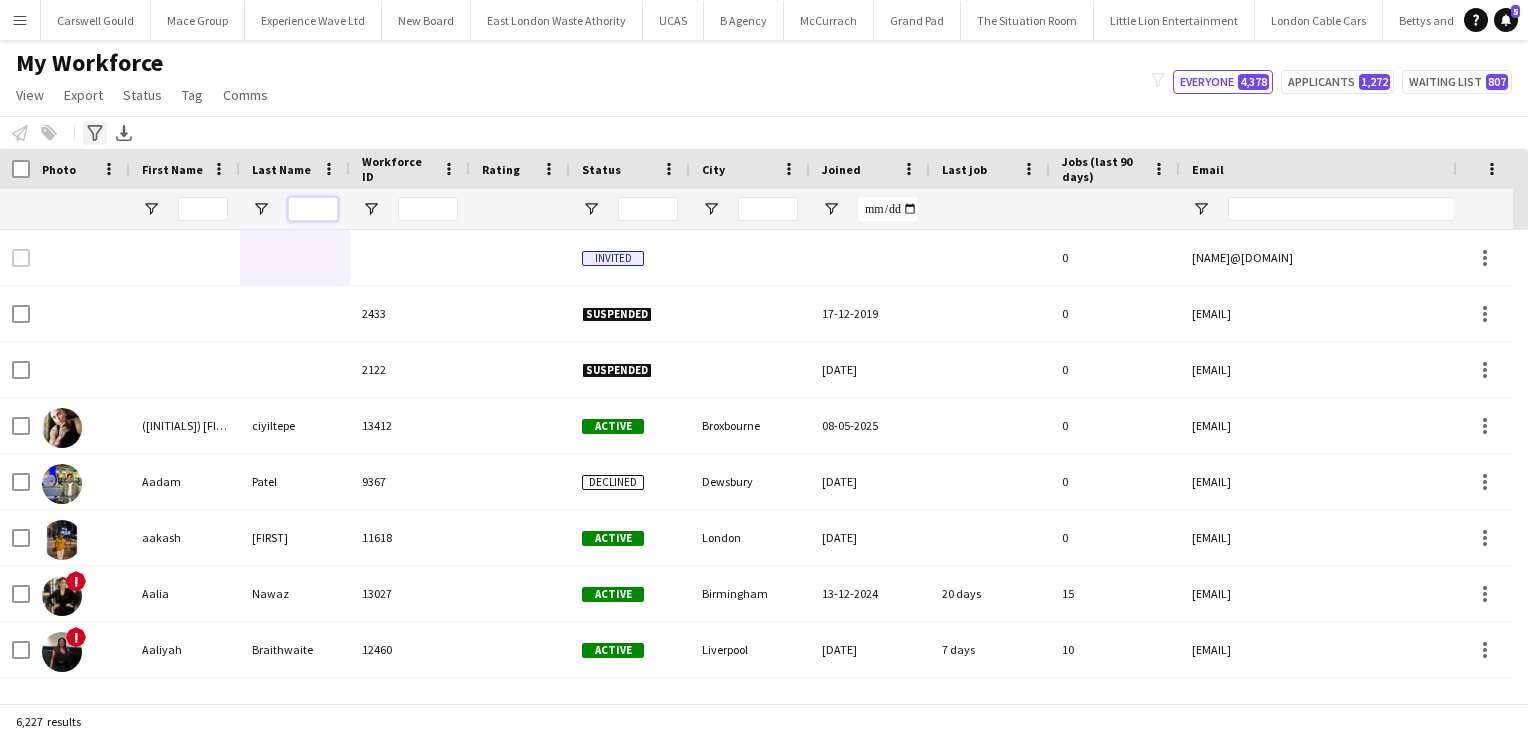 type 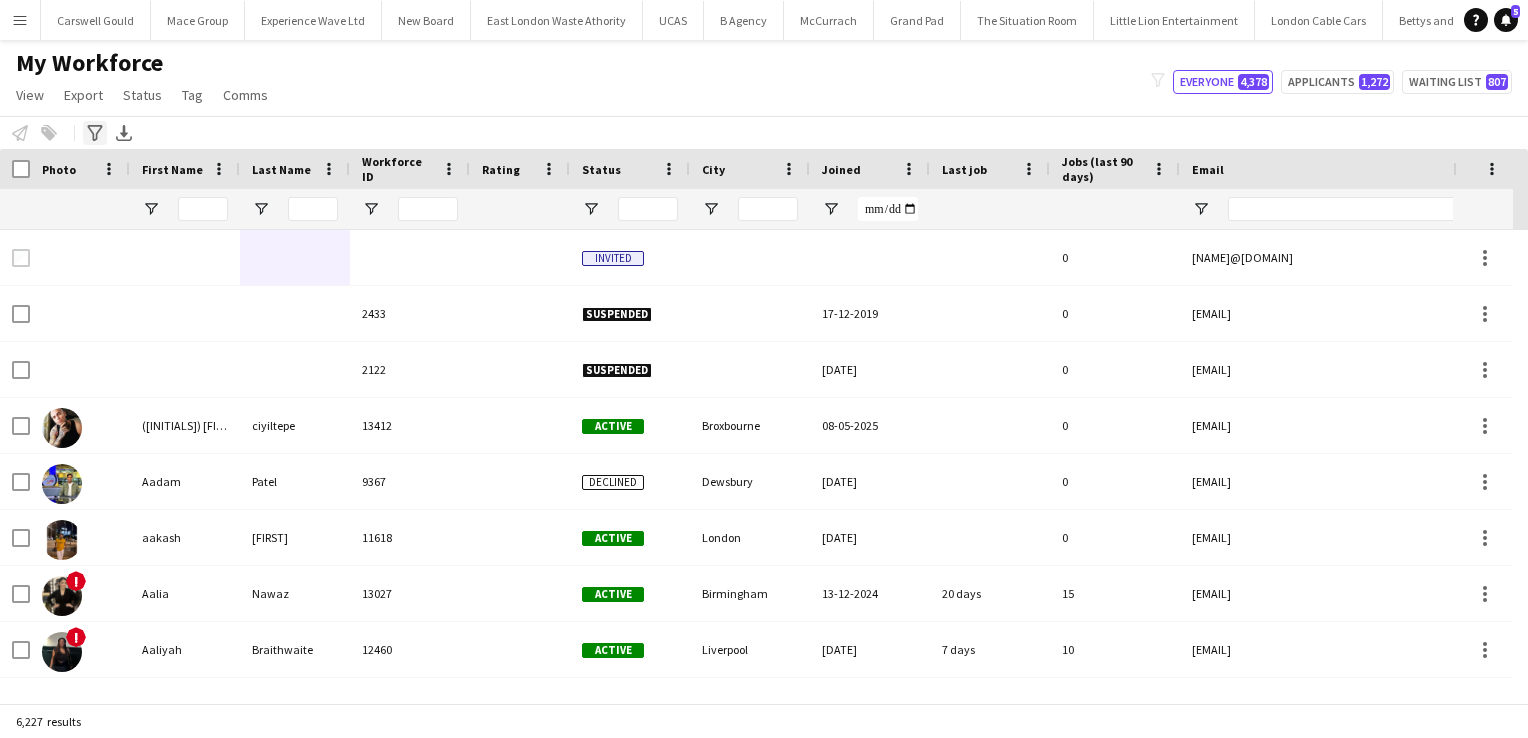 click on "Advanced filters" 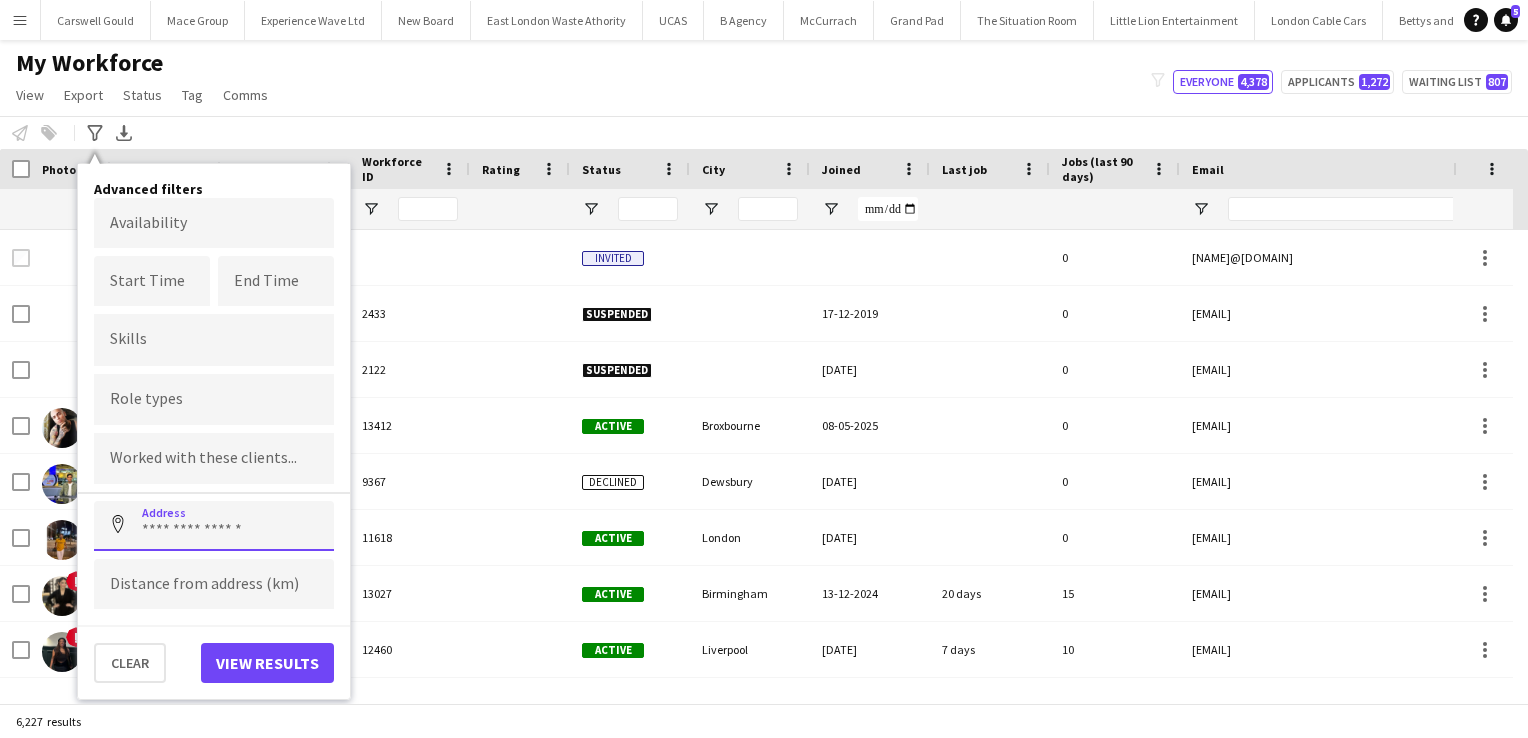click at bounding box center (214, 526) 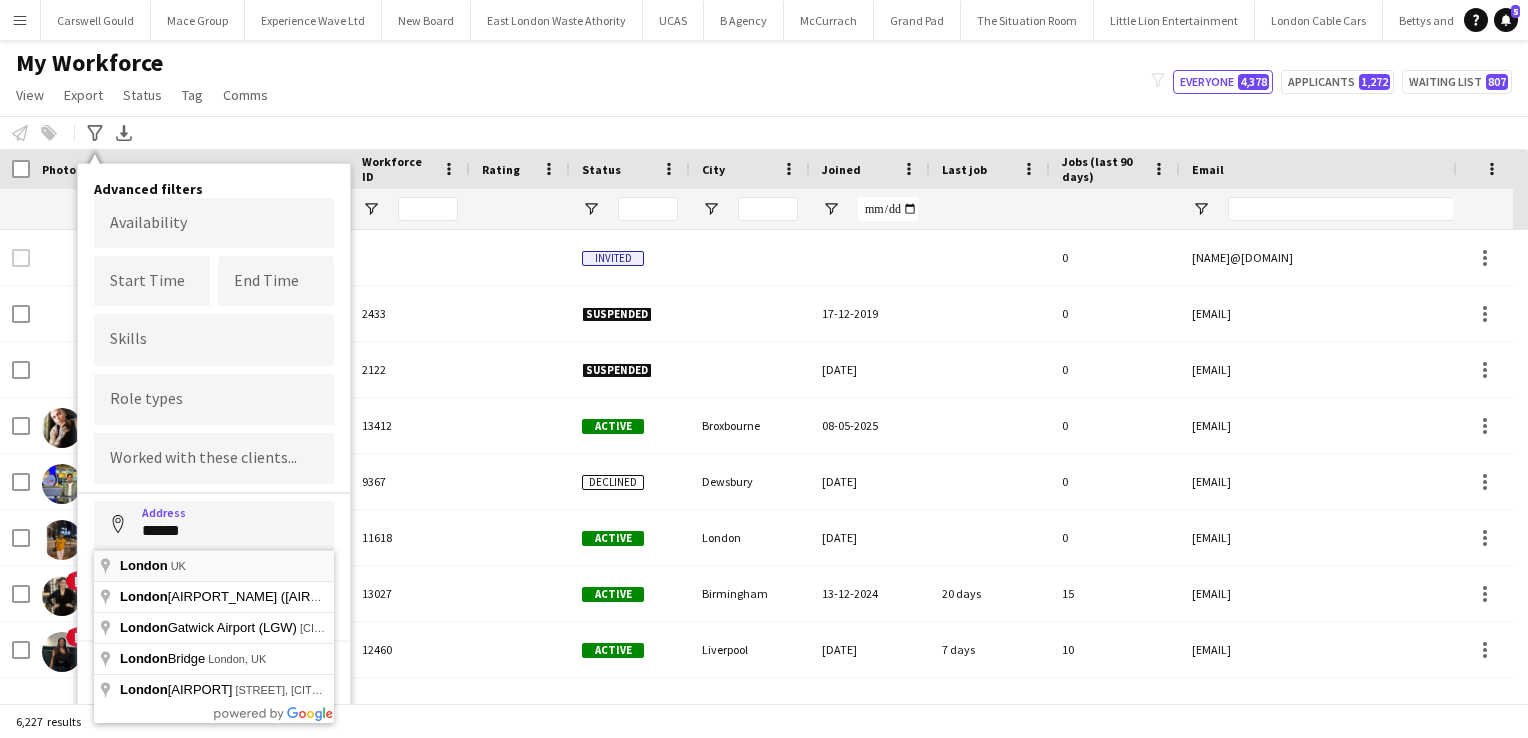 type on "**********" 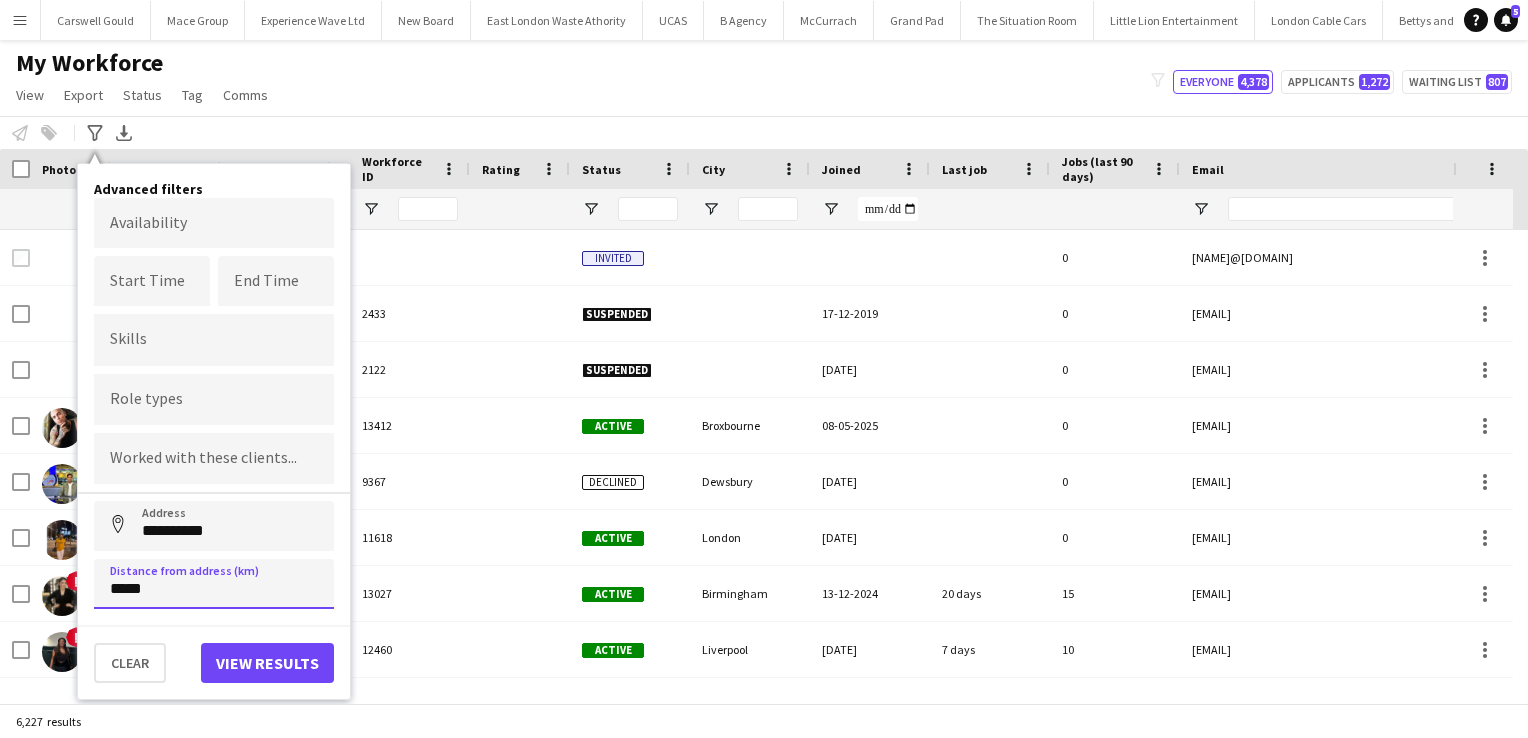 type on "*****" 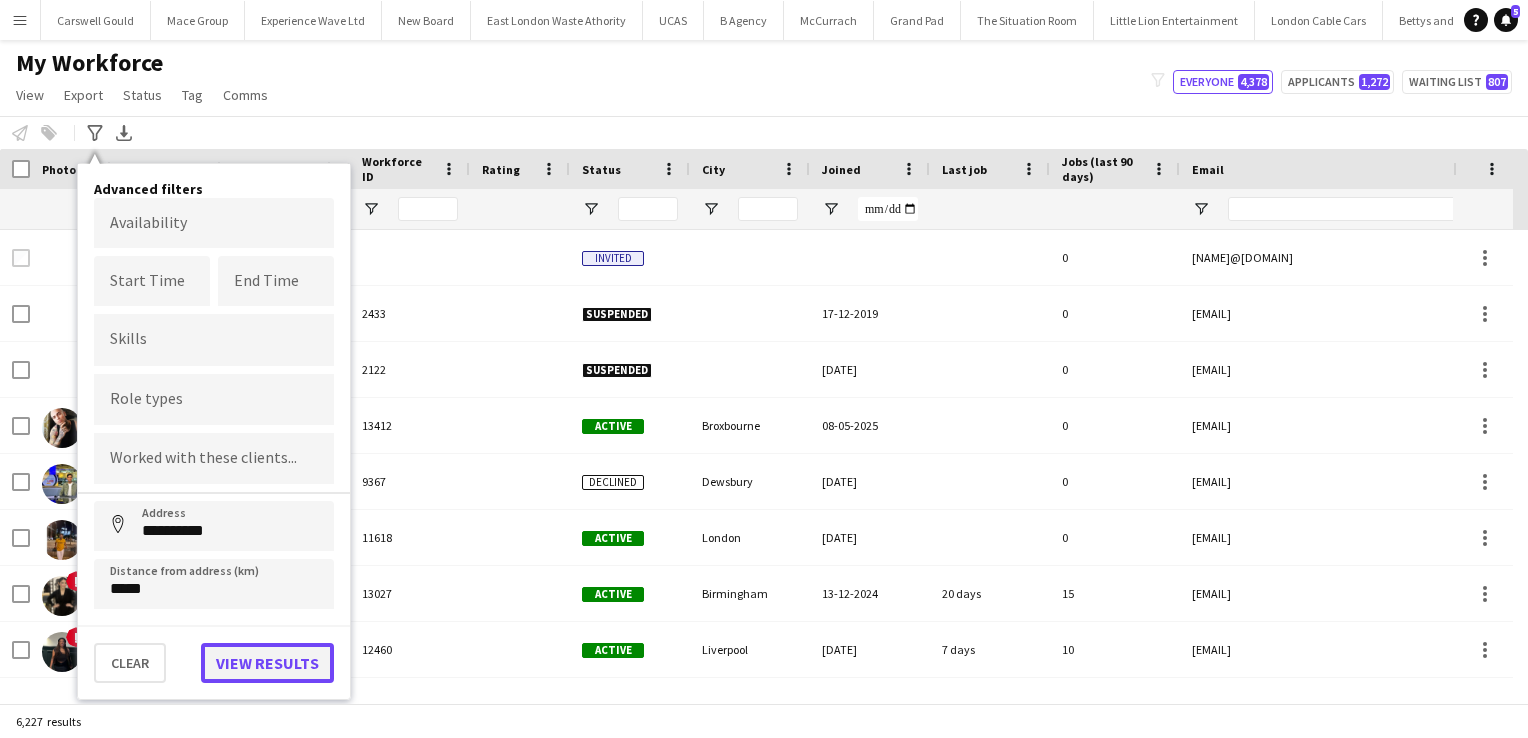 click on "View results" at bounding box center (267, 663) 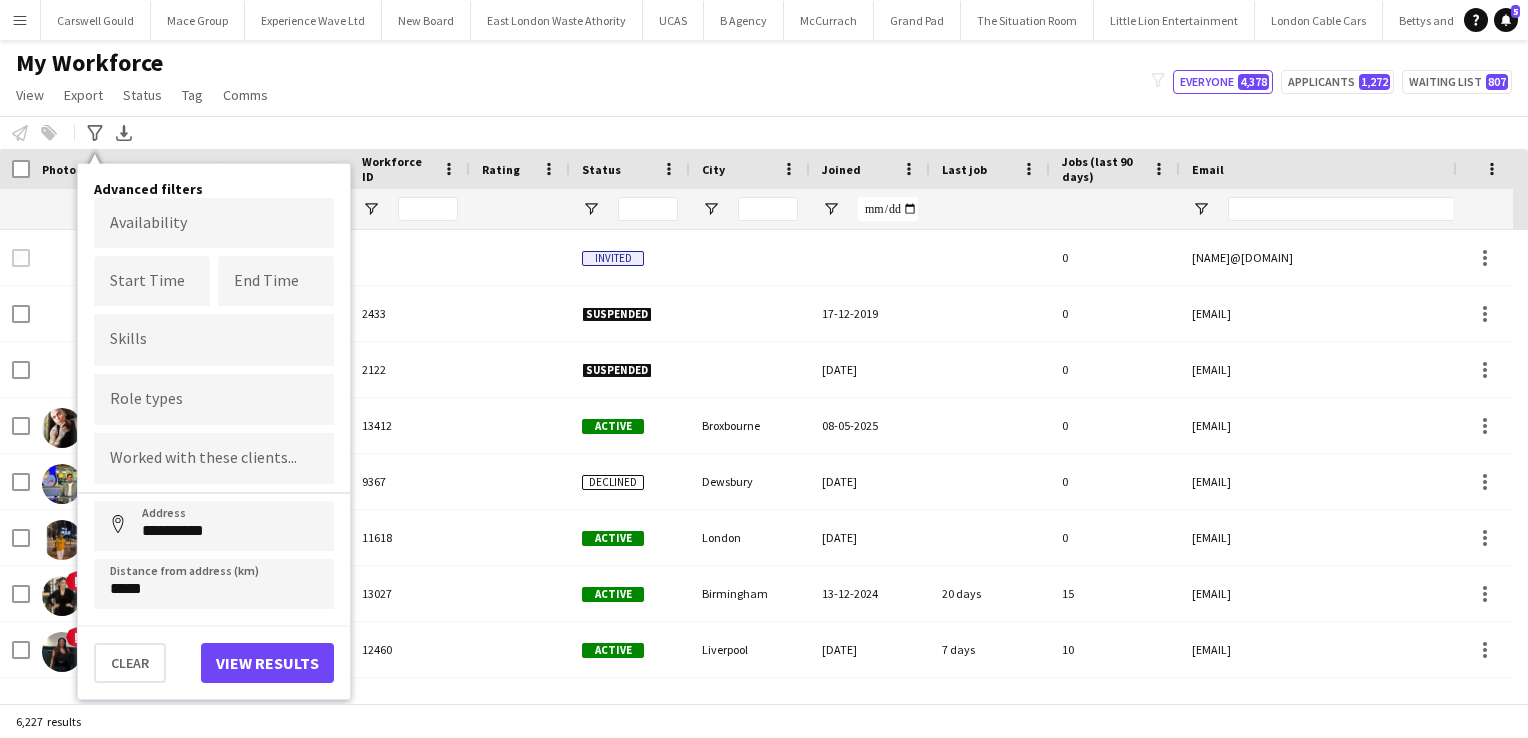 type on "**********" 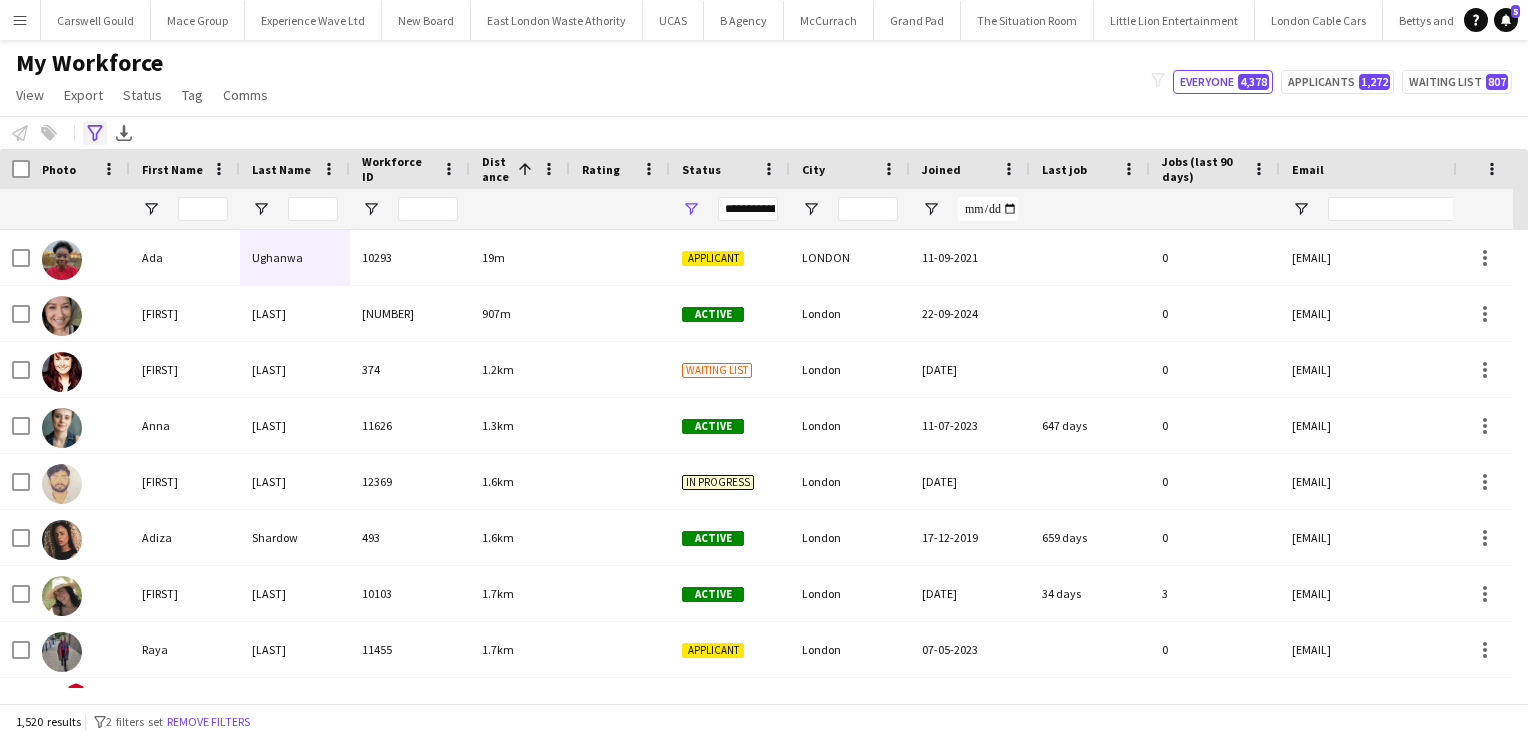 click 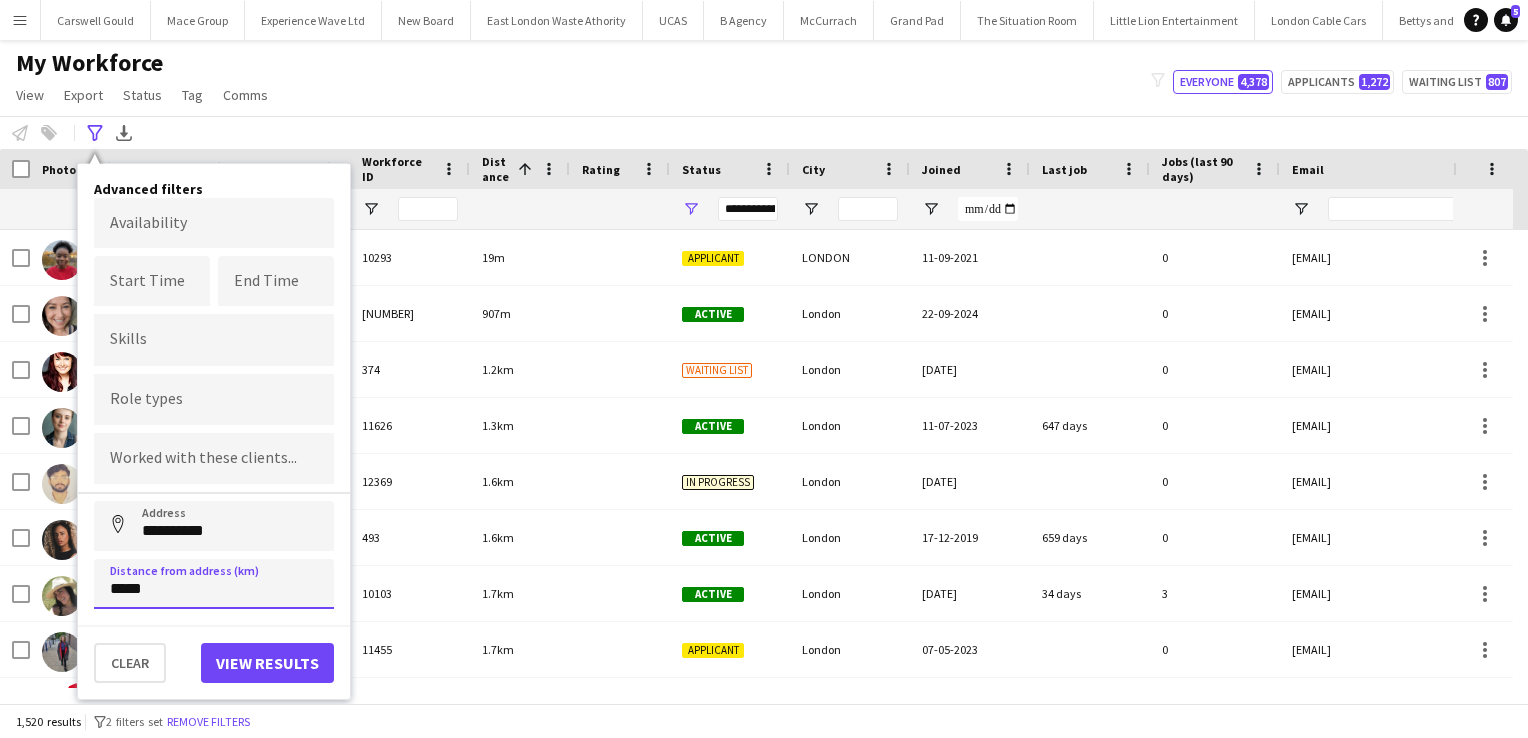 click on "*****" at bounding box center [214, 584] 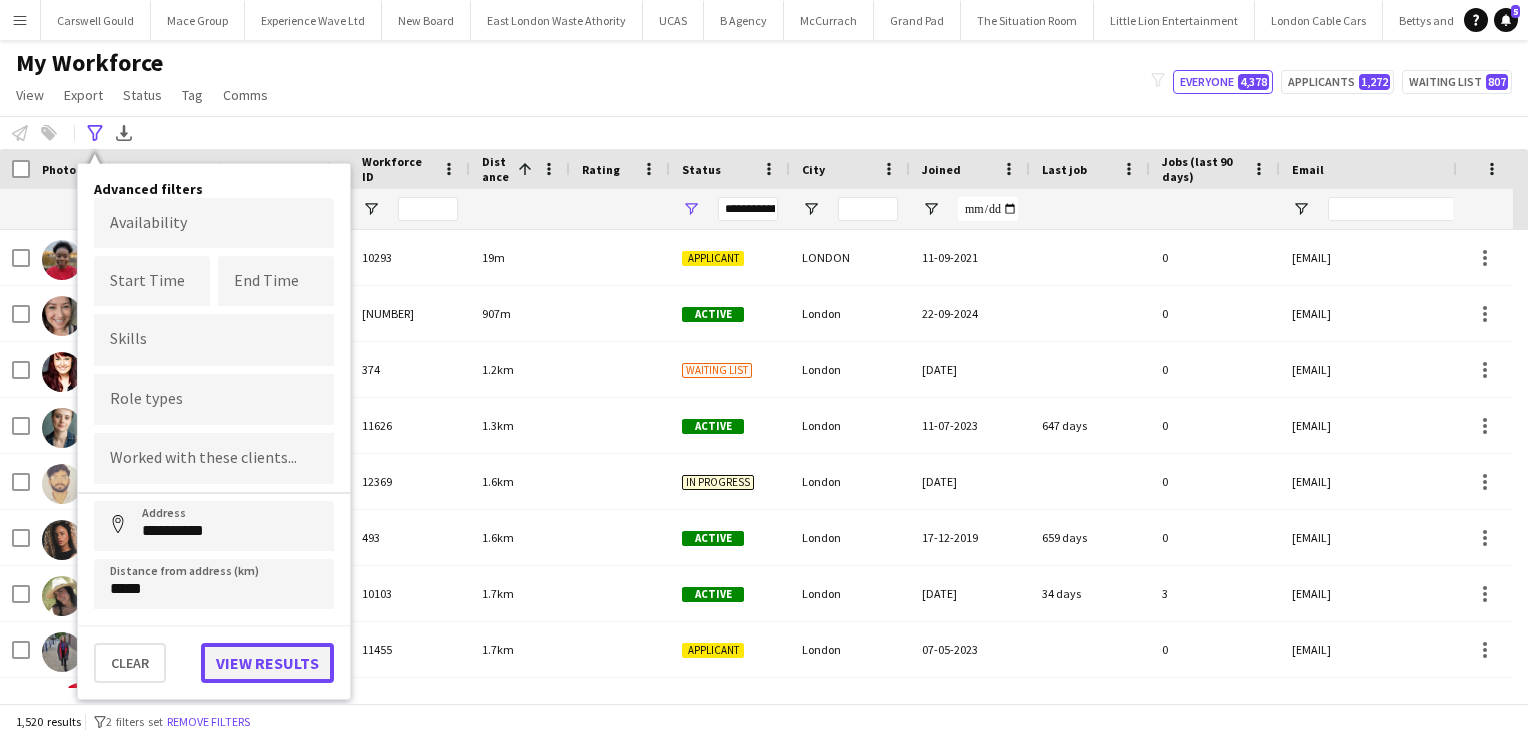click on "View results" at bounding box center [267, 663] 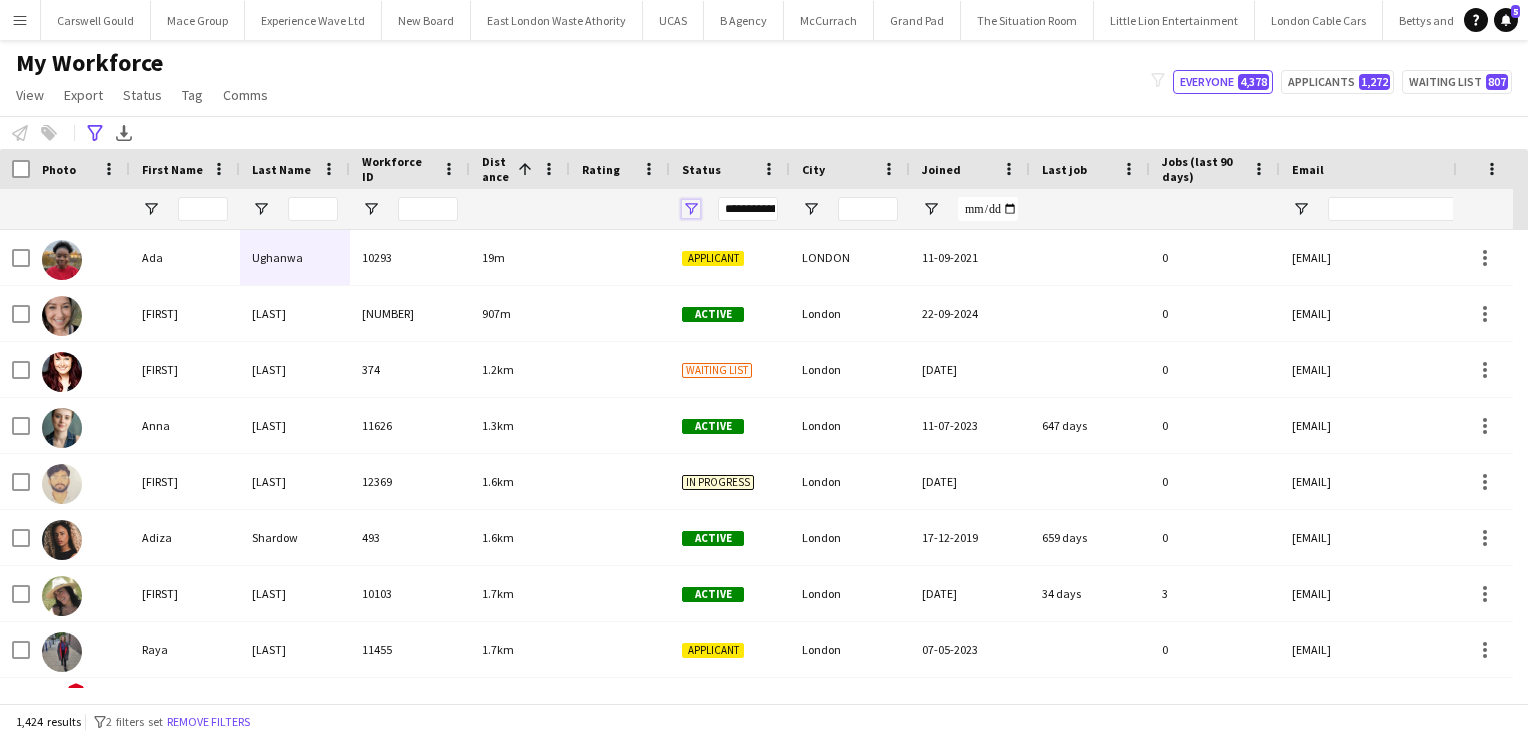 click at bounding box center (691, 209) 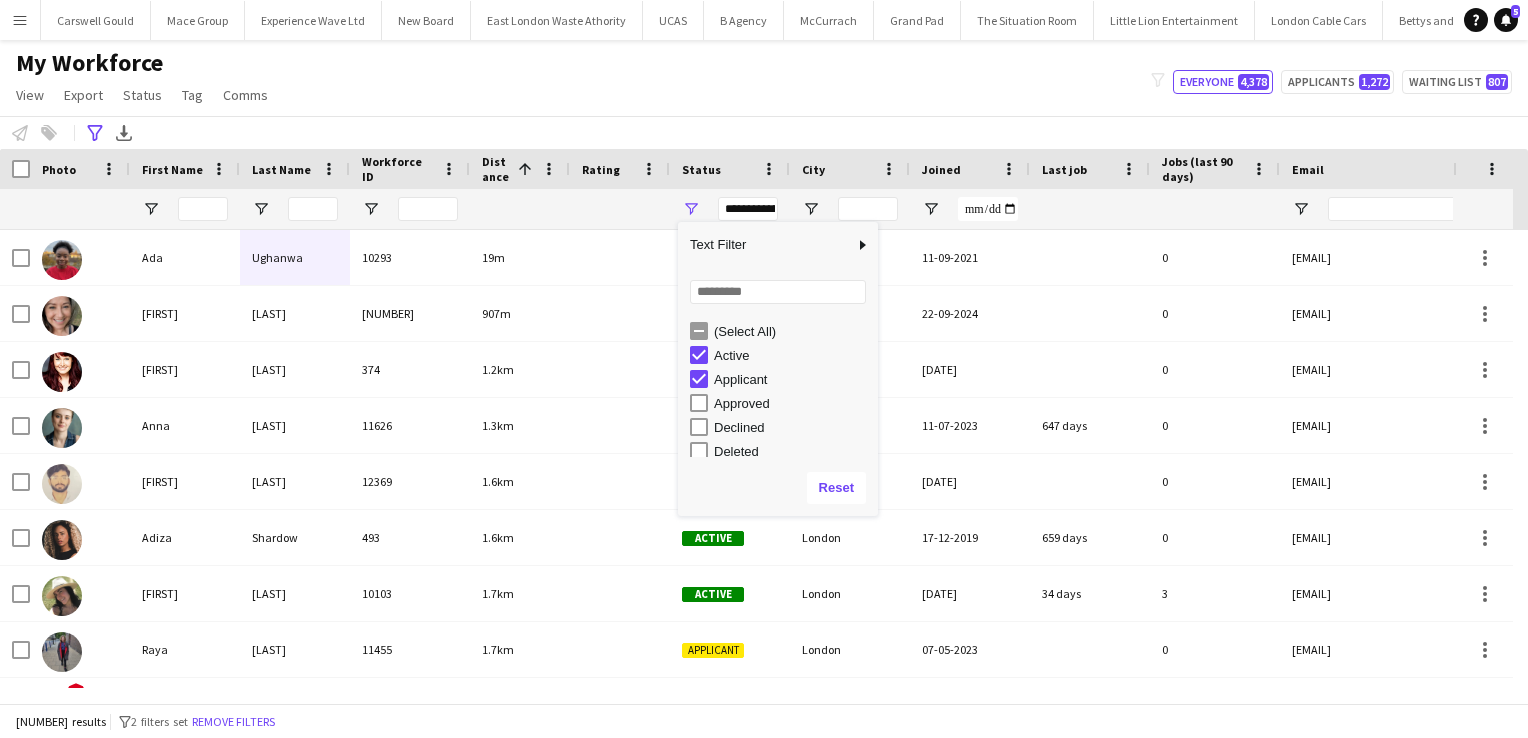 scroll, scrollTop: 125, scrollLeft: 0, axis: vertical 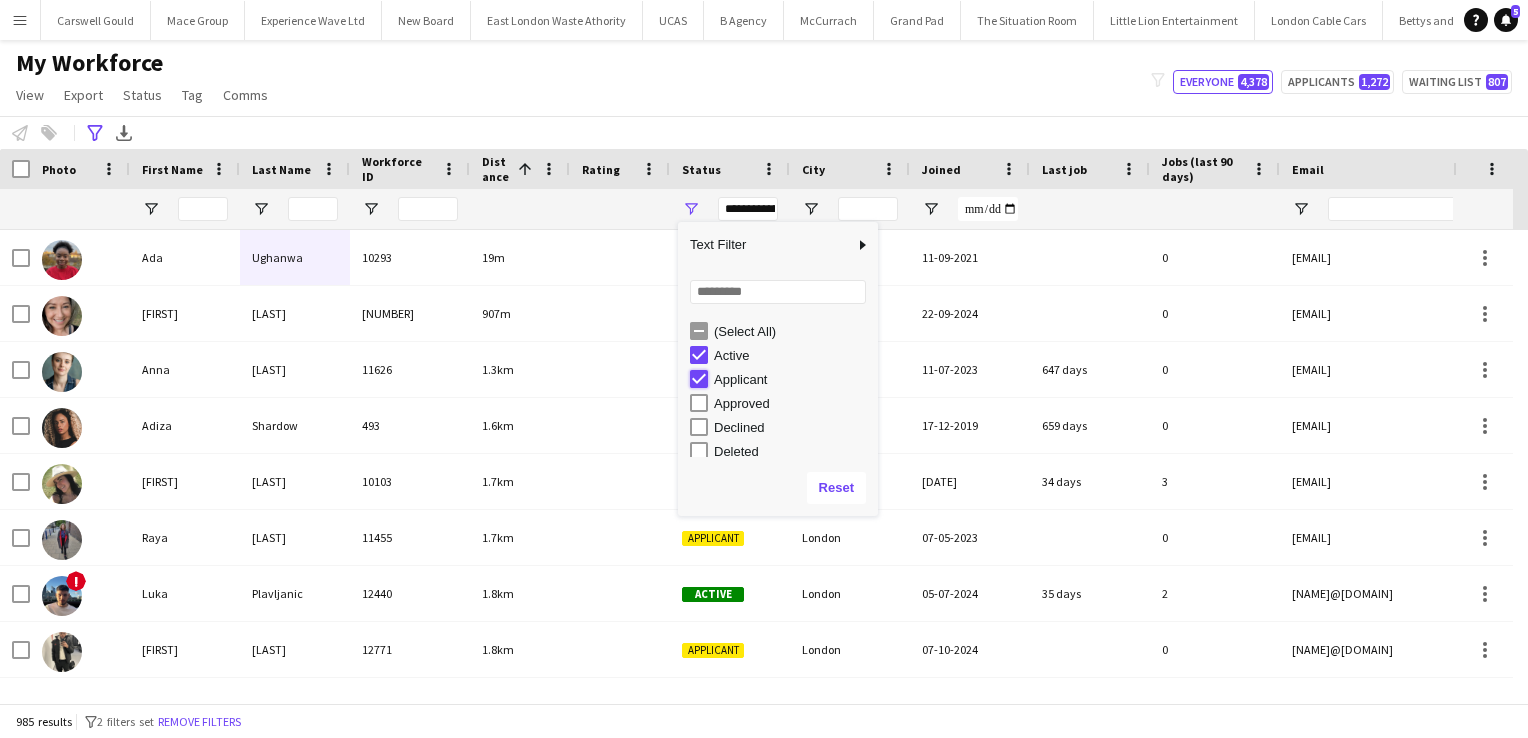 type on "**********" 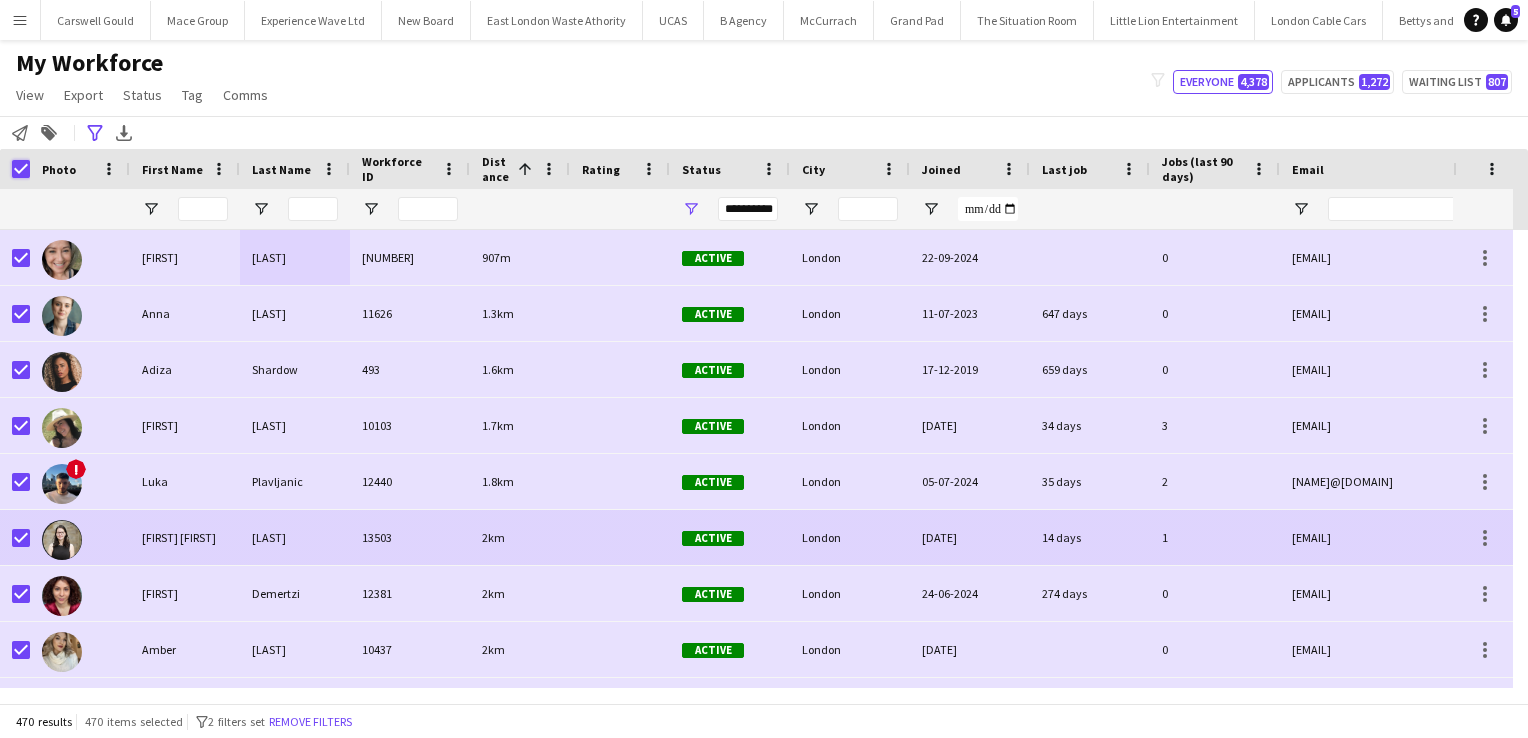 scroll, scrollTop: 92, scrollLeft: 0, axis: vertical 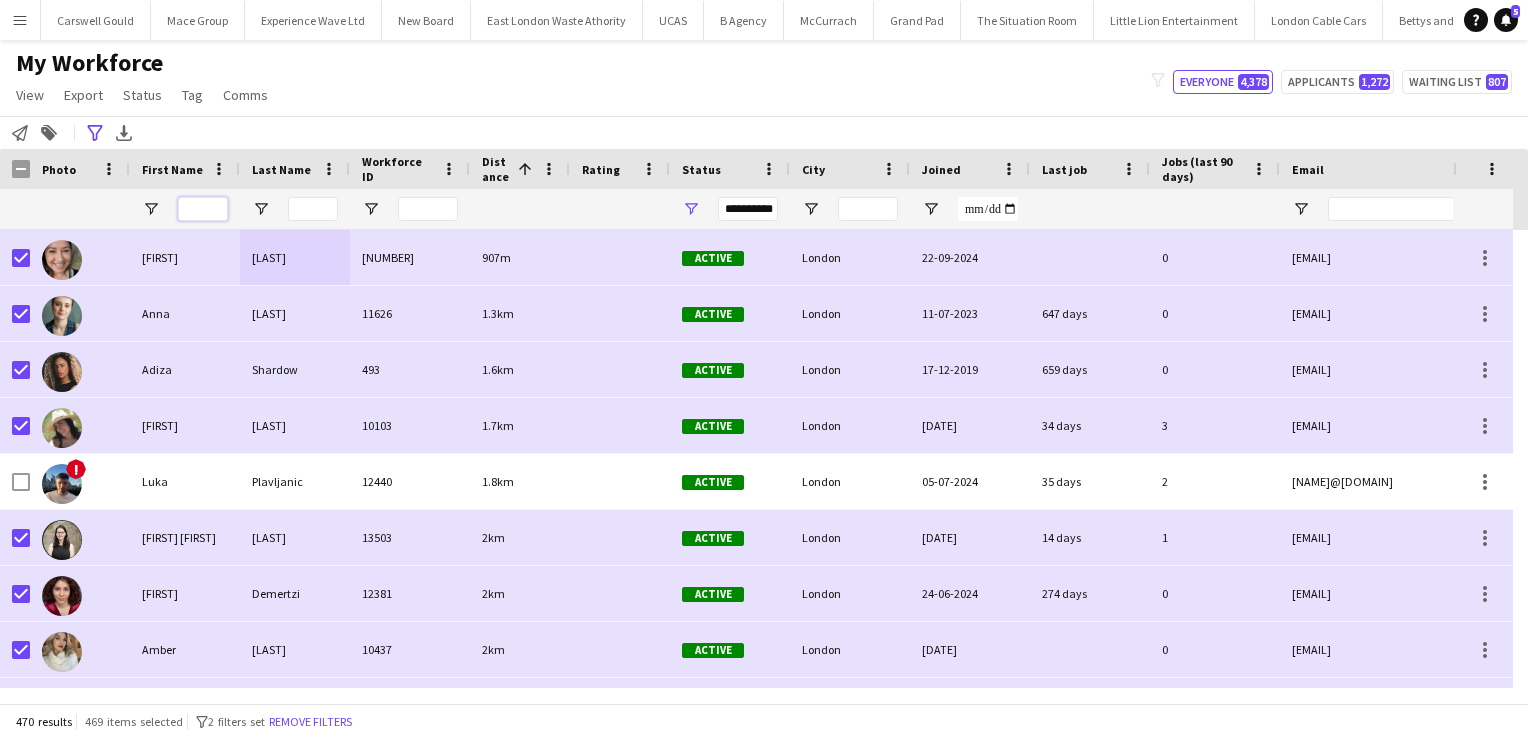 click at bounding box center (203, 209) 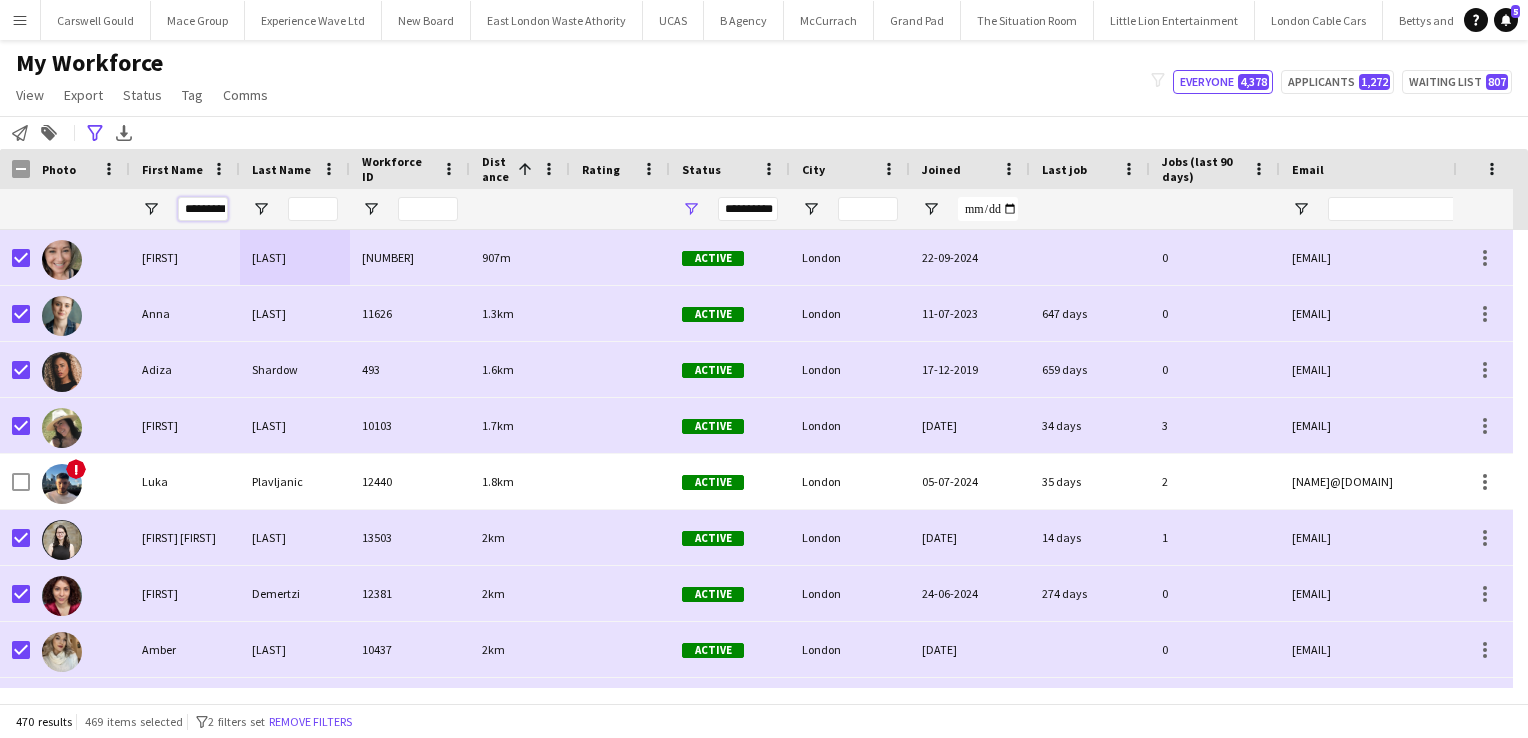 scroll, scrollTop: 0, scrollLeft: 4, axis: horizontal 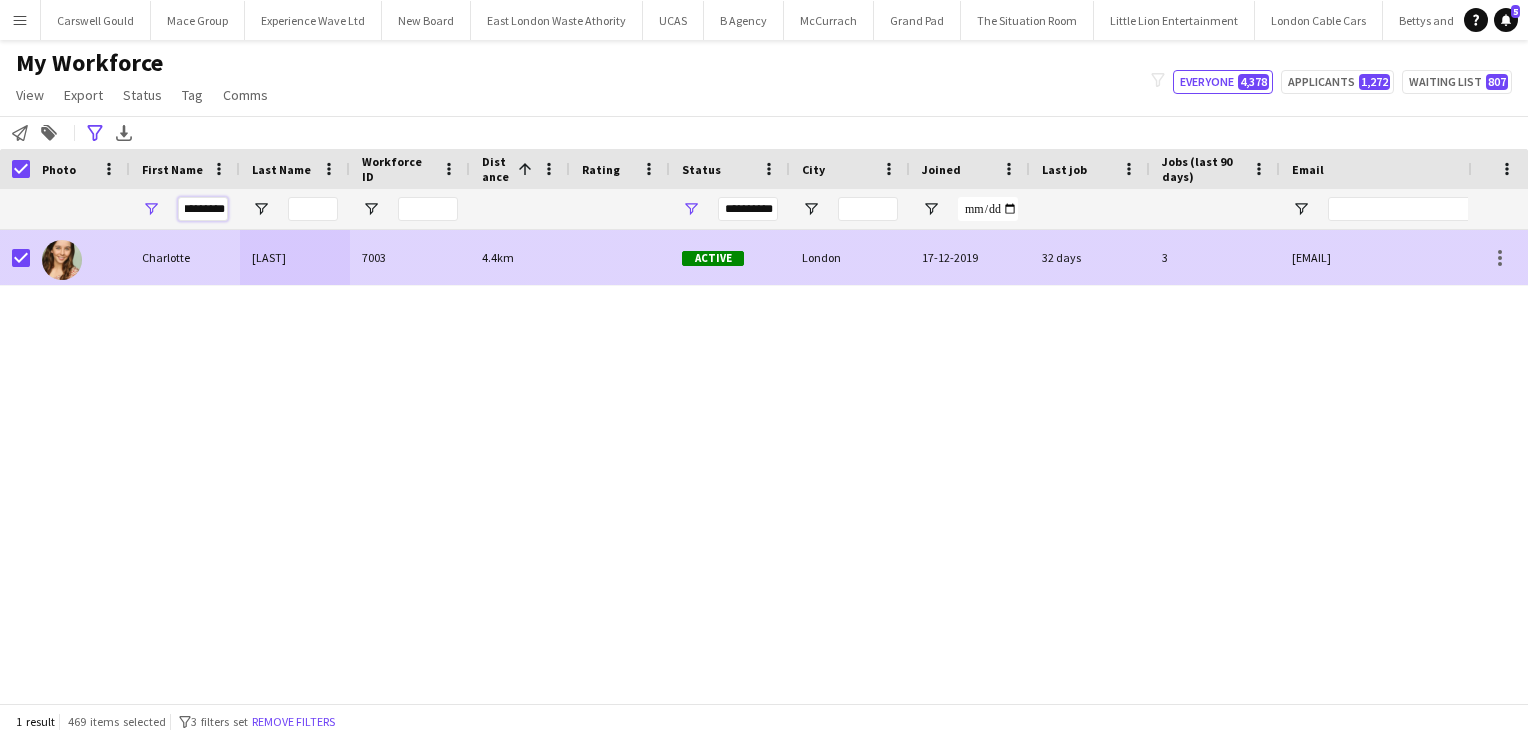 type on "*********" 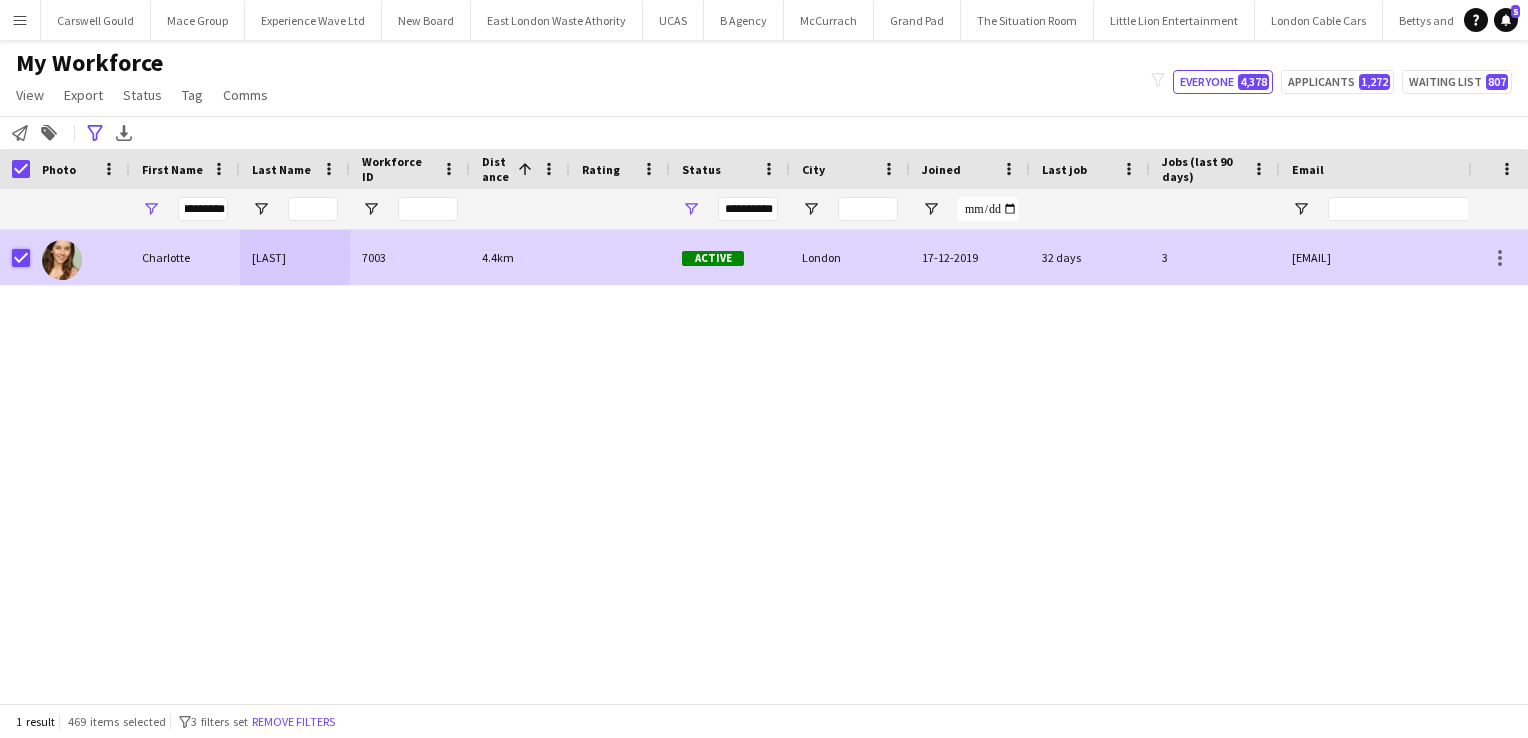 scroll, scrollTop: 0, scrollLeft: 0, axis: both 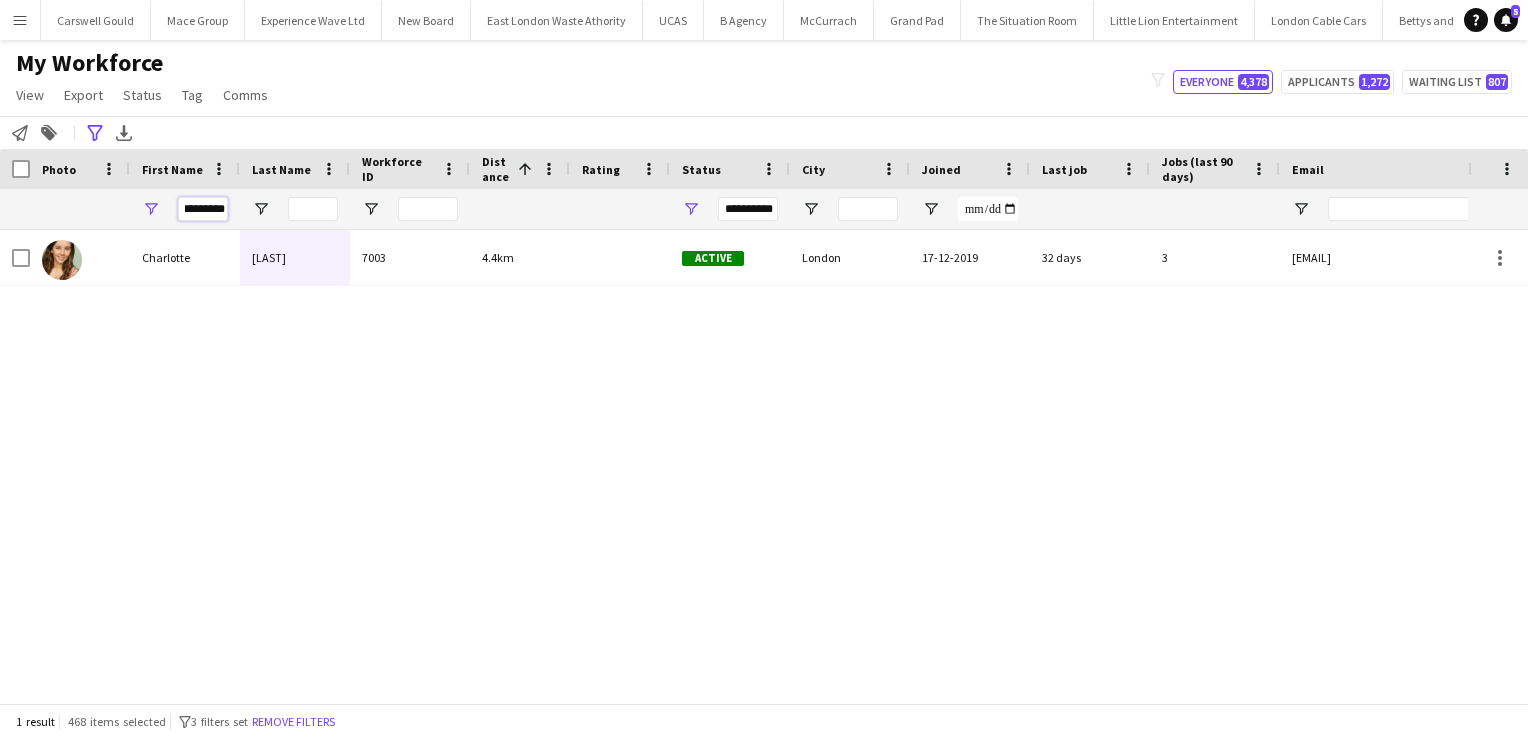 drag, startPoint x: 182, startPoint y: 210, endPoint x: 385, endPoint y: 205, distance: 203.06157 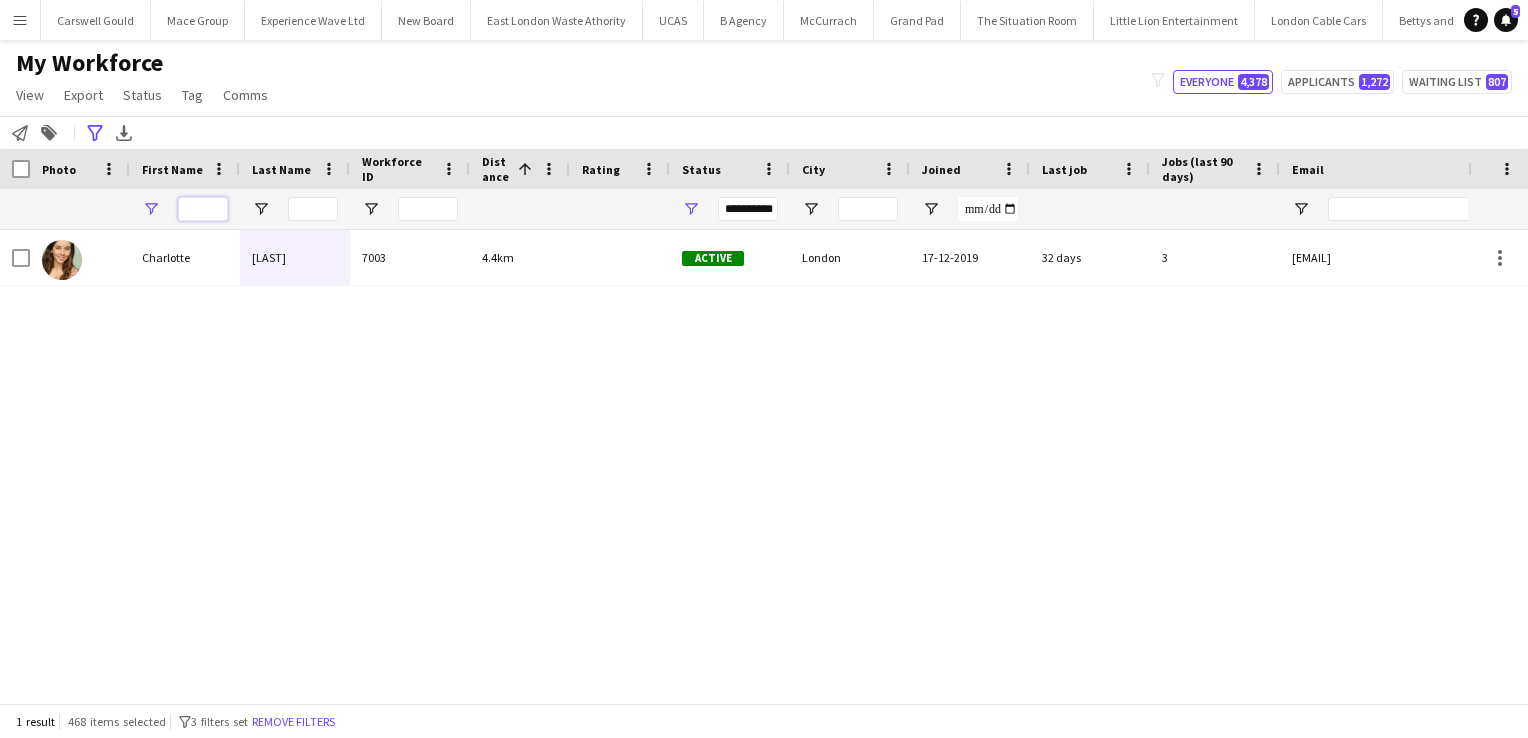 scroll, scrollTop: 0, scrollLeft: 0, axis: both 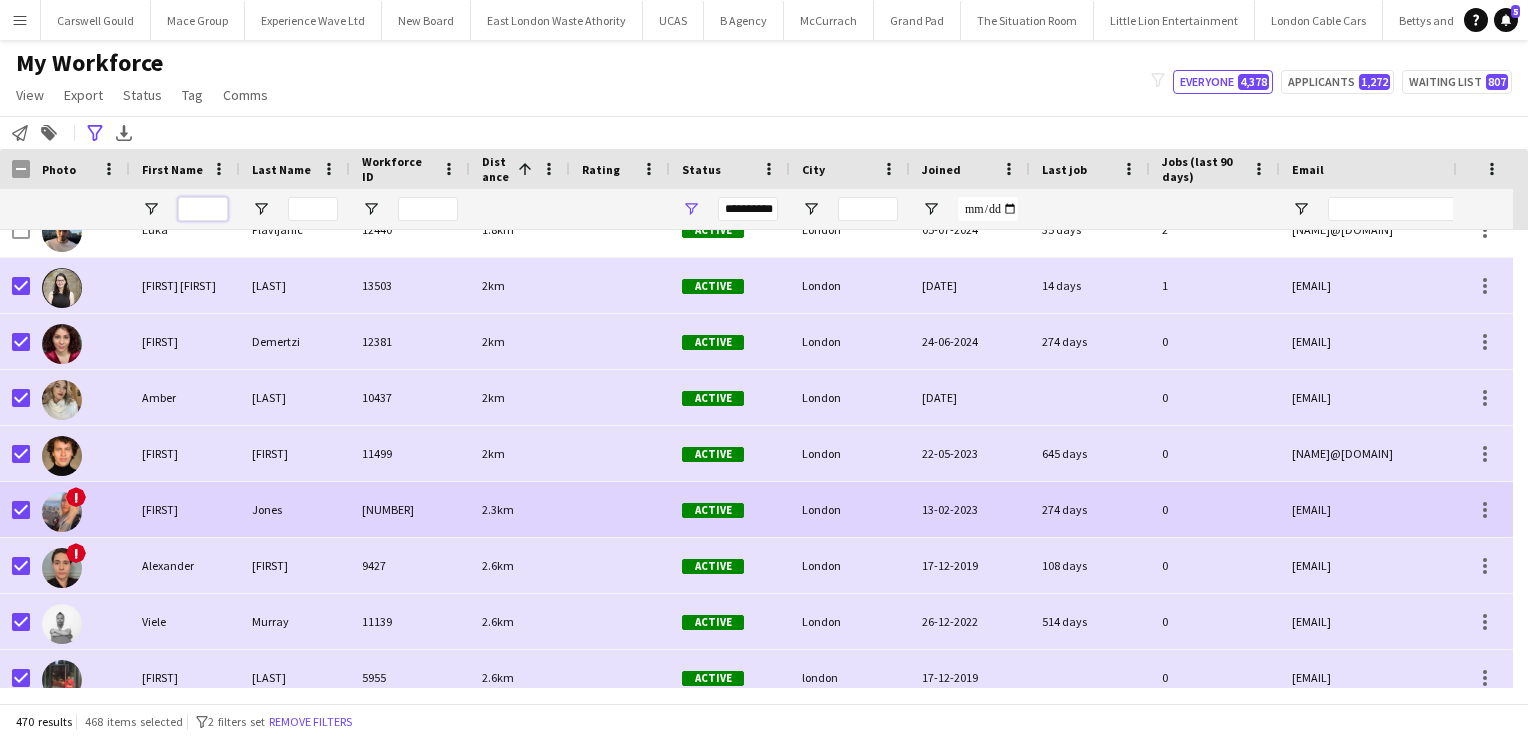 type 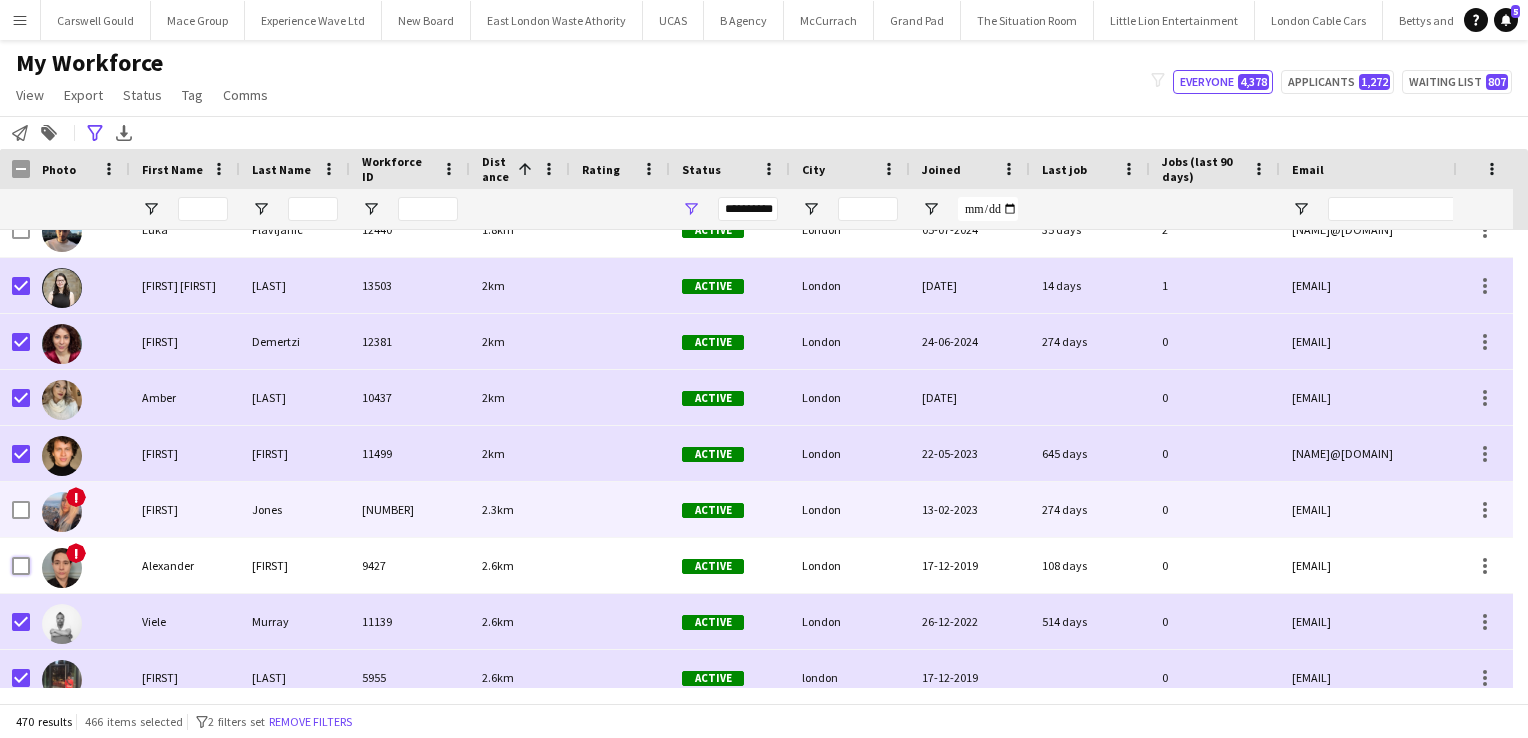 scroll, scrollTop: 478, scrollLeft: 0, axis: vertical 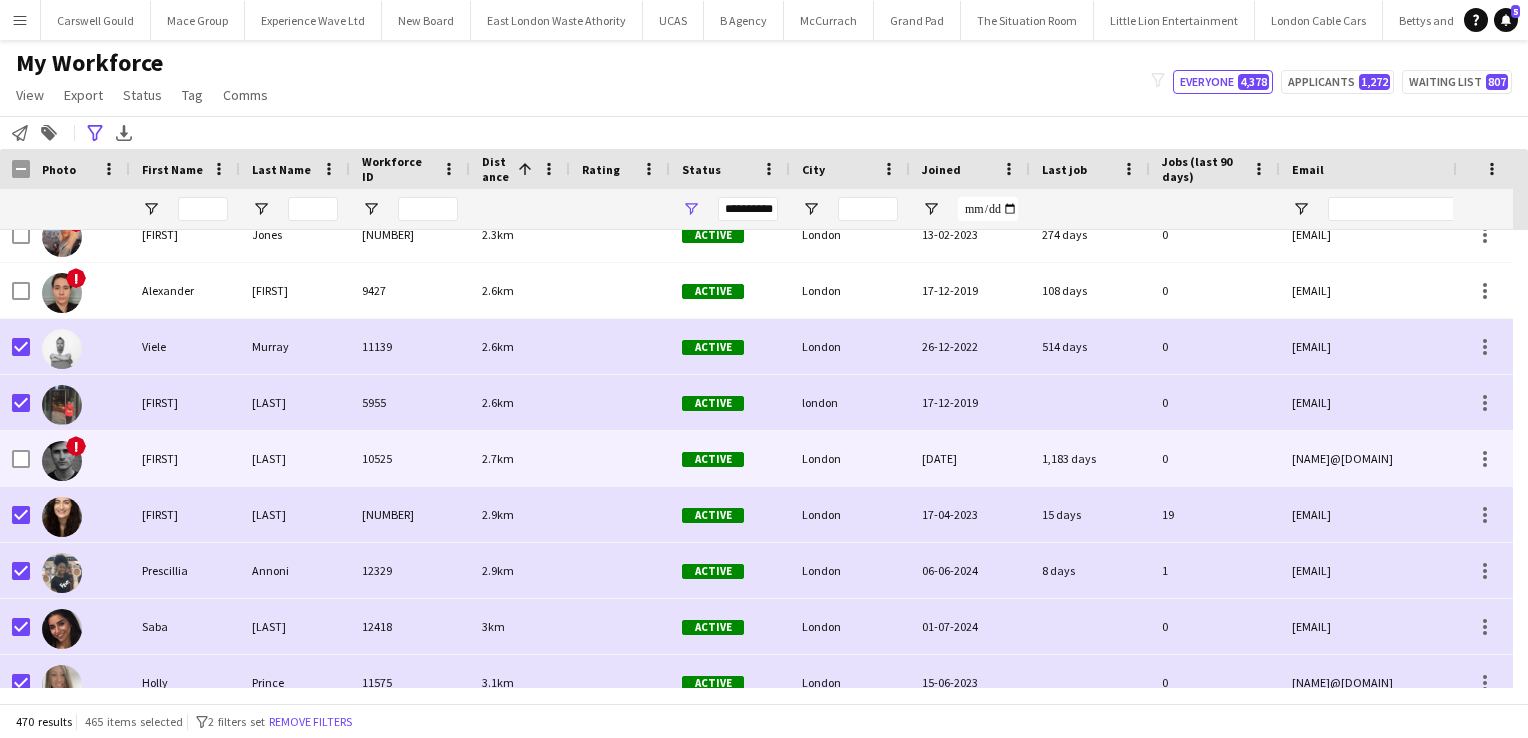 click on "alfie" at bounding box center [185, 458] 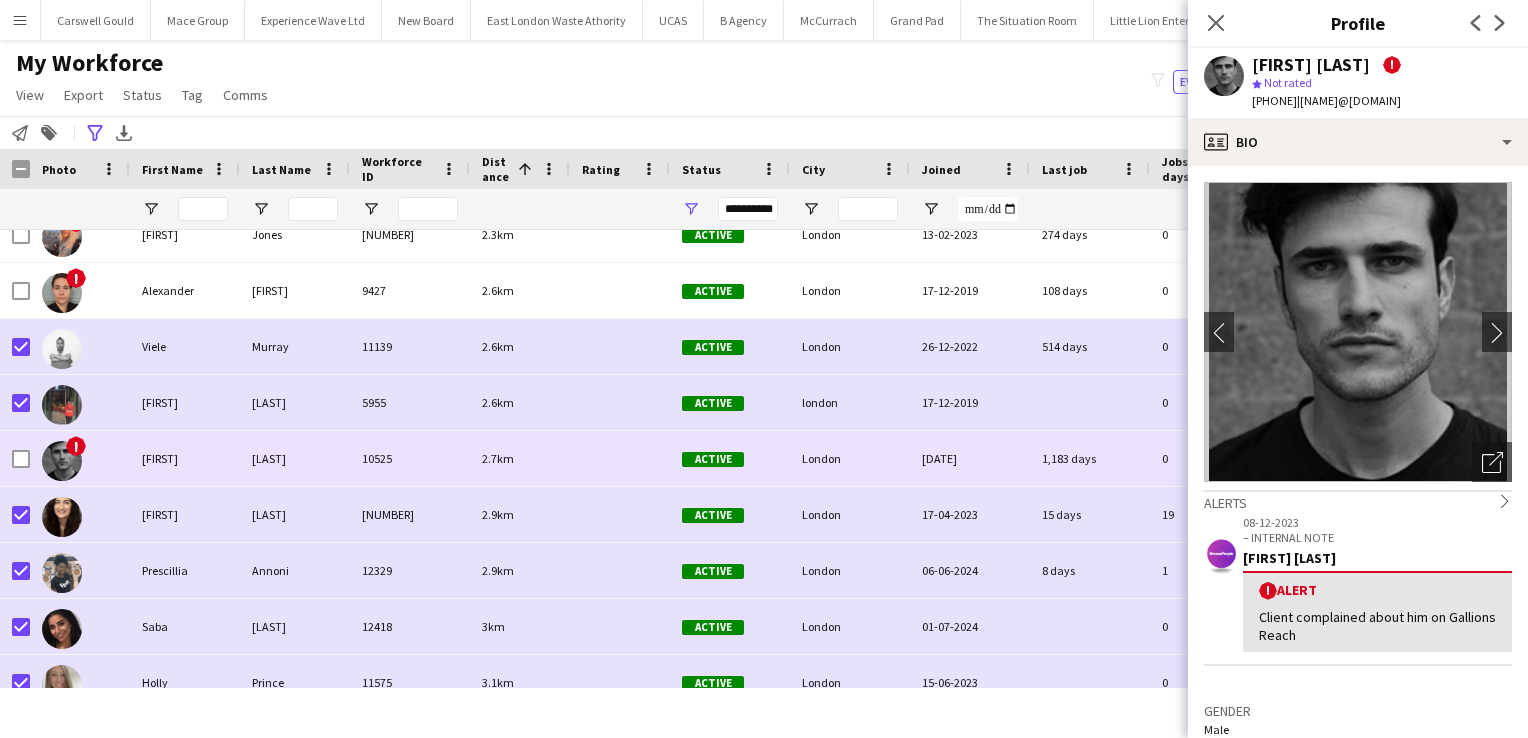 click on "alfie" at bounding box center [185, 458] 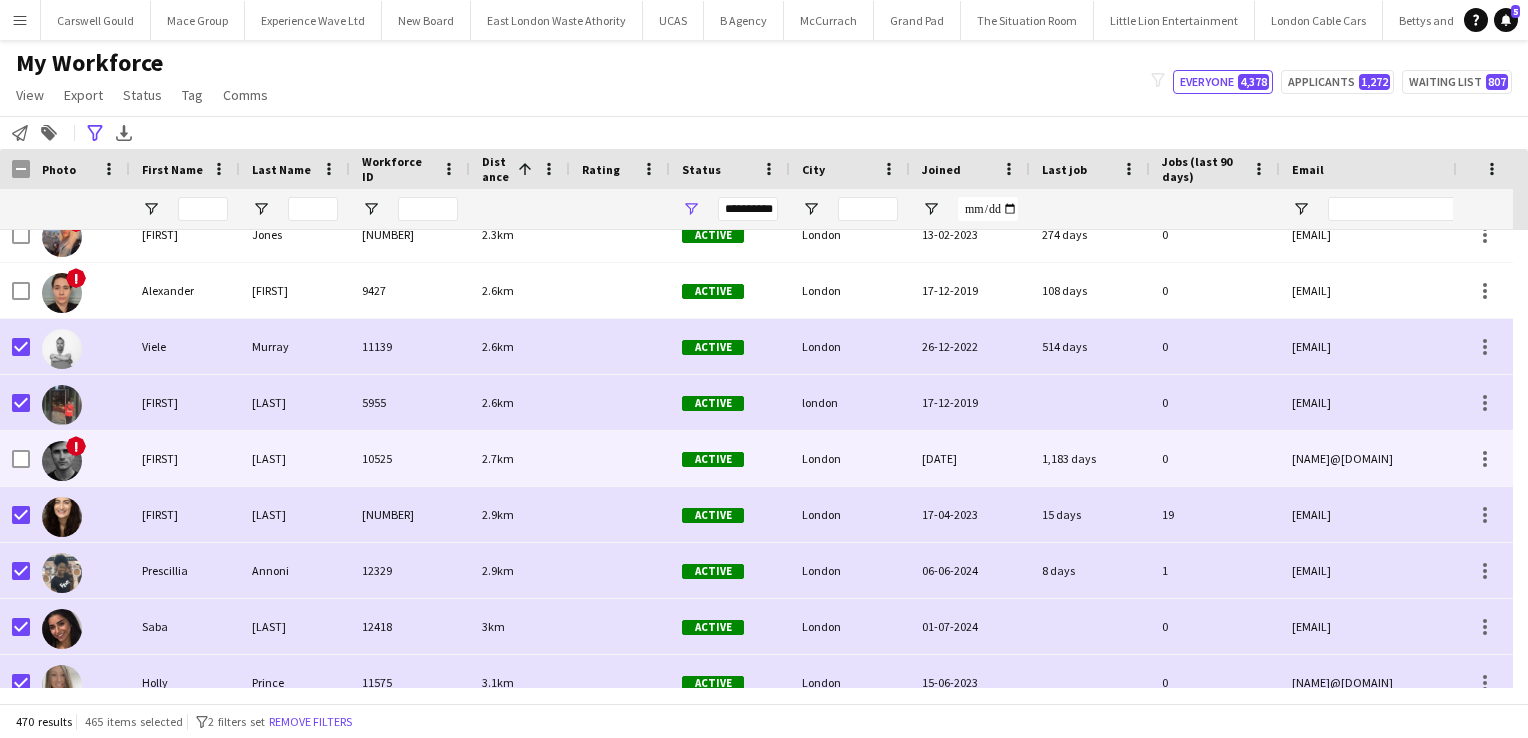 scroll 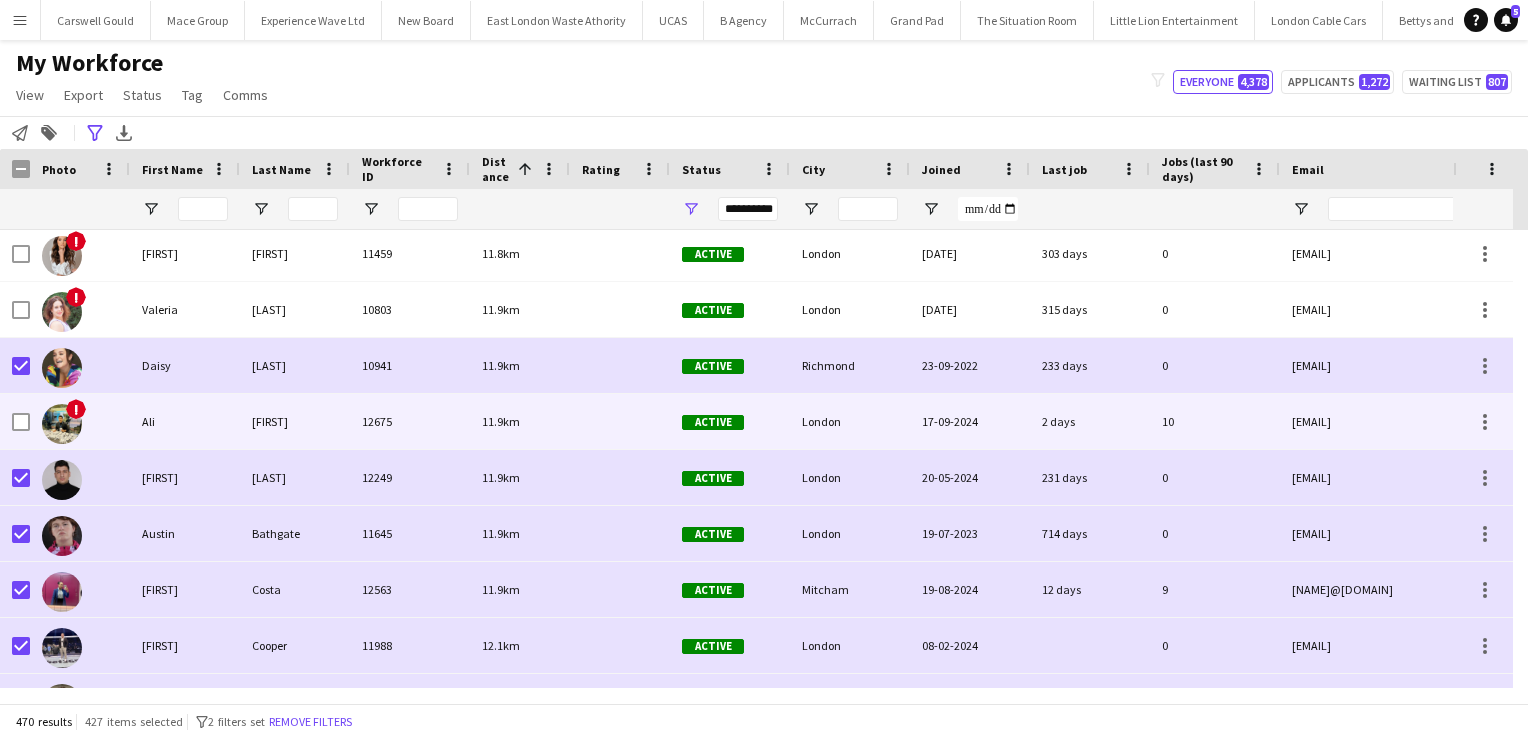 click on "Ali" at bounding box center [185, 421] 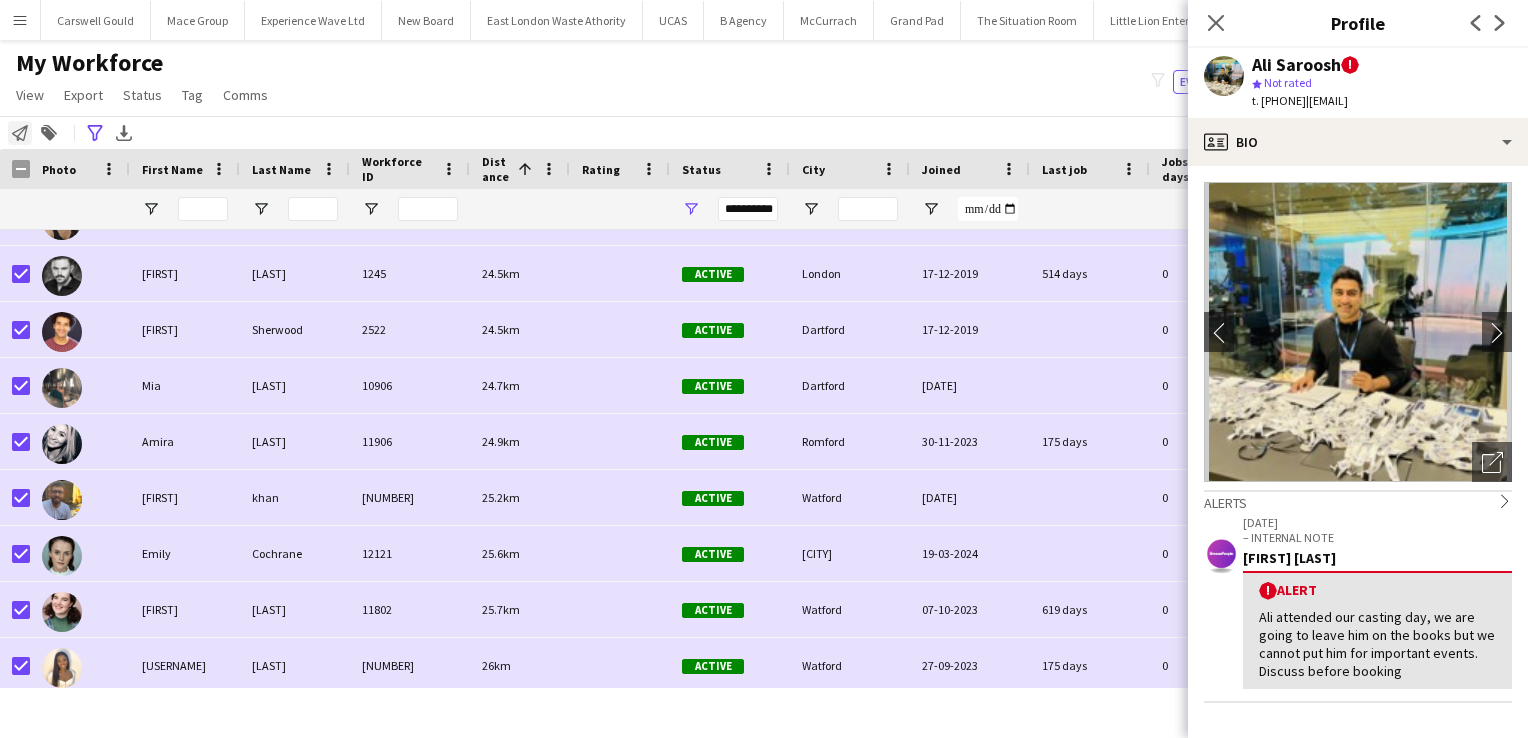 click 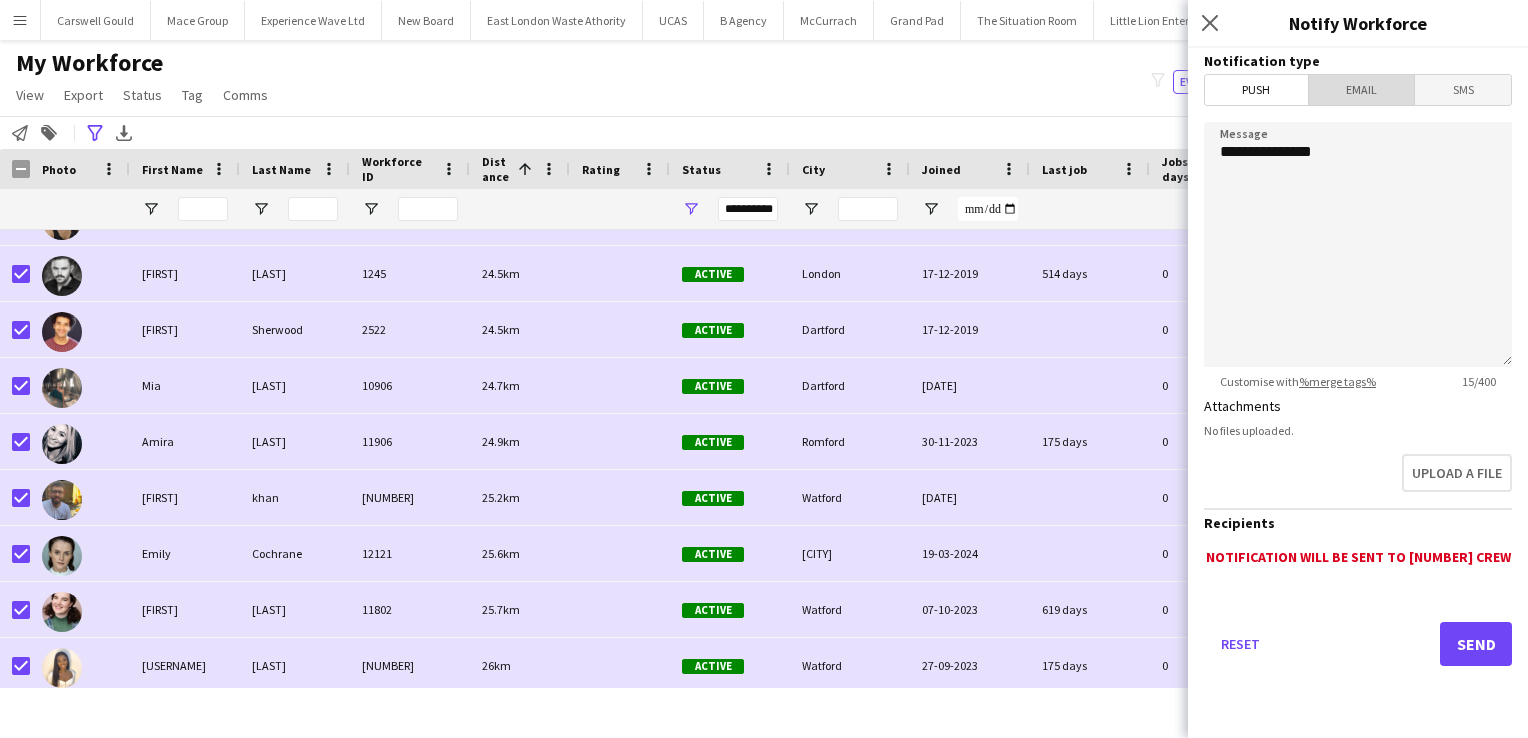 click on "Email" at bounding box center [1362, 90] 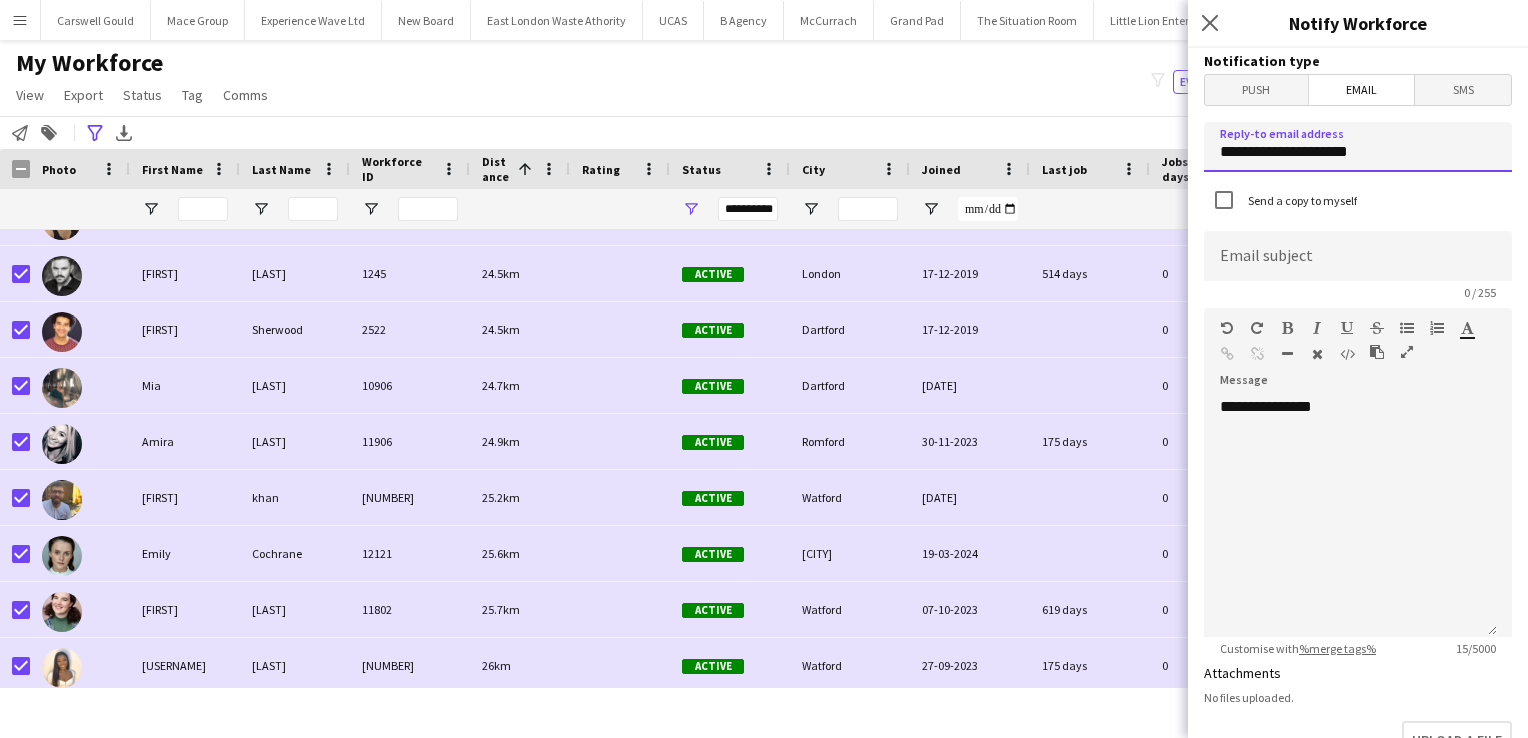 drag, startPoint x: 1394, startPoint y: 153, endPoint x: 1078, endPoint y: 159, distance: 316.05695 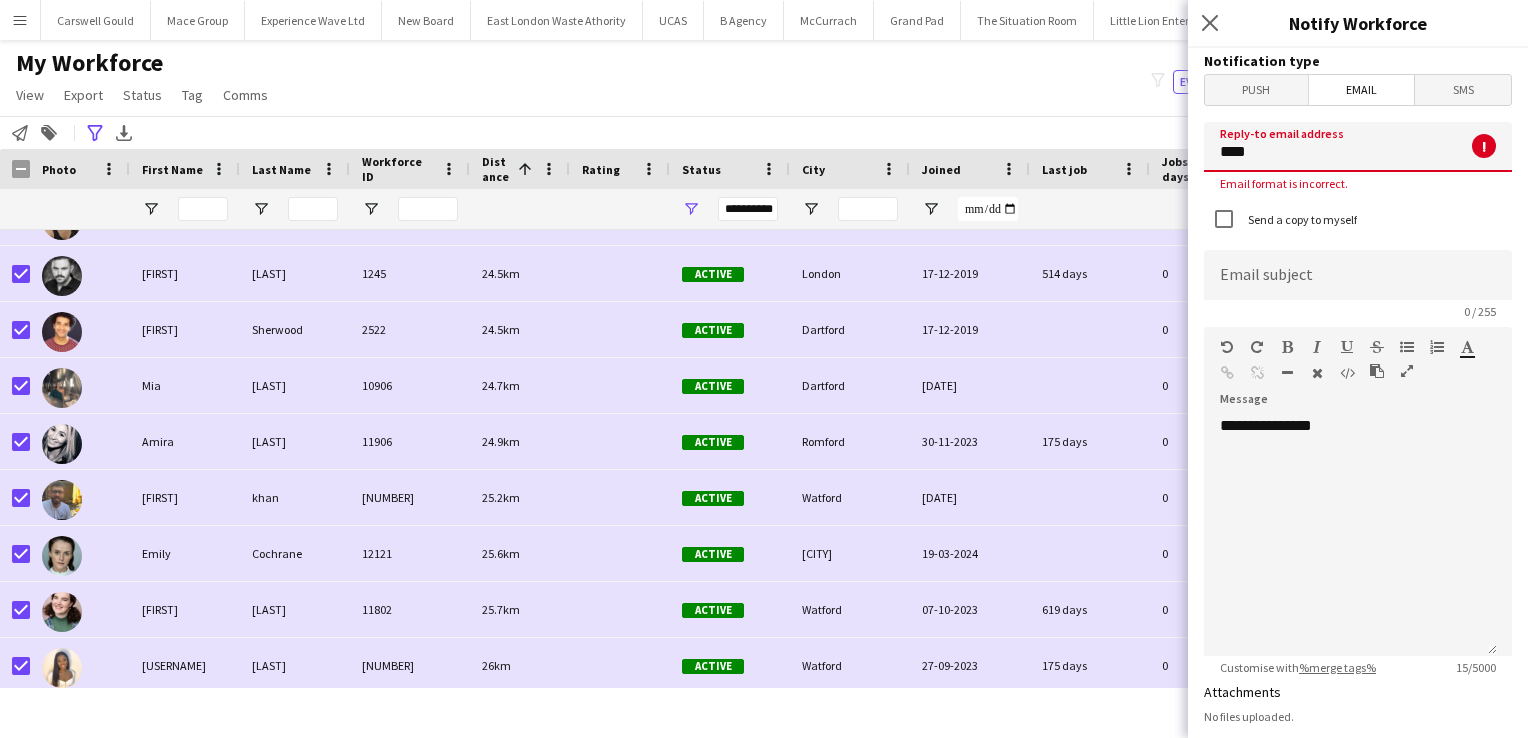 type on "**********" 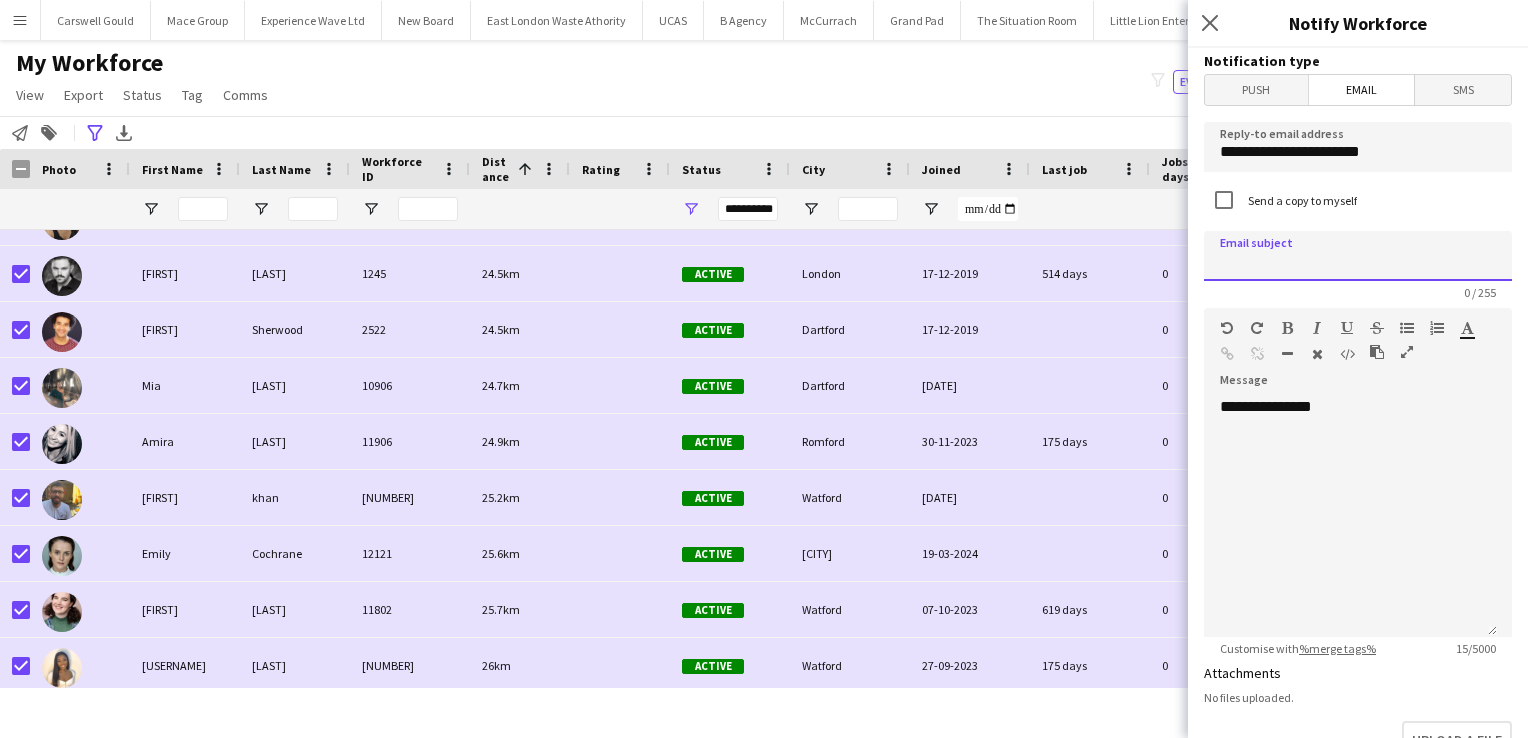 click 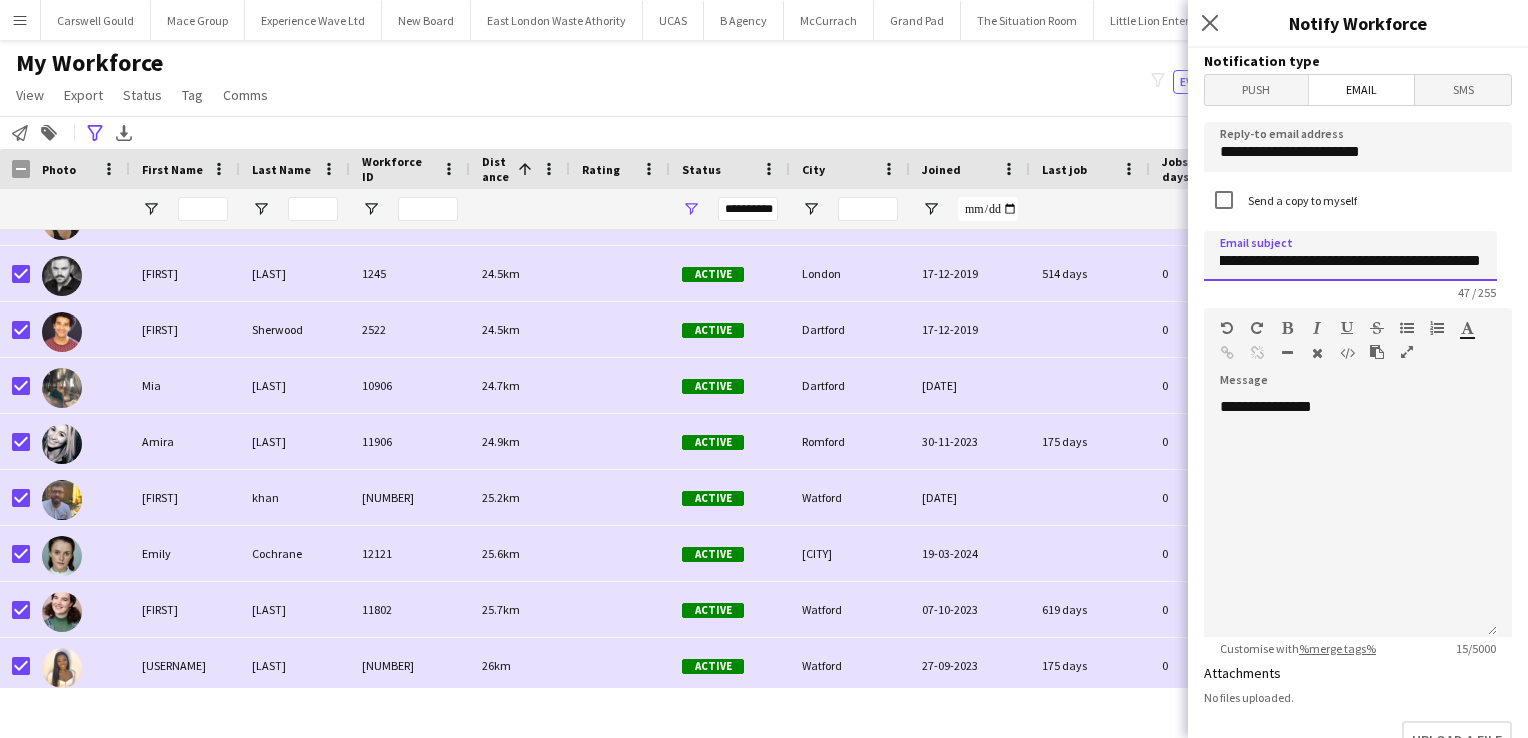 type on "**********" 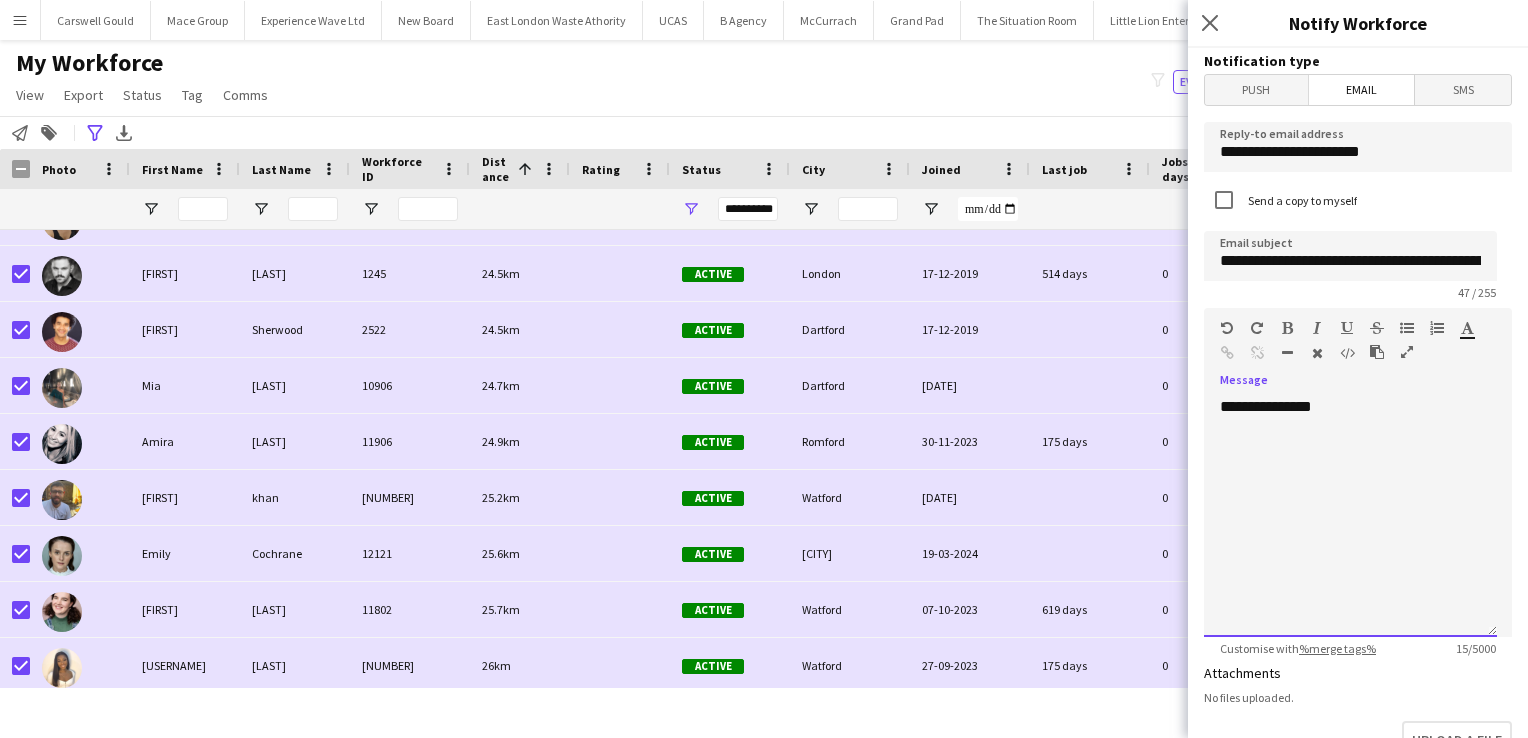 click on "**********" 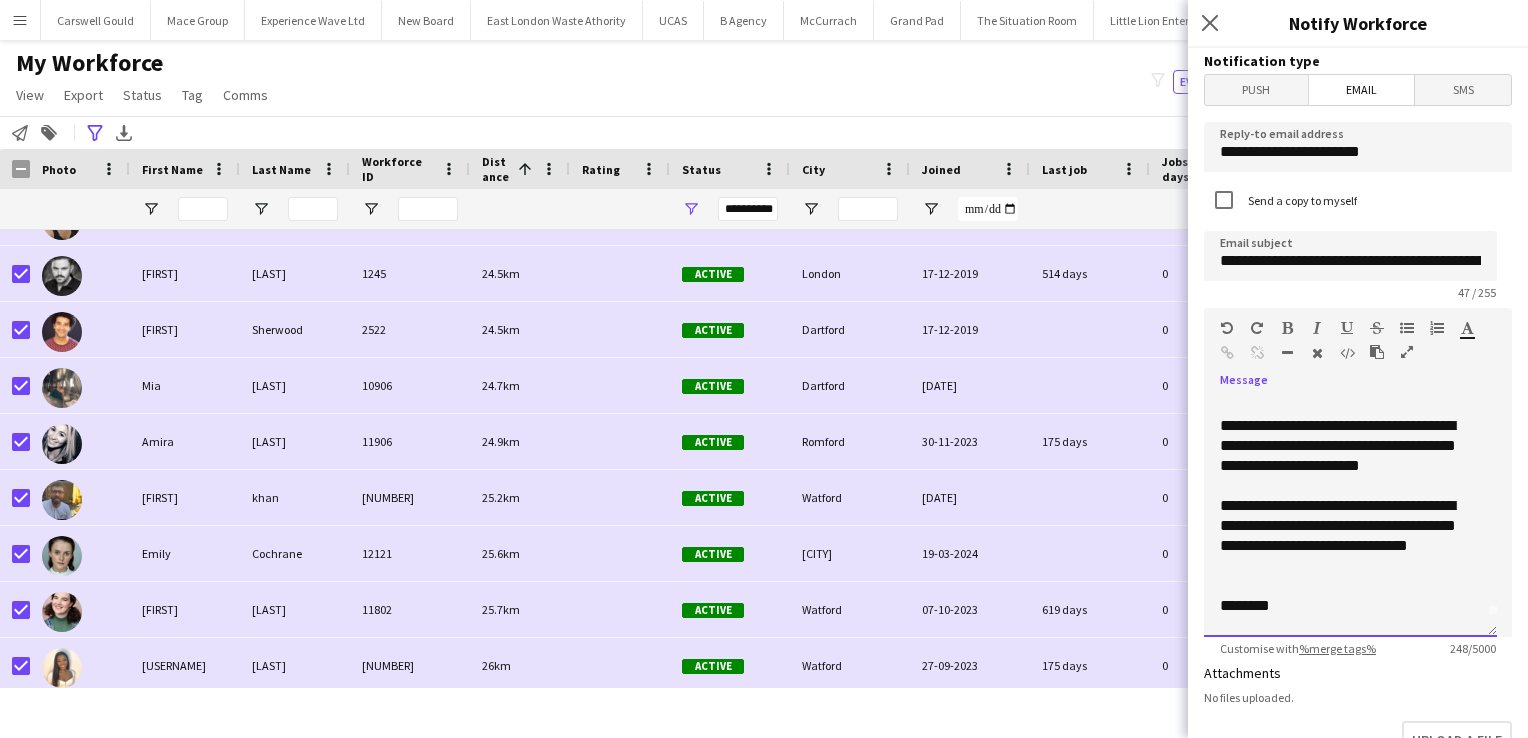 scroll, scrollTop: 41, scrollLeft: 0, axis: vertical 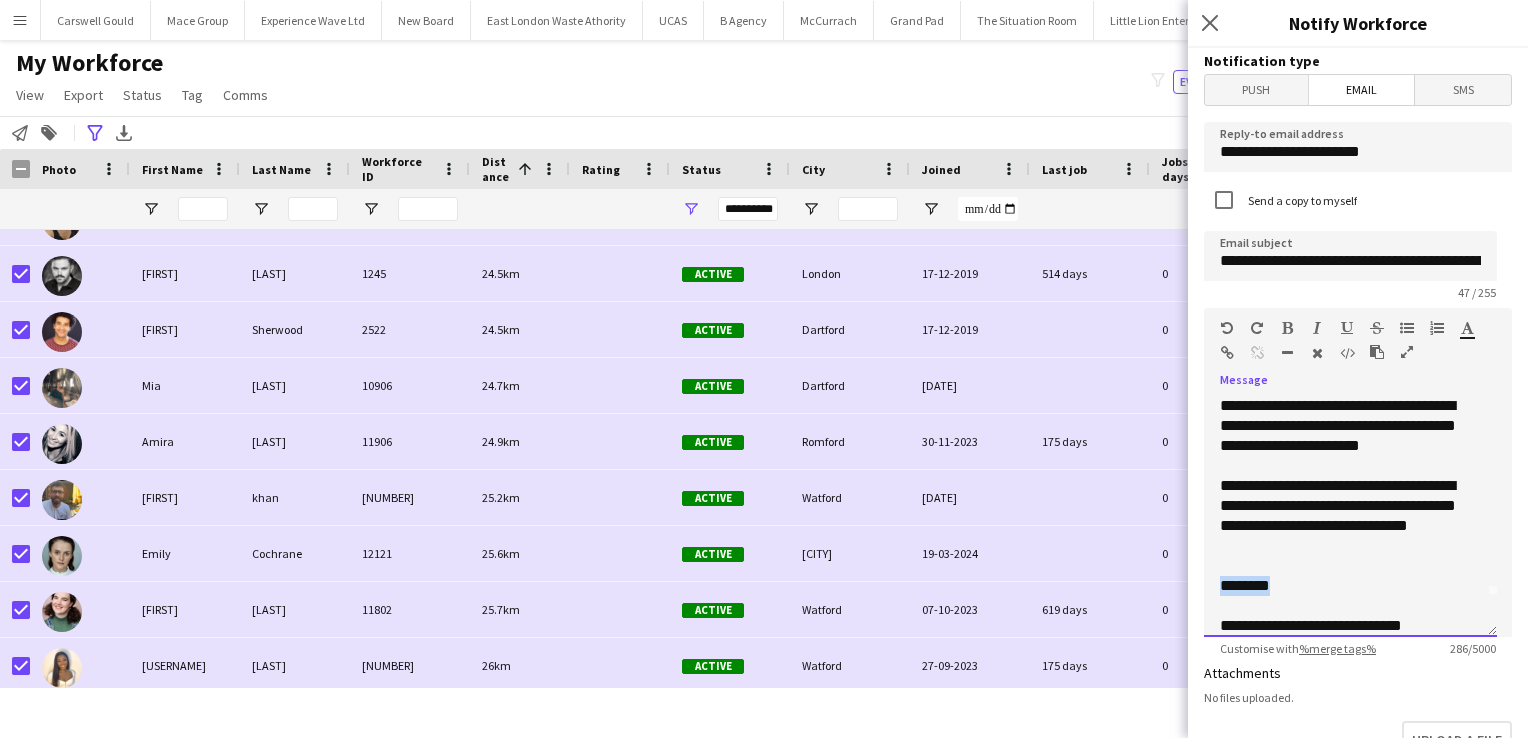 drag, startPoint x: 1287, startPoint y: 582, endPoint x: 1215, endPoint y: 576, distance: 72.249565 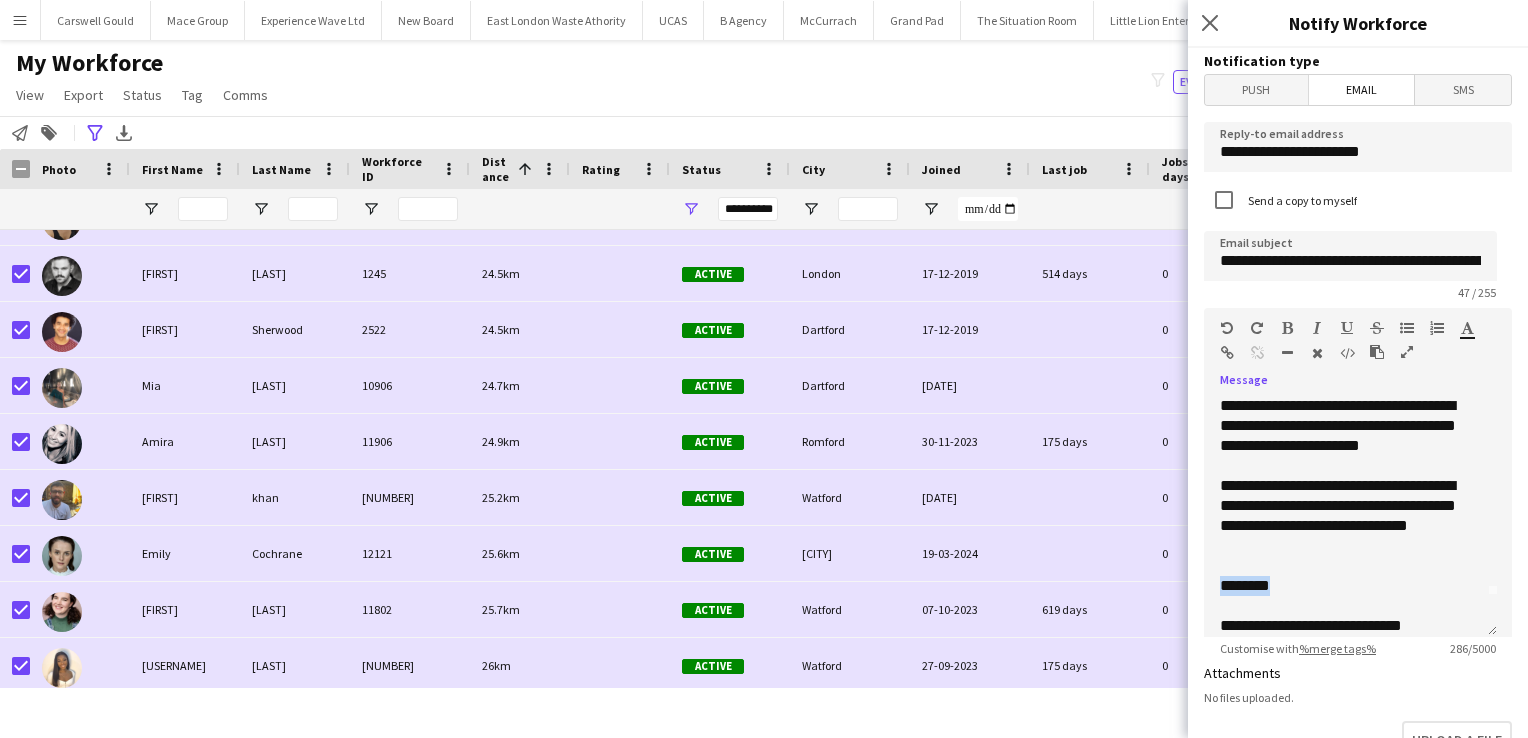 click at bounding box center (1287, 328) 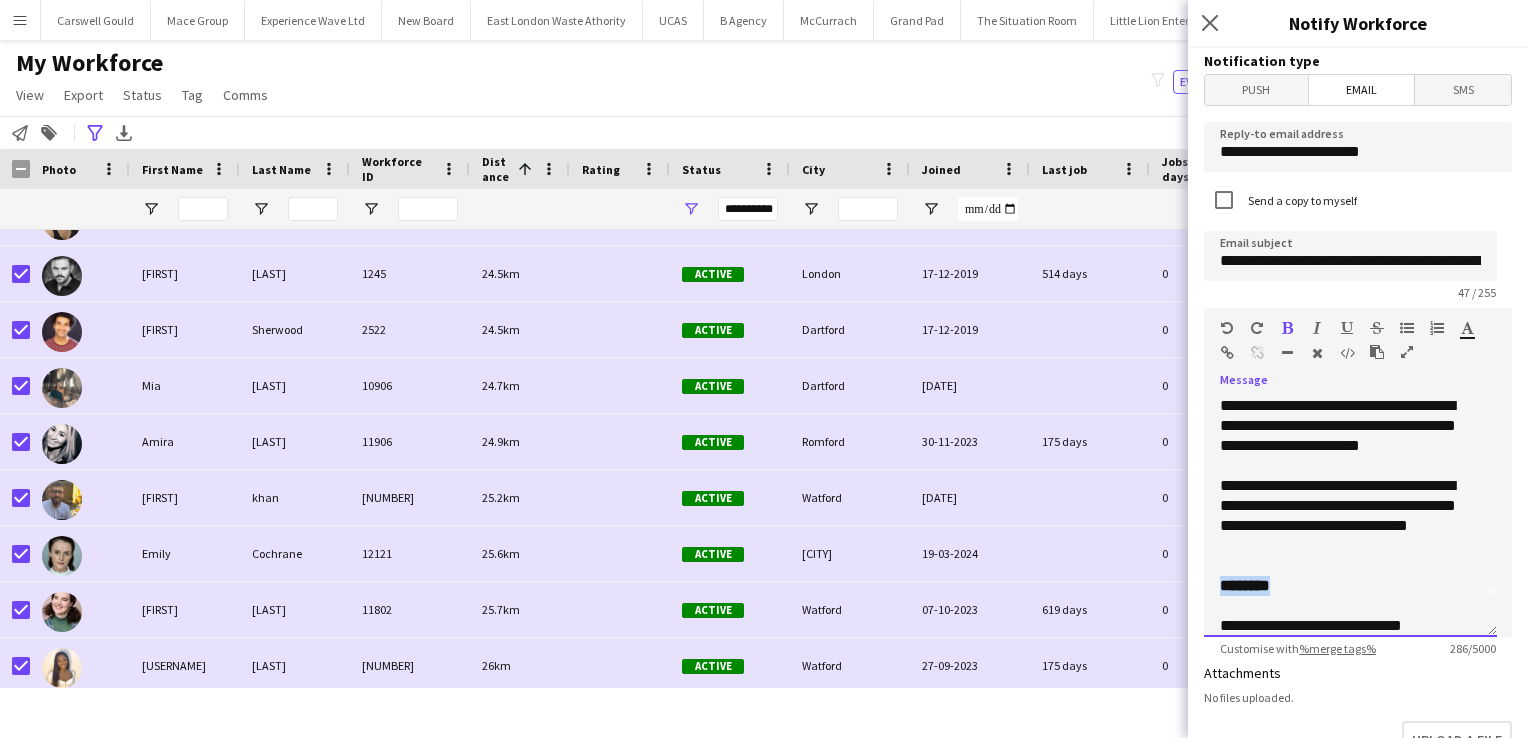 scroll, scrollTop: 76, scrollLeft: 0, axis: vertical 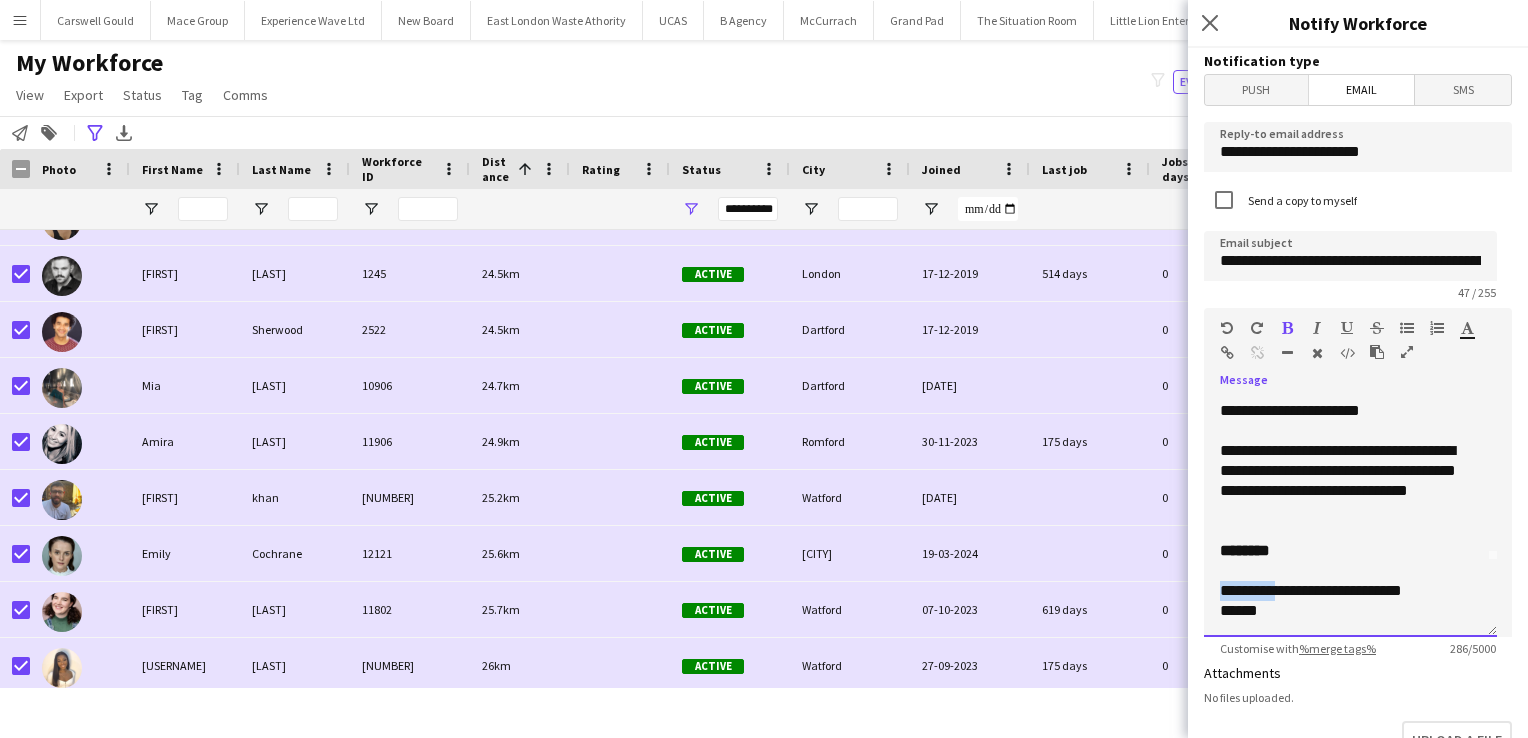 drag, startPoint x: 1281, startPoint y: 593, endPoint x: 1220, endPoint y: 592, distance: 61.008198 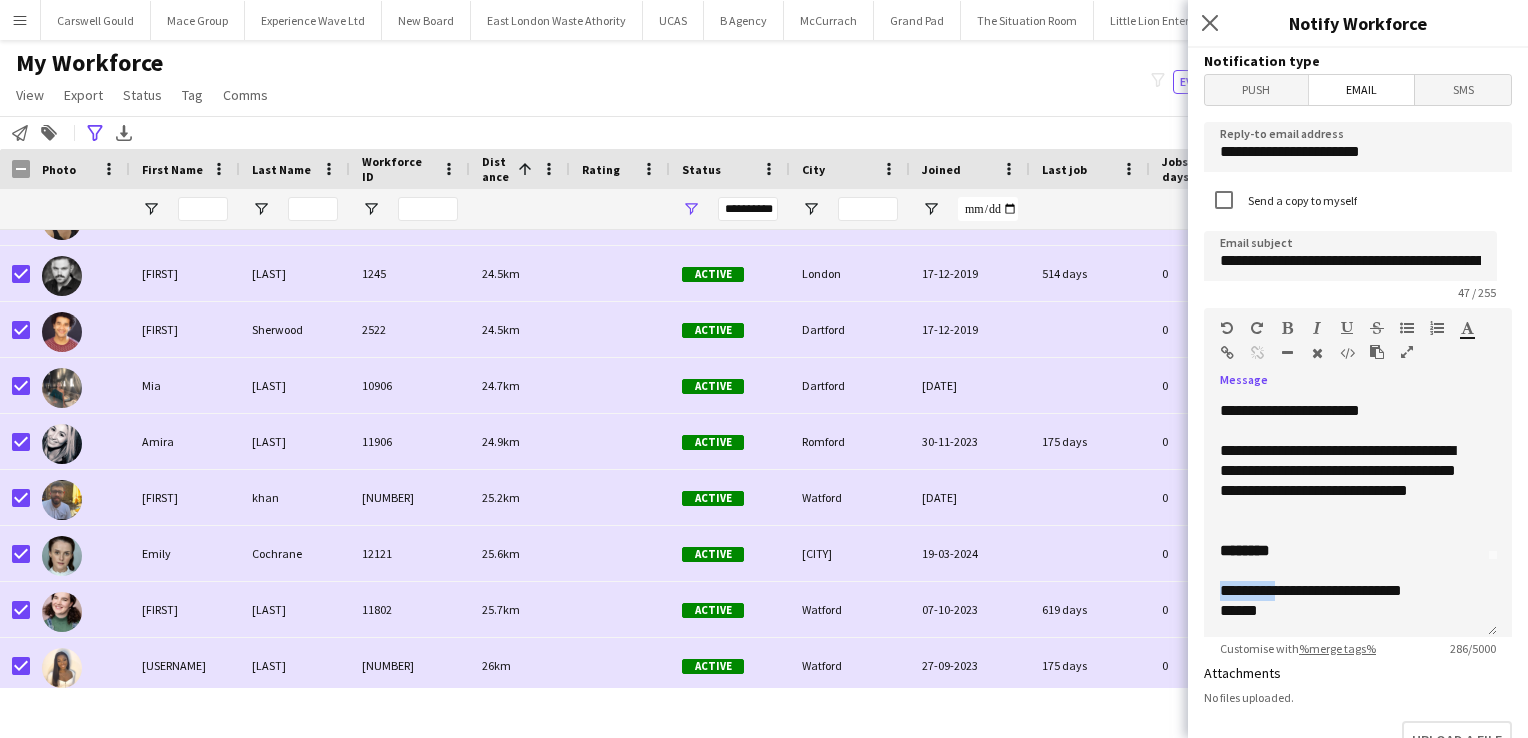 click at bounding box center (1287, 328) 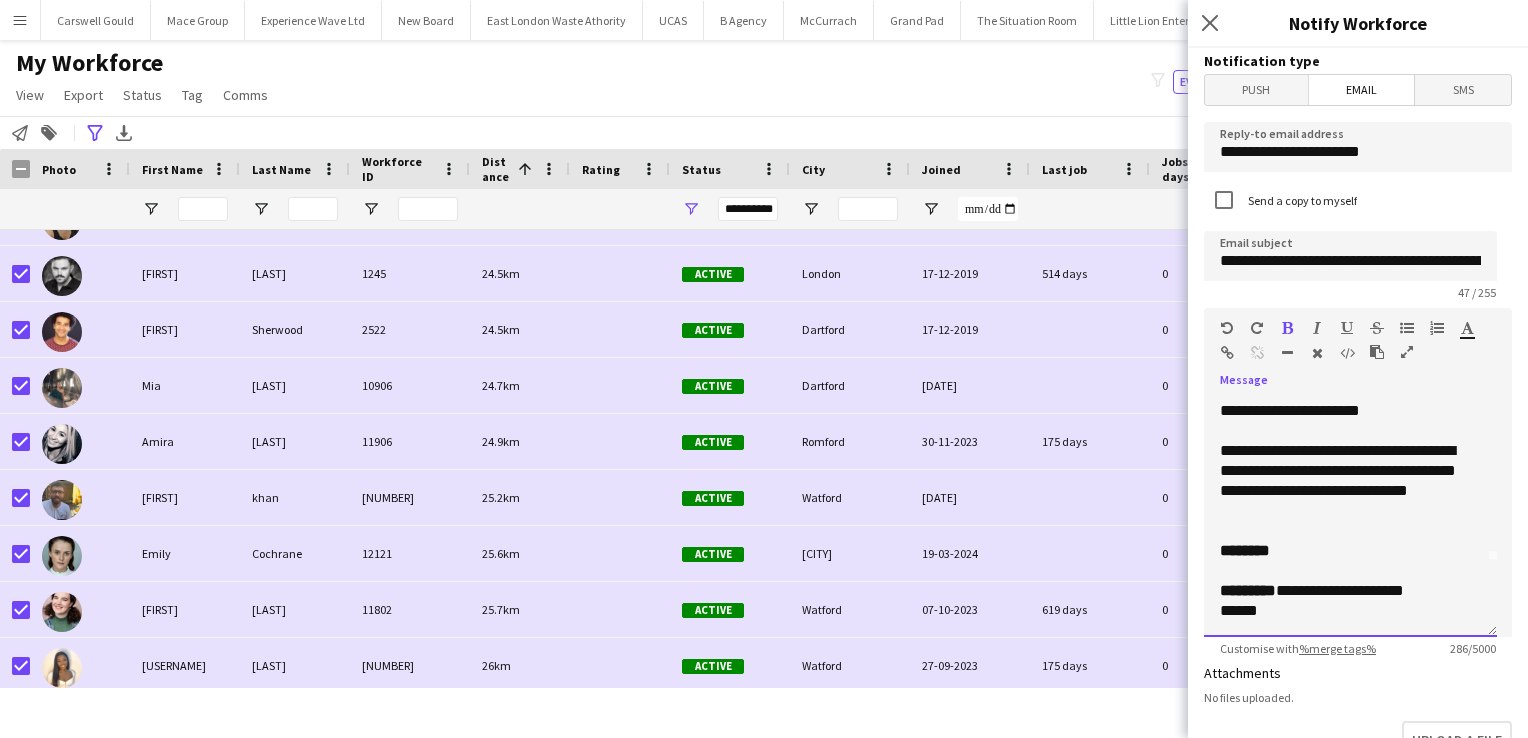 click on "**********" 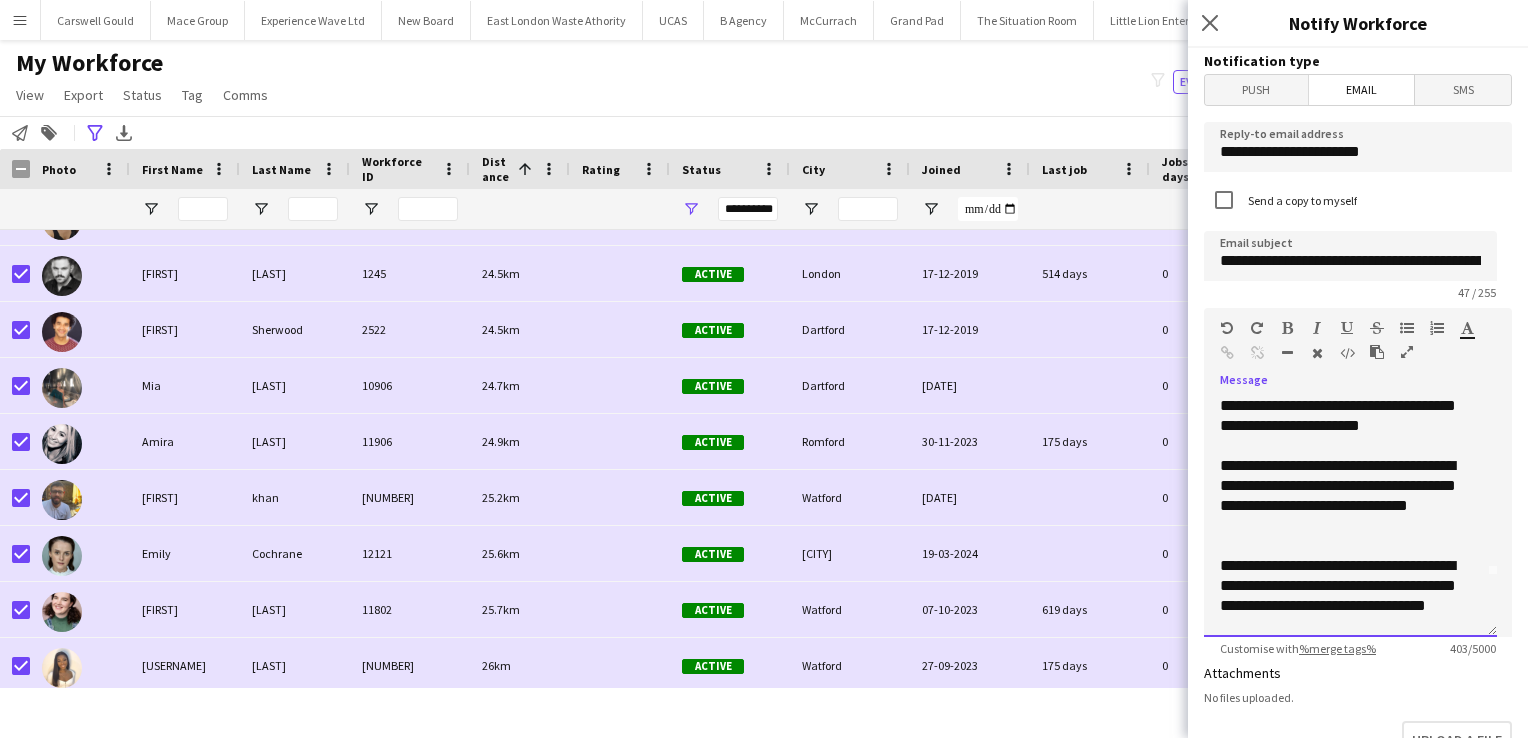 scroll, scrollTop: 176, scrollLeft: 0, axis: vertical 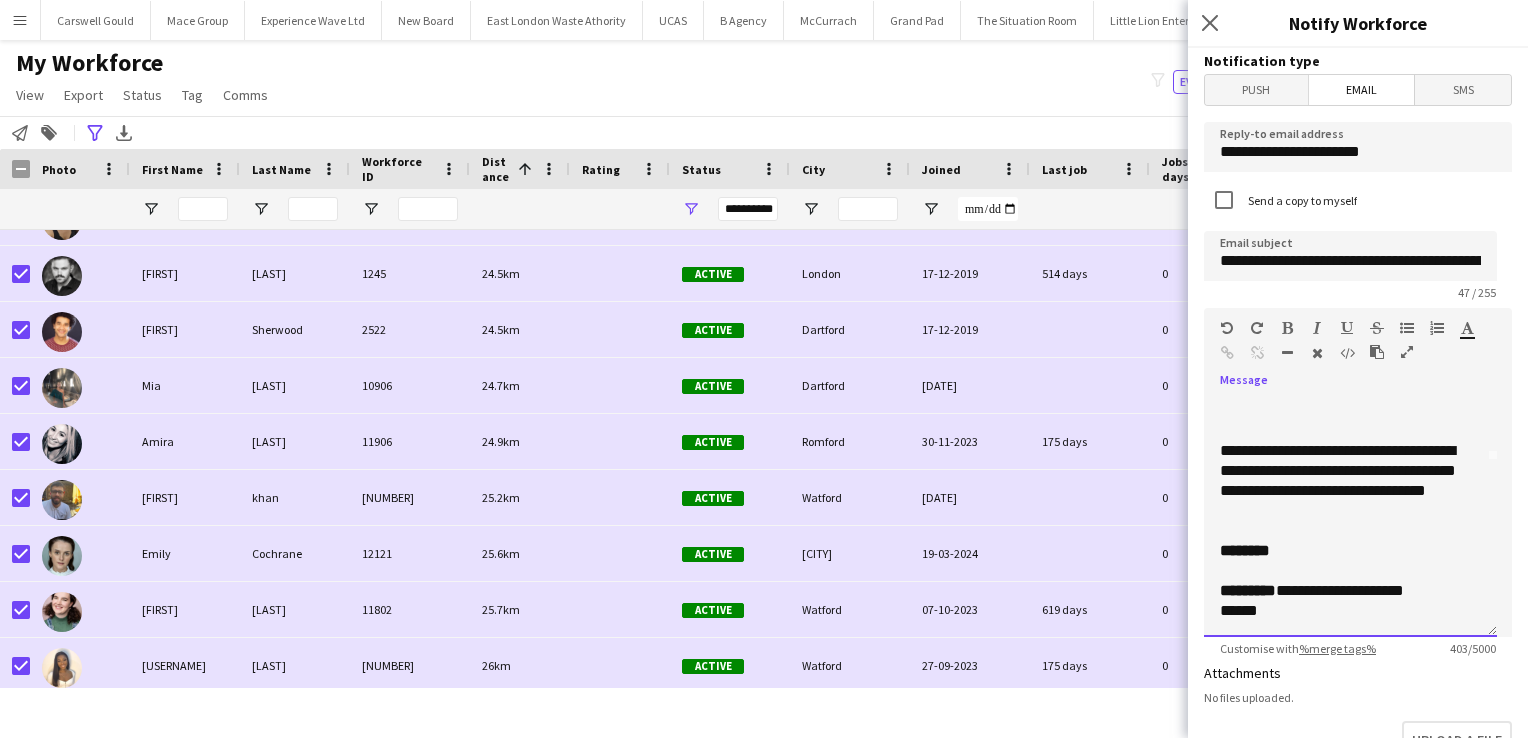 click on "******" 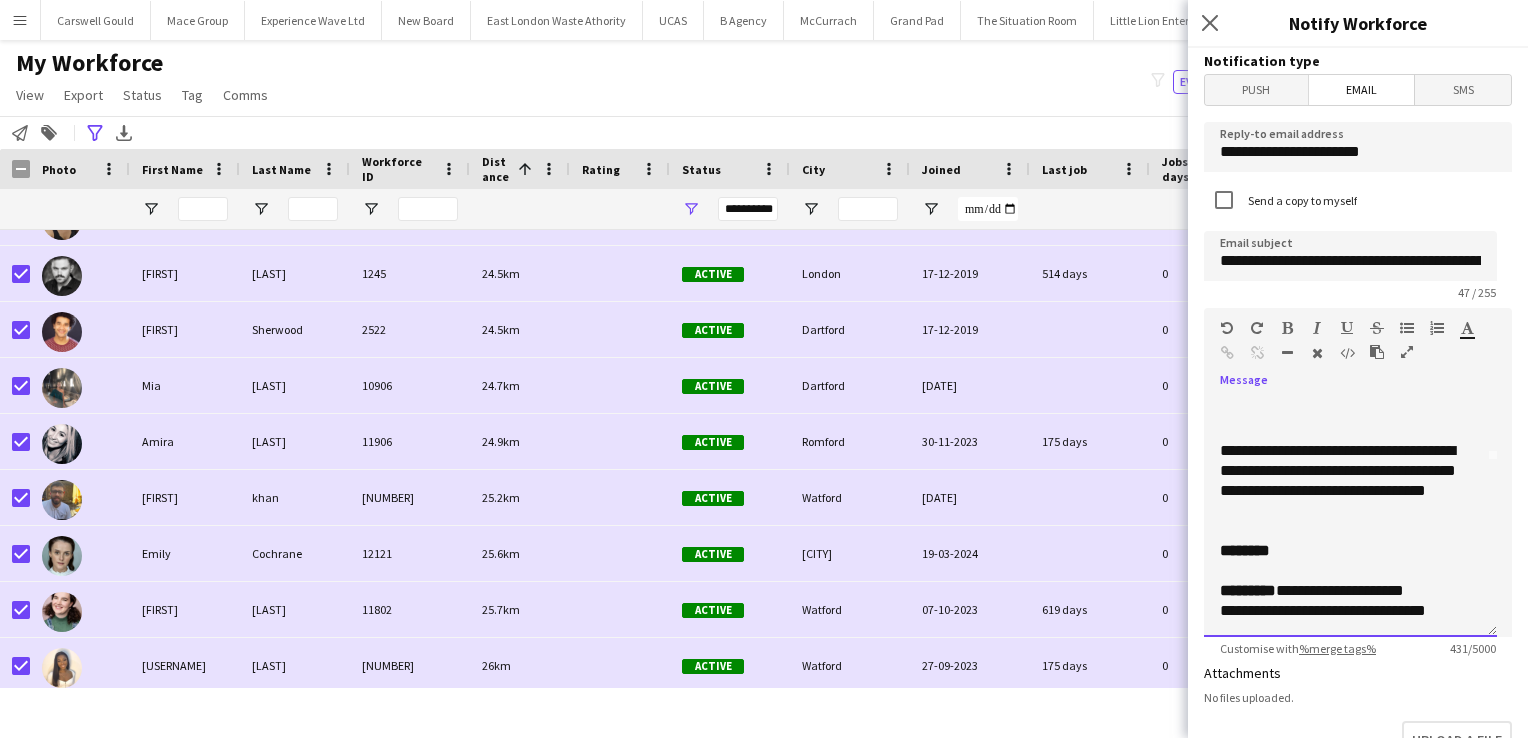 scroll, scrollTop: 122, scrollLeft: 0, axis: vertical 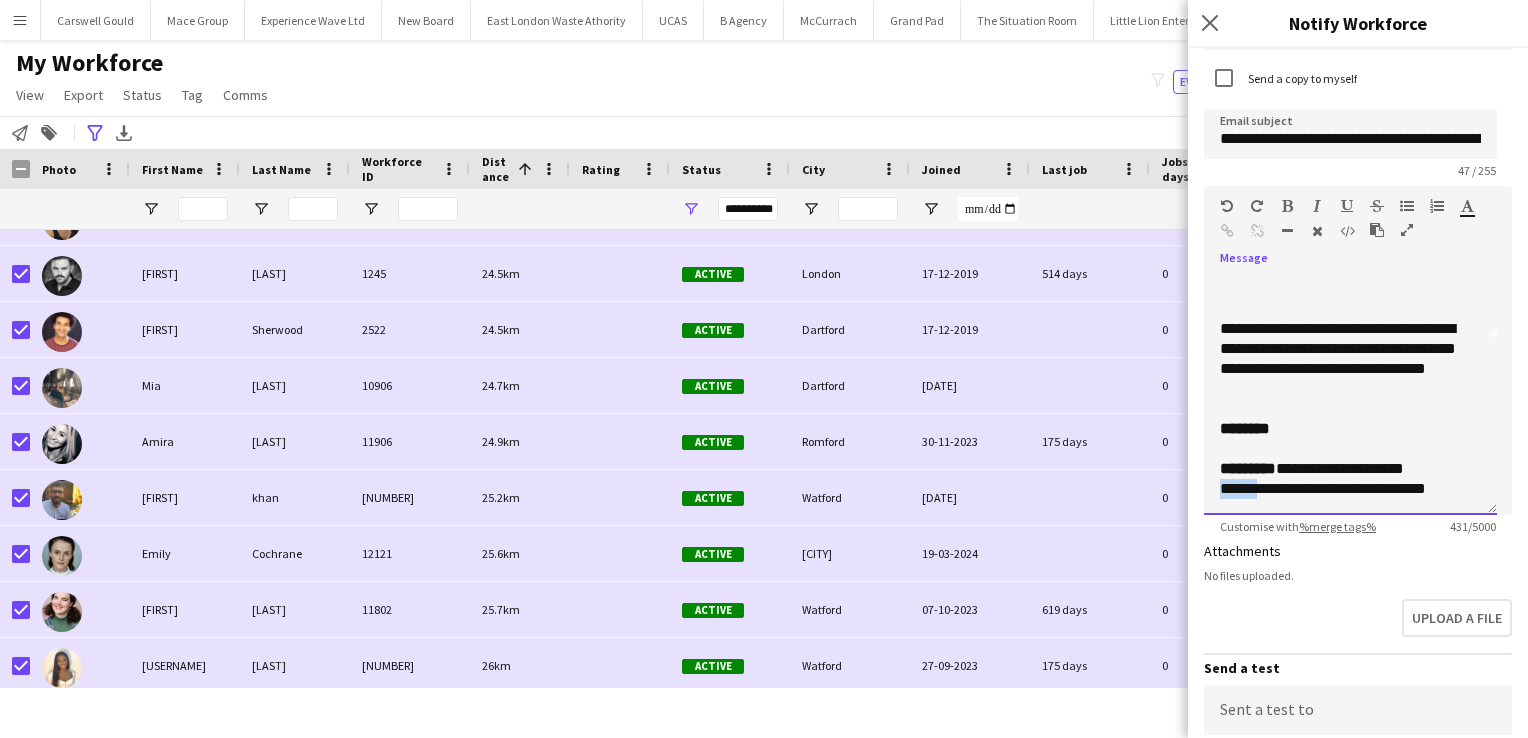 drag, startPoint x: 1260, startPoint y: 488, endPoint x: 1221, endPoint y: 488, distance: 39 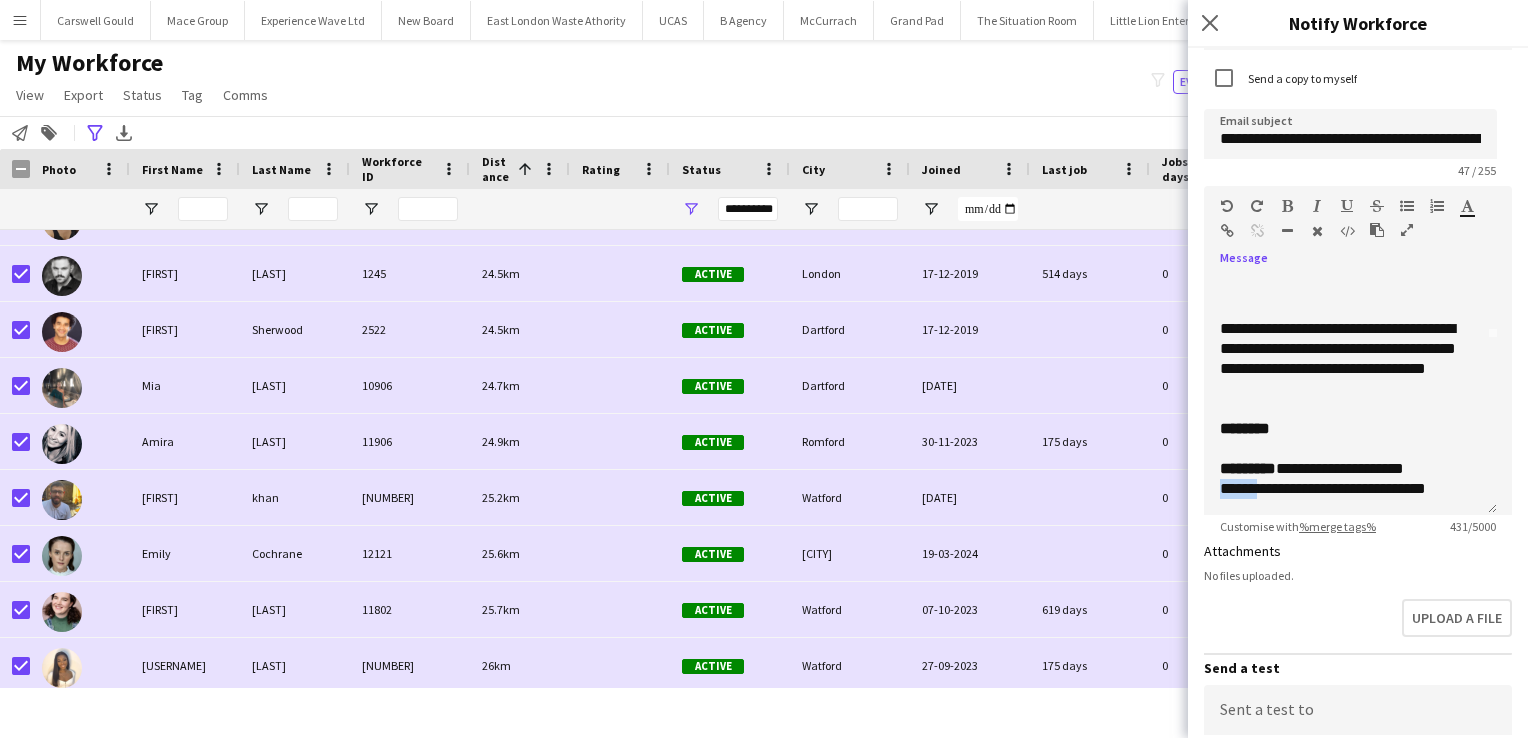 click at bounding box center (1287, 206) 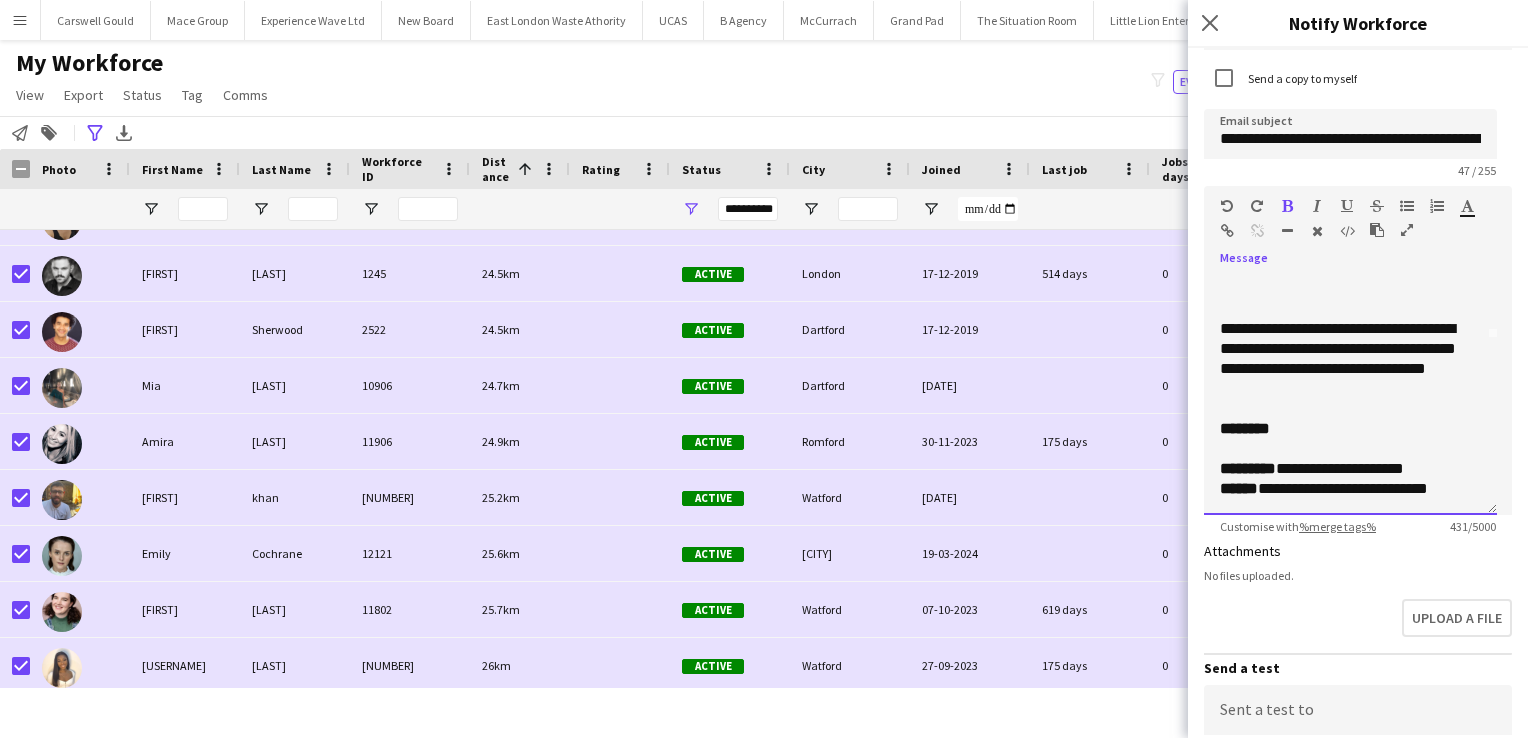 click on "**********" 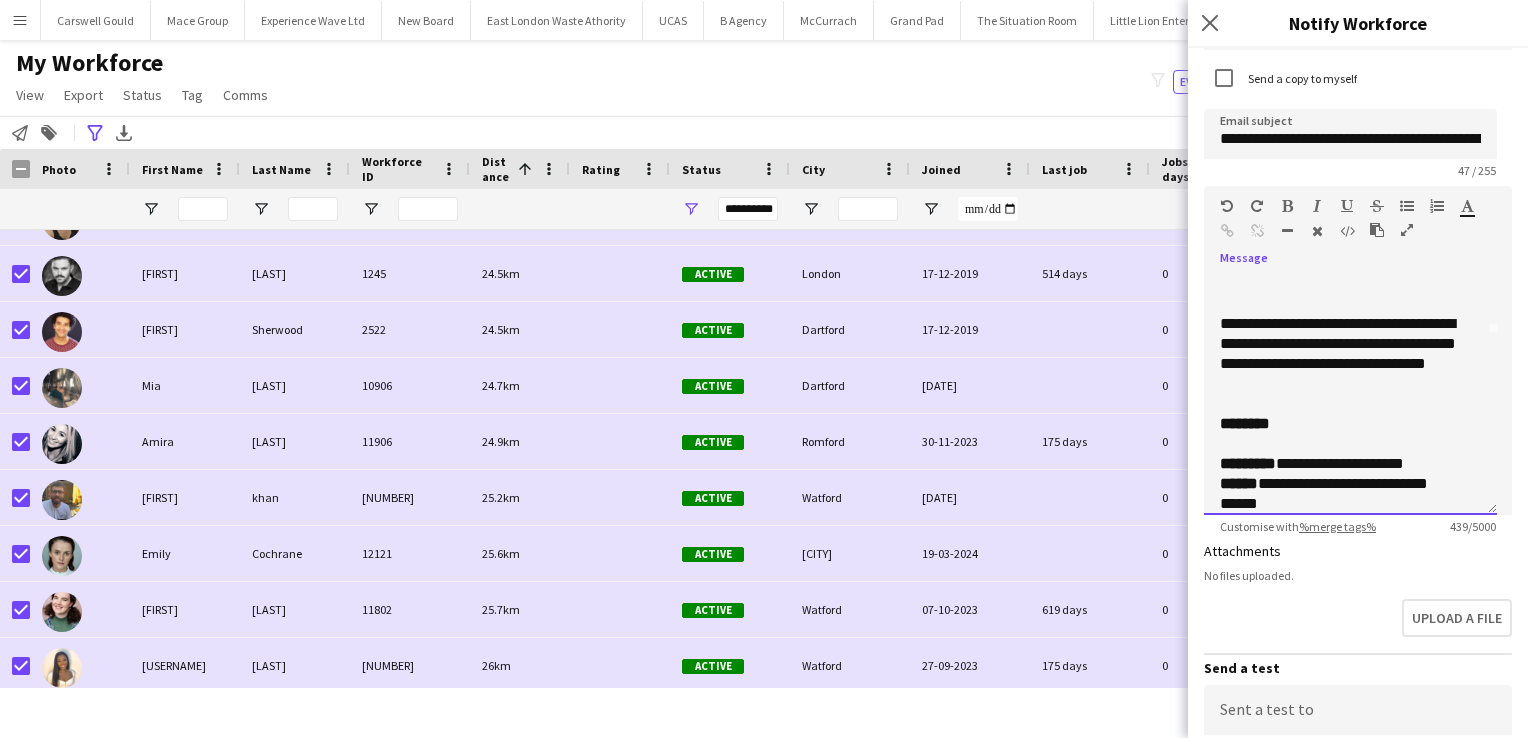 scroll, scrollTop: 196, scrollLeft: 0, axis: vertical 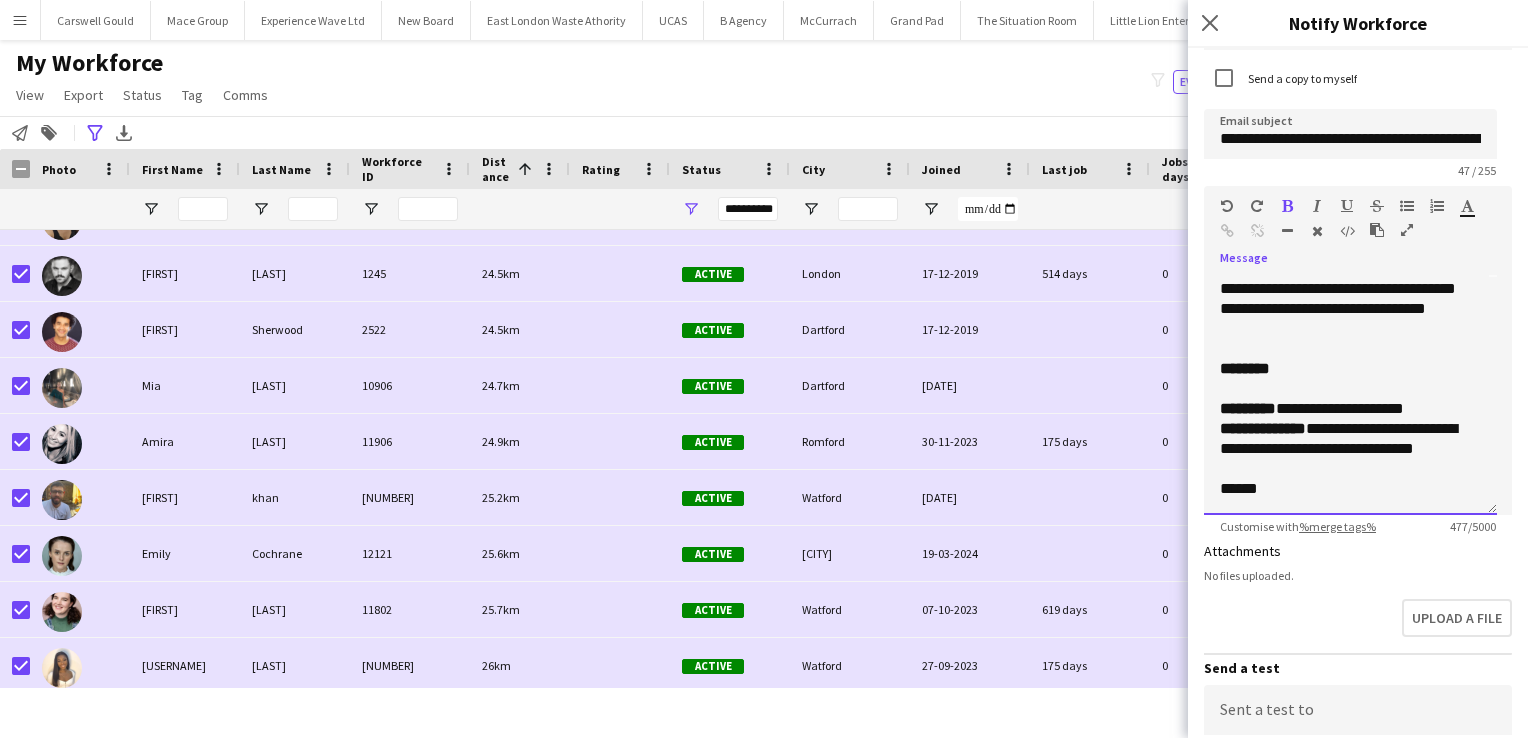 click on "******" 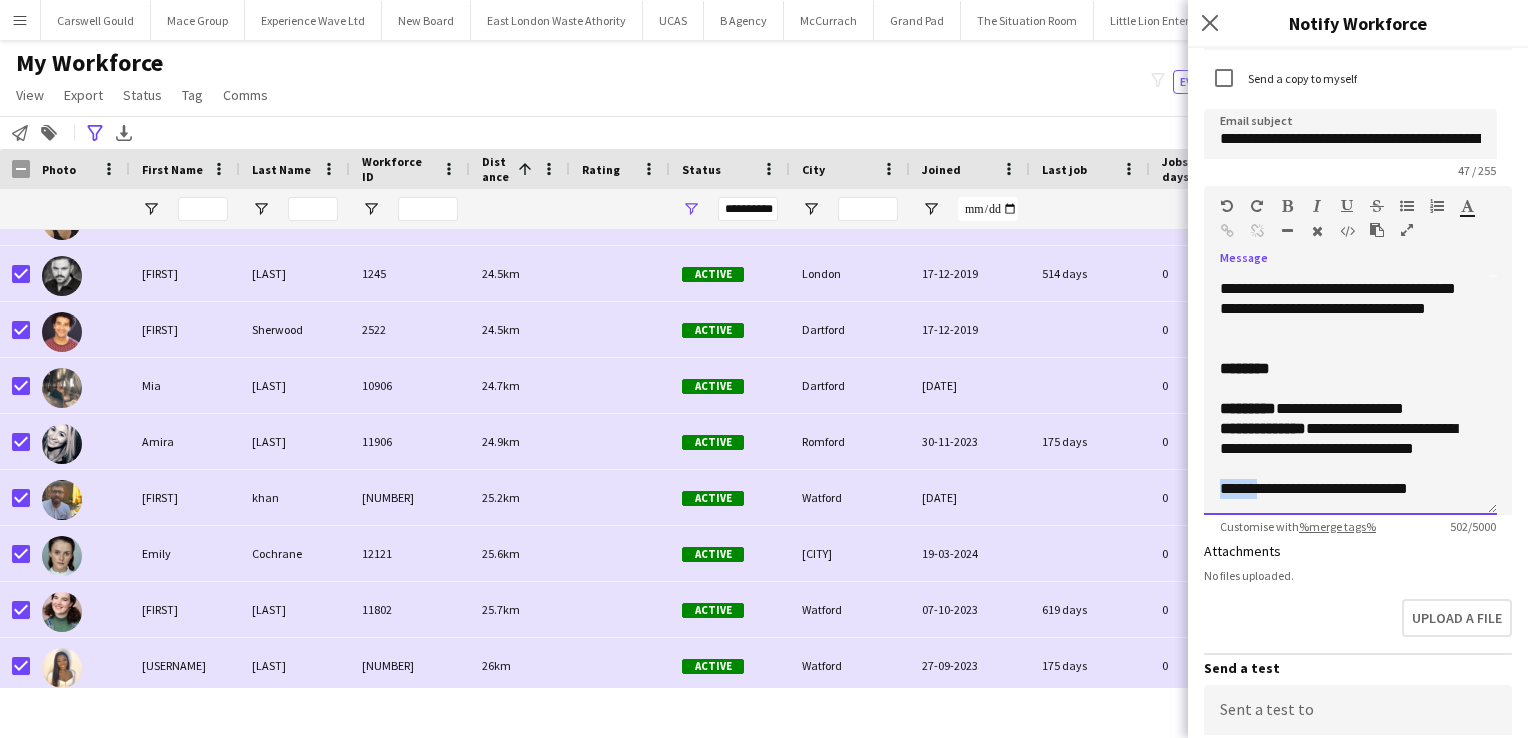 drag, startPoint x: 1260, startPoint y: 486, endPoint x: 1216, endPoint y: 486, distance: 44 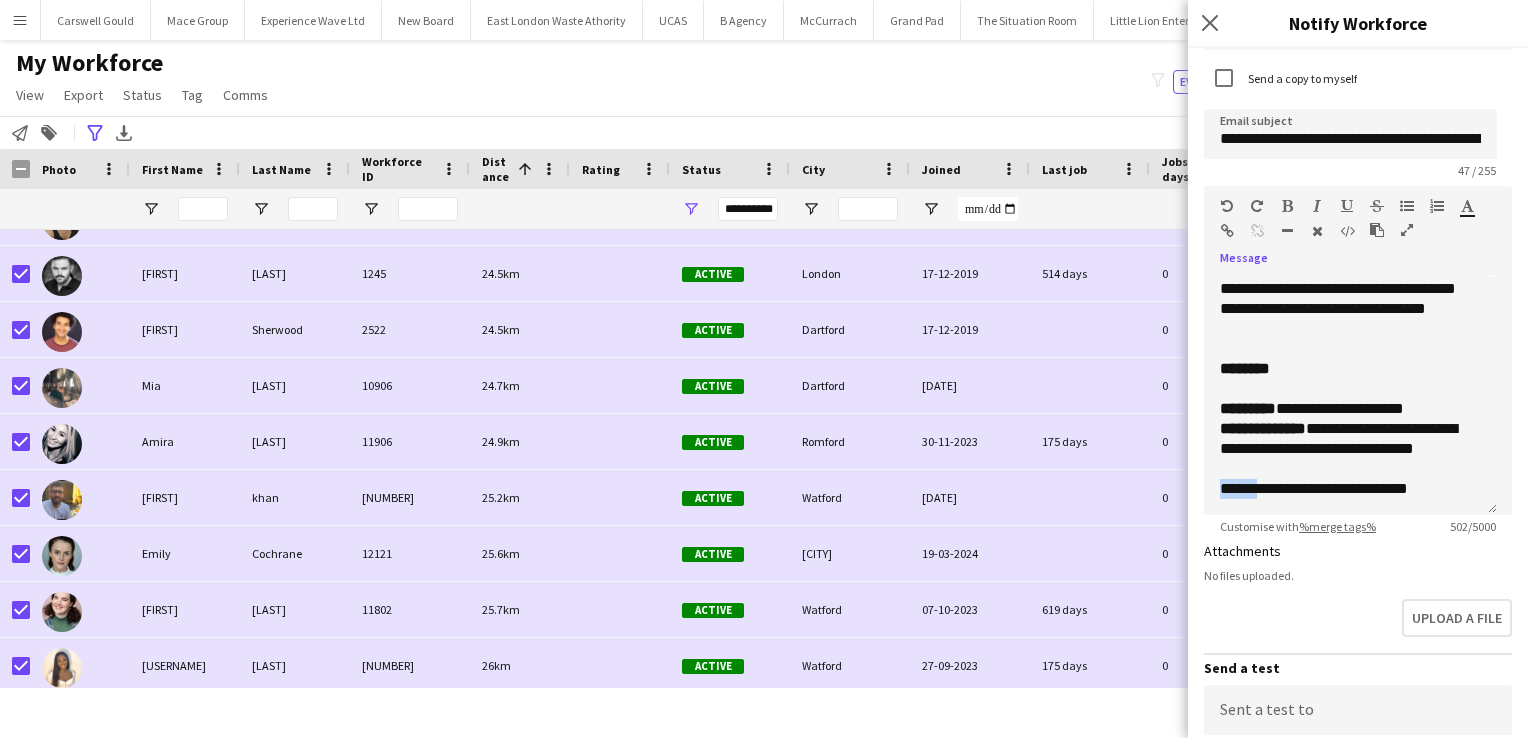click at bounding box center (1287, 206) 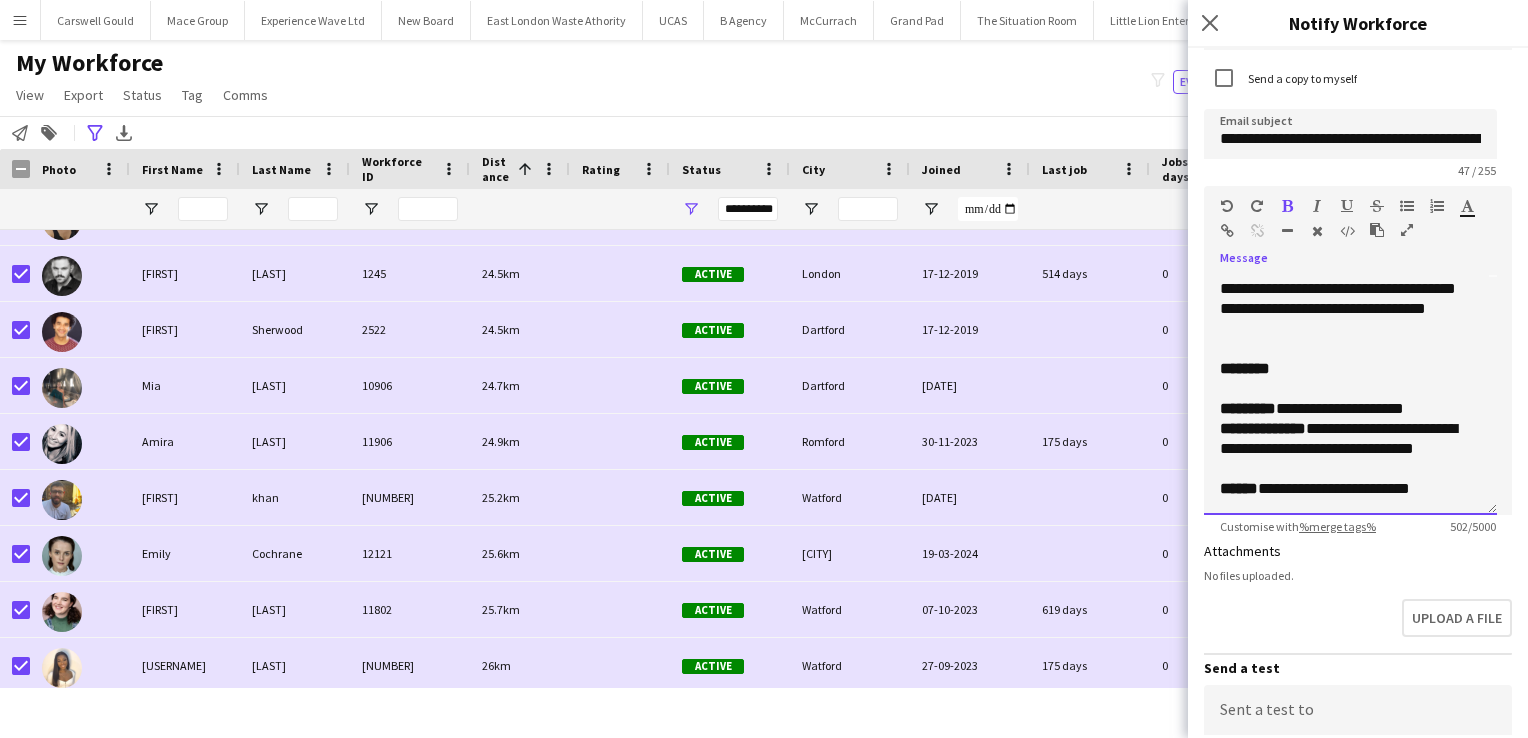 click on "**********" 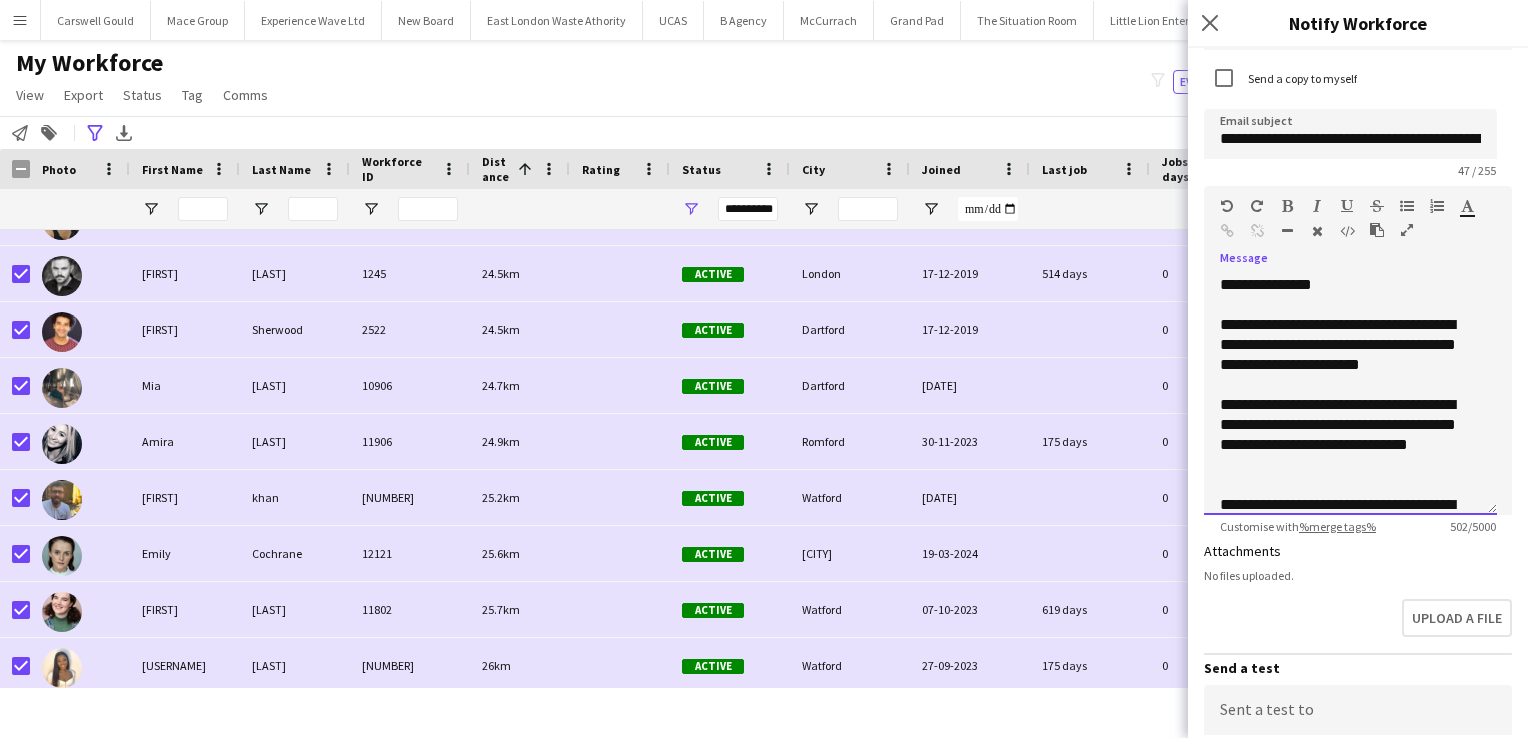 scroll, scrollTop: 236, scrollLeft: 0, axis: vertical 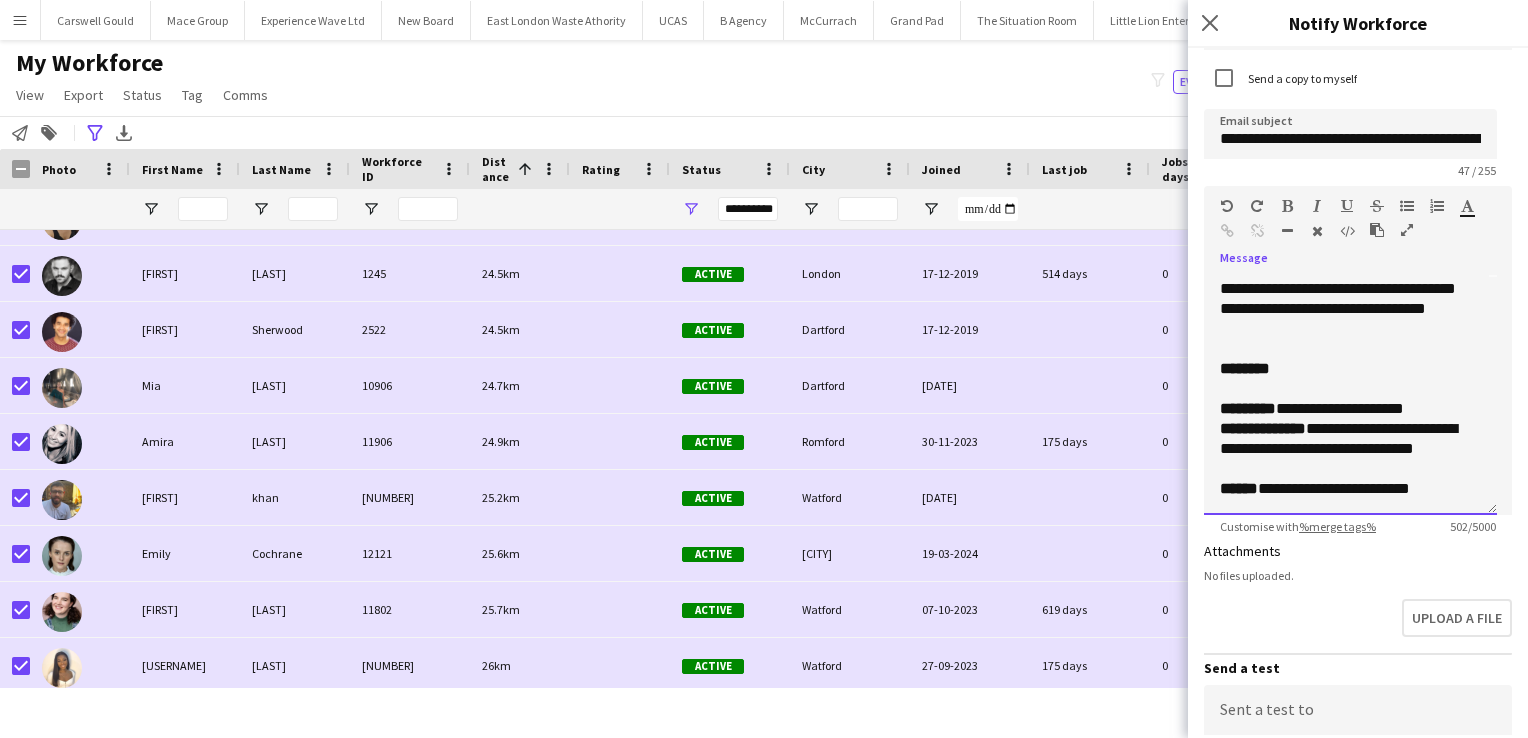 click on "**********" 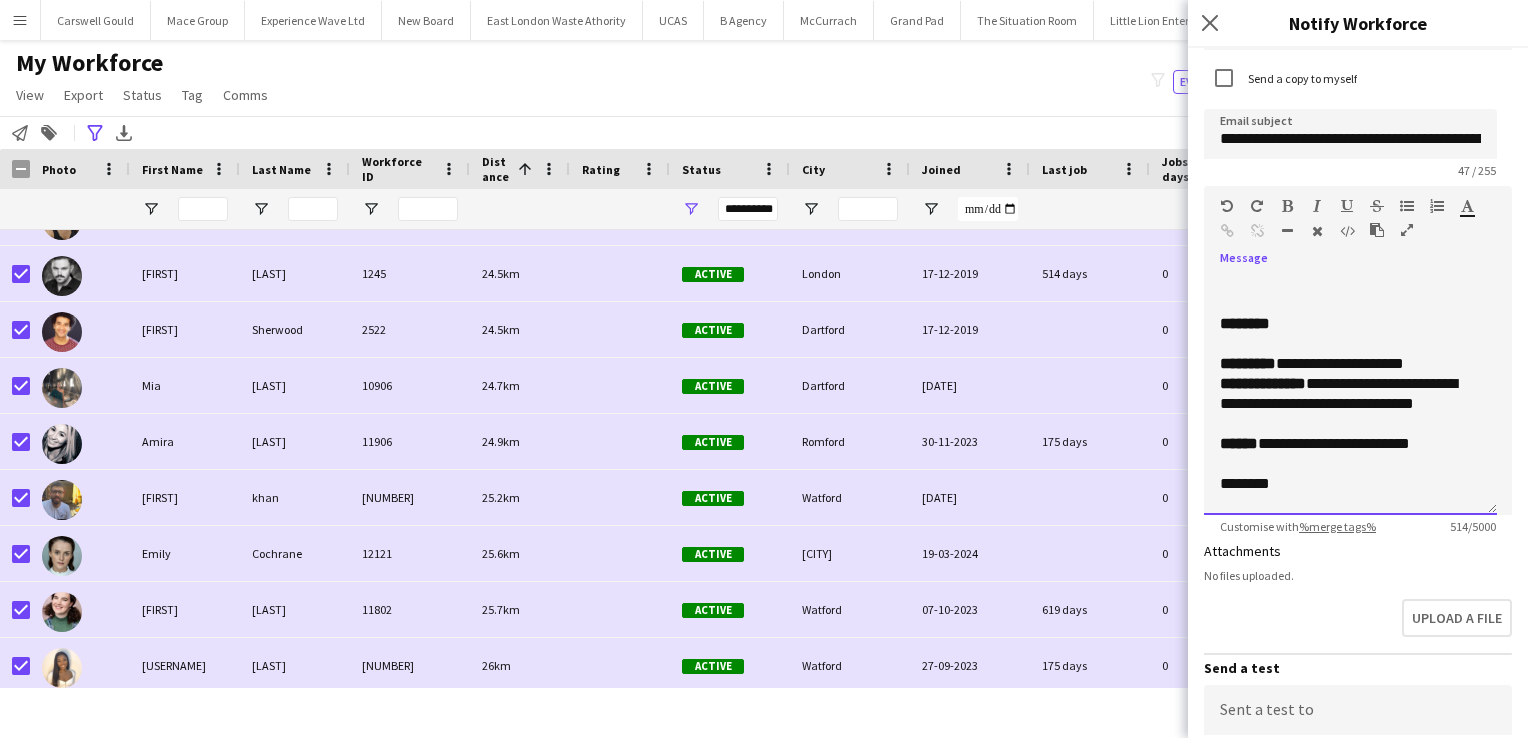 scroll, scrollTop: 301, scrollLeft: 0, axis: vertical 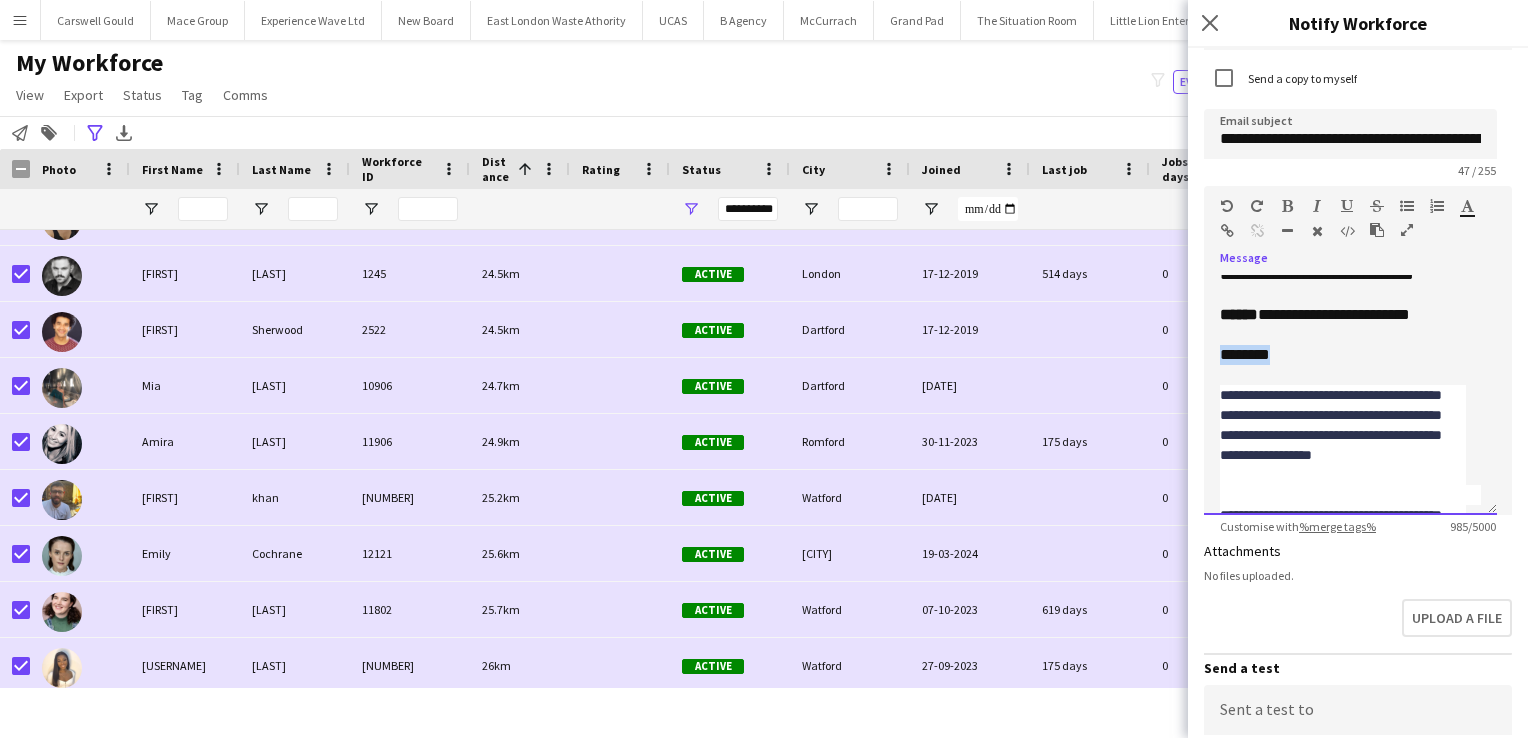 drag, startPoint x: 1294, startPoint y: 356, endPoint x: 1216, endPoint y: 359, distance: 78.05767 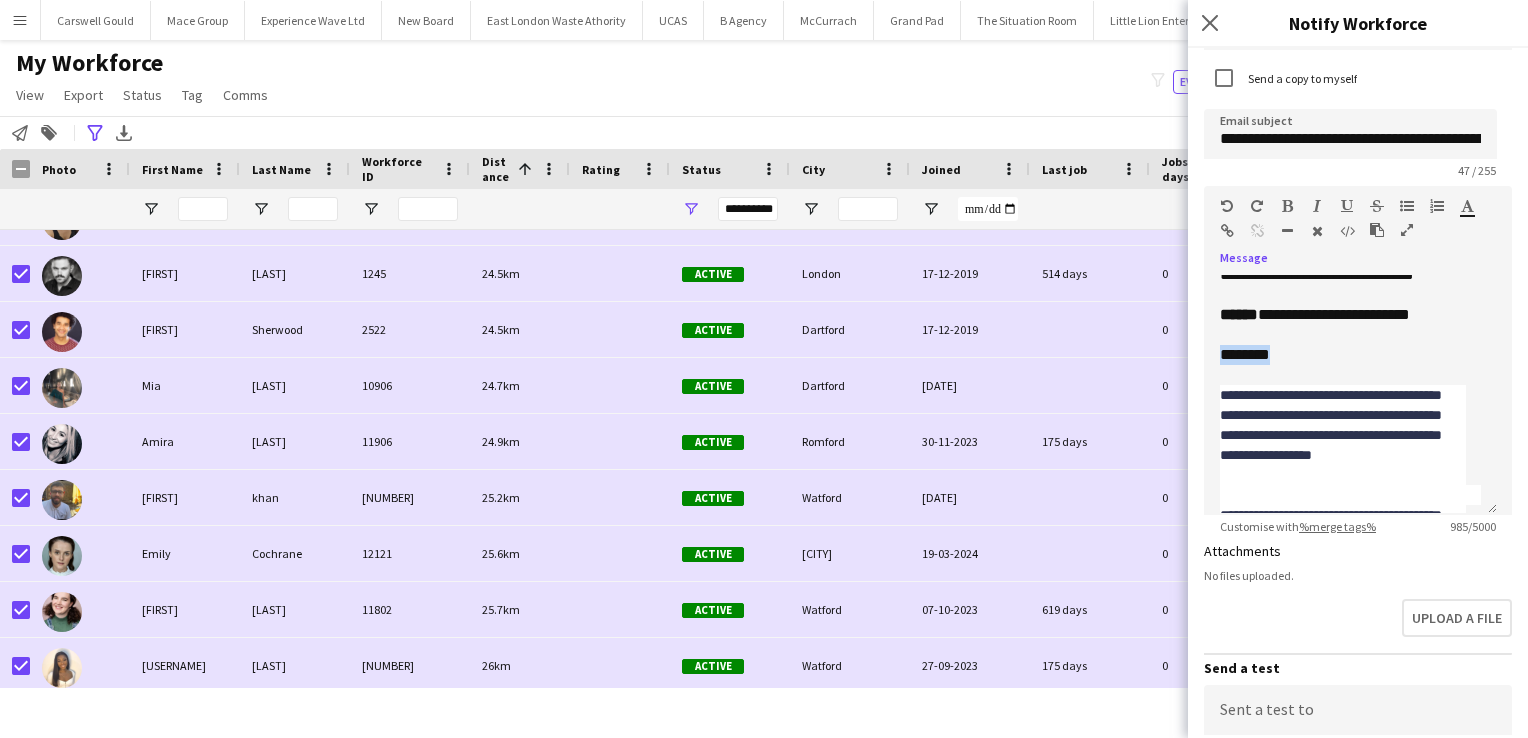 click at bounding box center (1287, 206) 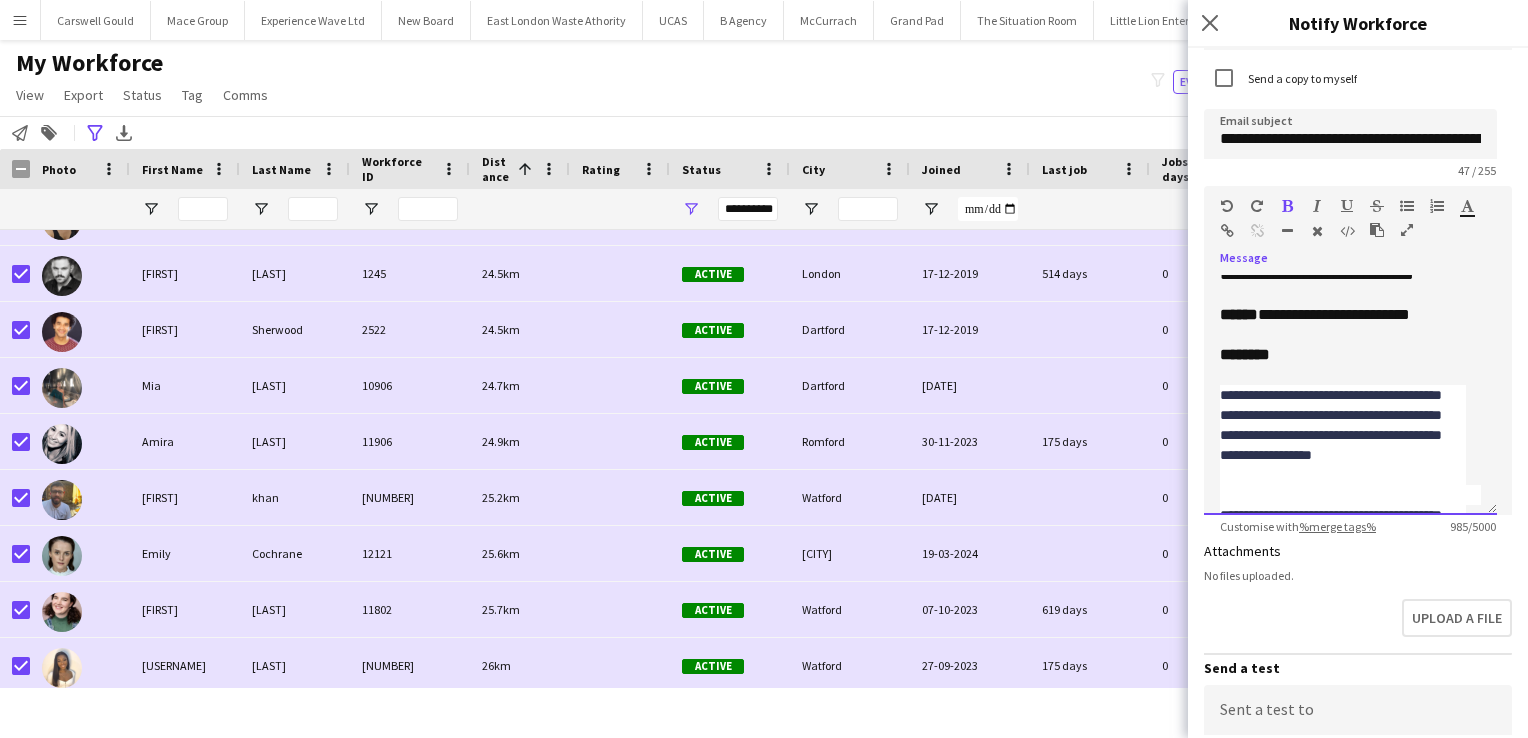 click 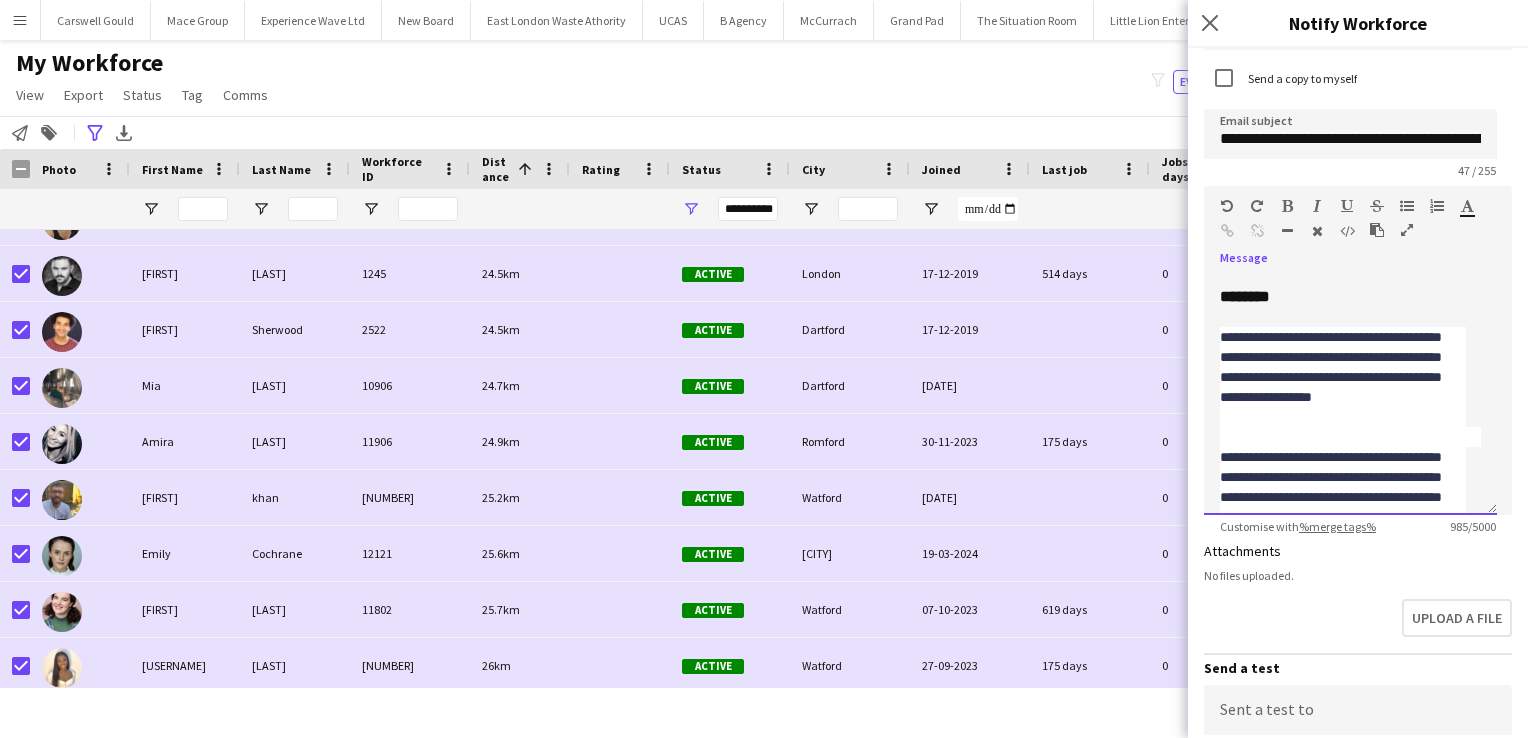 scroll, scrollTop: 469, scrollLeft: 0, axis: vertical 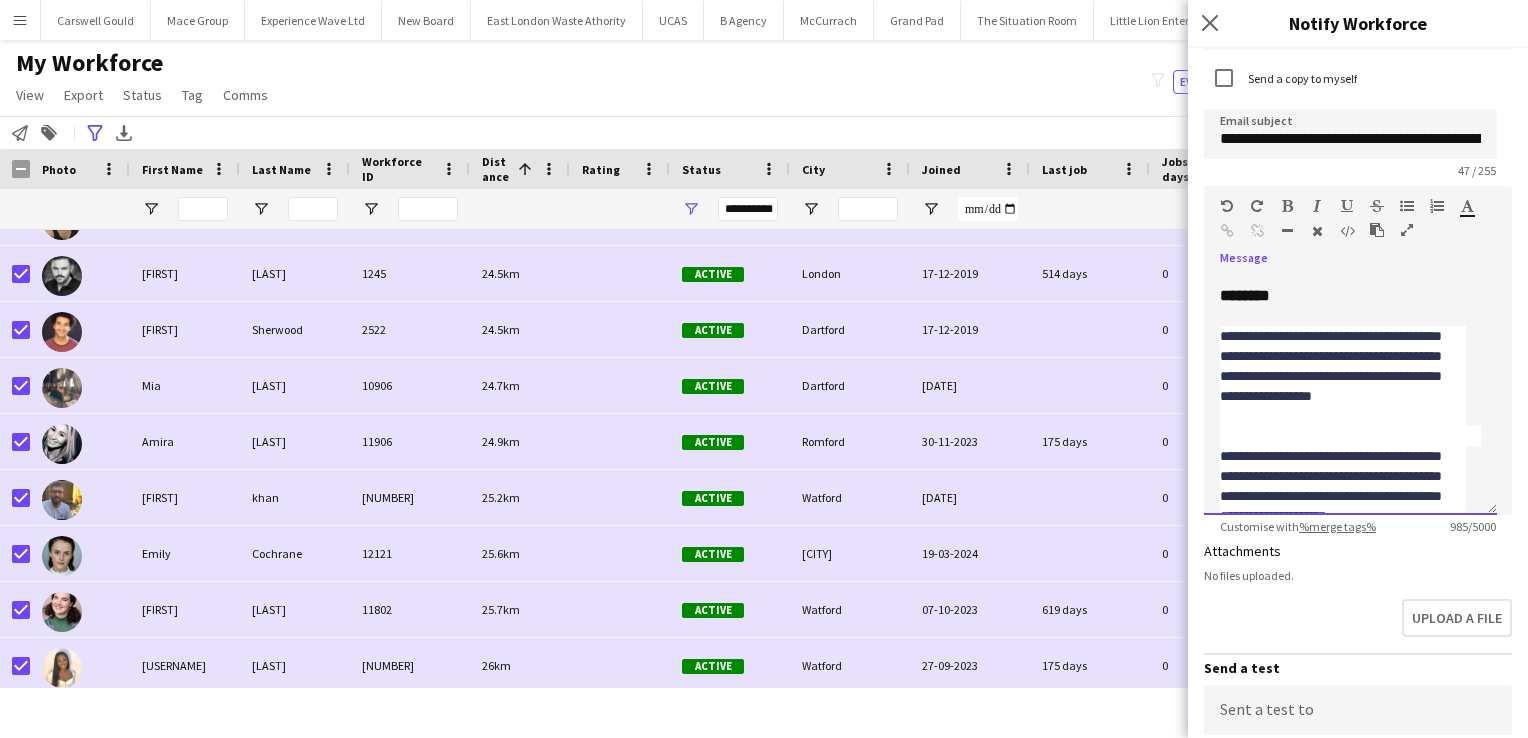 click on "**********" 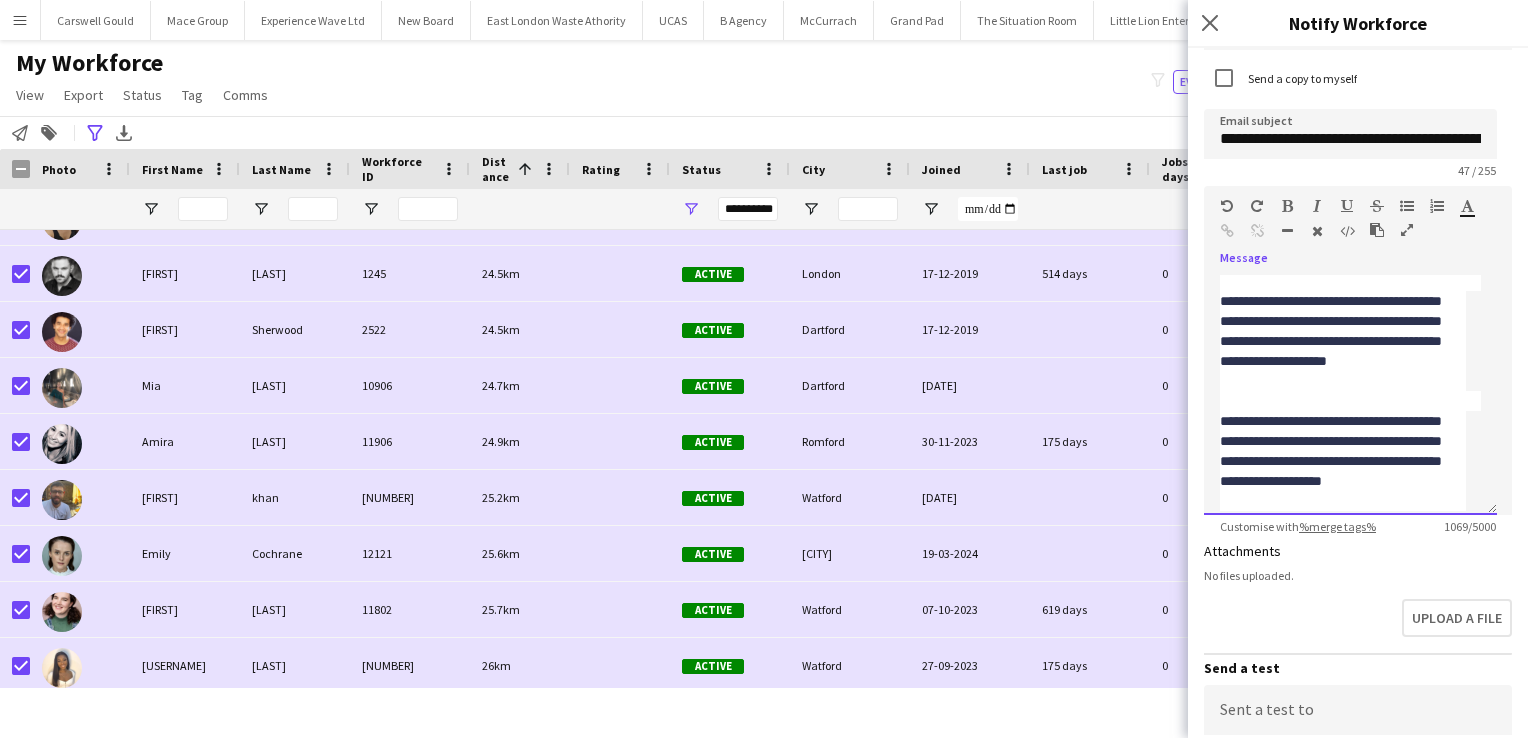 scroll, scrollTop: 696, scrollLeft: 0, axis: vertical 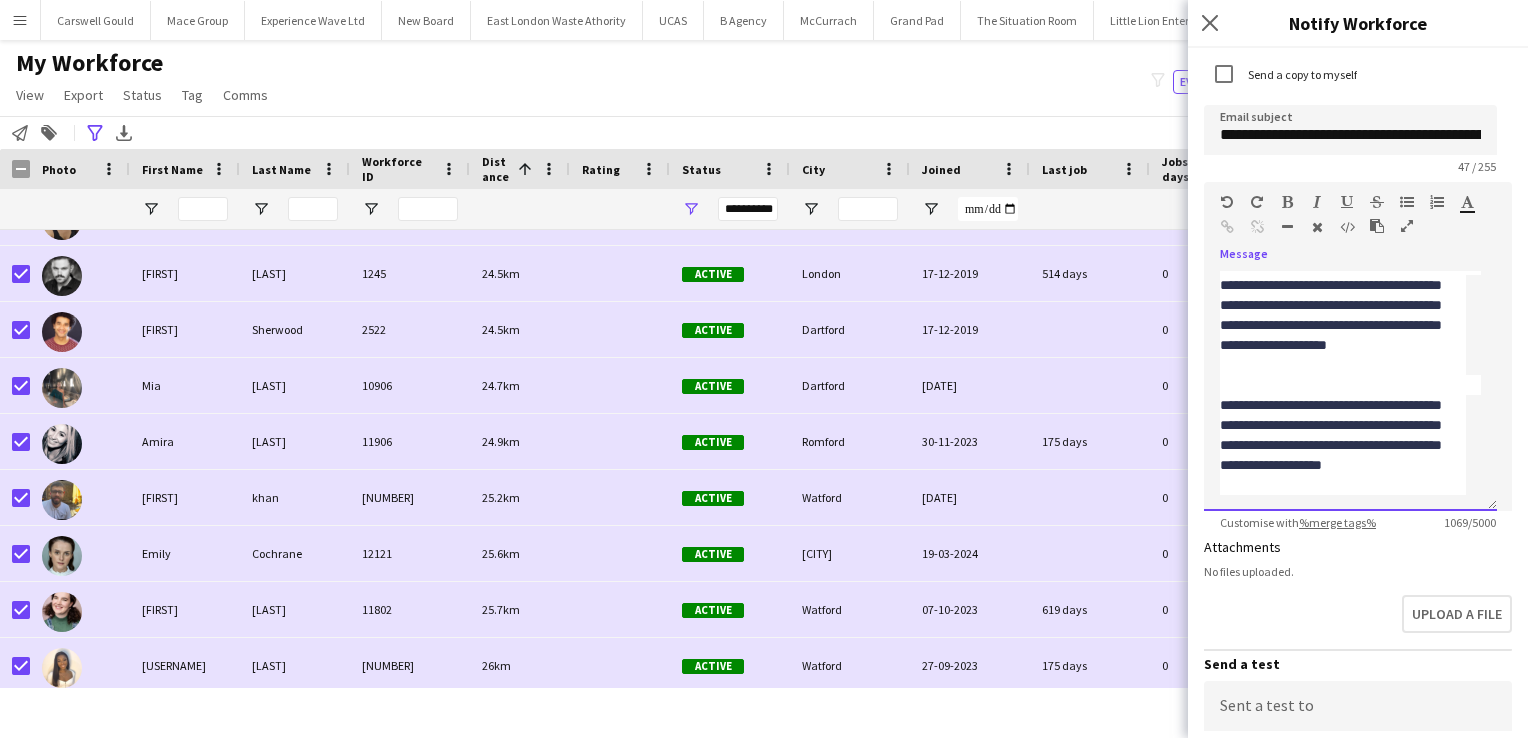 click on "**********" 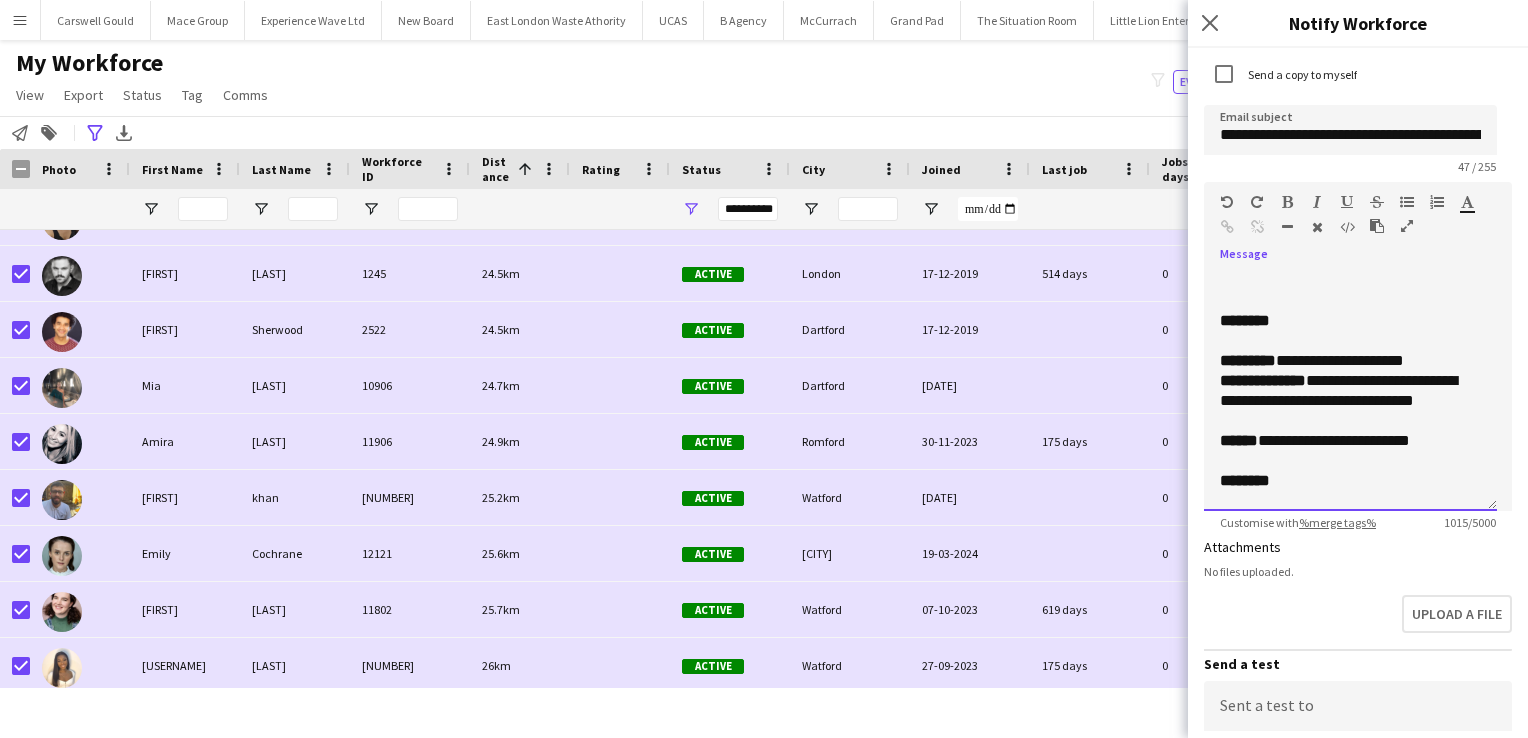 scroll, scrollTop: 320, scrollLeft: 0, axis: vertical 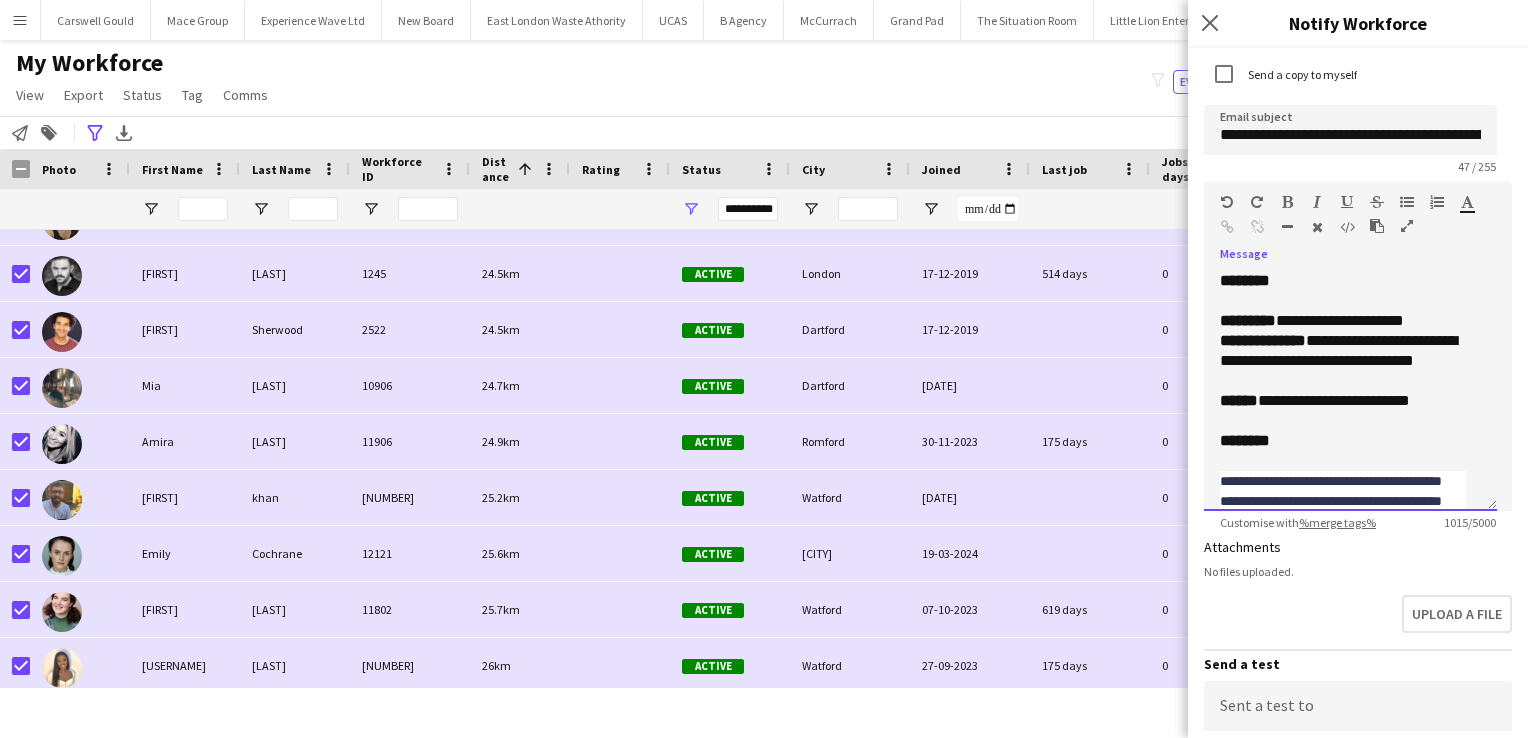 click on "**********" 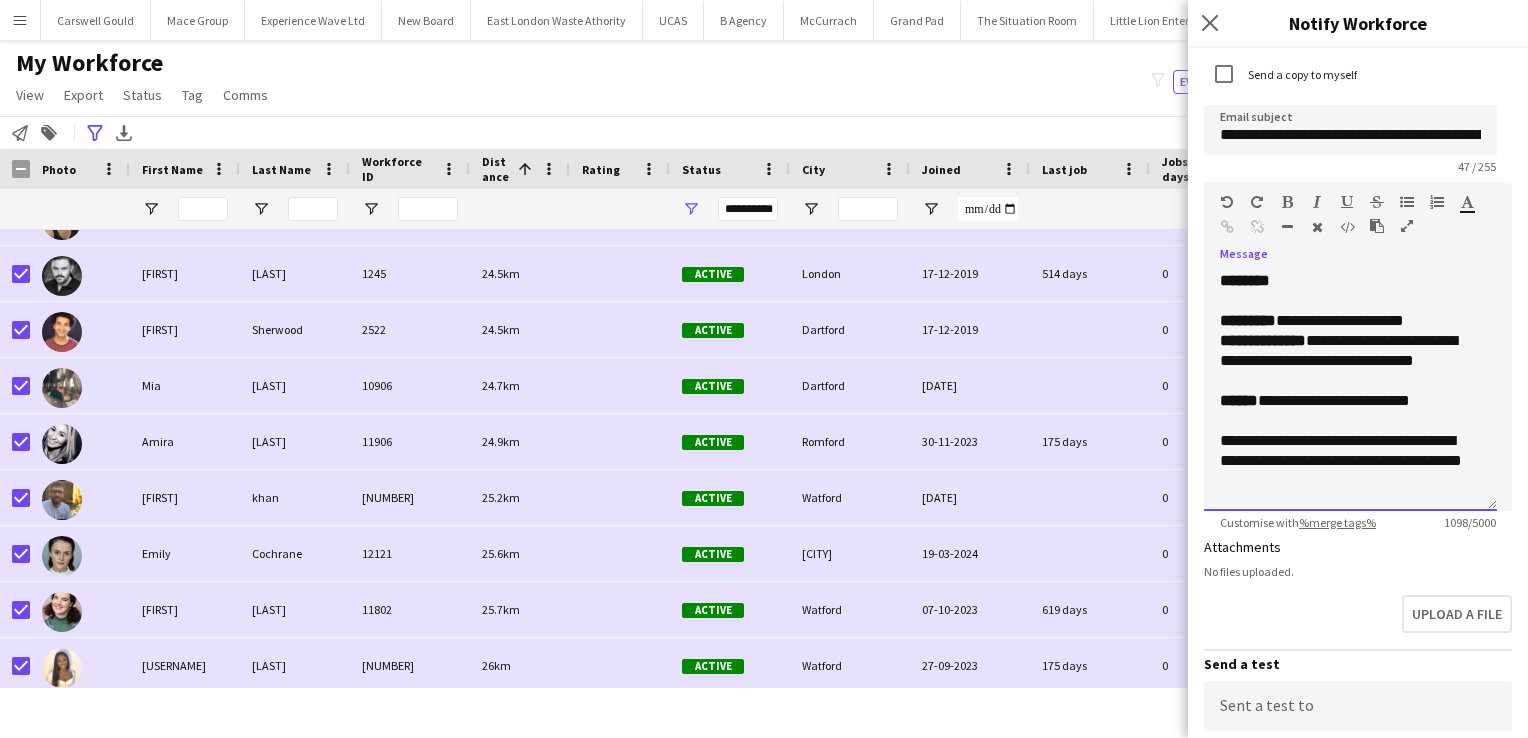 click on "**********" 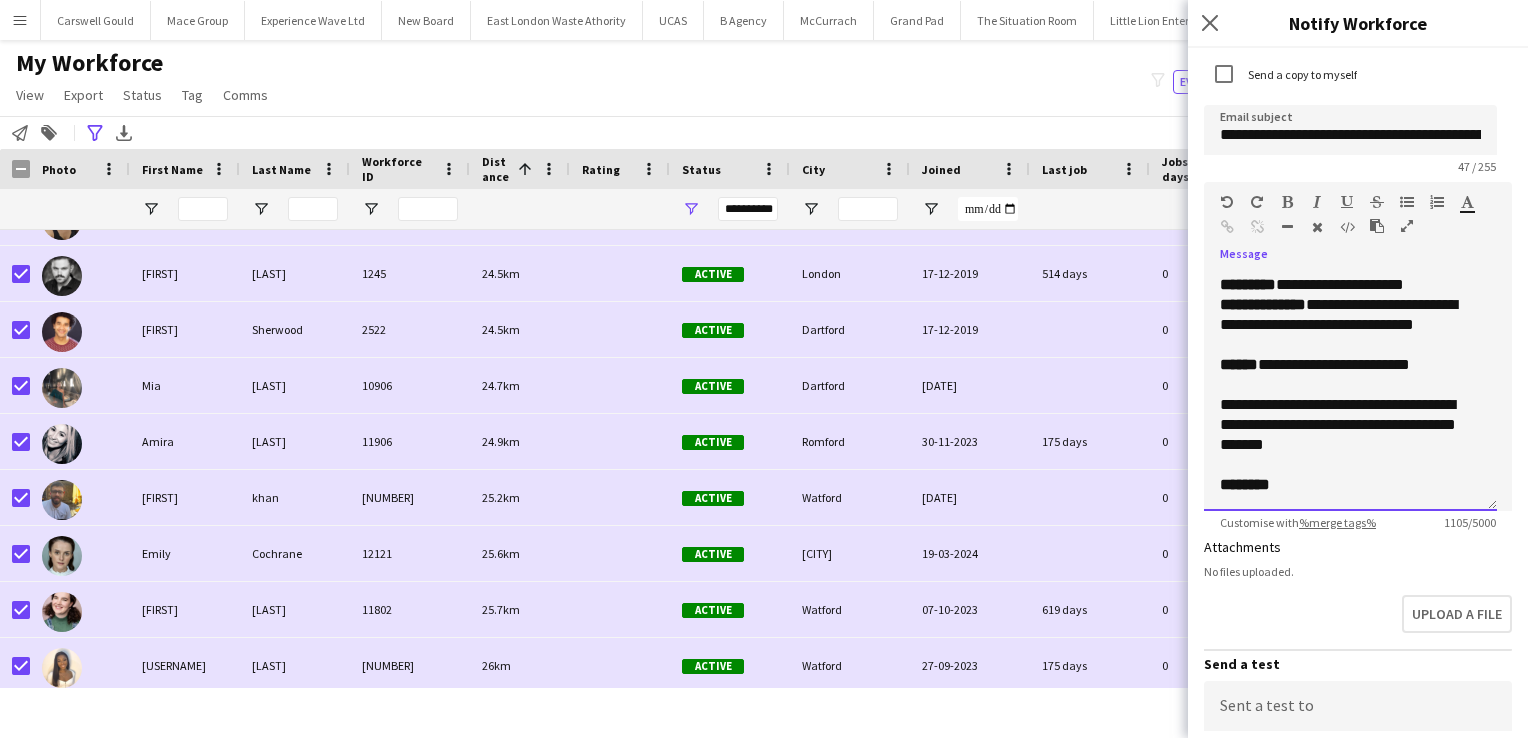 scroll, scrollTop: 356, scrollLeft: 0, axis: vertical 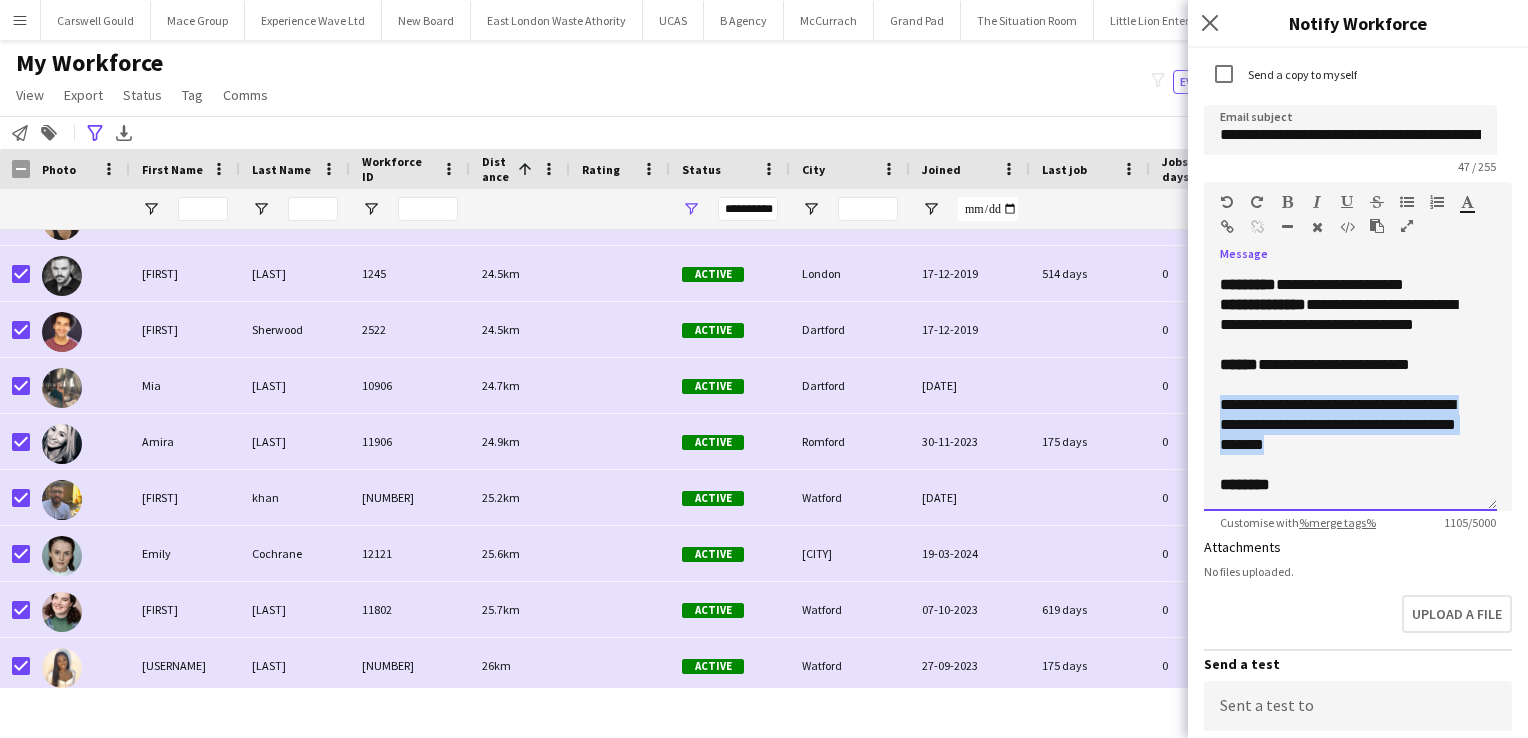 drag, startPoint x: 1395, startPoint y: 444, endPoint x: 1204, endPoint y: 406, distance: 194.74342 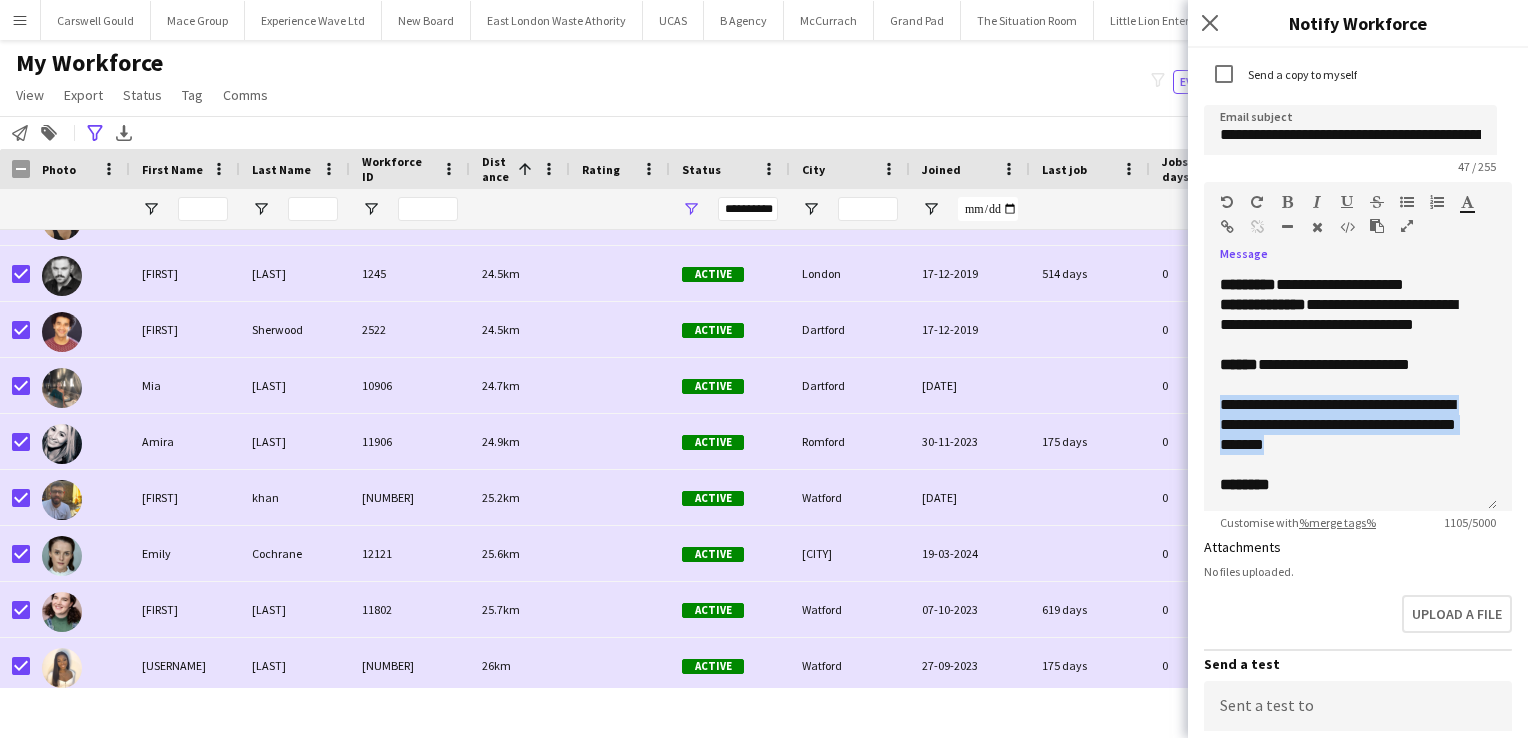 click at bounding box center (1467, 202) 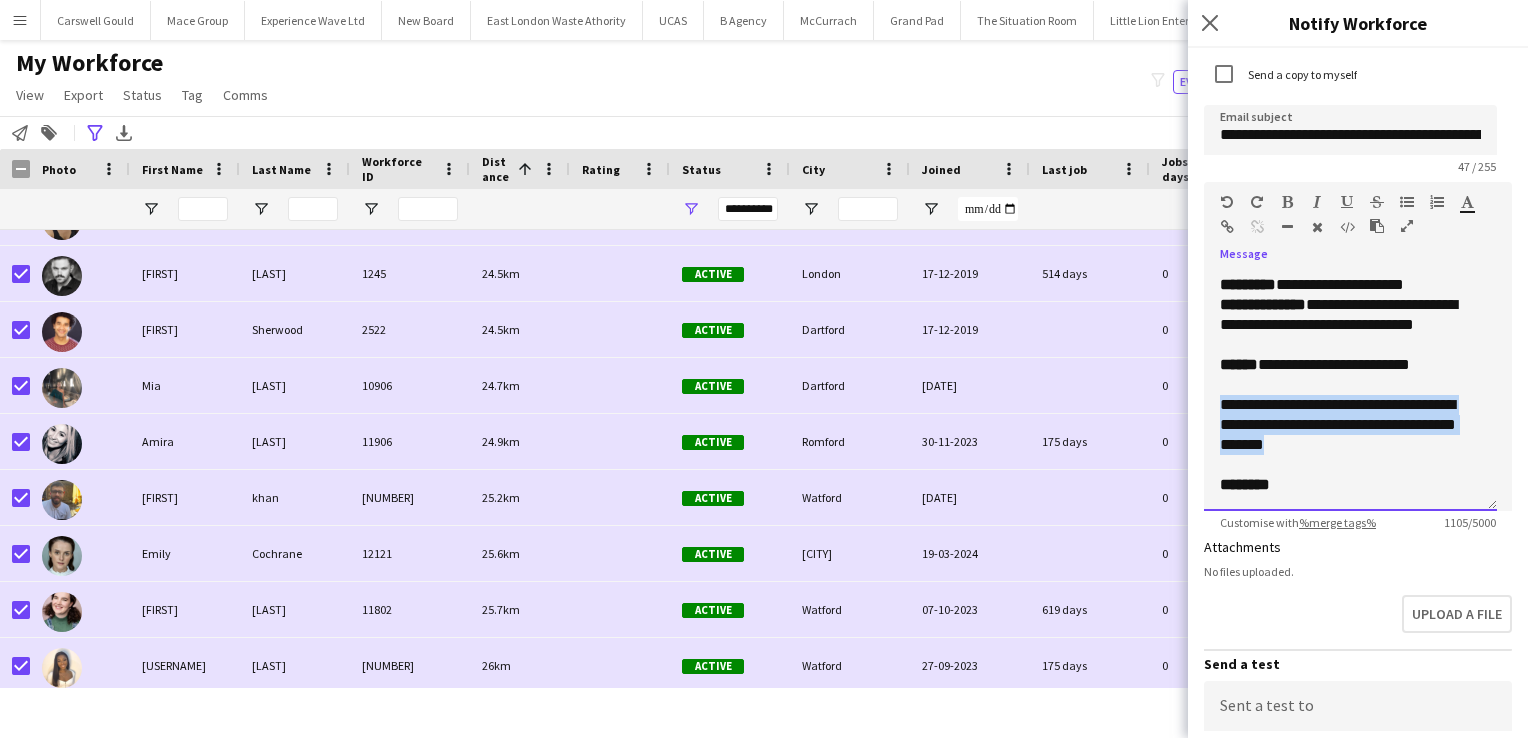 type on "*******" 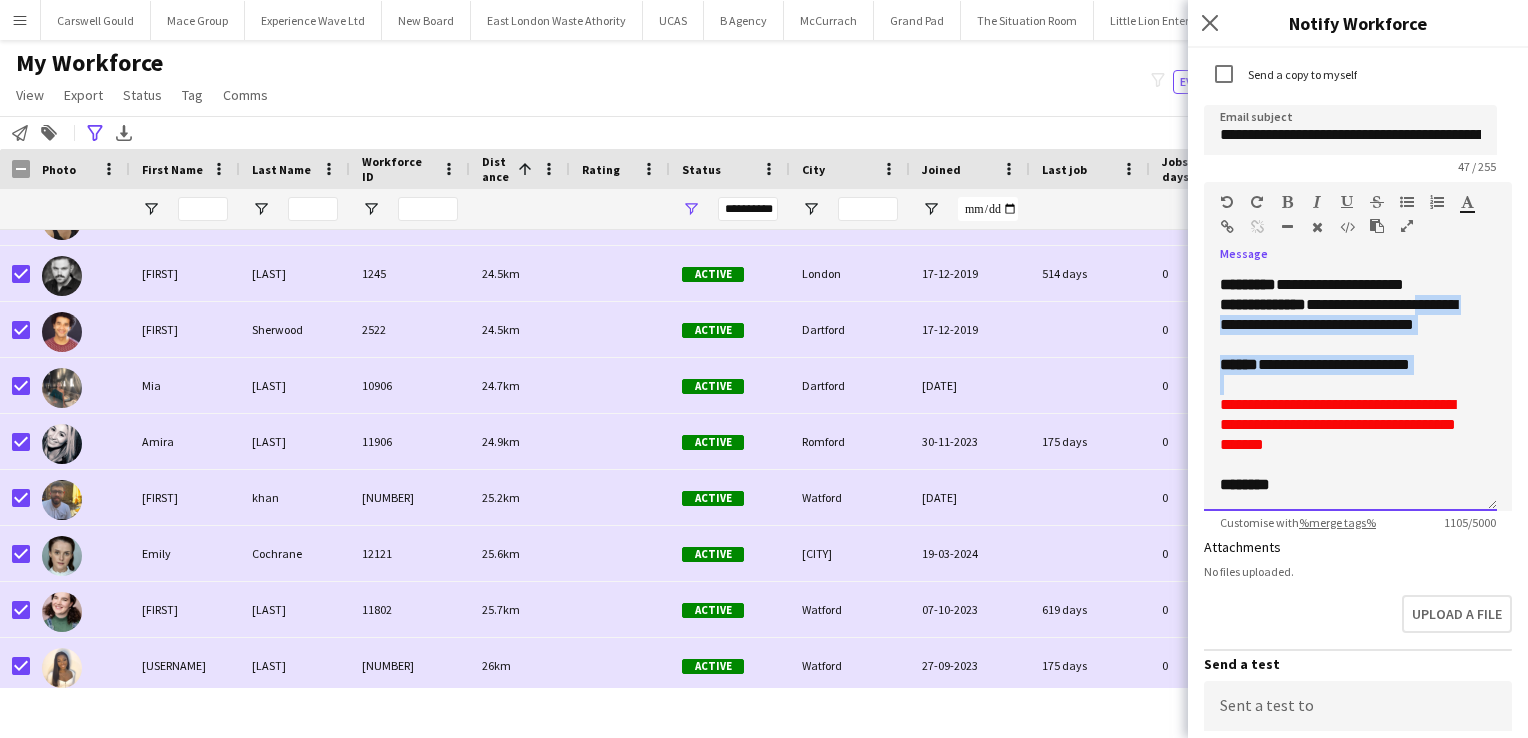 click on "**********" 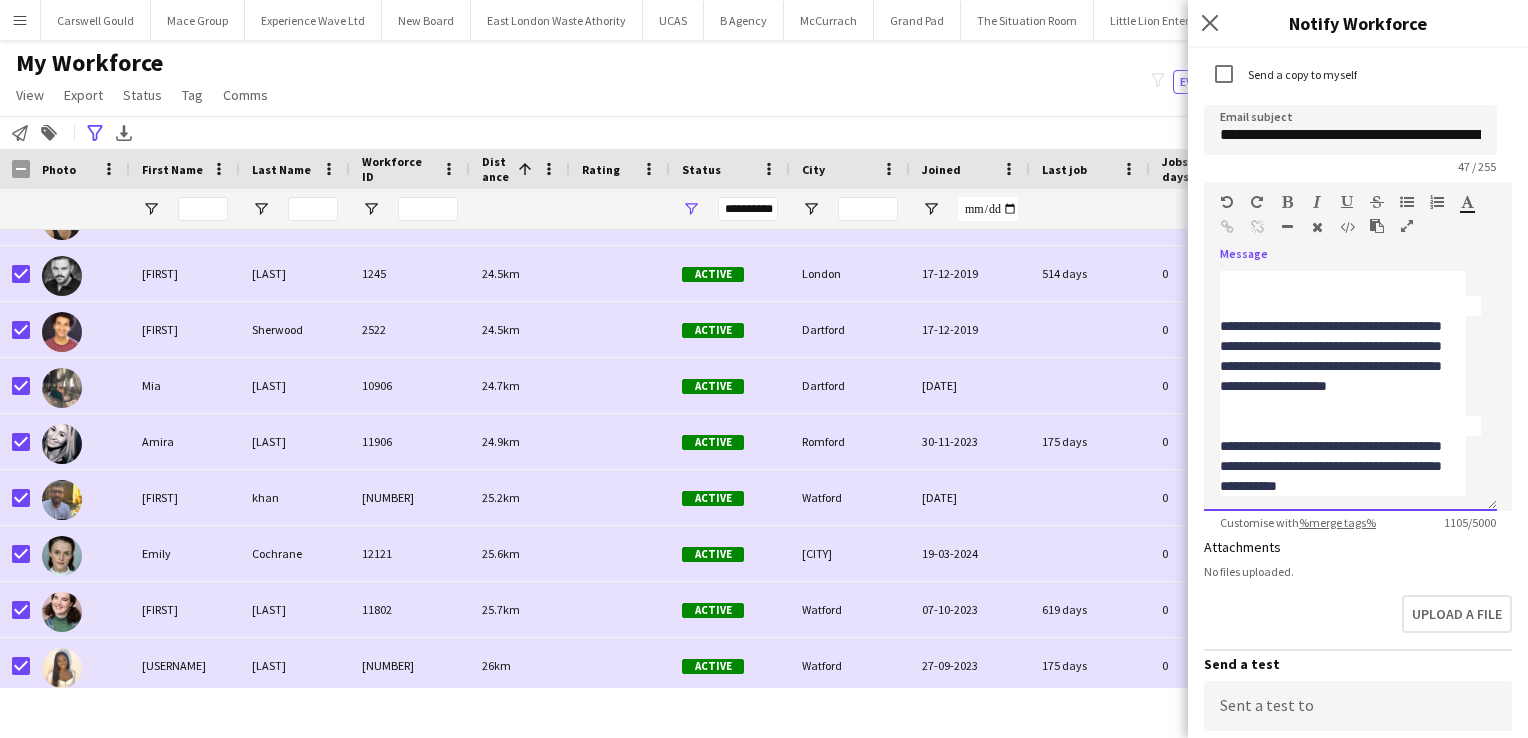 scroll, scrollTop: 736, scrollLeft: 0, axis: vertical 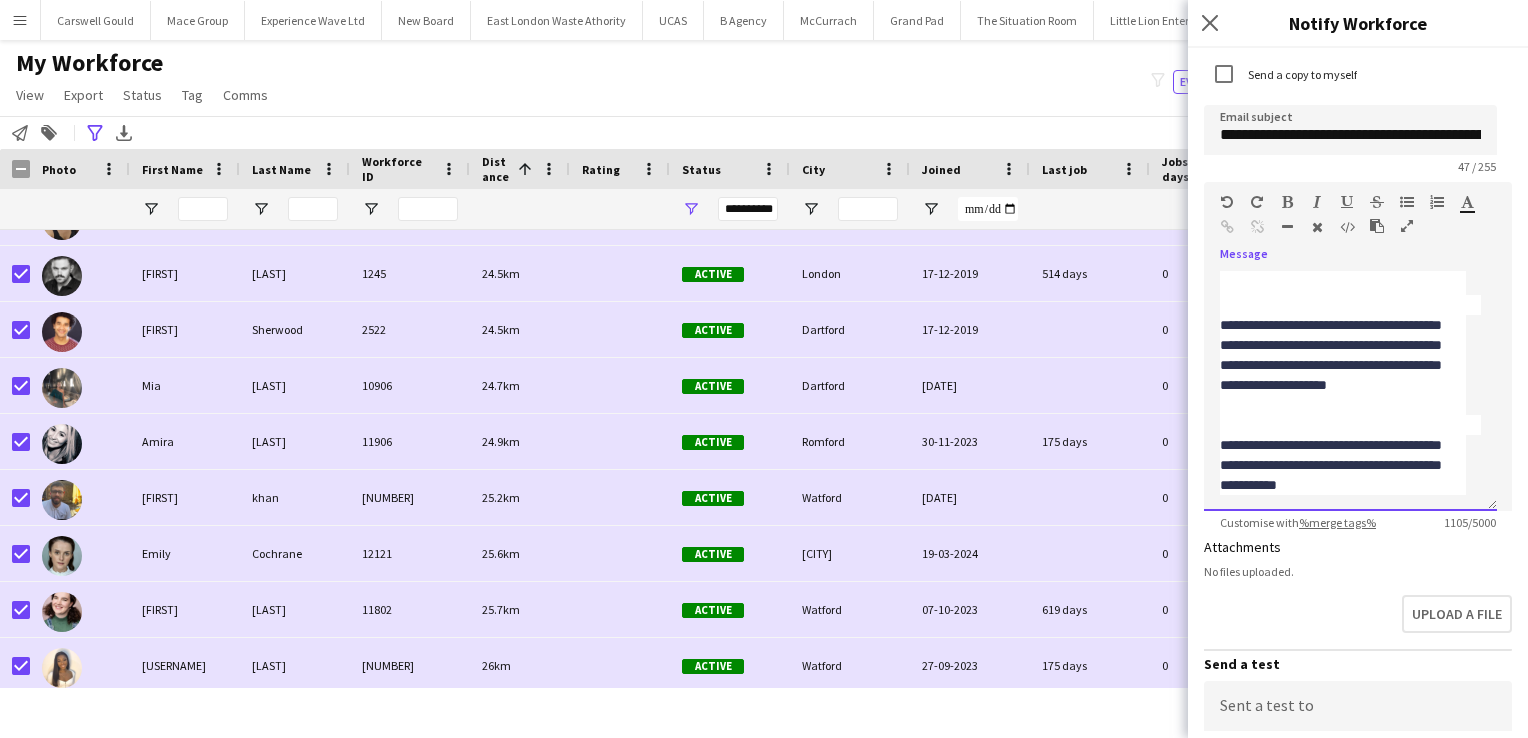 click on "**********" 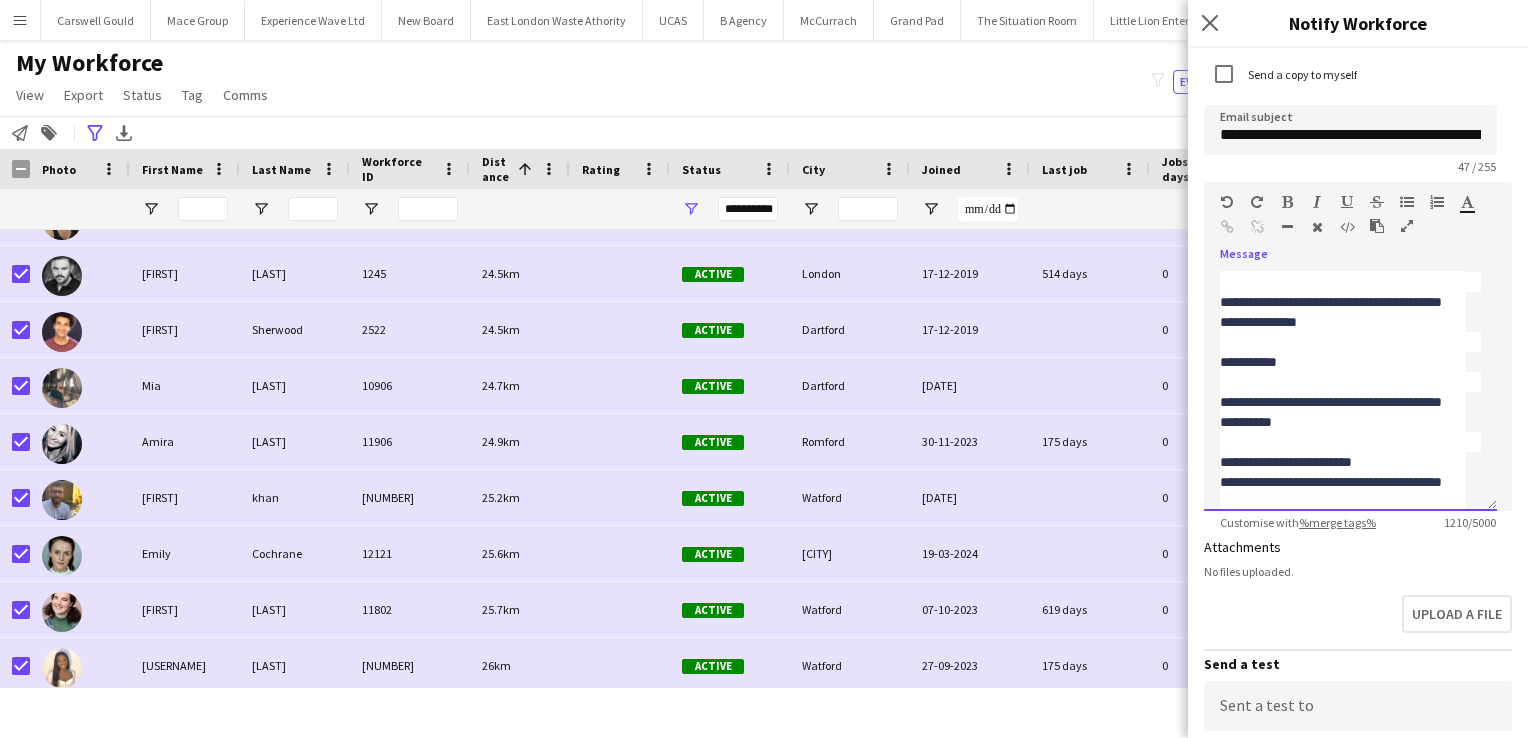 scroll, scrollTop: 899, scrollLeft: 0, axis: vertical 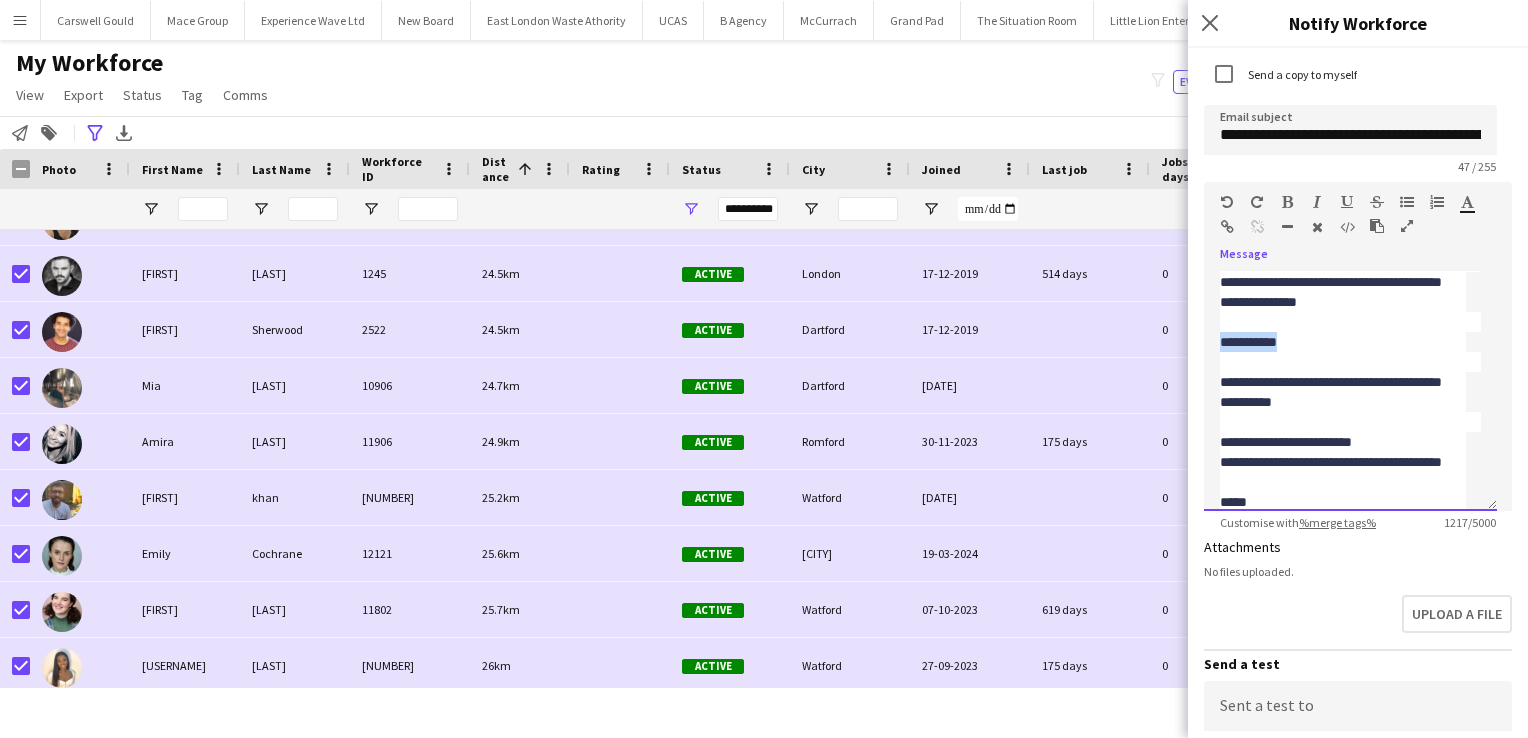 drag, startPoint x: 1332, startPoint y: 338, endPoint x: 1218, endPoint y: 341, distance: 114.03947 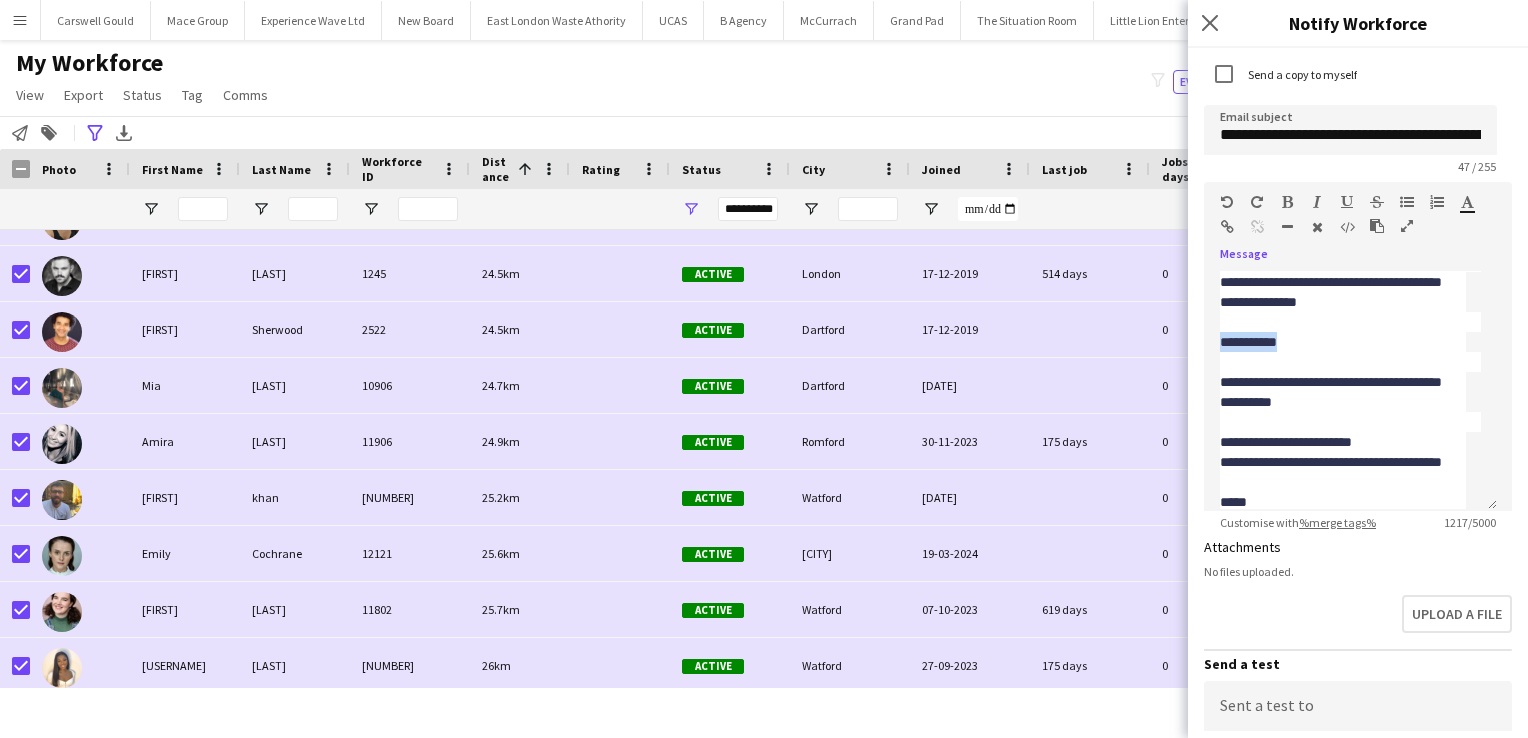 click at bounding box center (1287, 202) 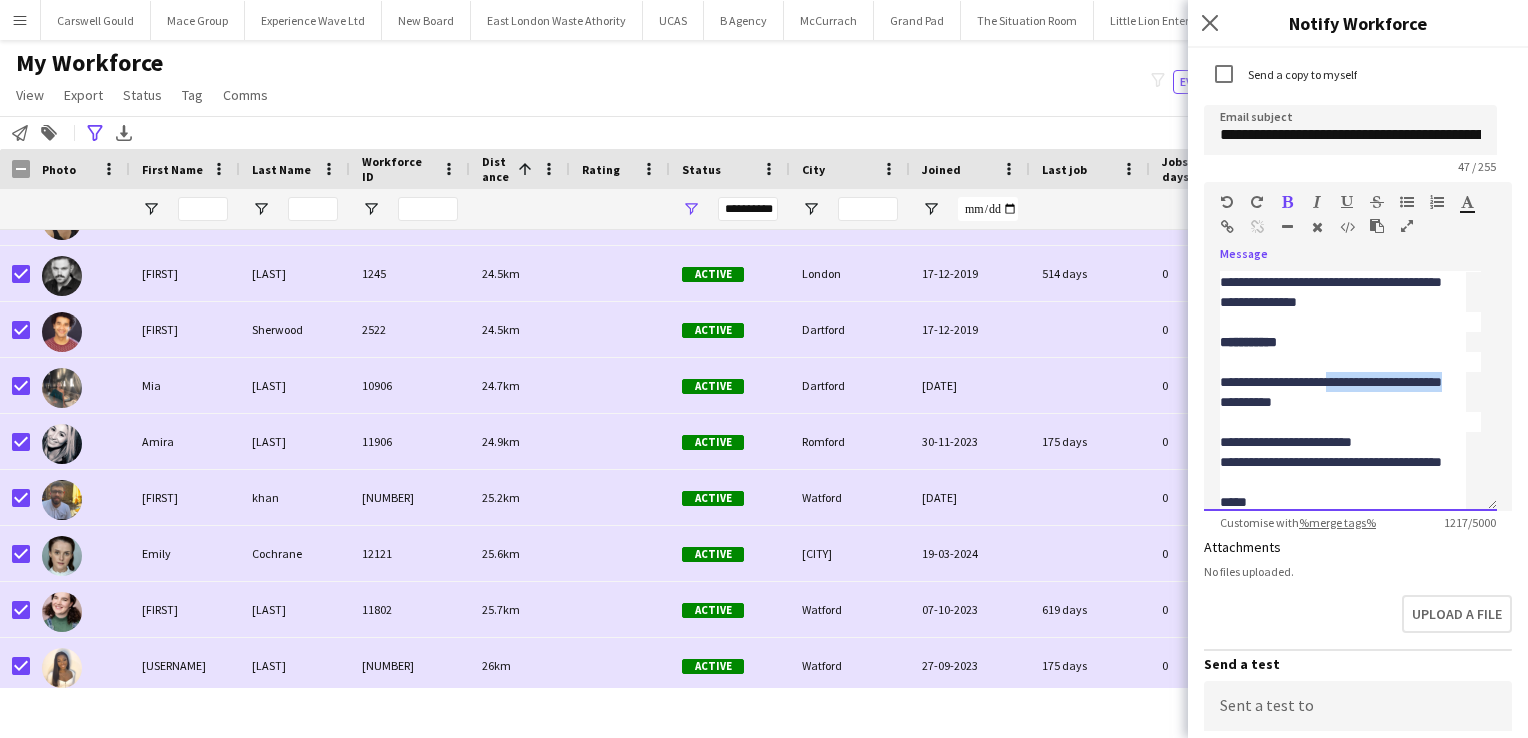 drag, startPoint x: 1381, startPoint y: 398, endPoint x: 1212, endPoint y: 403, distance: 169.07394 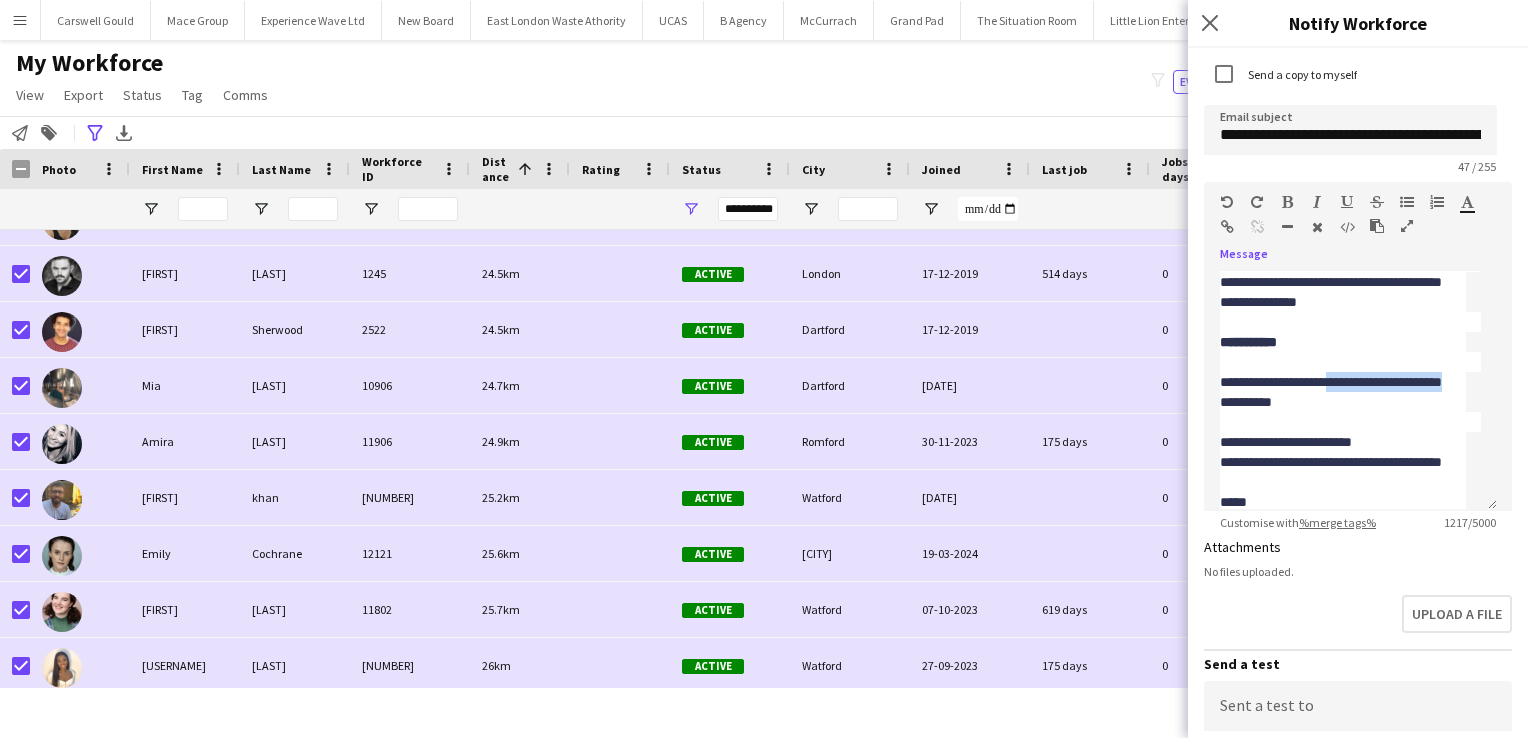 click at bounding box center [1287, 202] 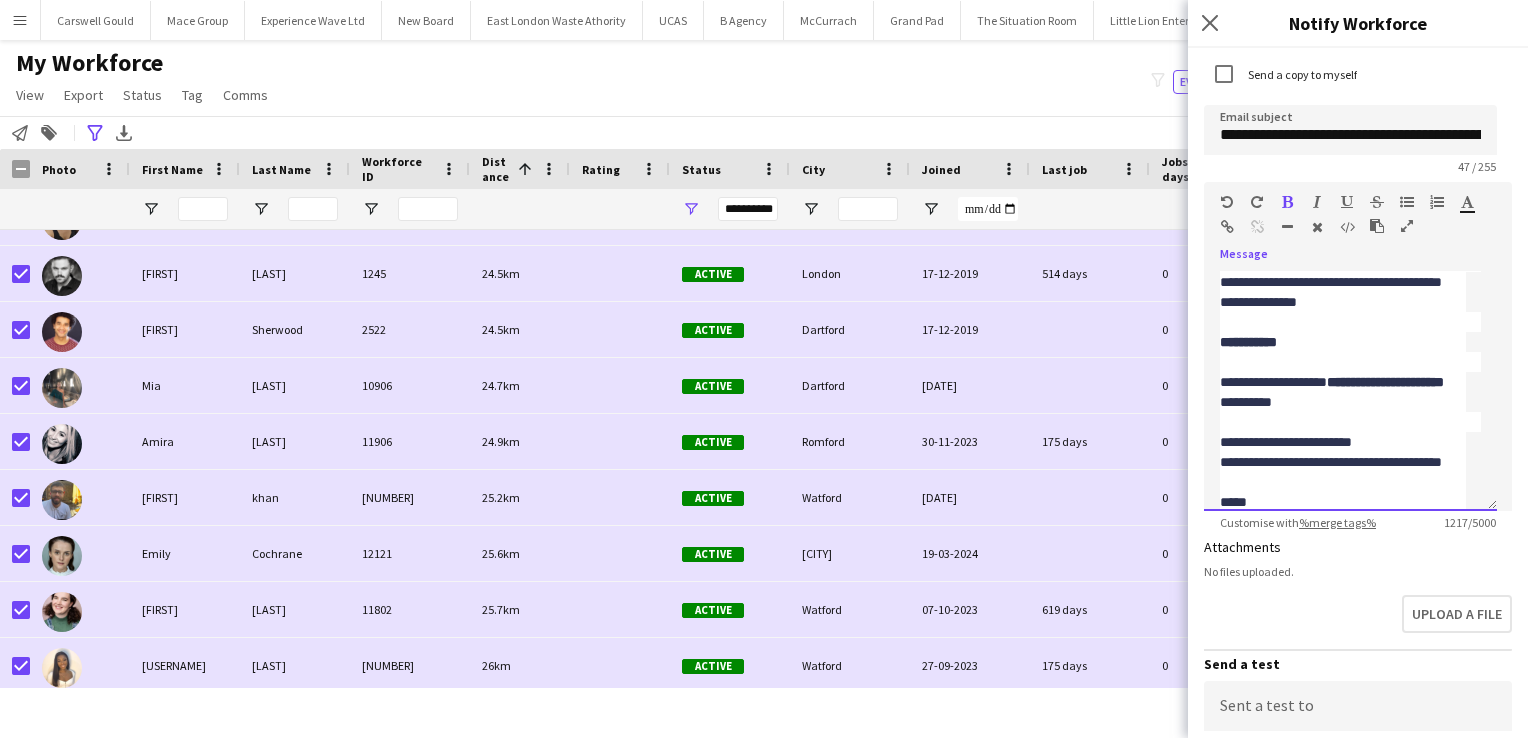 click on "**********" 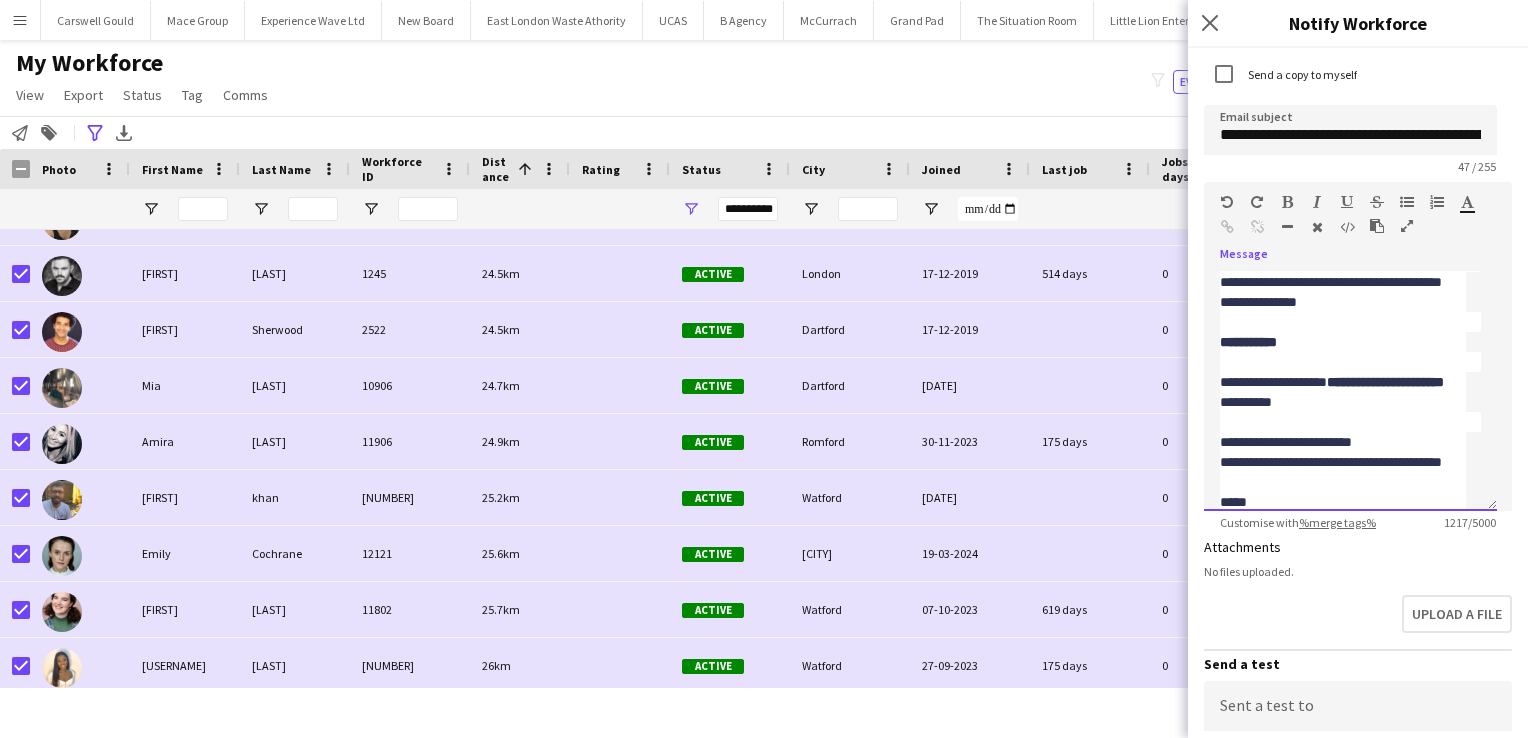 click on "*****" 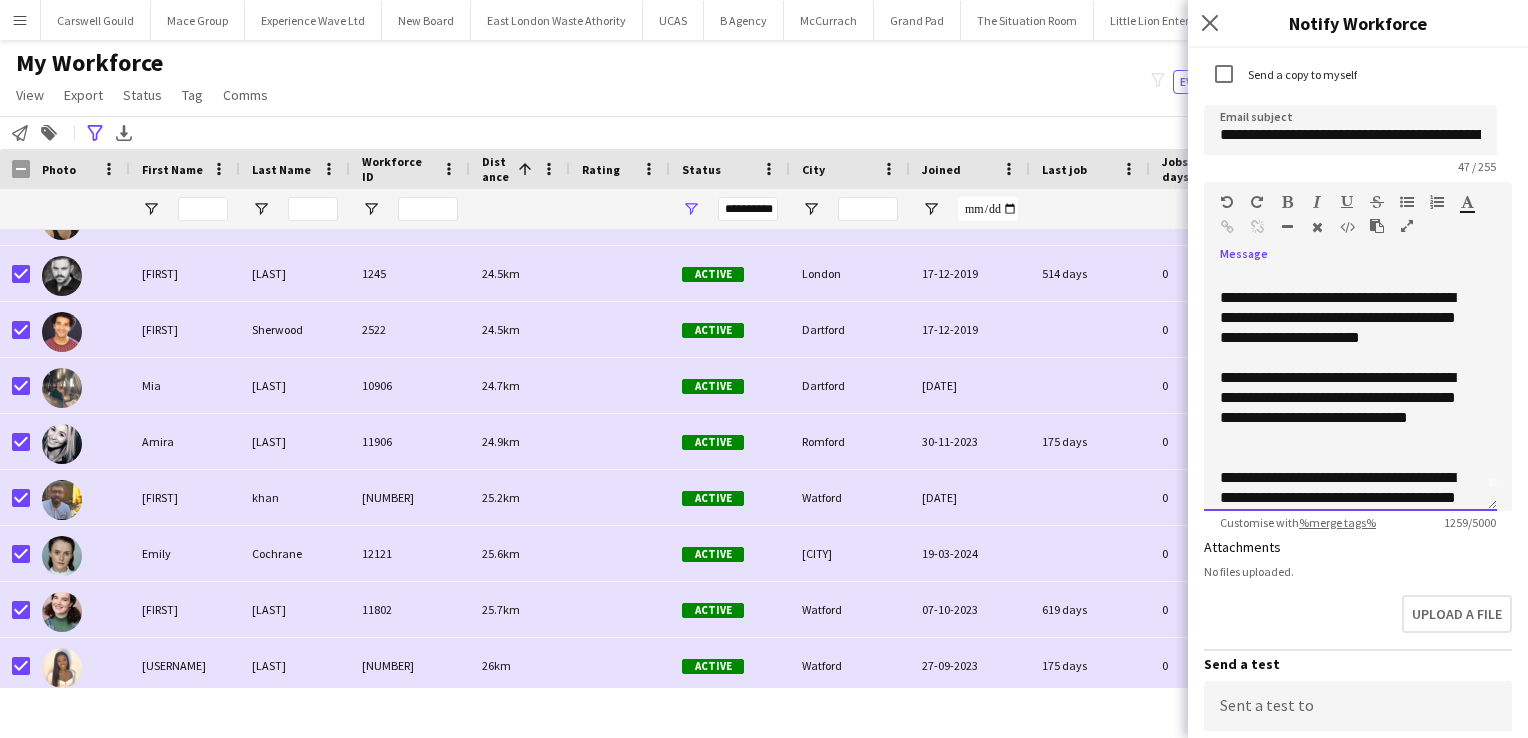 scroll, scrollTop: 24, scrollLeft: 0, axis: vertical 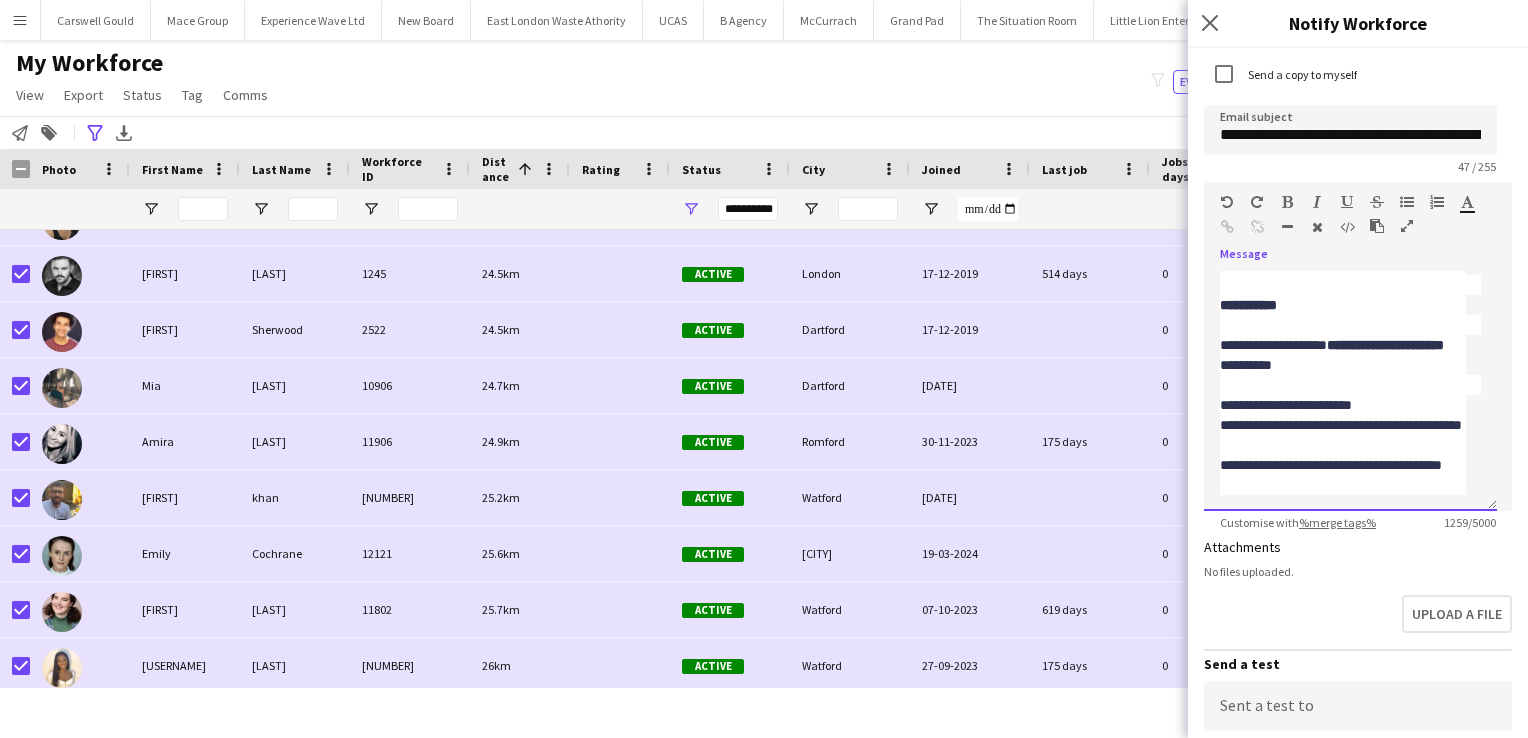 click on "**********" 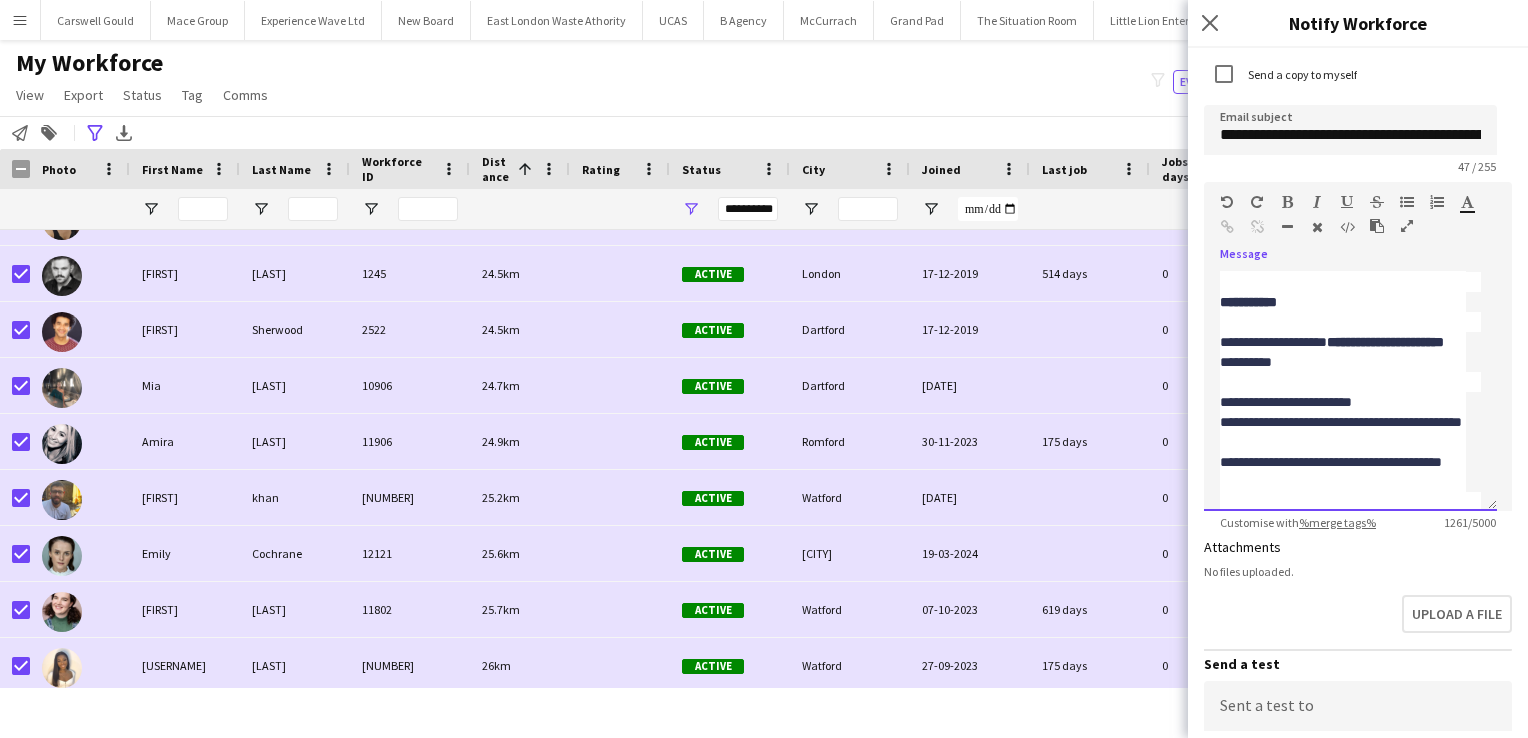 scroll, scrollTop: 959, scrollLeft: 0, axis: vertical 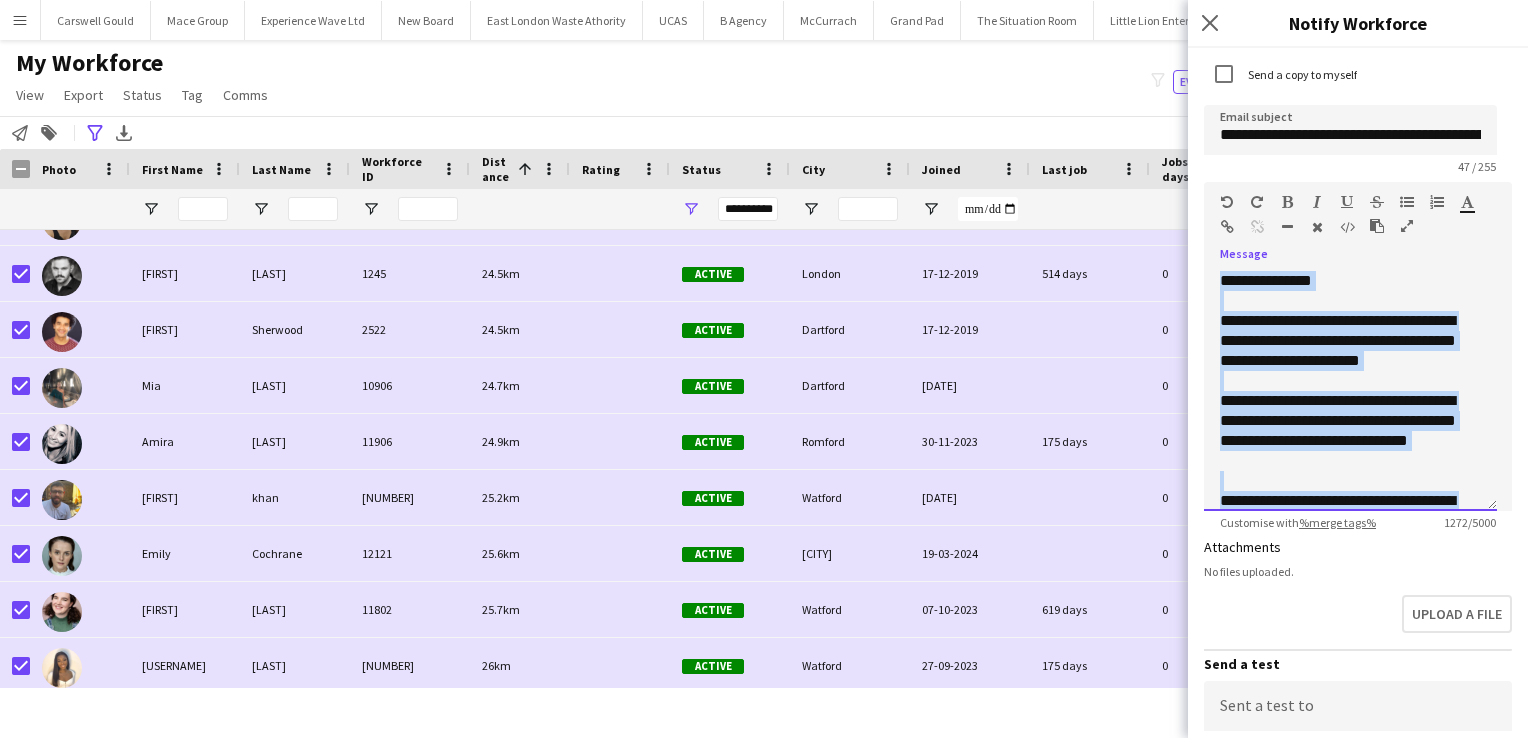 drag, startPoint x: 1321, startPoint y: 500, endPoint x: 1180, endPoint y: 207, distance: 325.1615 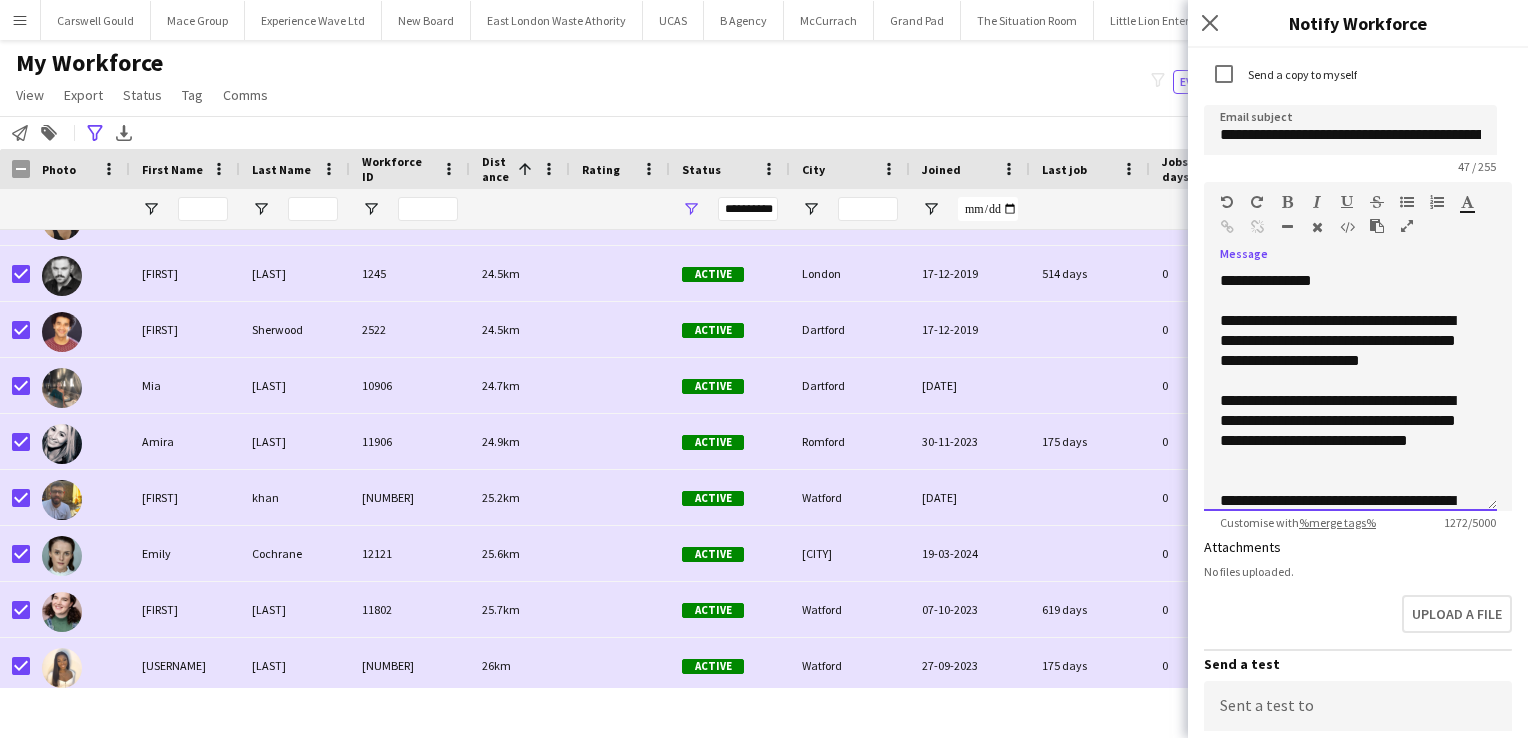 scroll, scrollTop: 976, scrollLeft: 0, axis: vertical 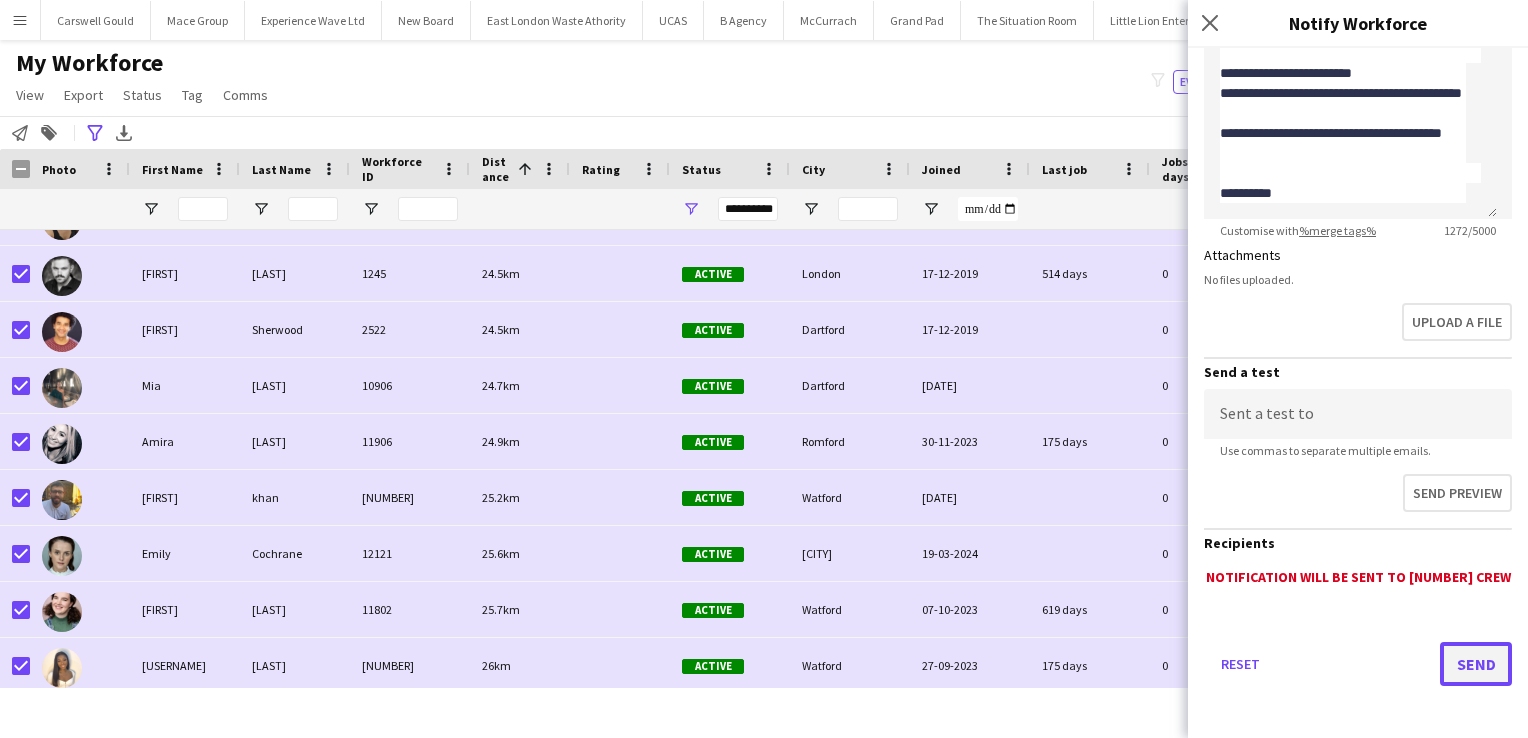 click on "Send" 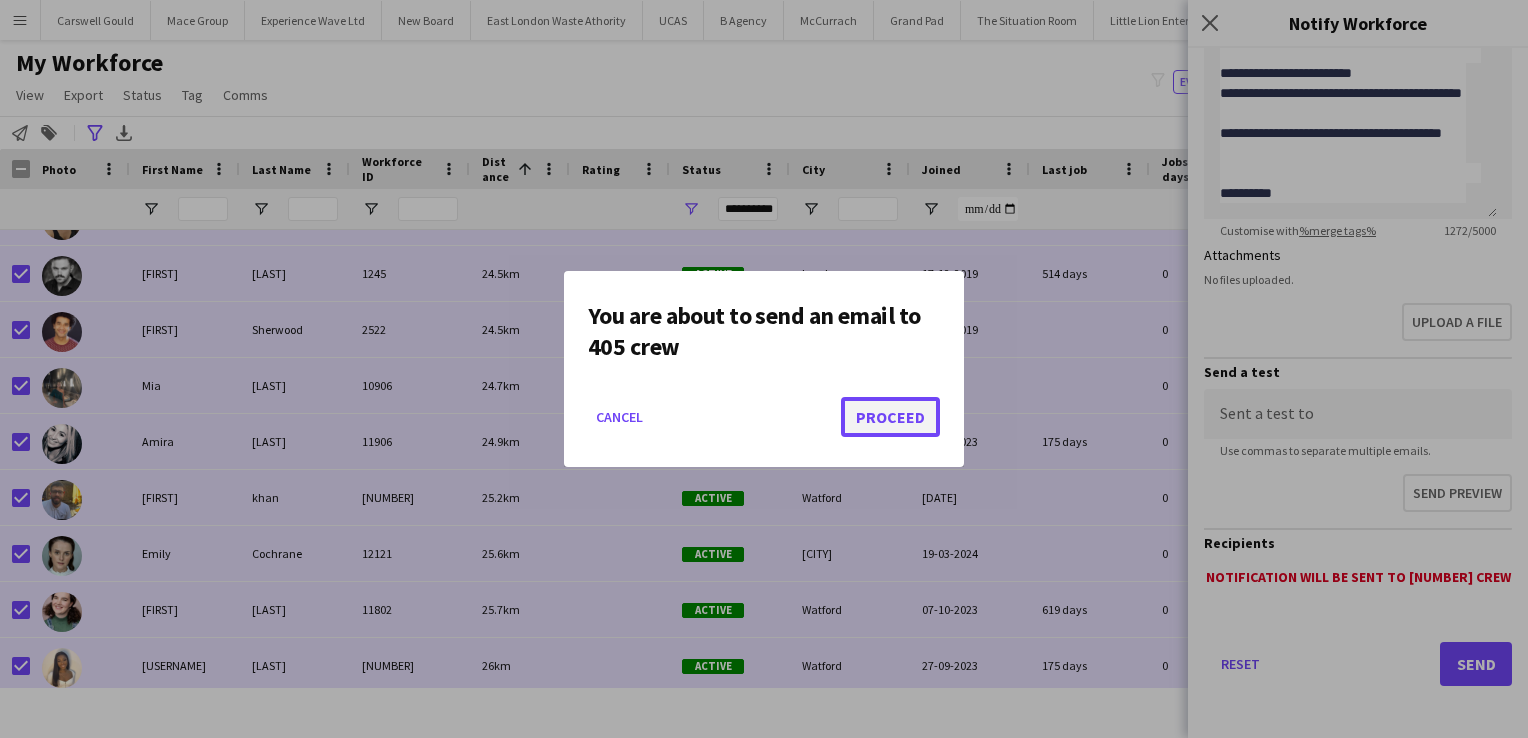 click on "Proceed" 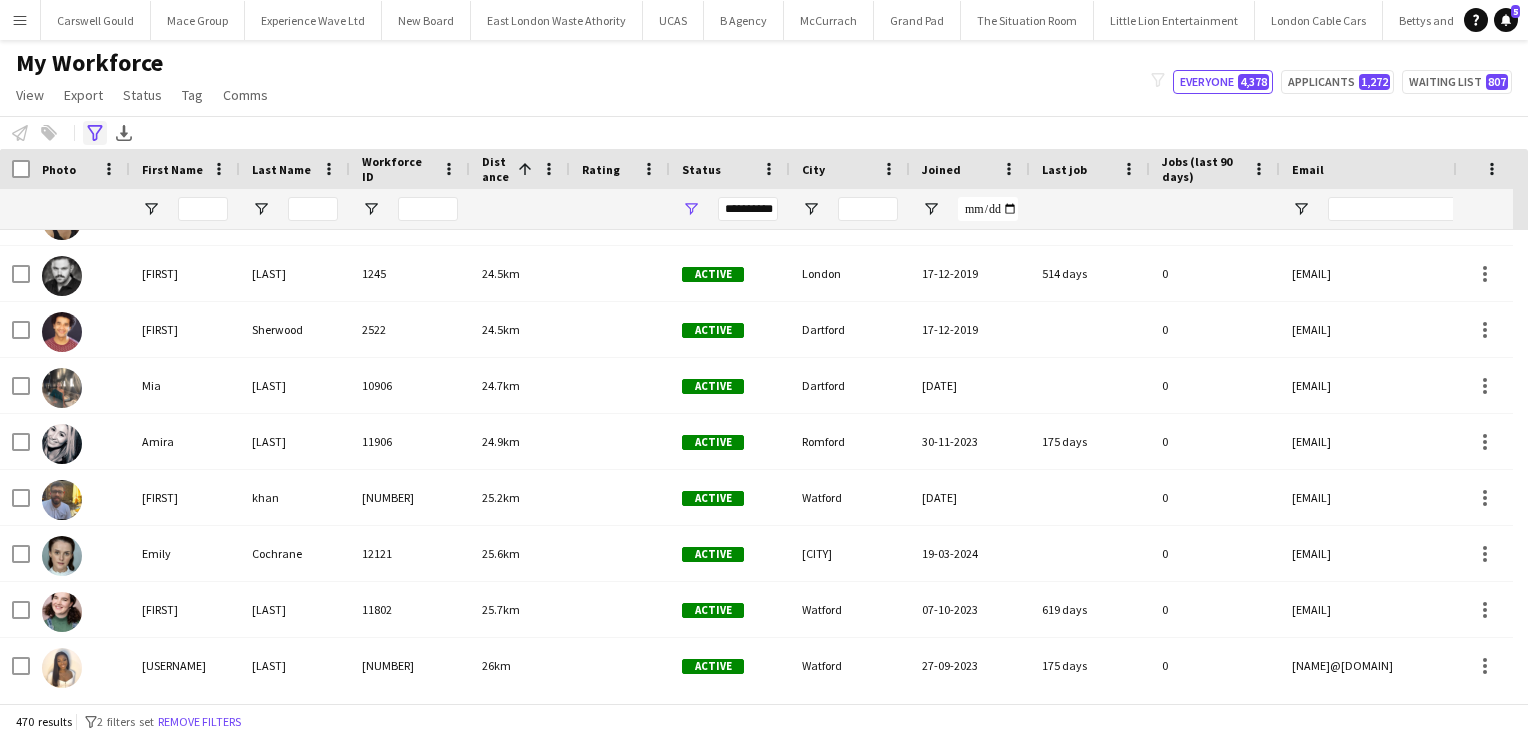 click 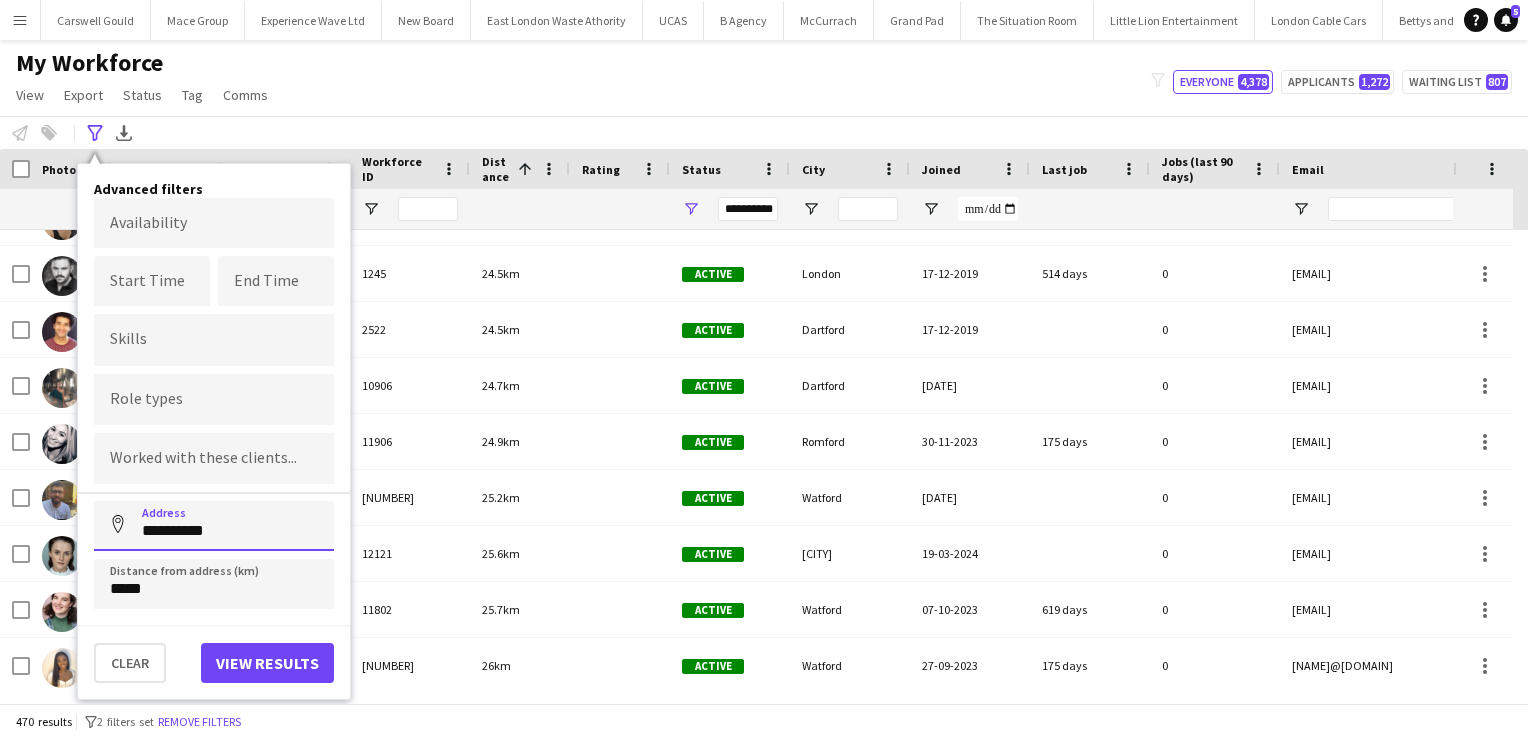 click on "**********" at bounding box center (214, 526) 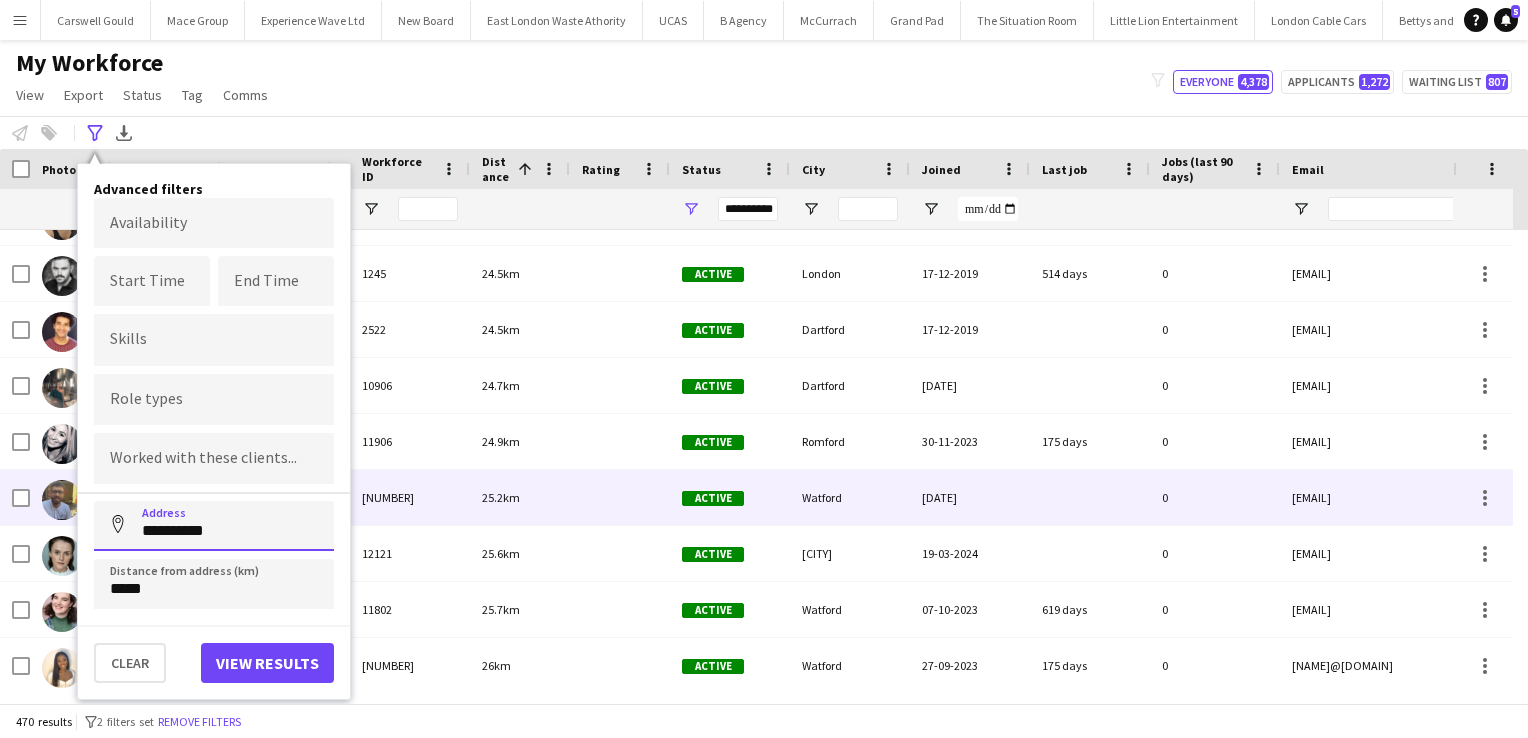 drag, startPoint x: 236, startPoint y: 534, endPoint x: 49, endPoint y: 524, distance: 187.26718 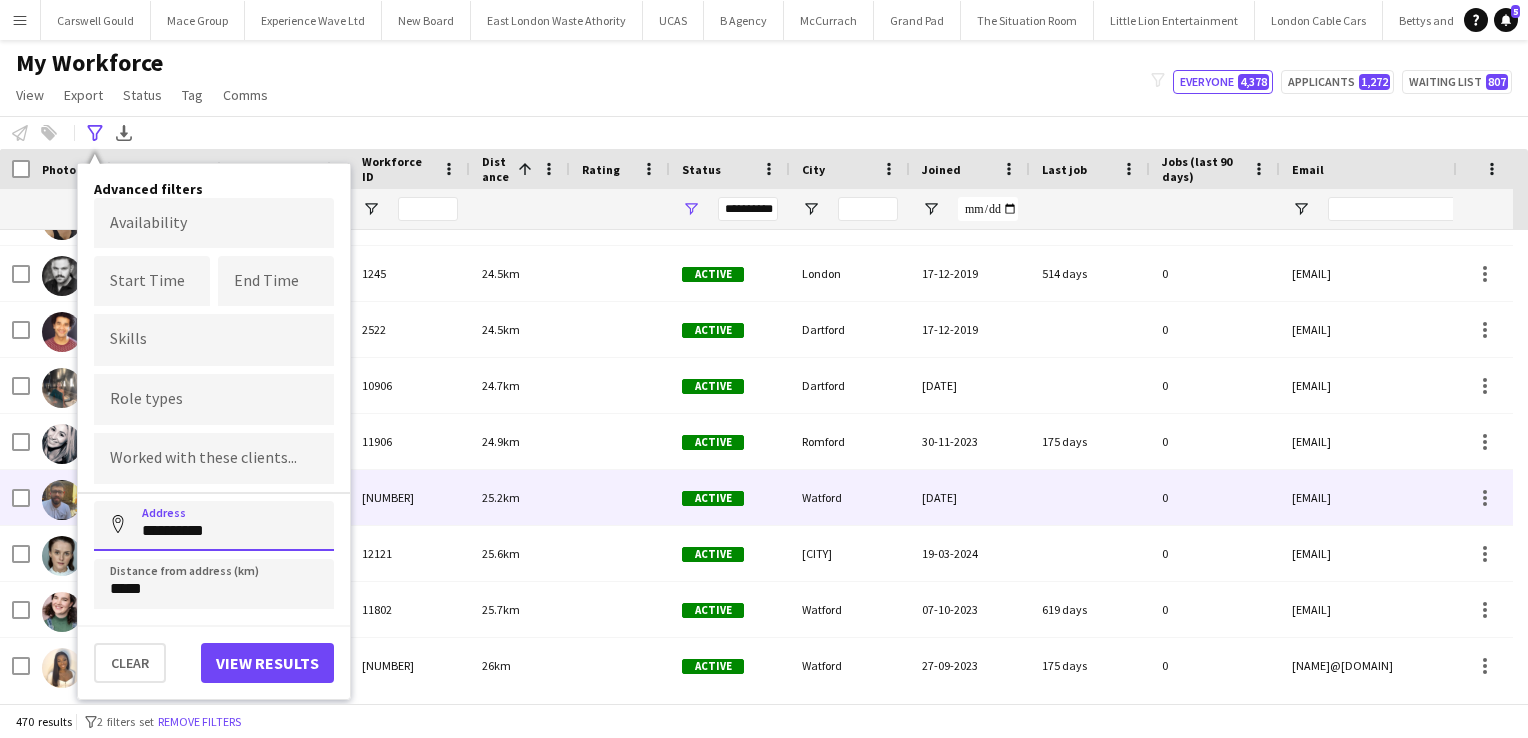 click on "My Workforce   View   Views  Default view New view Update view Delete view Edit name Customise view Customise filters Reset Filters Reset View Reset All  Export  Export as XLSX Export as PDF  Status  Edit  Tag  New tag  Edit tag  10am 11am Casting Day (0) 2025 Specalist Talent (7) BallSportz Driving Role (3) Bestival (31st July - 1st August) (11) BLUEWATER - Brewco - Promo Model (10) Bold Bean - Paddington Station (2) Bold Bean - Victoria Station (3) BP Pulse - Carfest 2025 (4) Car Fest 2025 (10) CarFest - Armor All  (6) Cloakroom - Summer in the Square (1) Core Staff - 5 Star Feedback (14) Core Staff - 5 Star Feedback London (12) Core Staff - Birmingham (33) Core Staff - Bristol (2) Core Staff - Glasgow (14) Core Staff - Liverpool (5) Core Staff - London (91) Core Staff - Manchester (31) Core Staff - Newcastle (3) CREATISAN - Event Managers (4) Event Managers - Yorkshire Tea (5) Florence - recruitment calls to do :)  (7) Florence Recruitment Call (20) Glitter Artist (1) HAYDOCK ZYN - 21st June (11)  Untag" 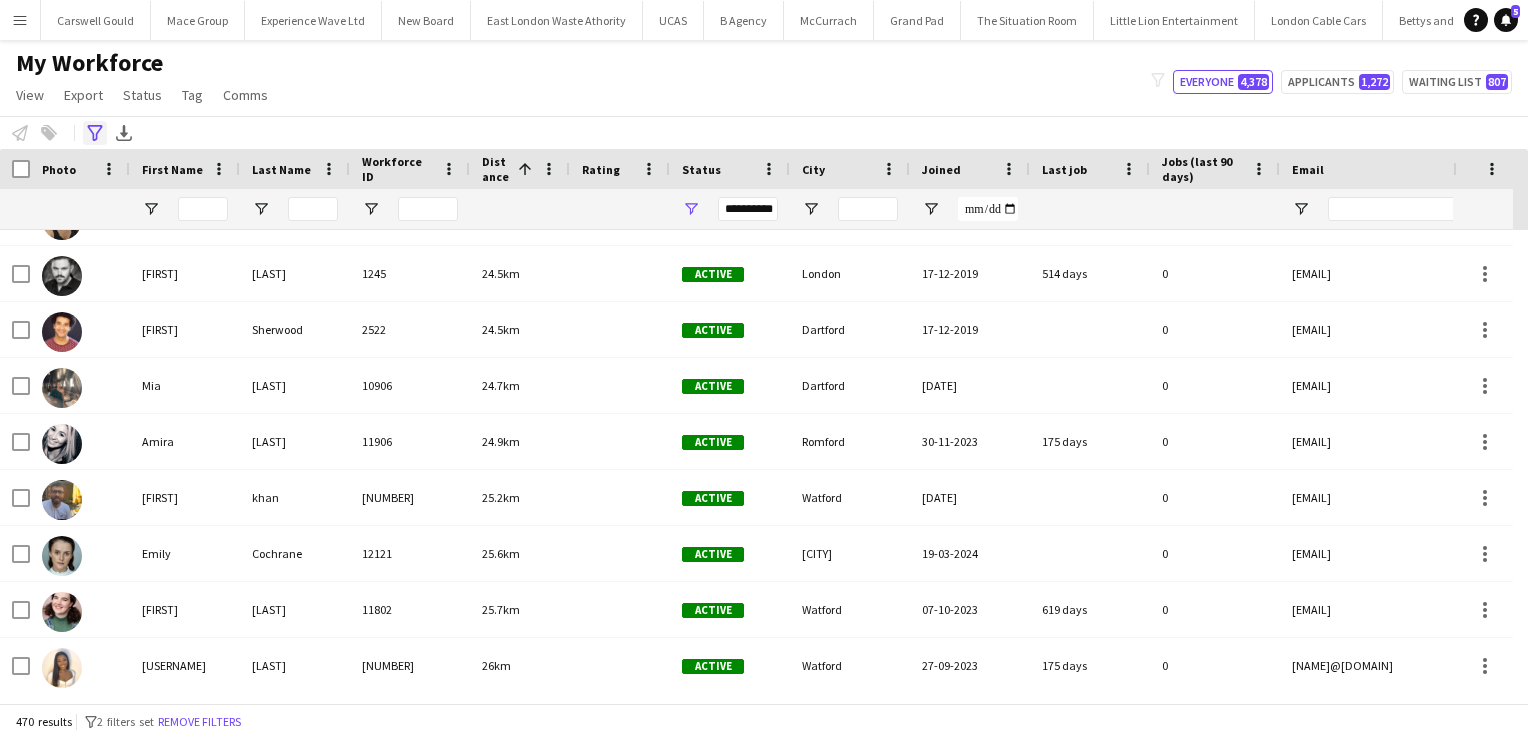 click on "Advanced filters" 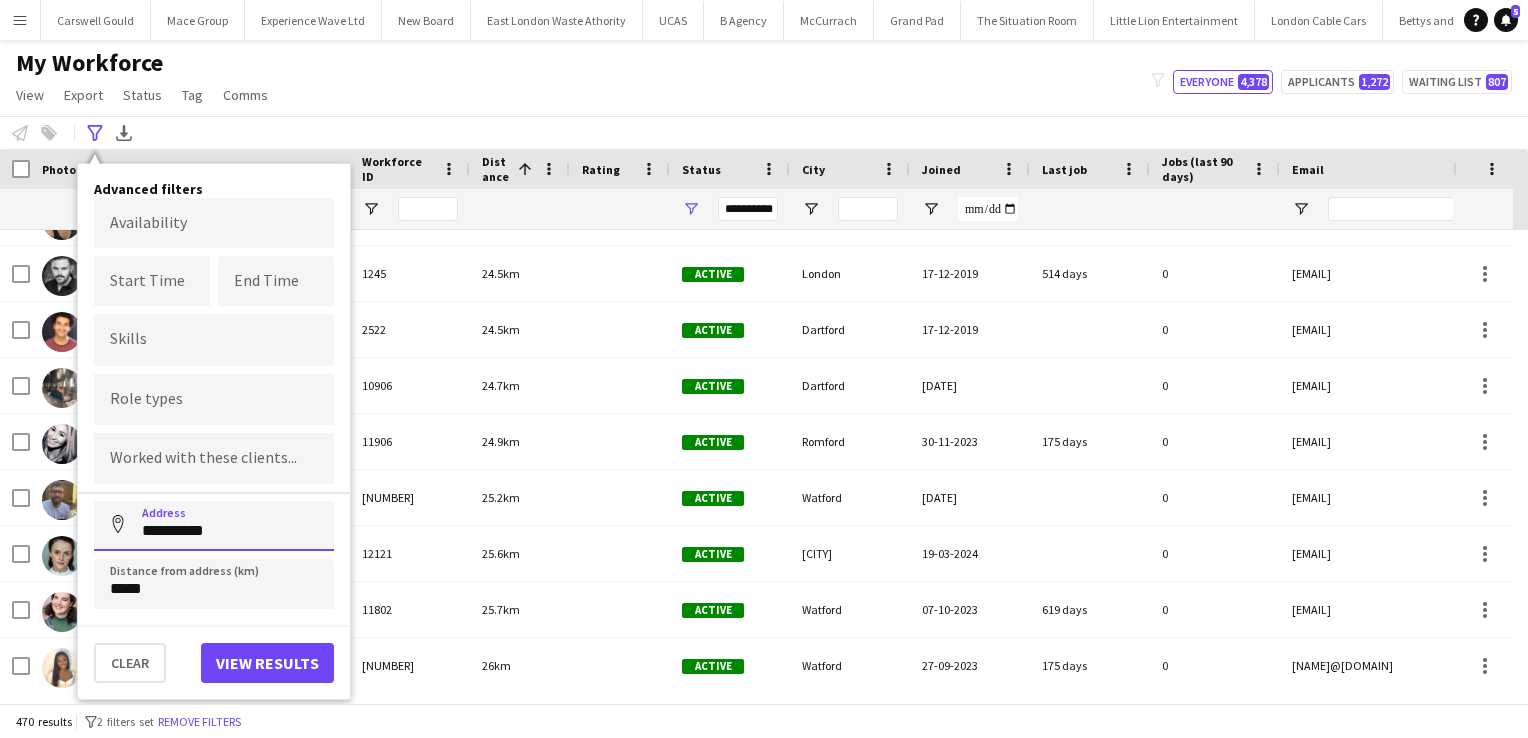 click on "**********" at bounding box center (214, 526) 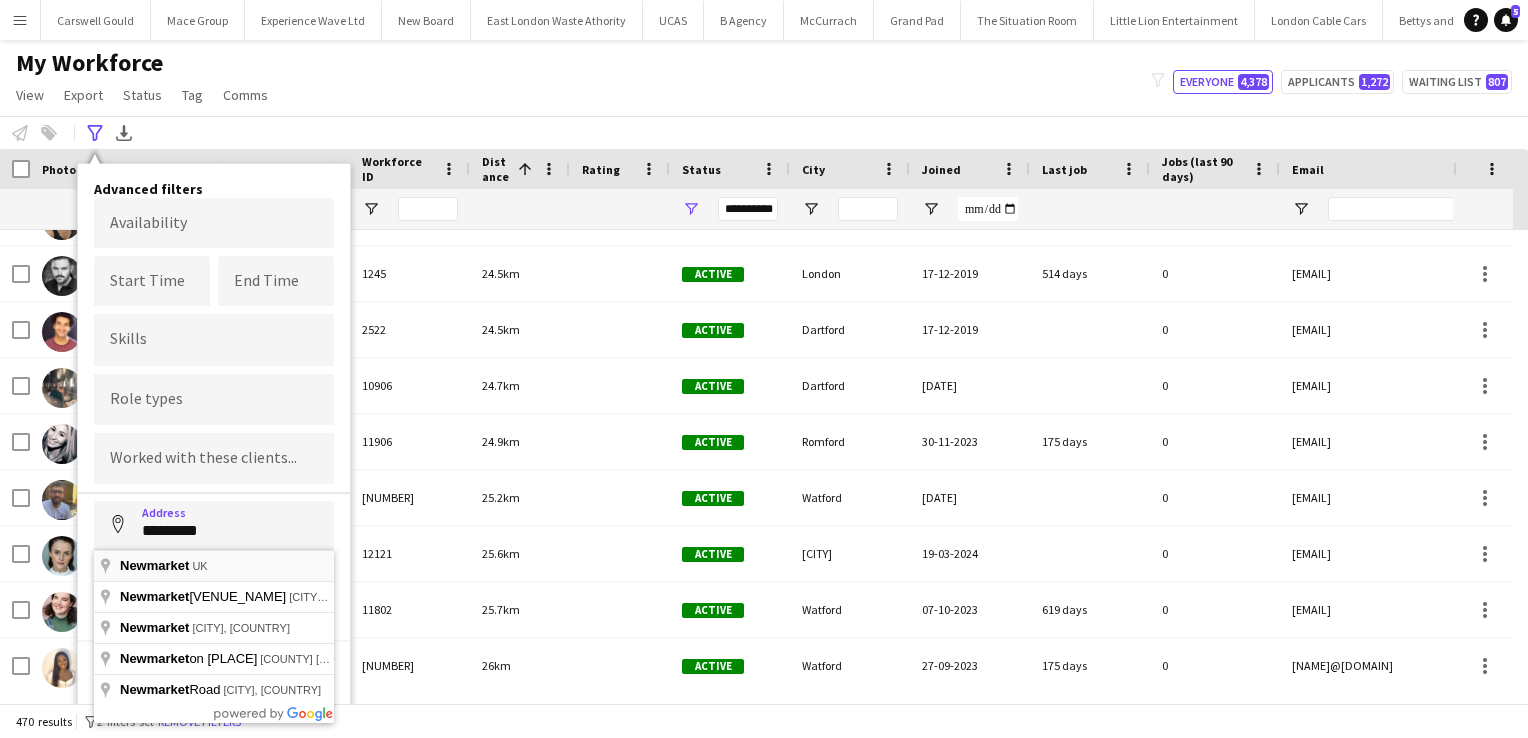 type on "**********" 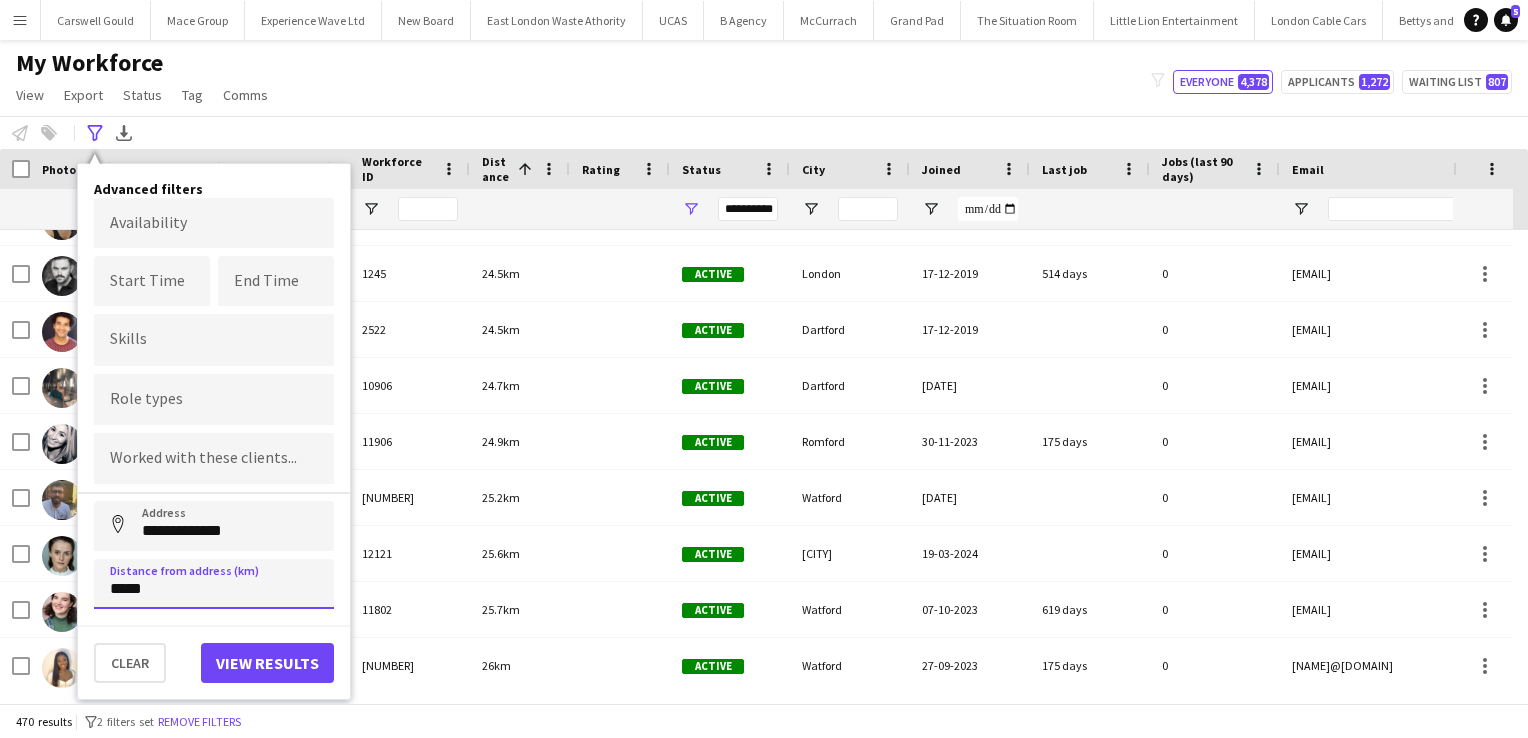 click on "*****" at bounding box center [214, 584] 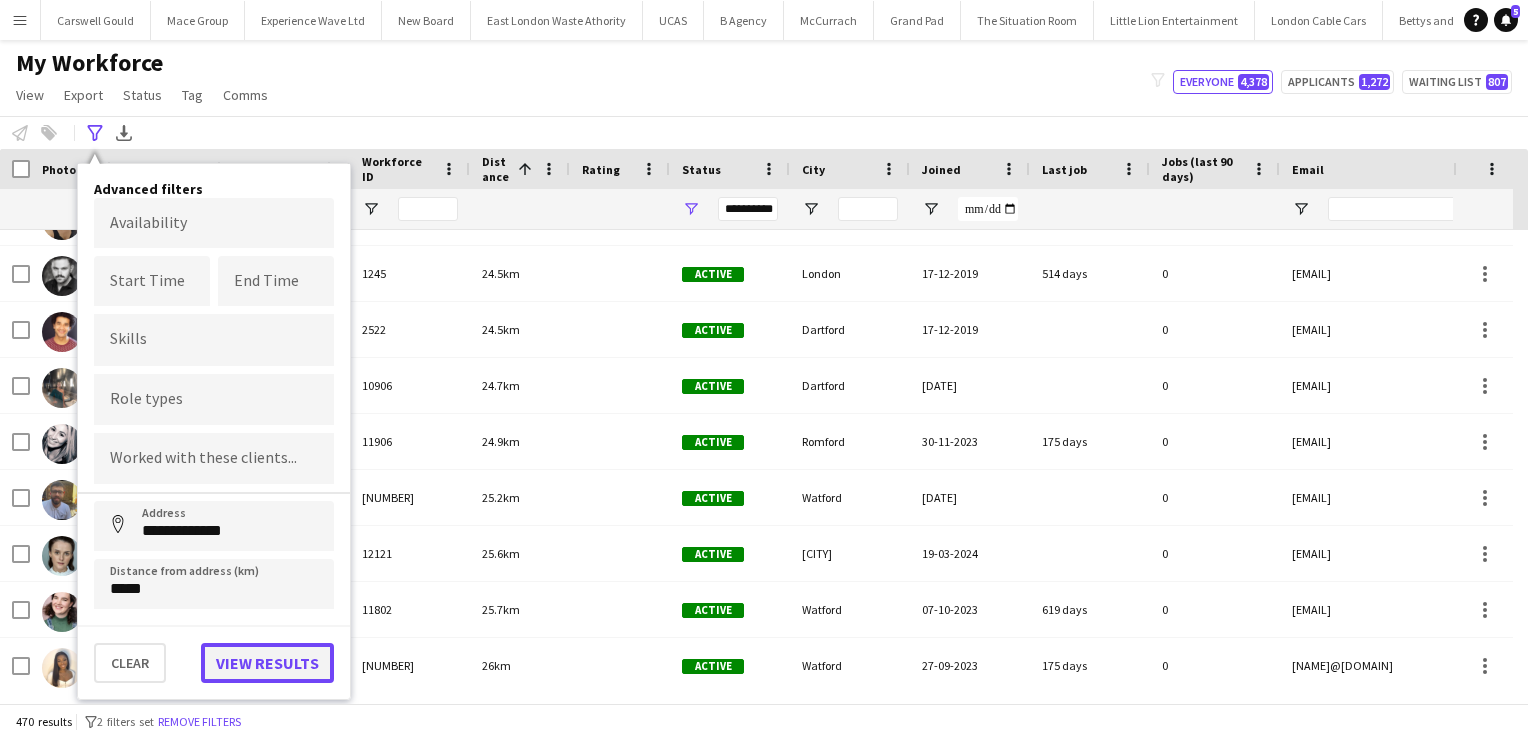 click on "View results" at bounding box center (267, 663) 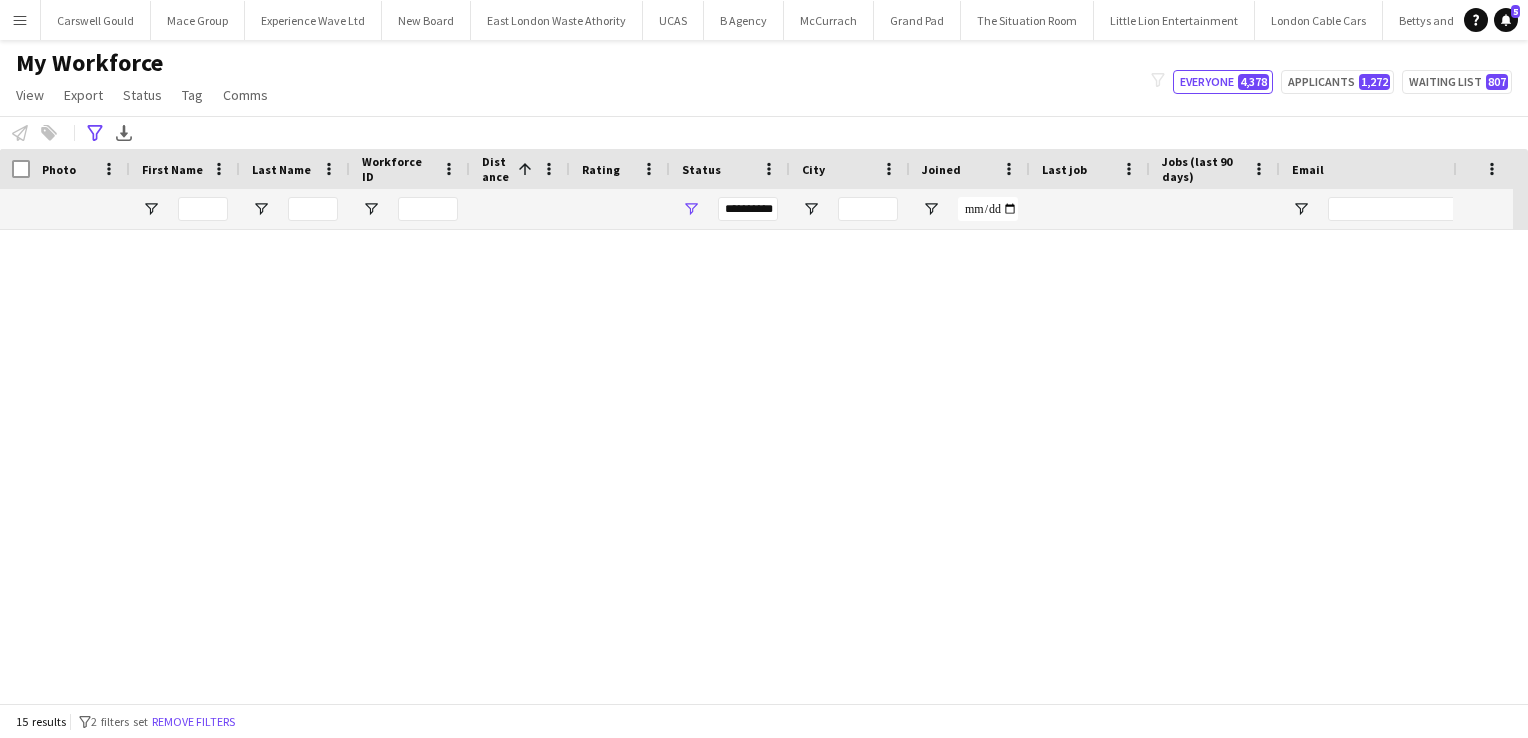 scroll, scrollTop: 381, scrollLeft: 0, axis: vertical 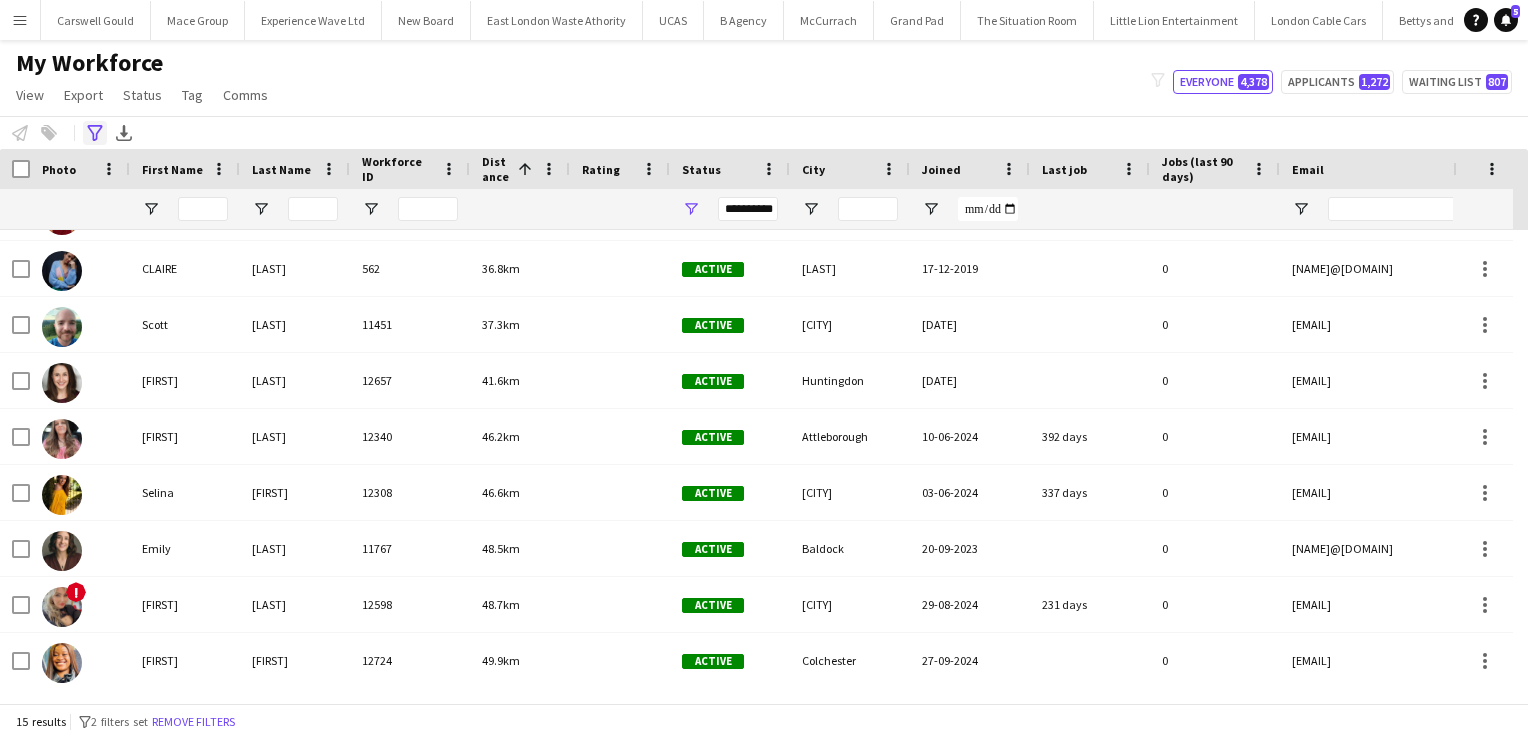 click on "Advanced filters" 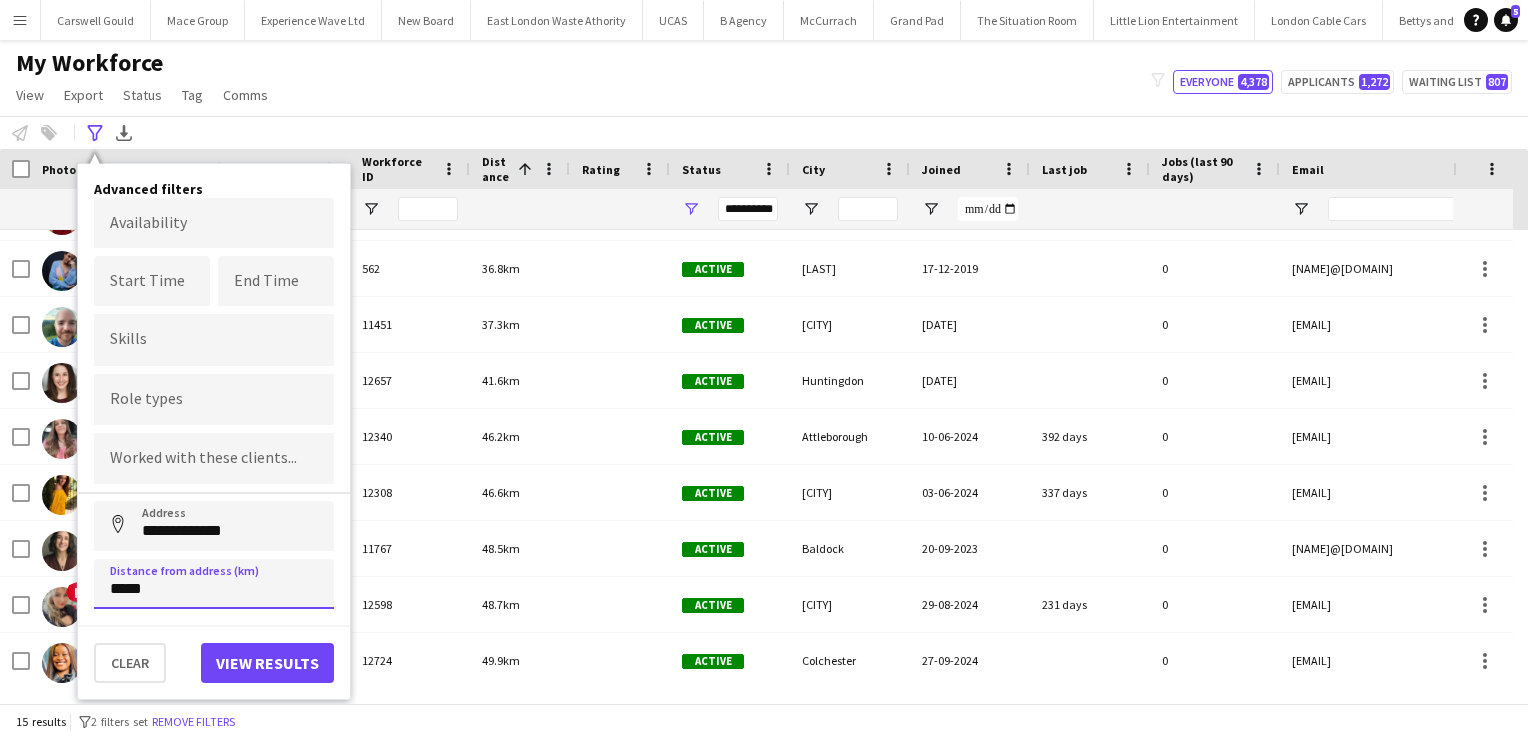 click on "*****" at bounding box center (214, 584) 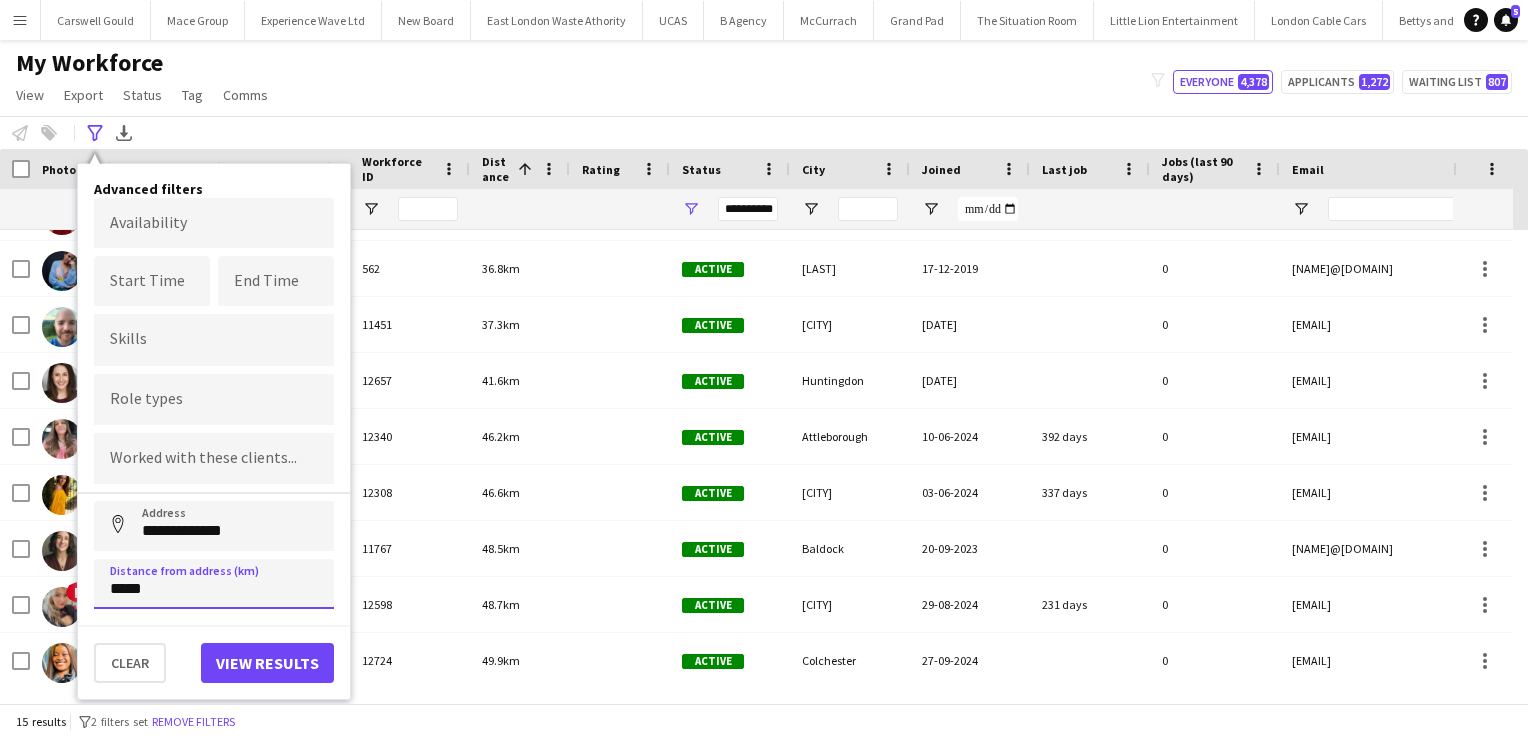 type on "*****" 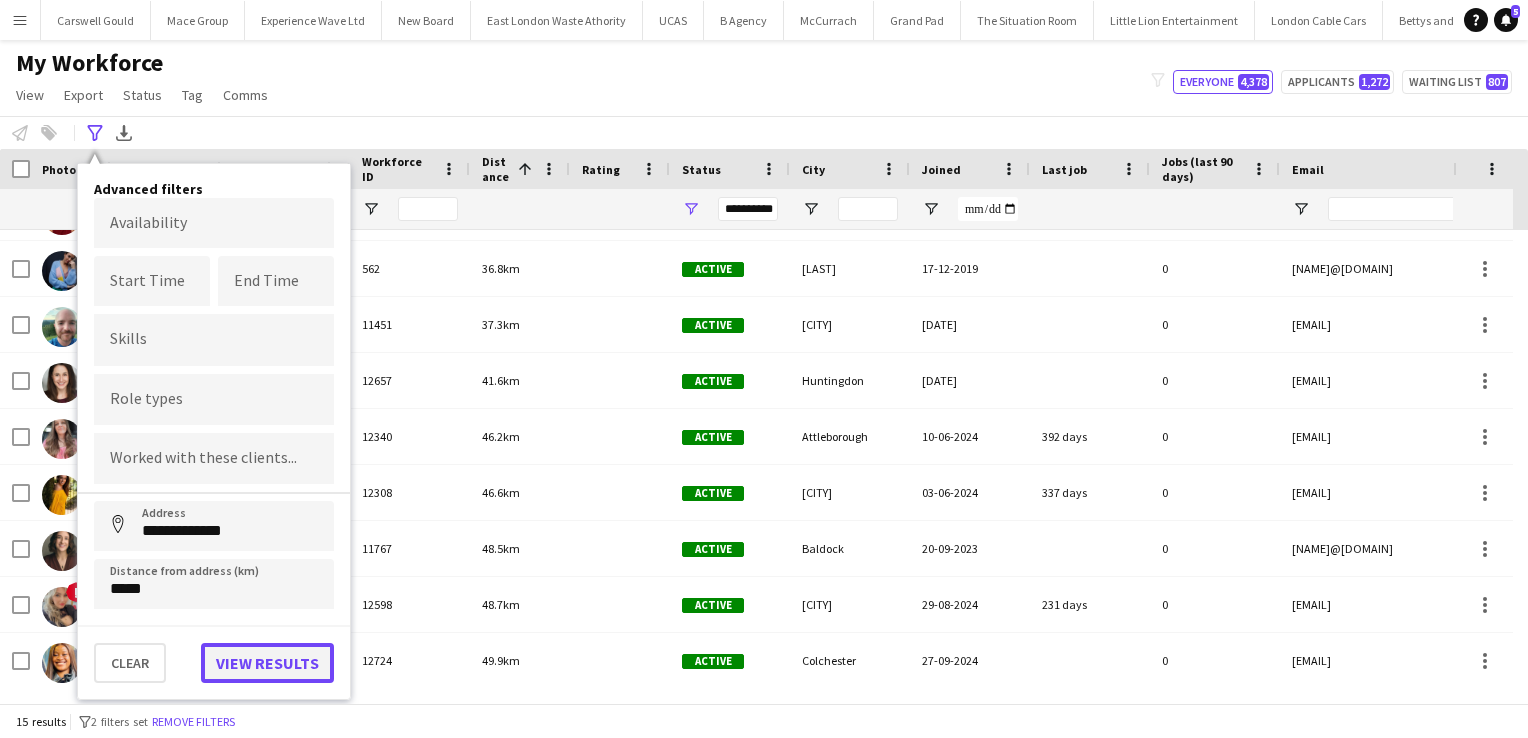 click on "View results" at bounding box center (267, 663) 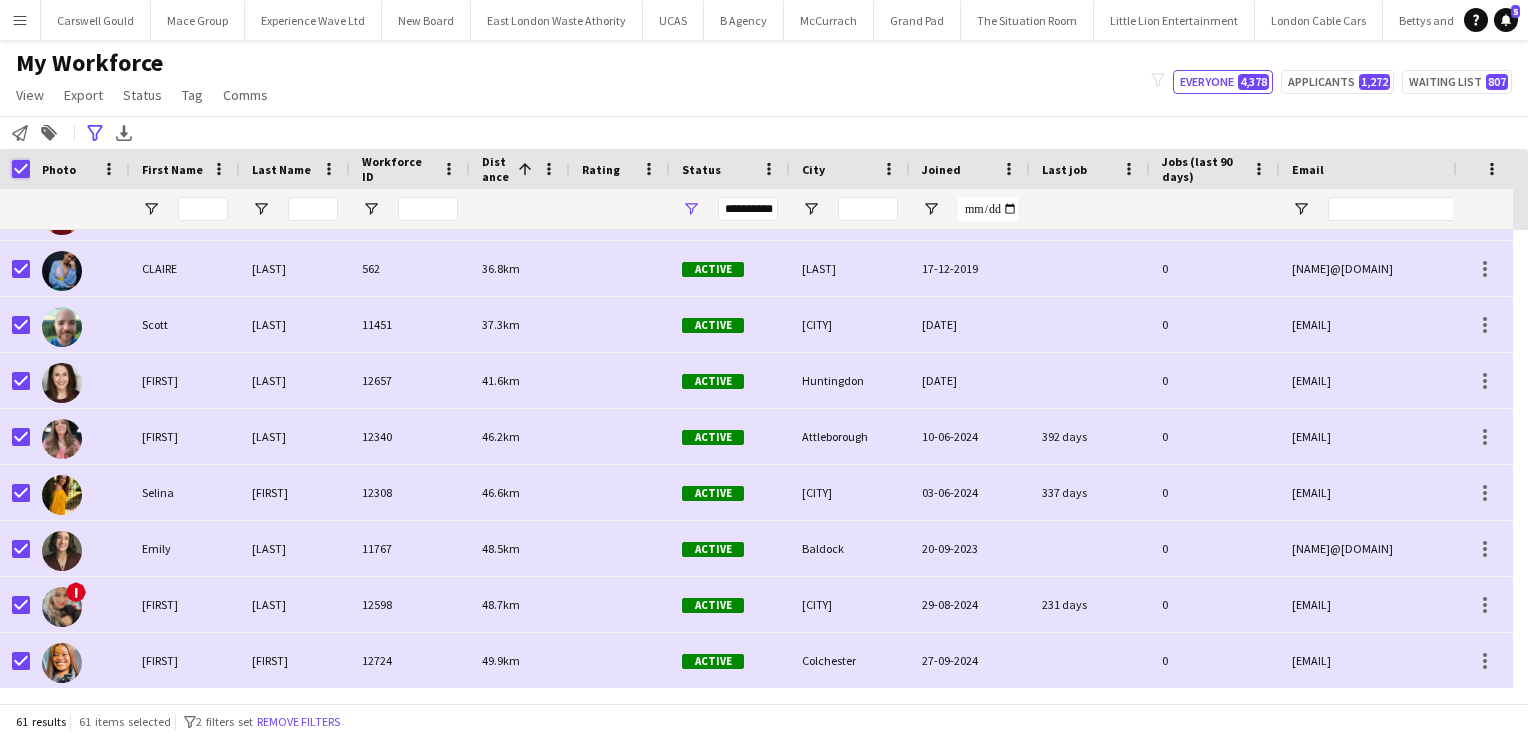 scroll, scrollTop: 0, scrollLeft: 0, axis: both 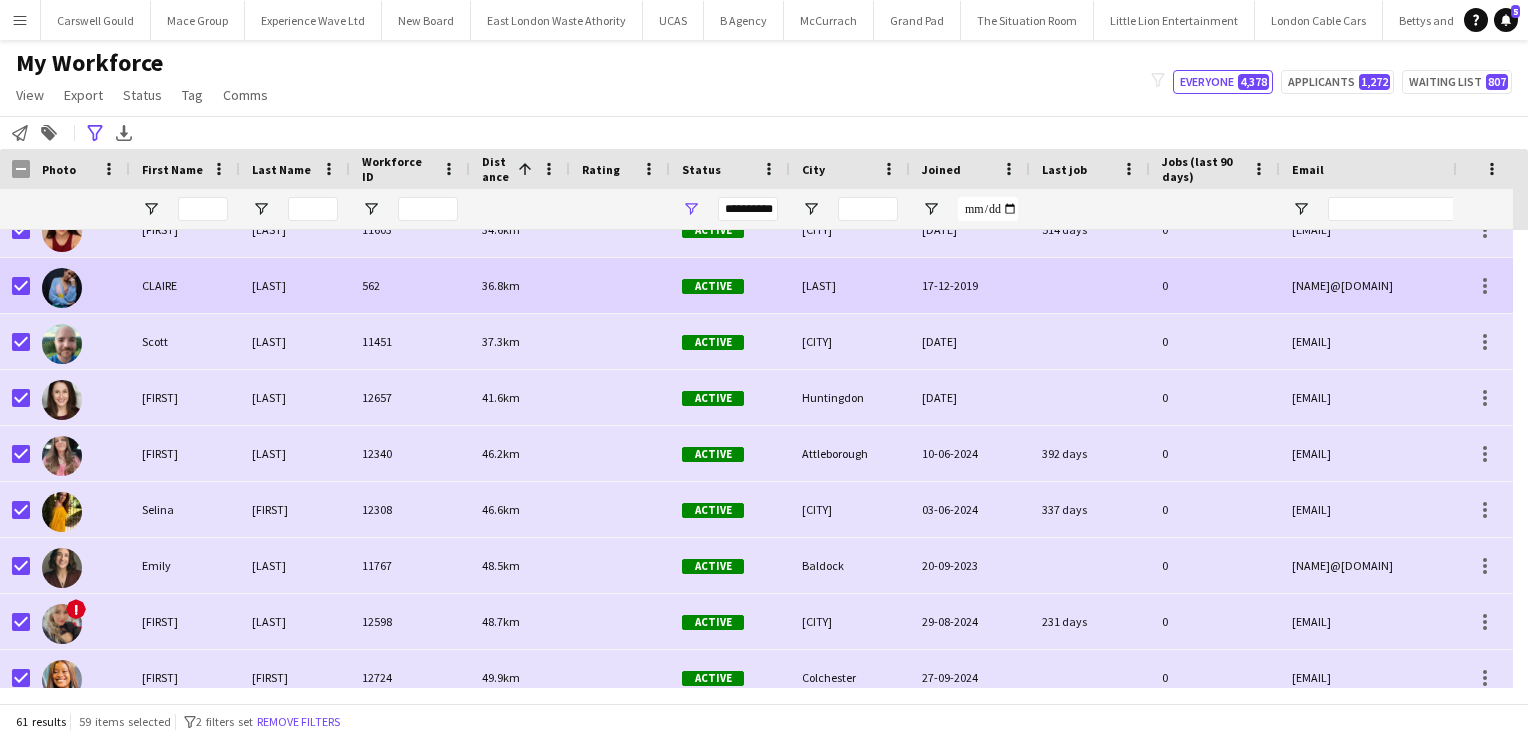 click on "CLAIRE" at bounding box center [185, 285] 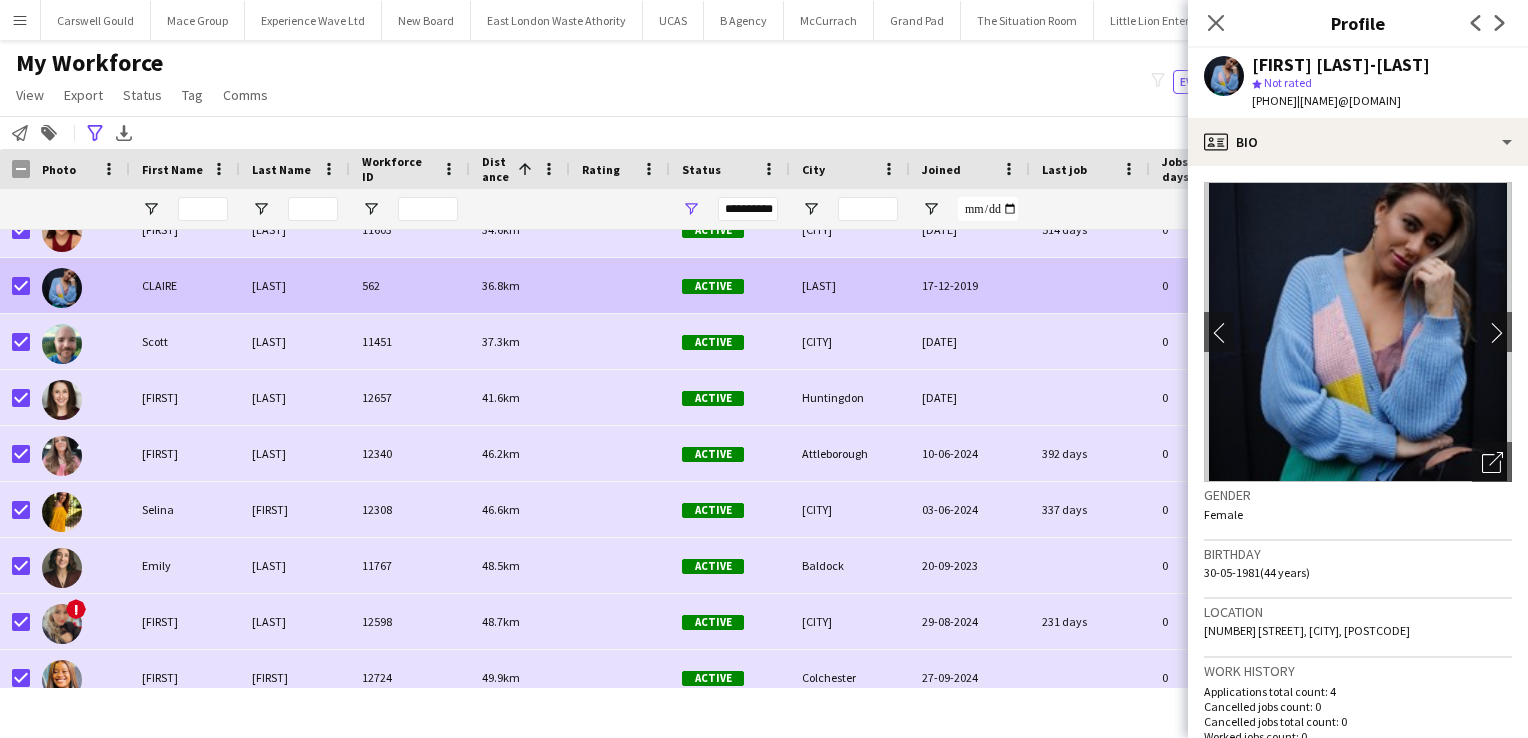 click on "CLAIRE" at bounding box center [185, 285] 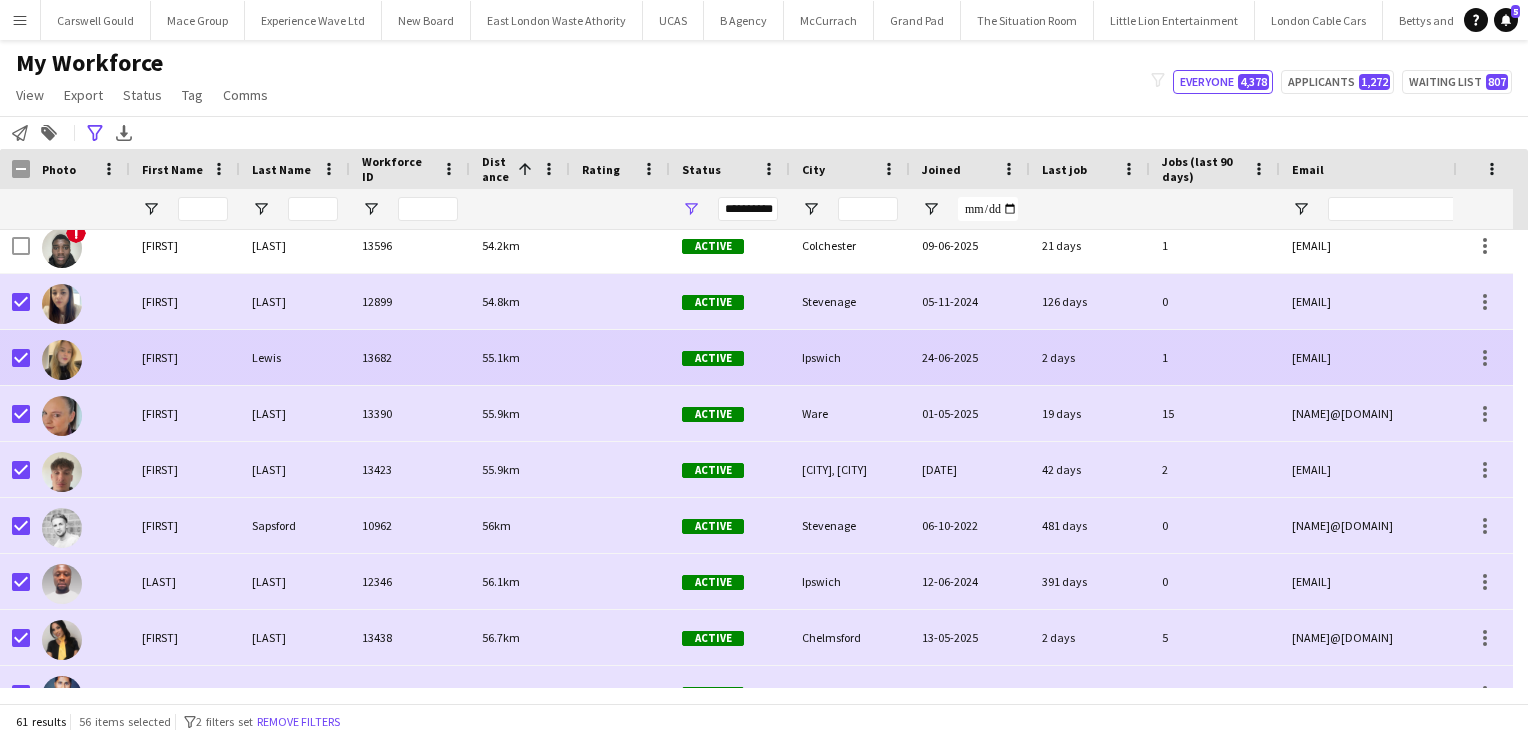 click at bounding box center [80, 357] 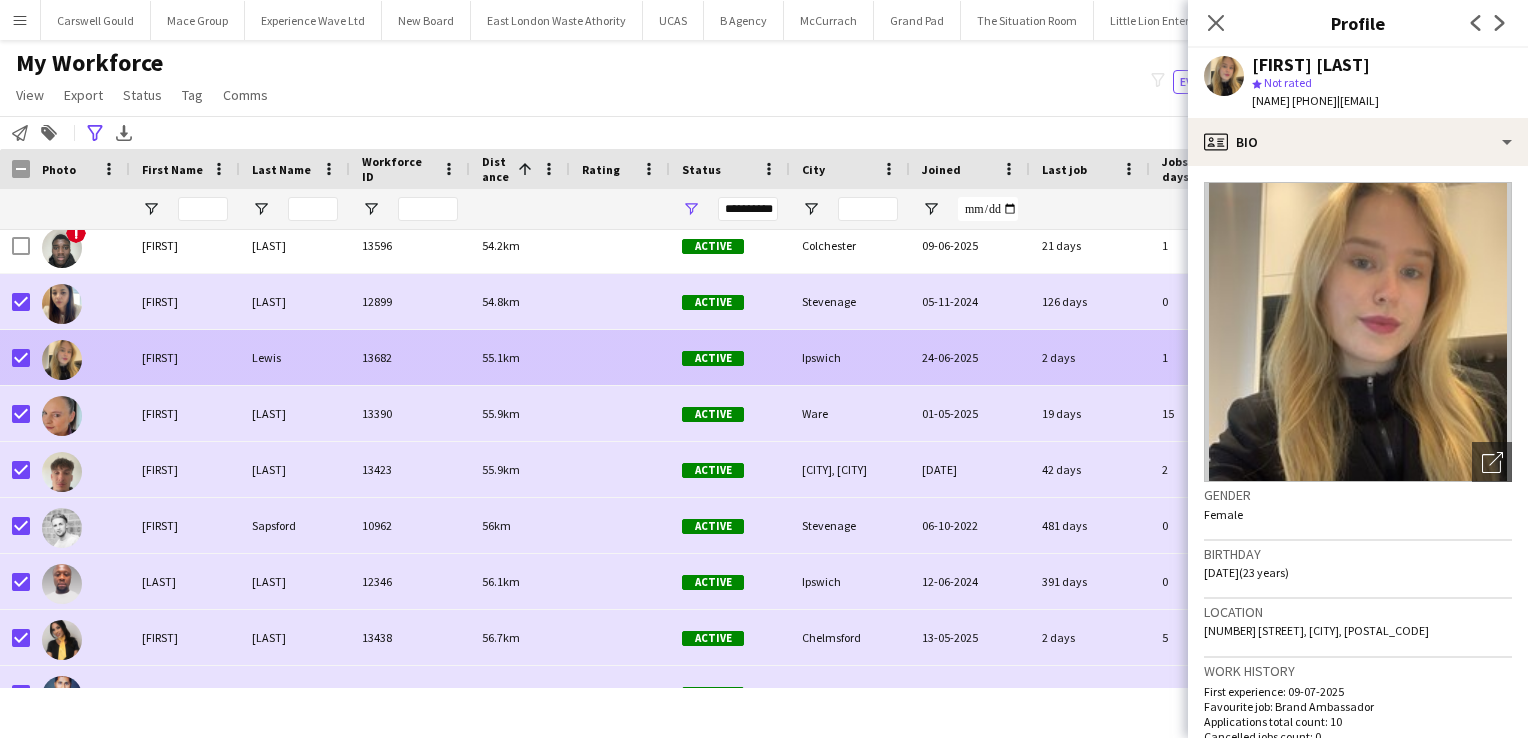 click at bounding box center [80, 357] 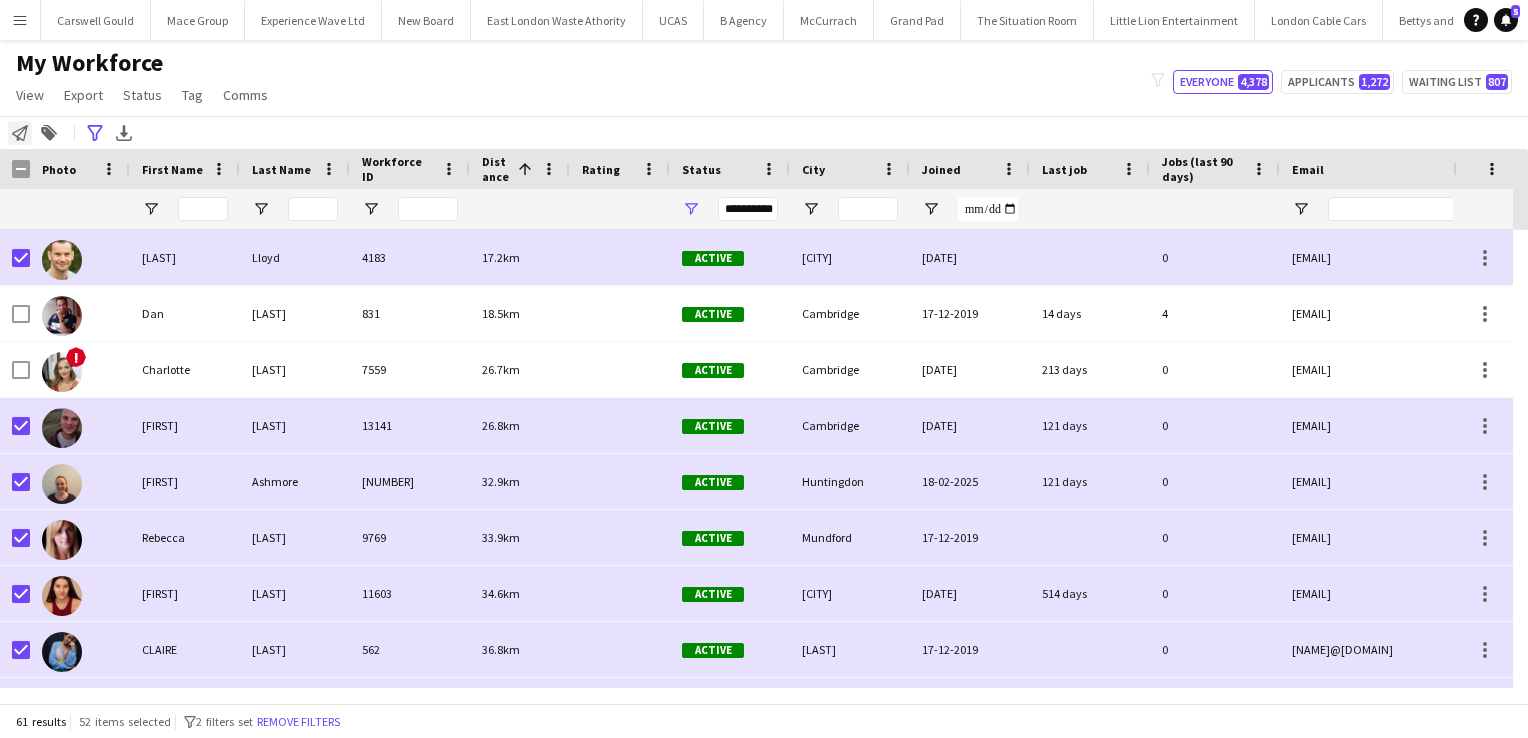 click 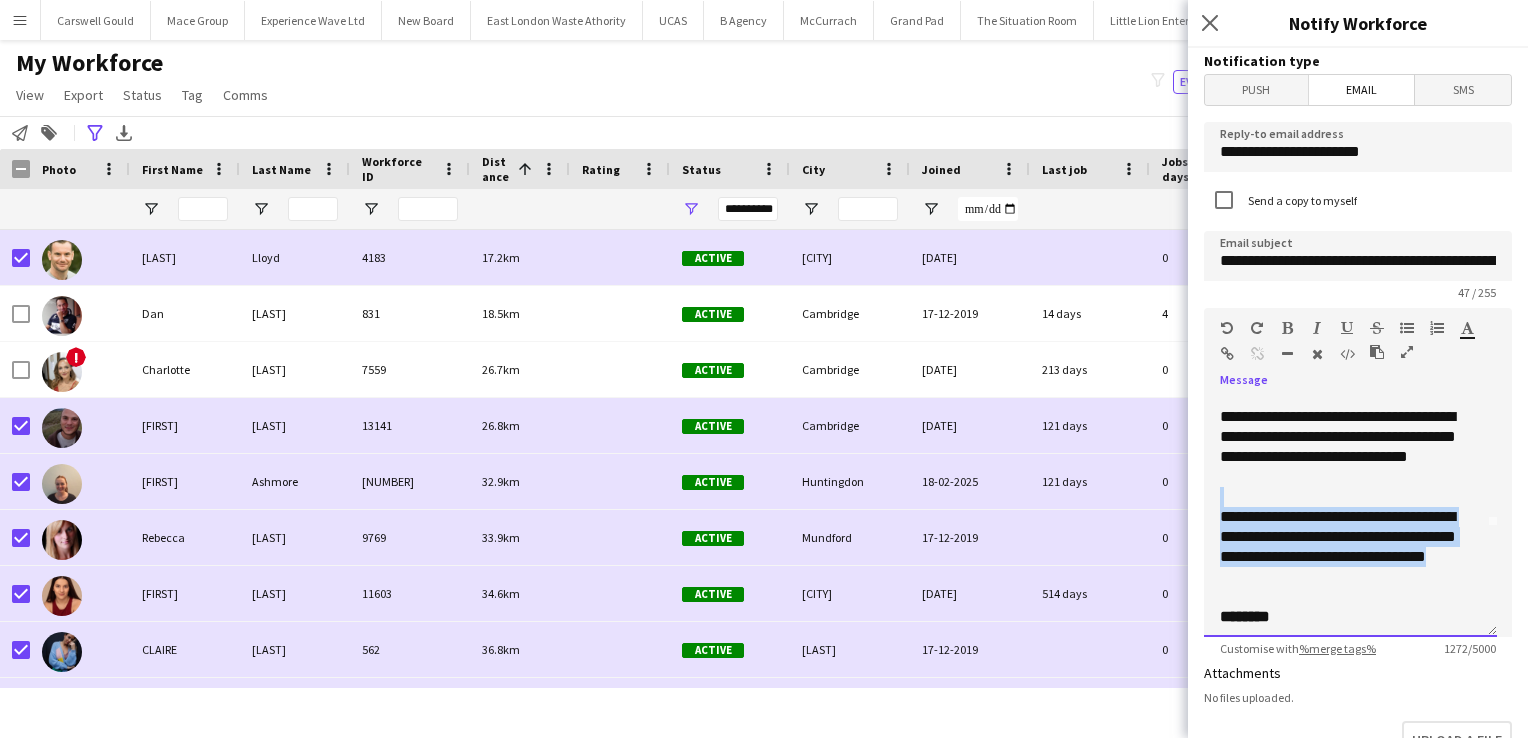 drag, startPoint x: 1325, startPoint y: 578, endPoint x: 1340, endPoint y: 485, distance: 94.20191 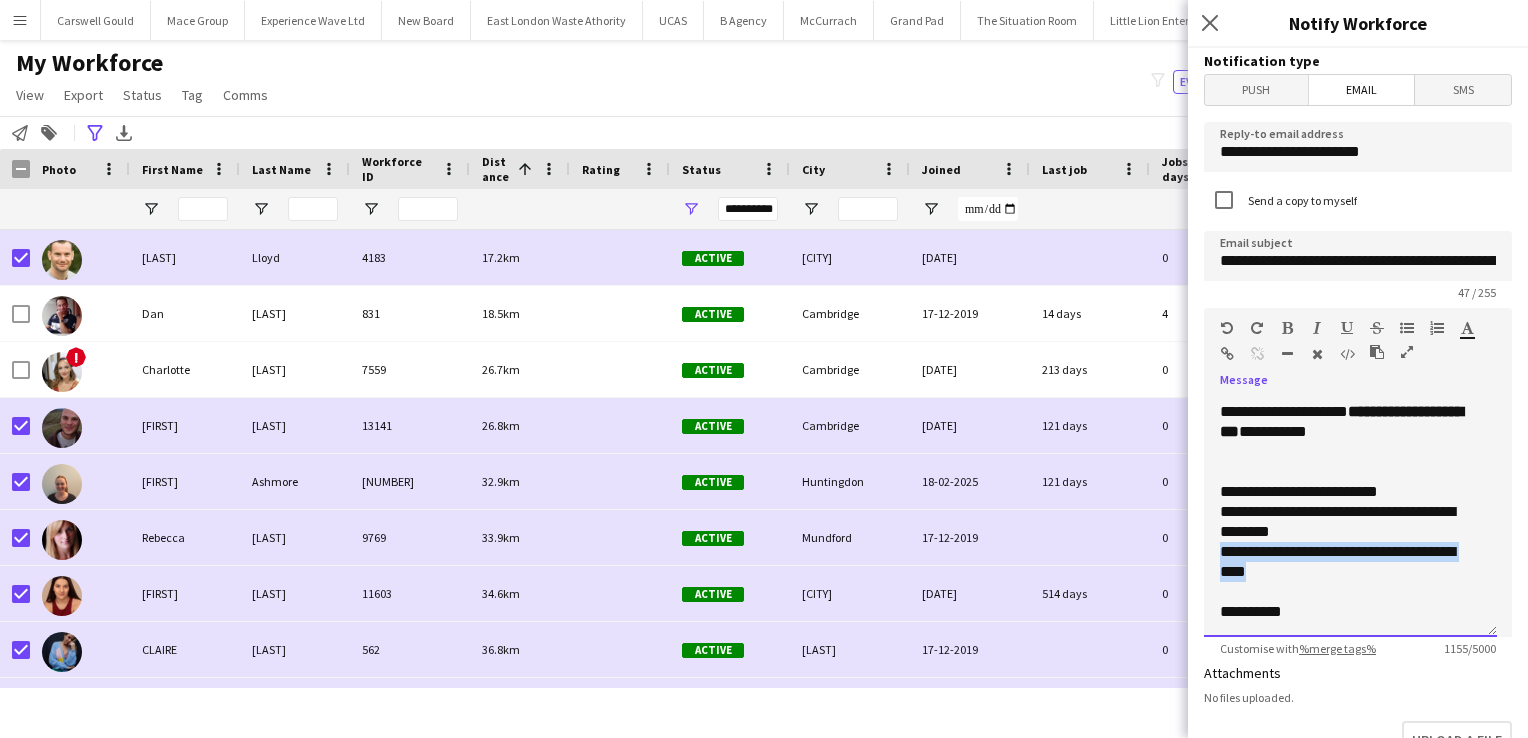 drag, startPoint x: 1328, startPoint y: 567, endPoint x: 1323, endPoint y: 530, distance: 37.336308 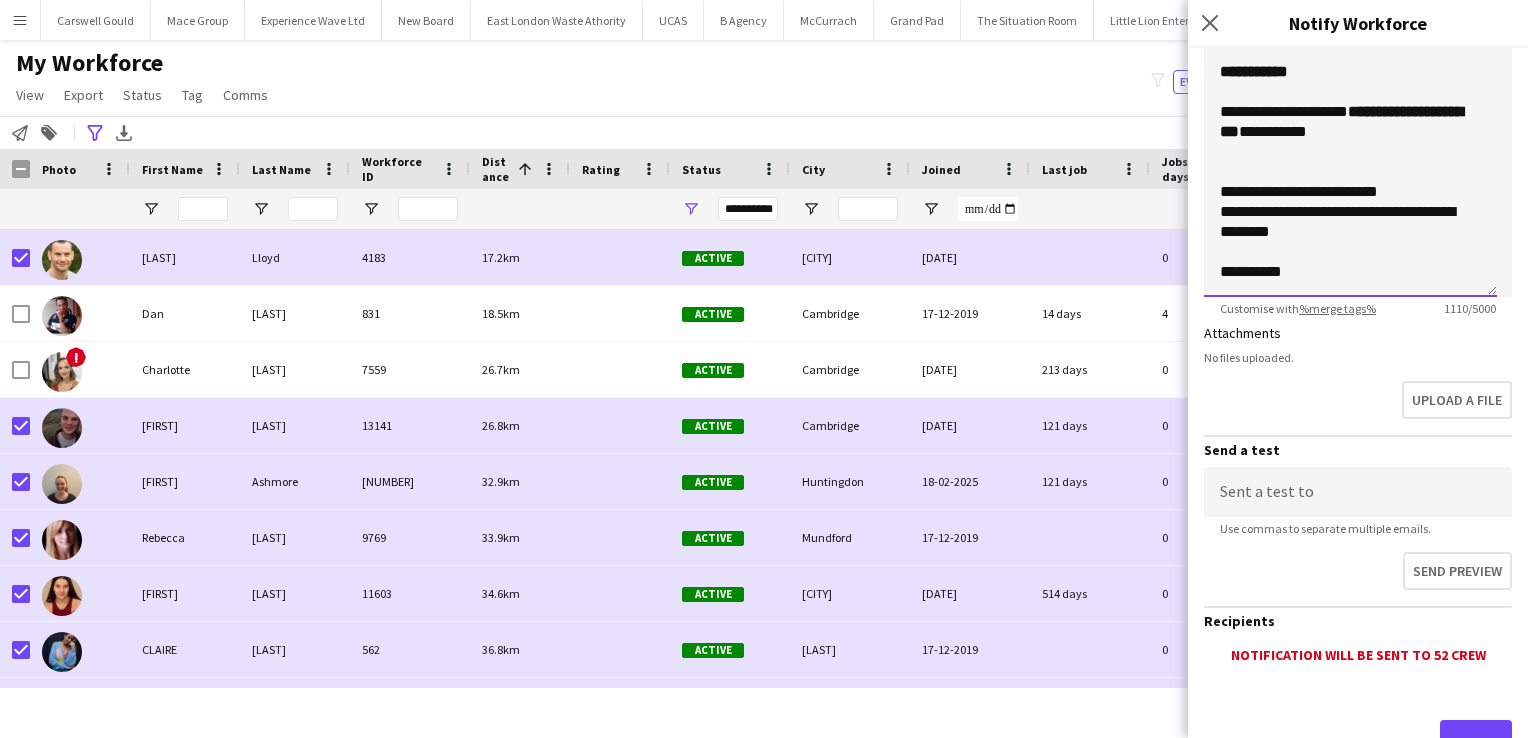scroll, scrollTop: 346, scrollLeft: 0, axis: vertical 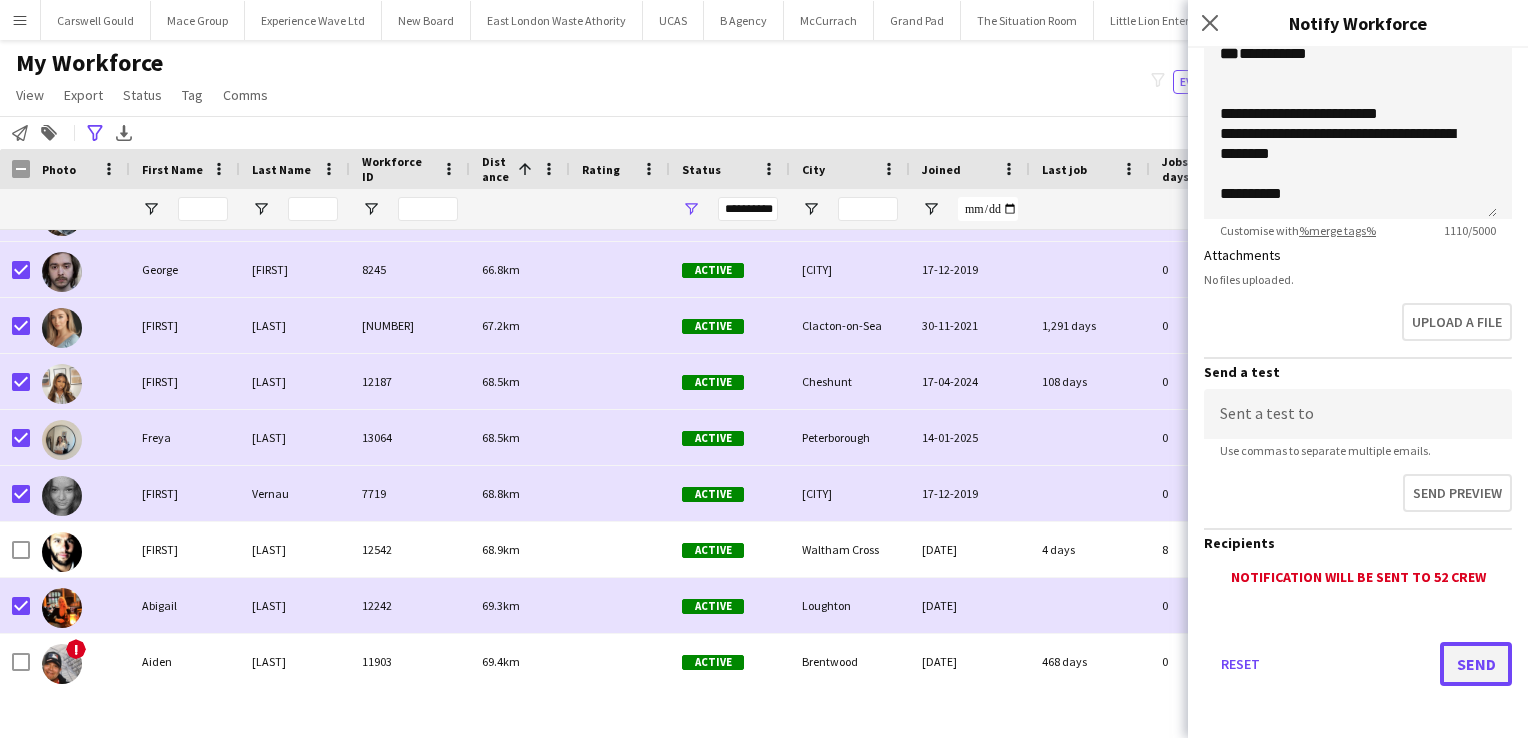 click on "Send" 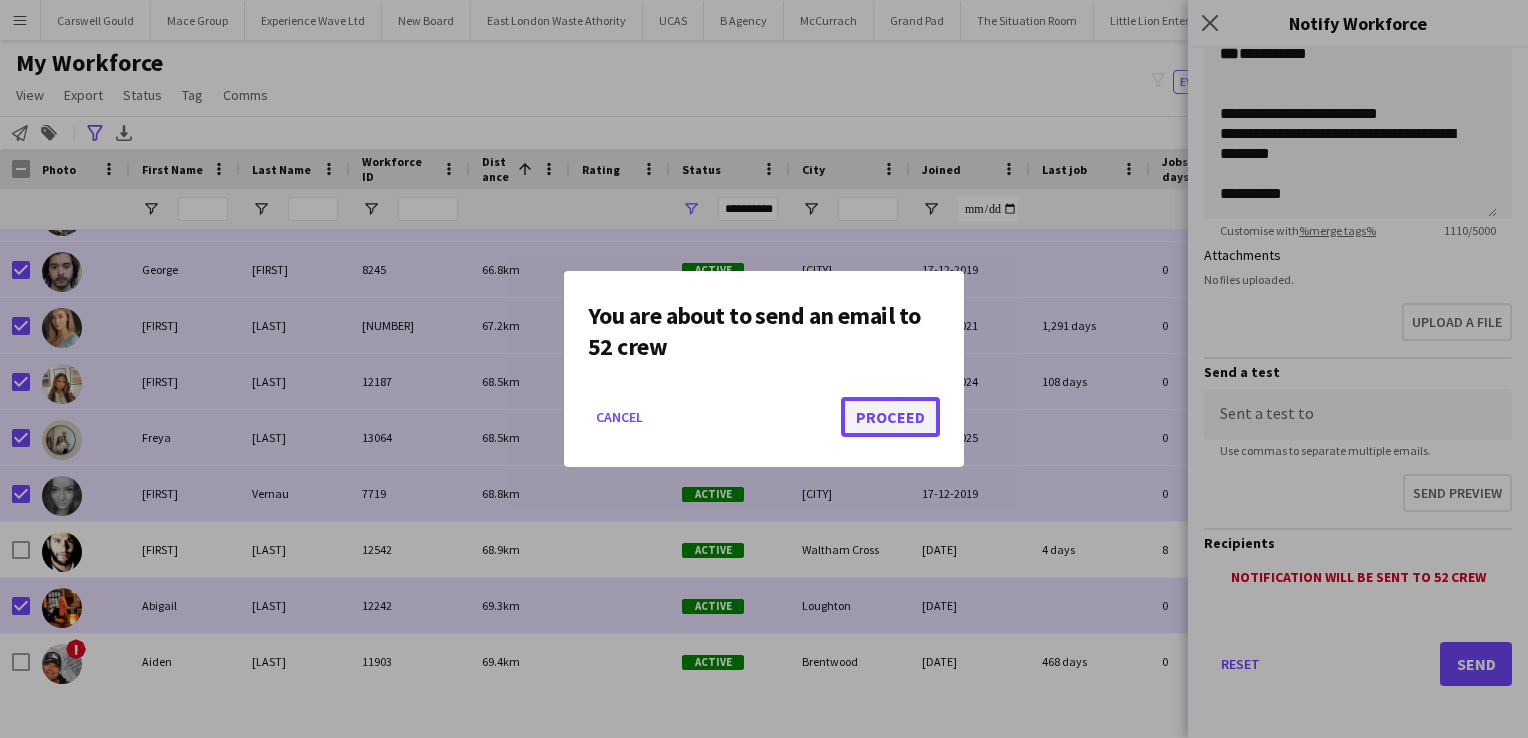 click on "Proceed" 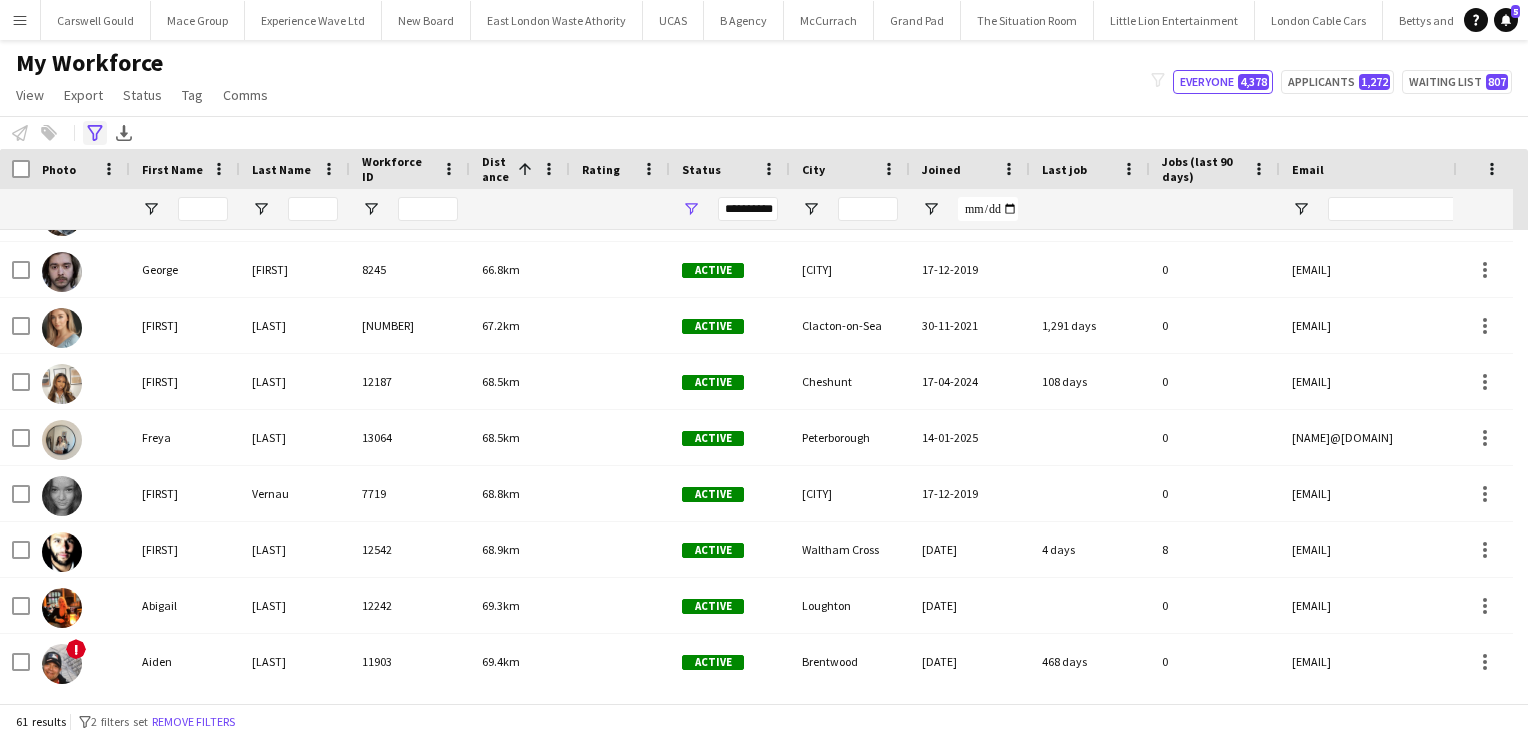 click 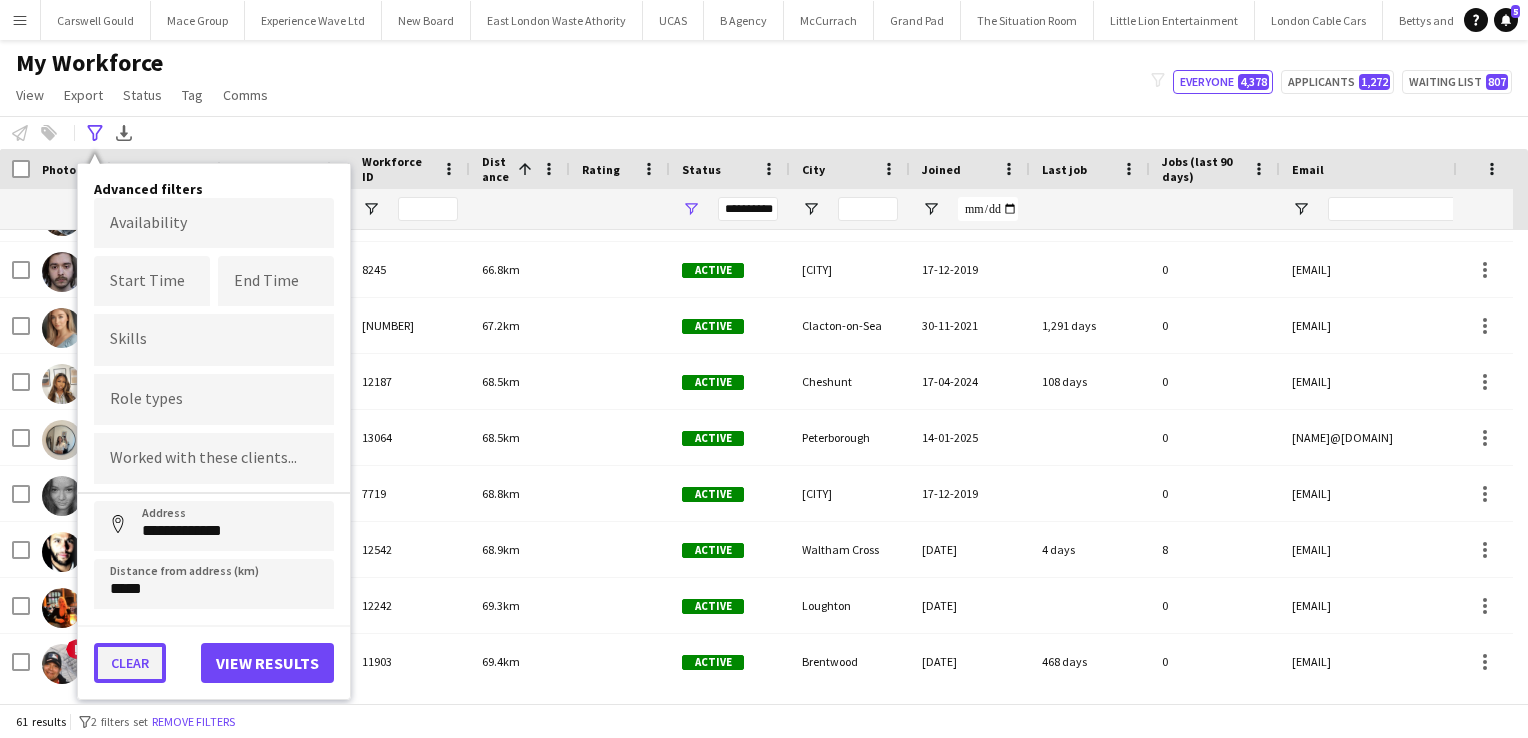 click on "Clear" at bounding box center [130, 663] 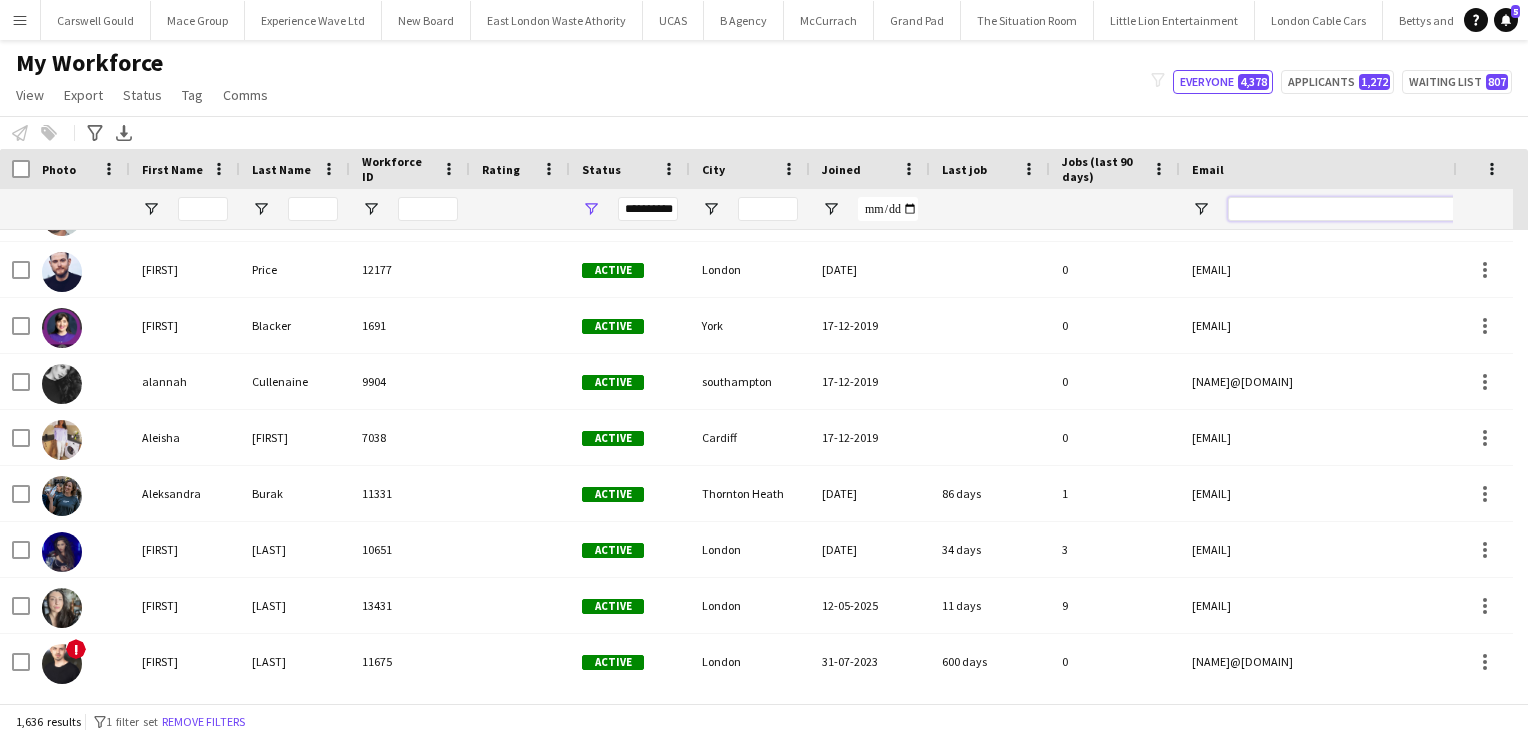 click at bounding box center (1398, 209) 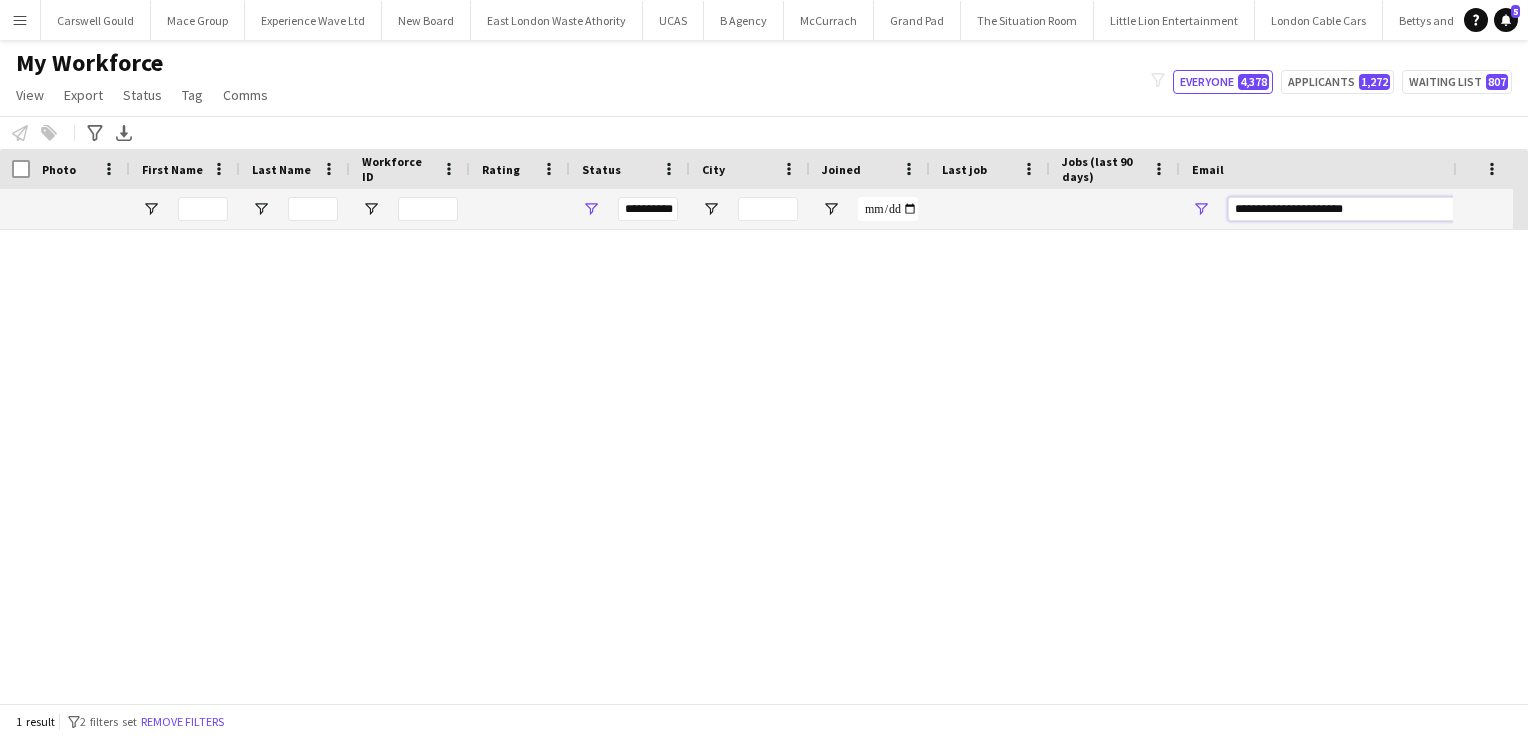 scroll, scrollTop: 0, scrollLeft: 0, axis: both 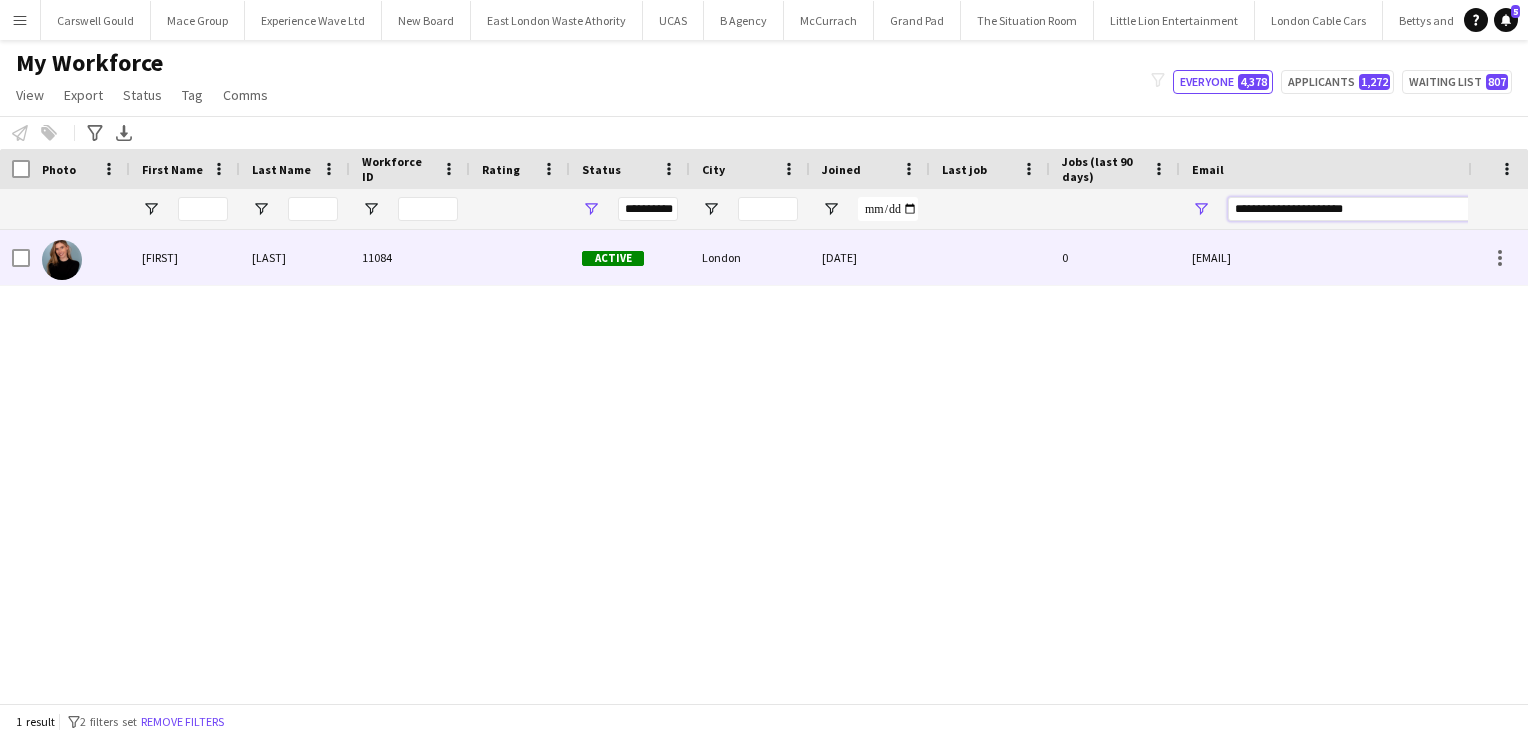 type on "**********" 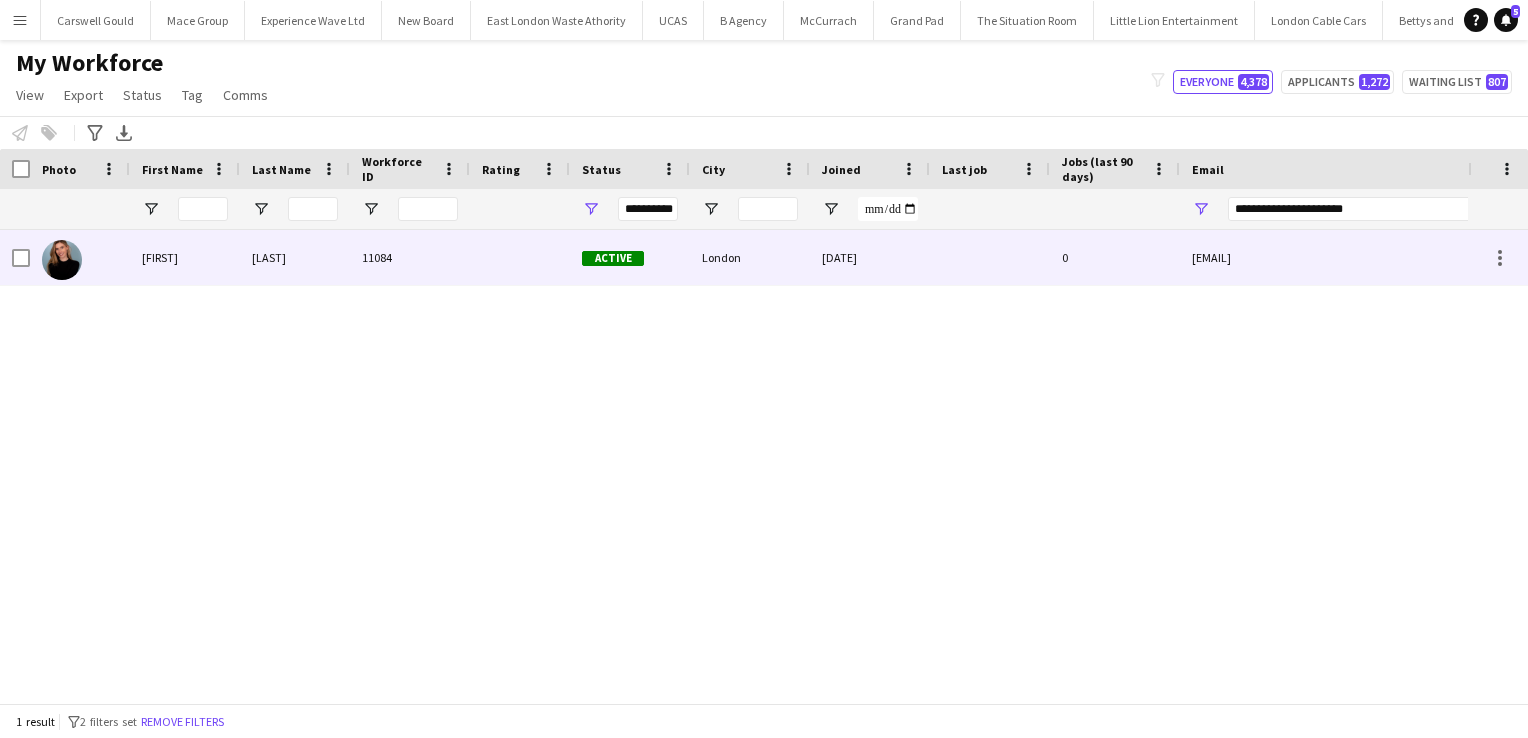 click on "Marisa" at bounding box center [185, 257] 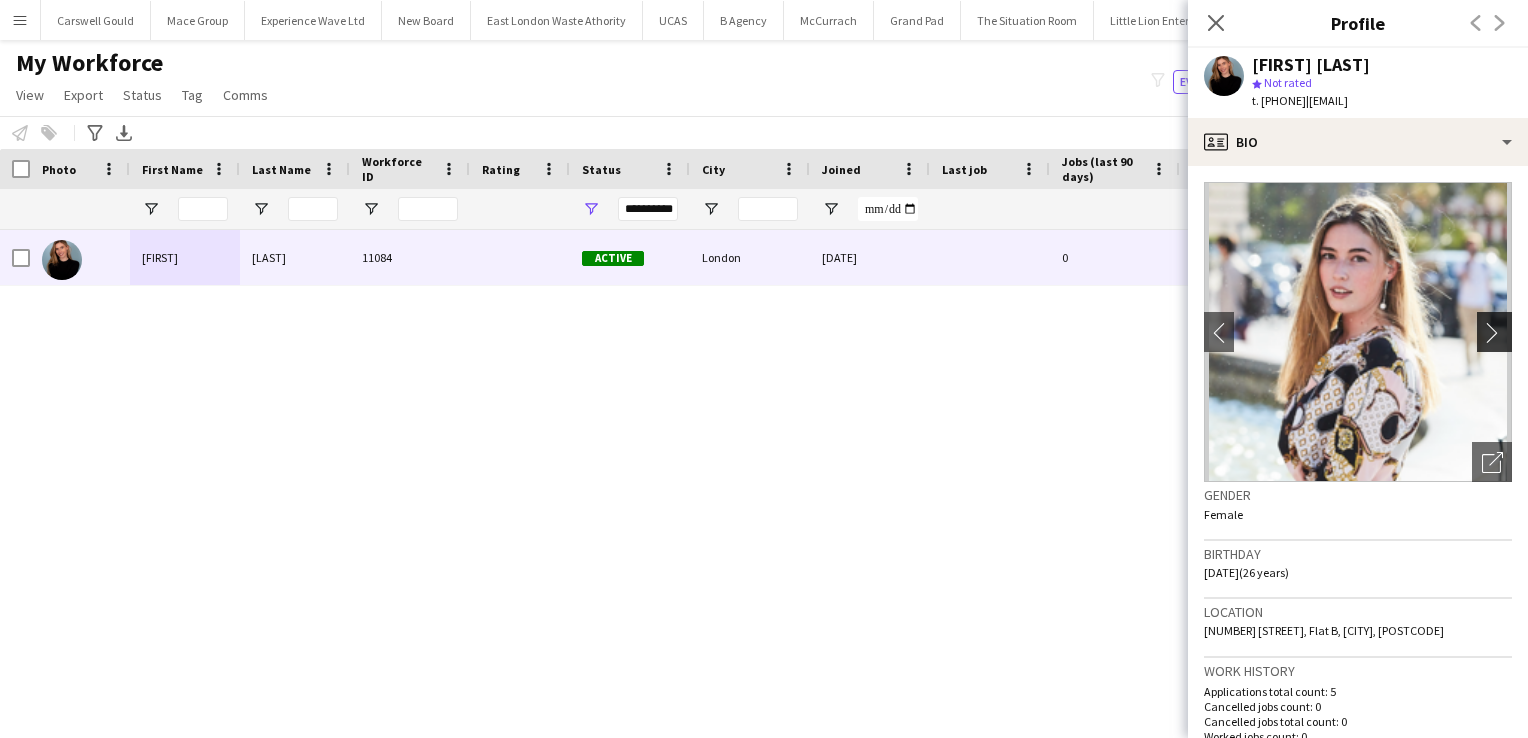 click on "chevron-right" 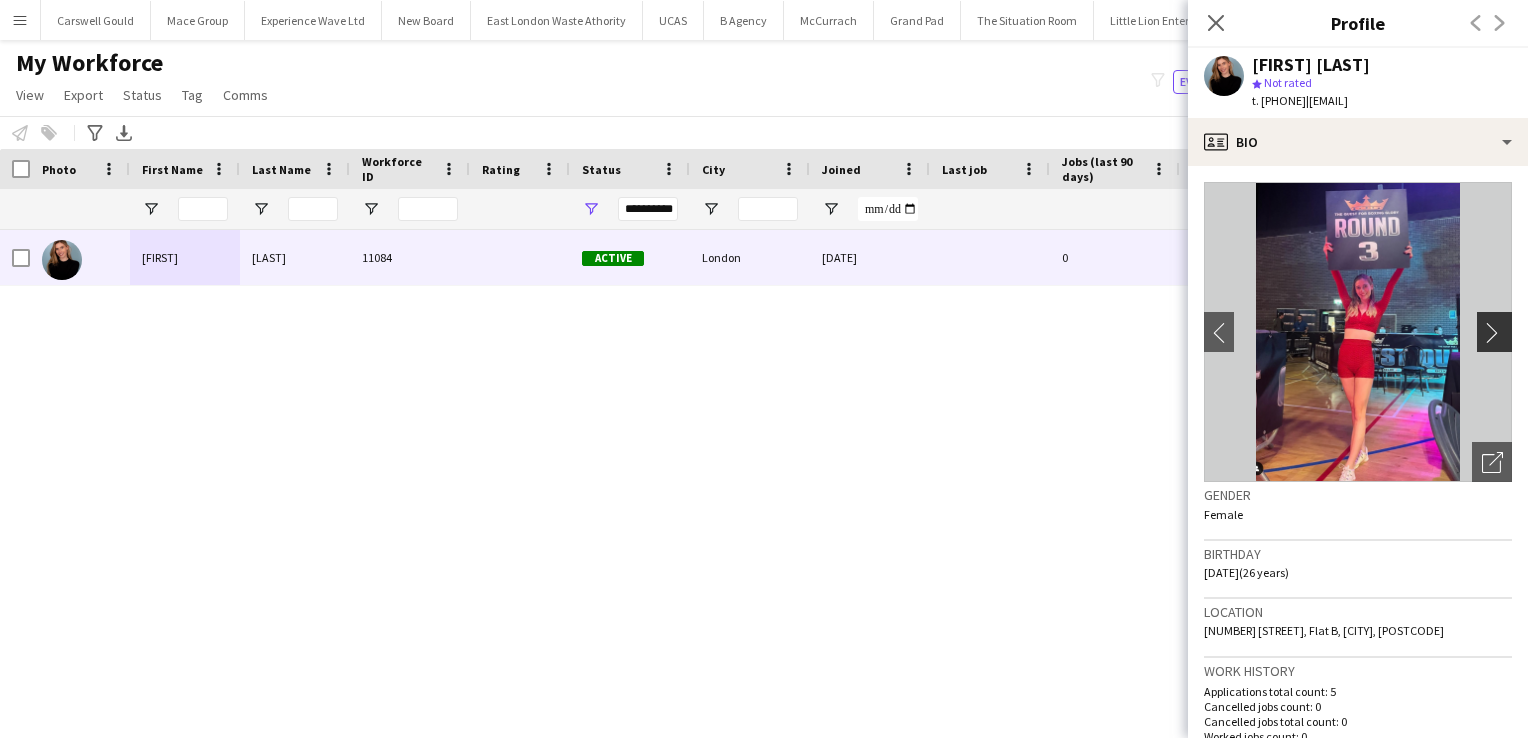 click on "chevron-right" 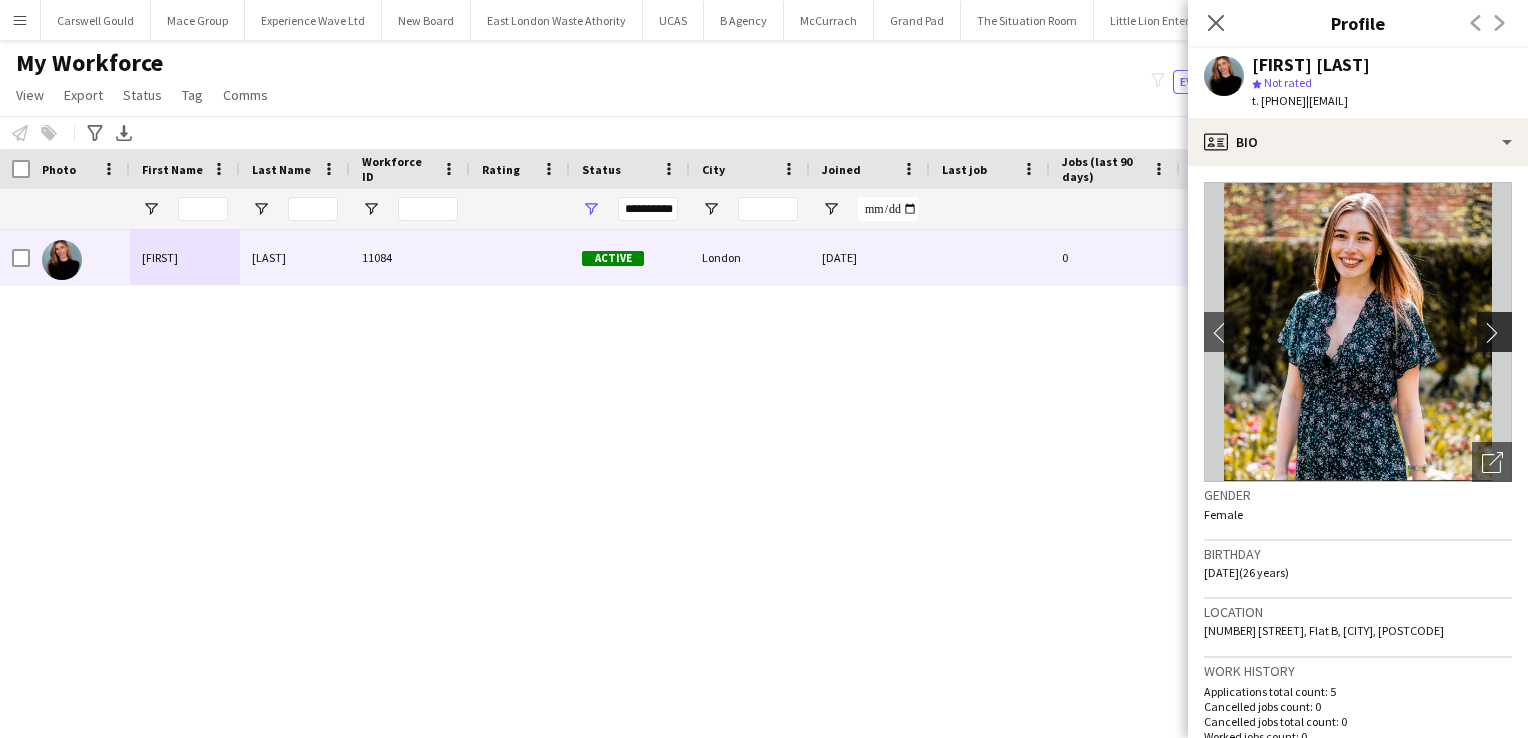 click on "chevron-right" 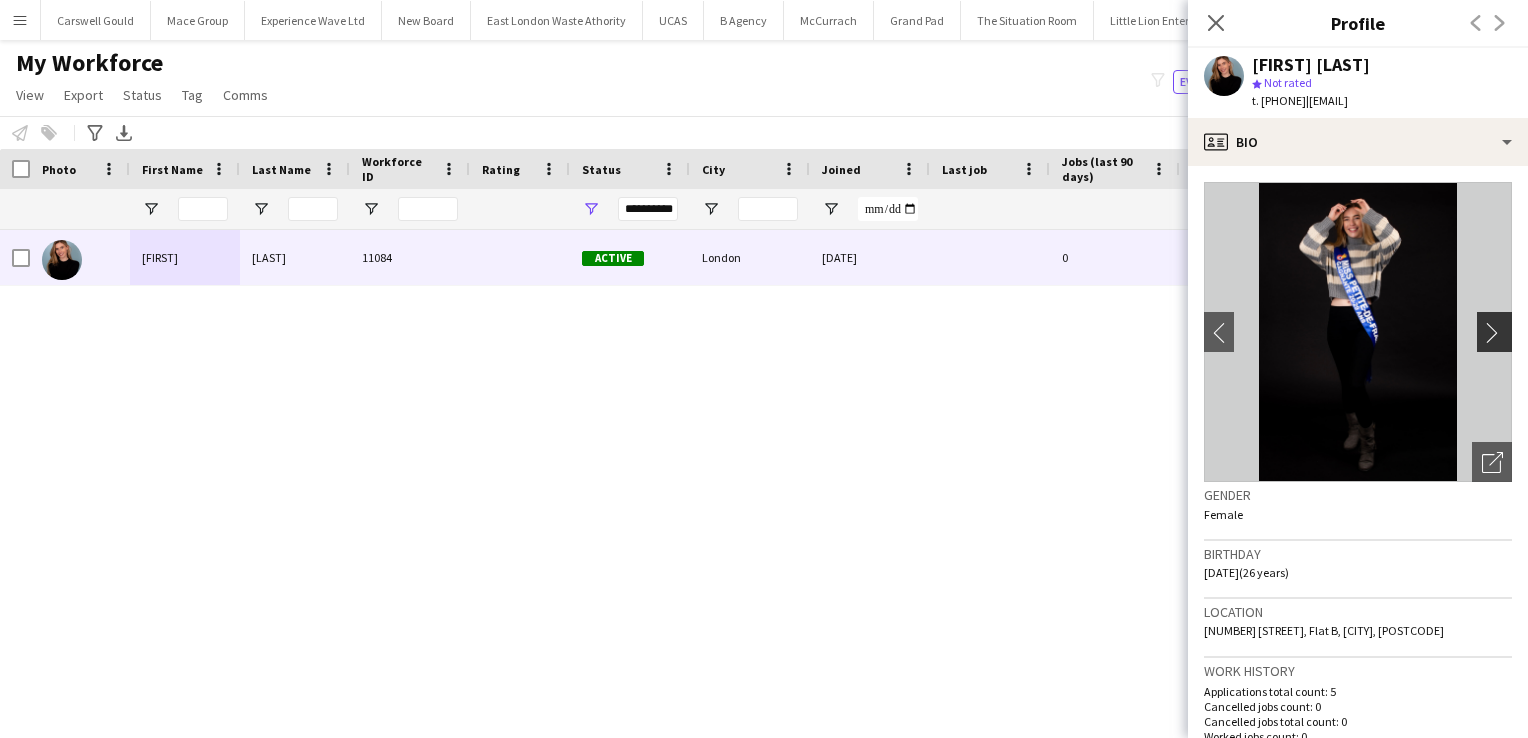 click on "chevron-right" 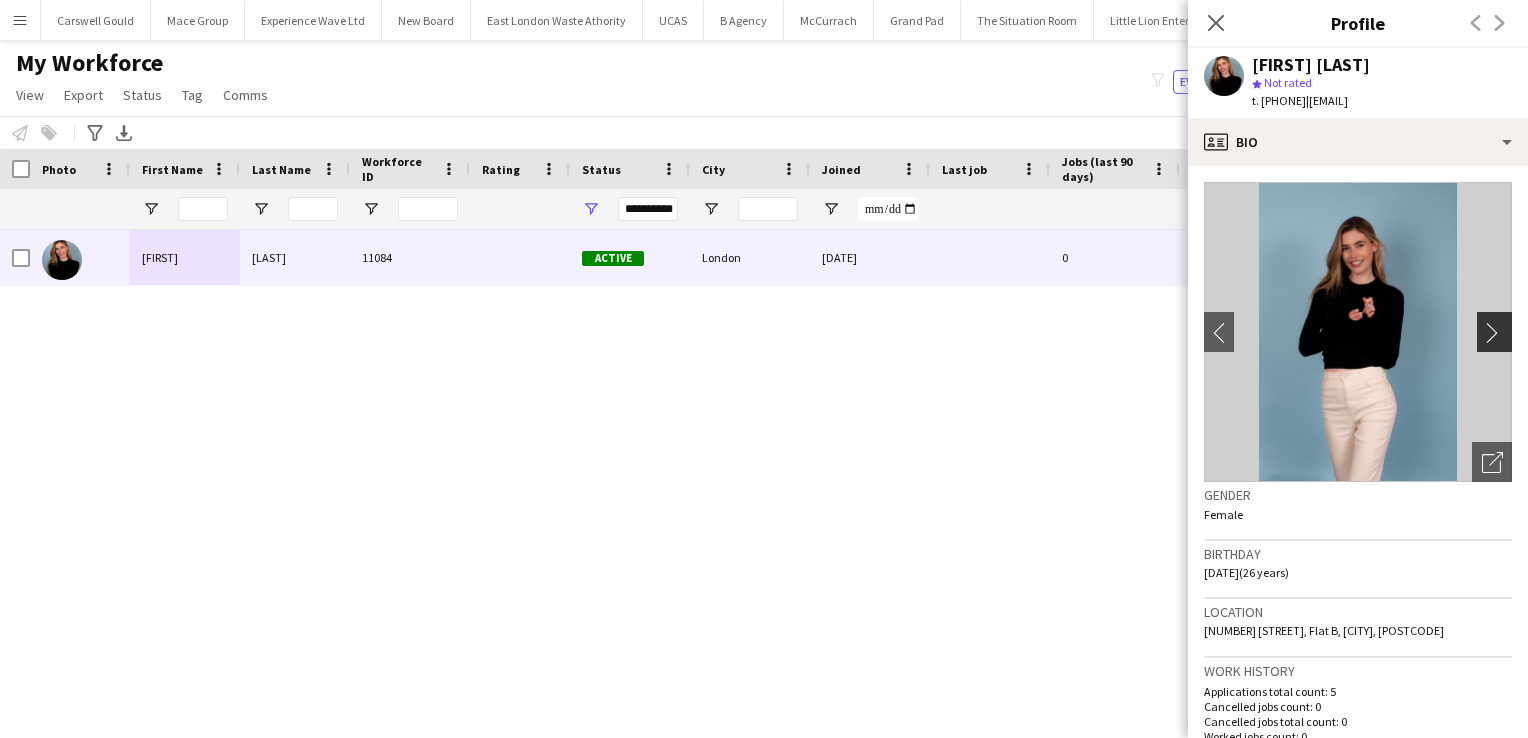 click on "chevron-right" 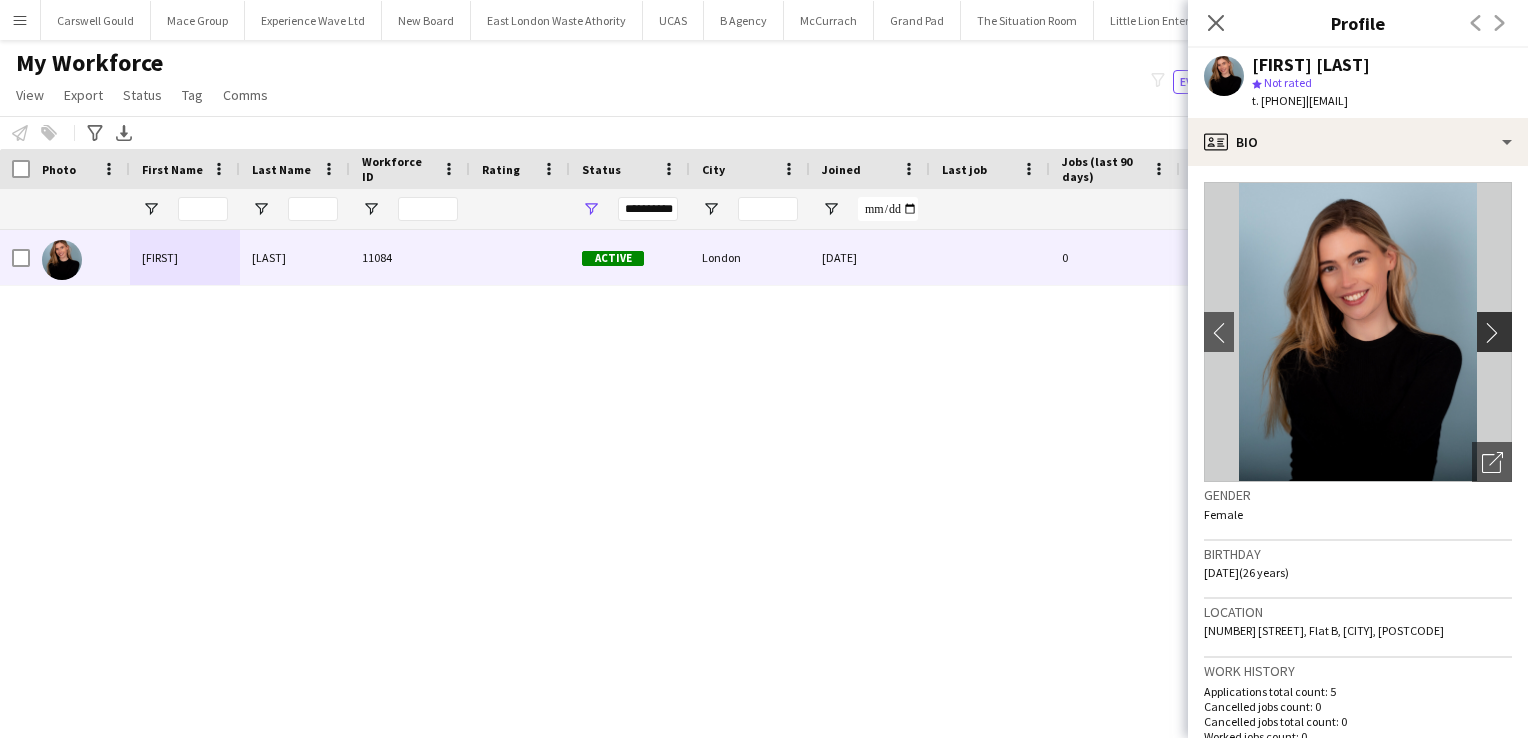 click on "chevron-right" 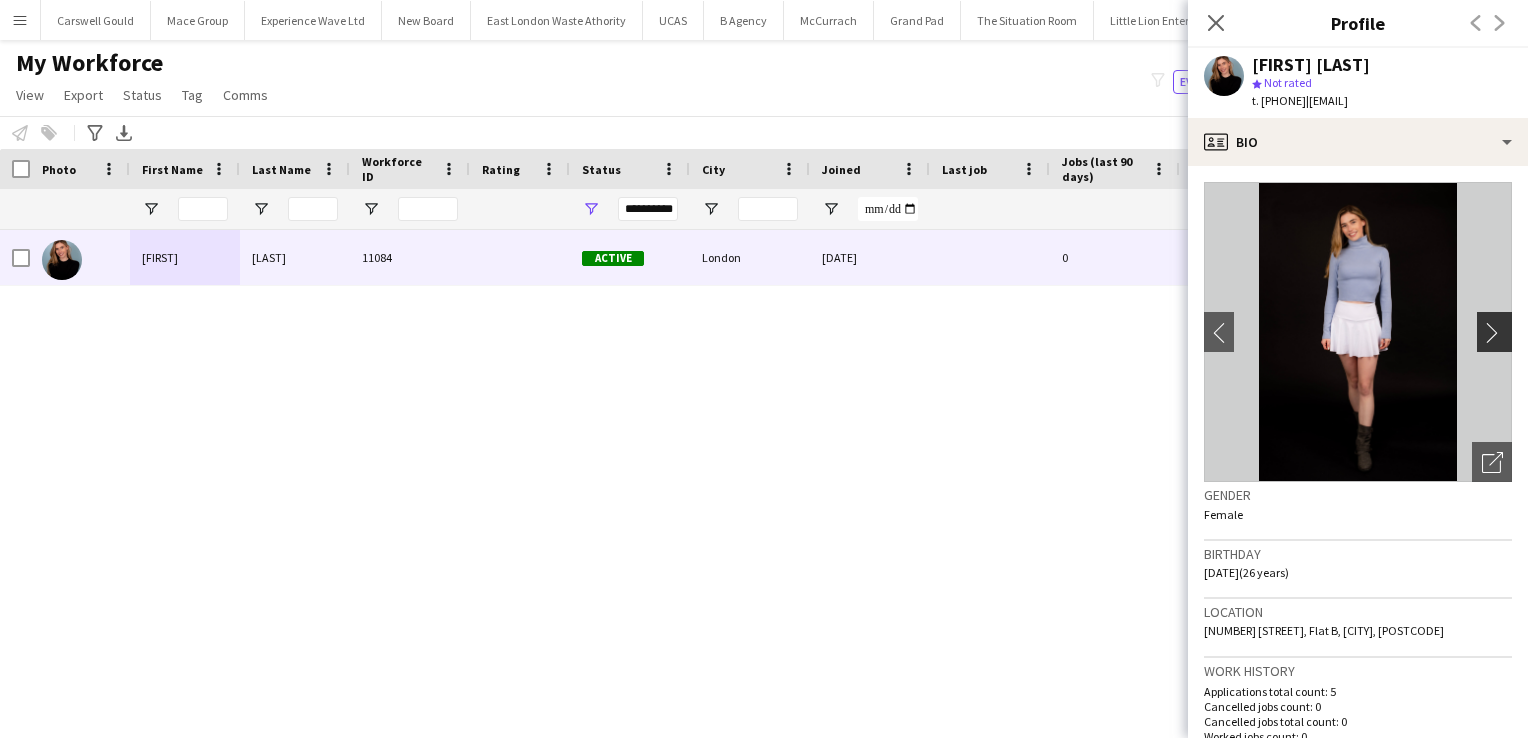 click on "chevron-right" 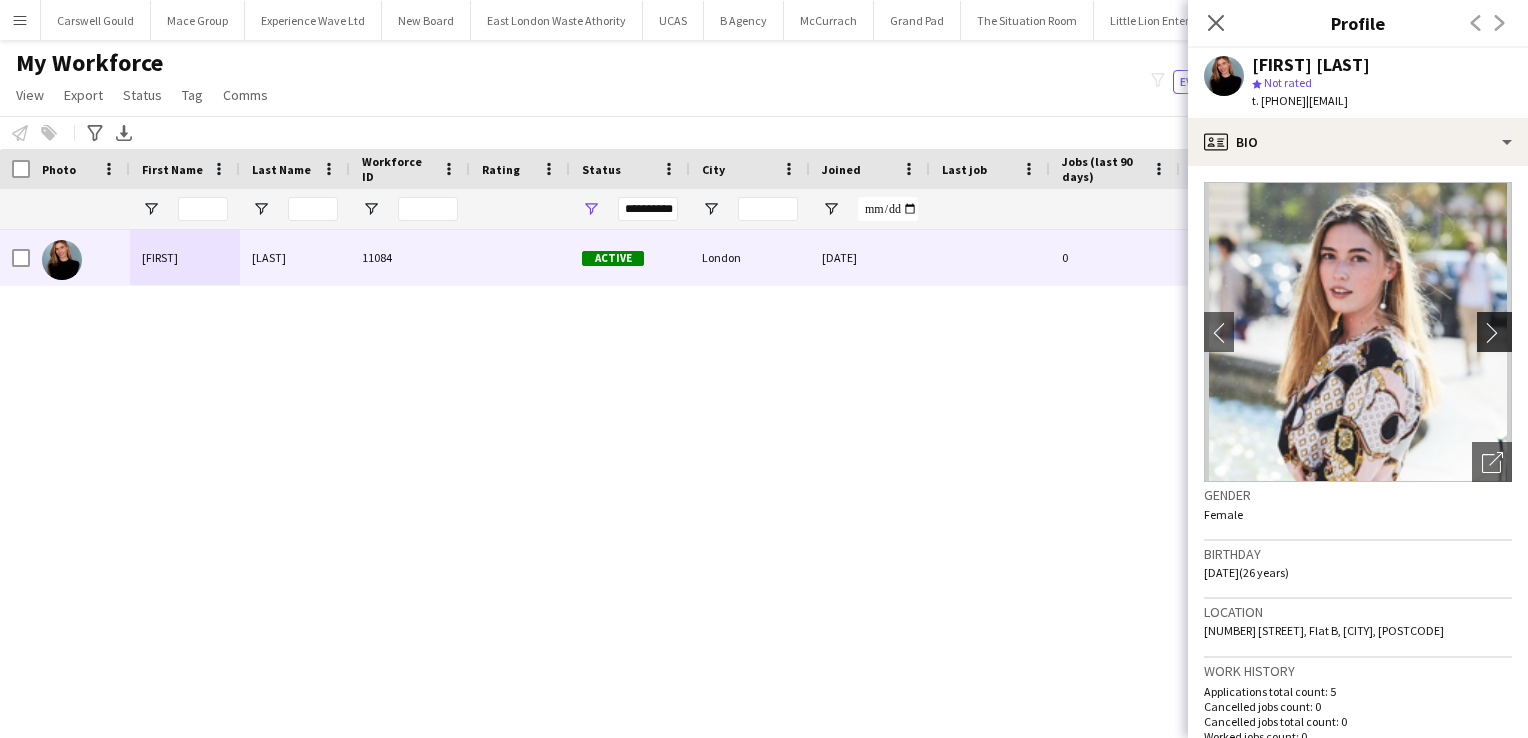 click on "chevron-right" 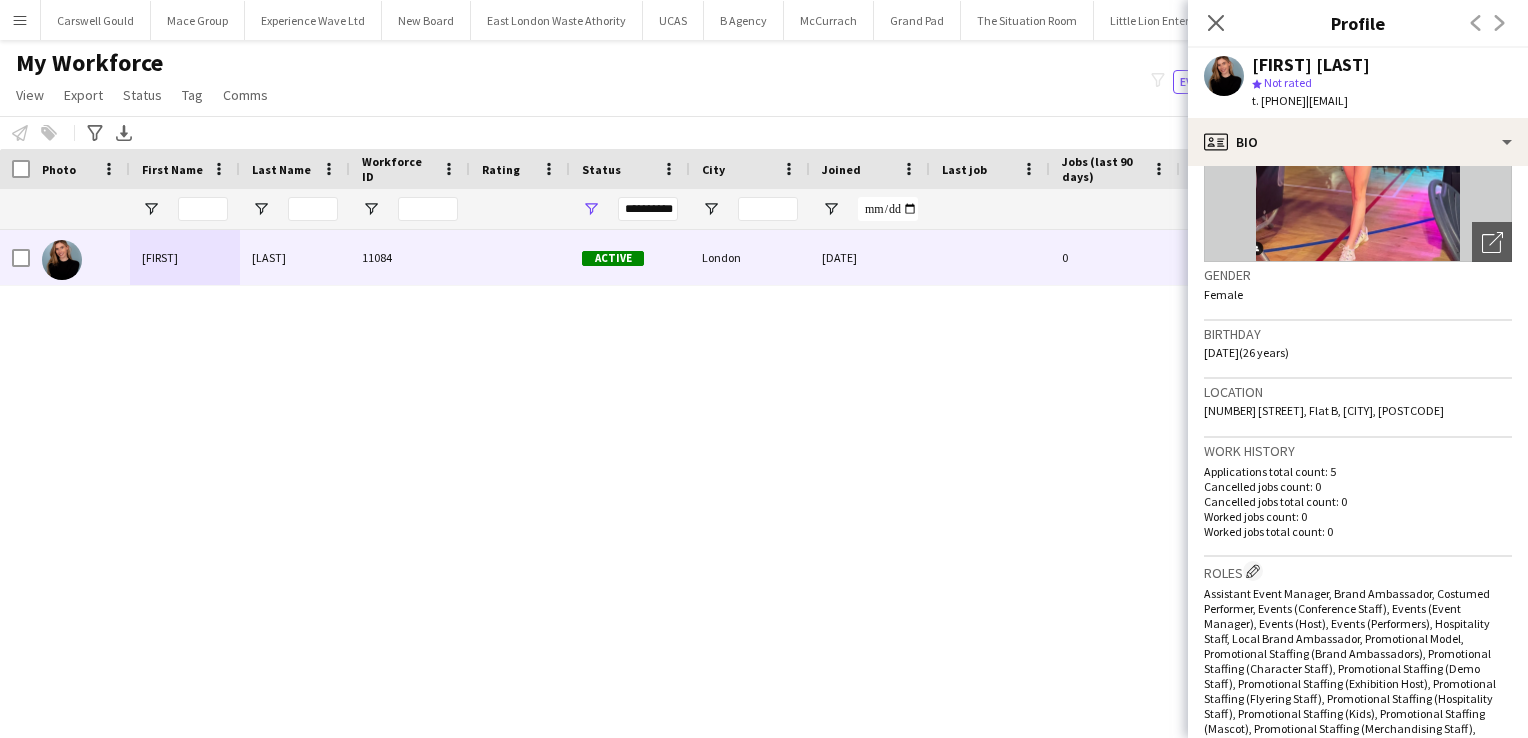 scroll, scrollTop: 0, scrollLeft: 0, axis: both 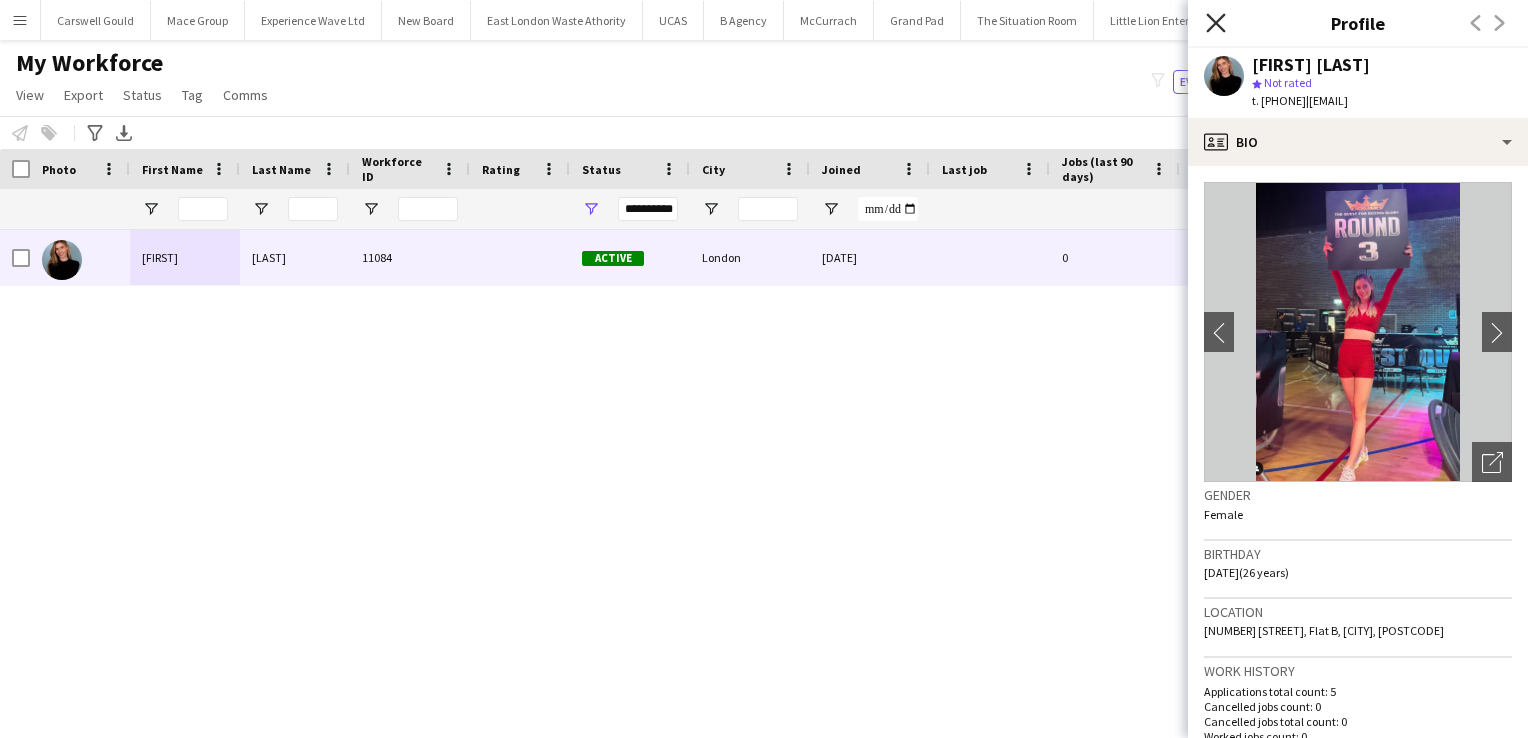 click on "Close pop-in" 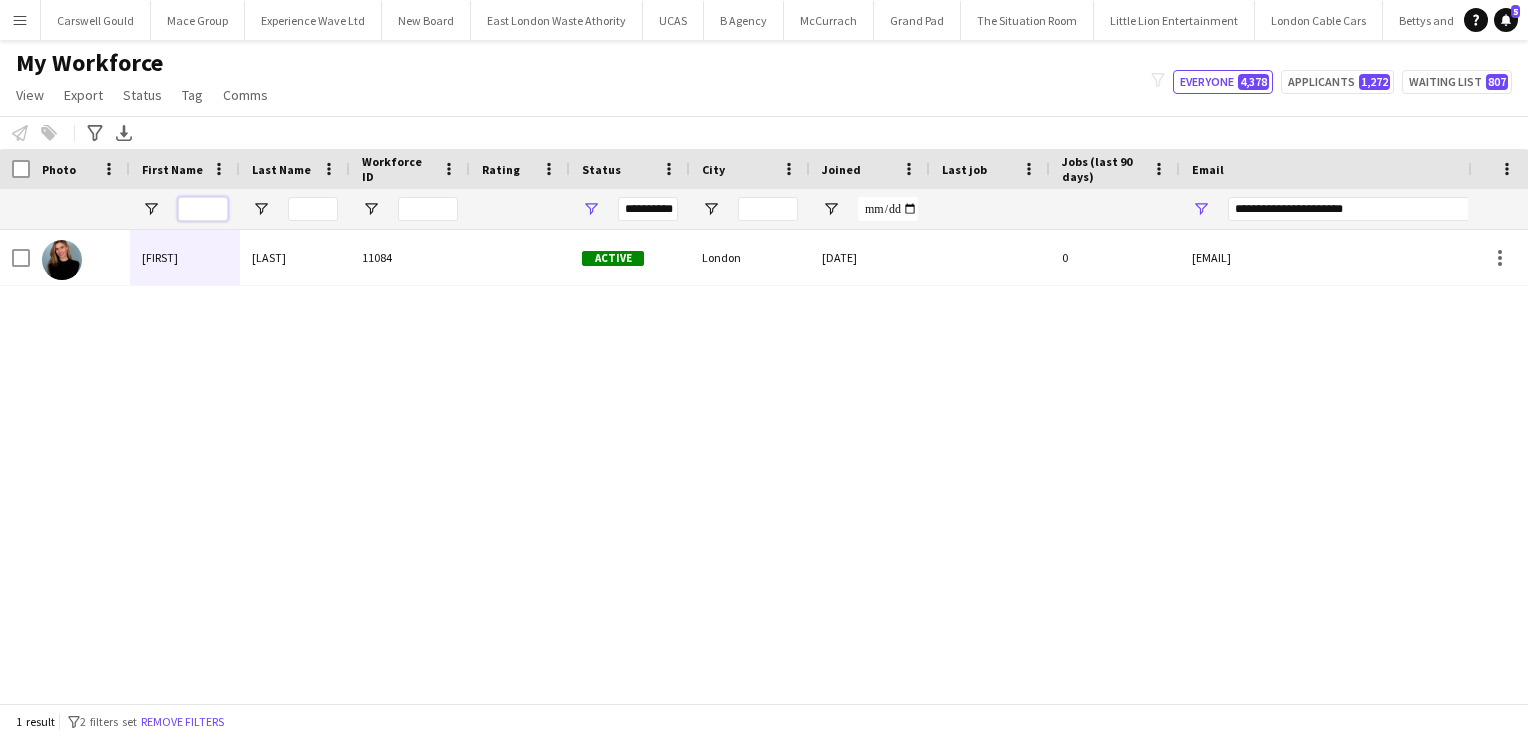 click at bounding box center [203, 209] 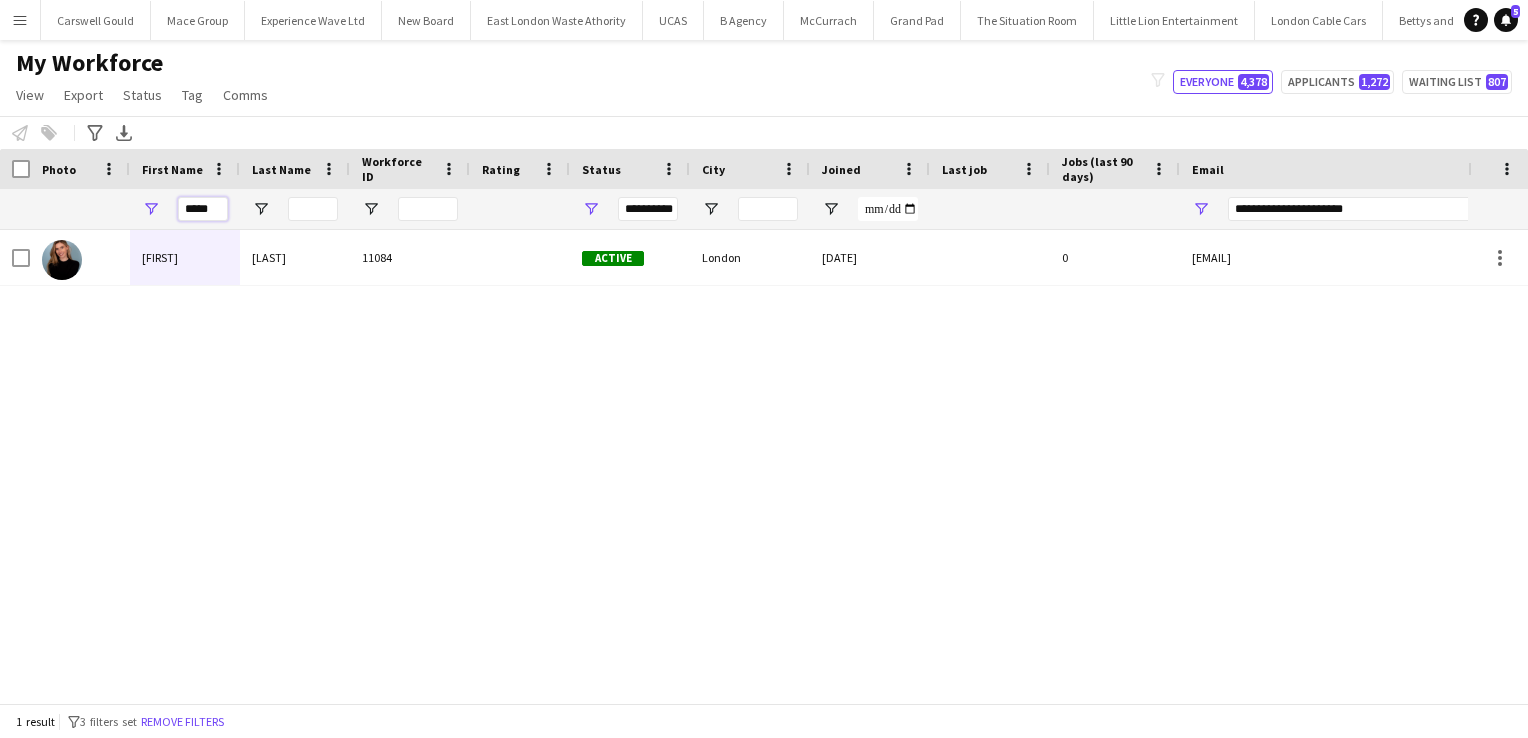 type on "*****" 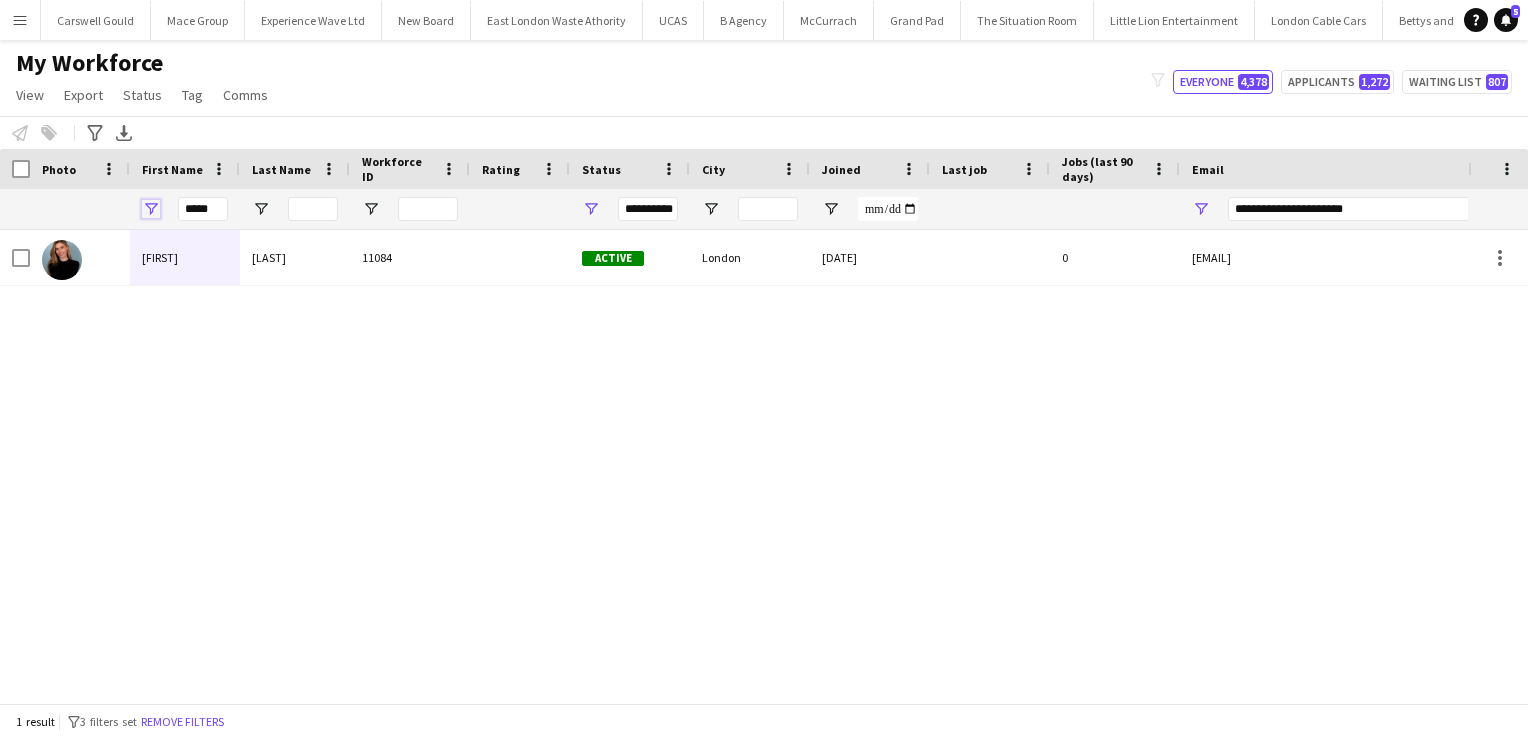 type 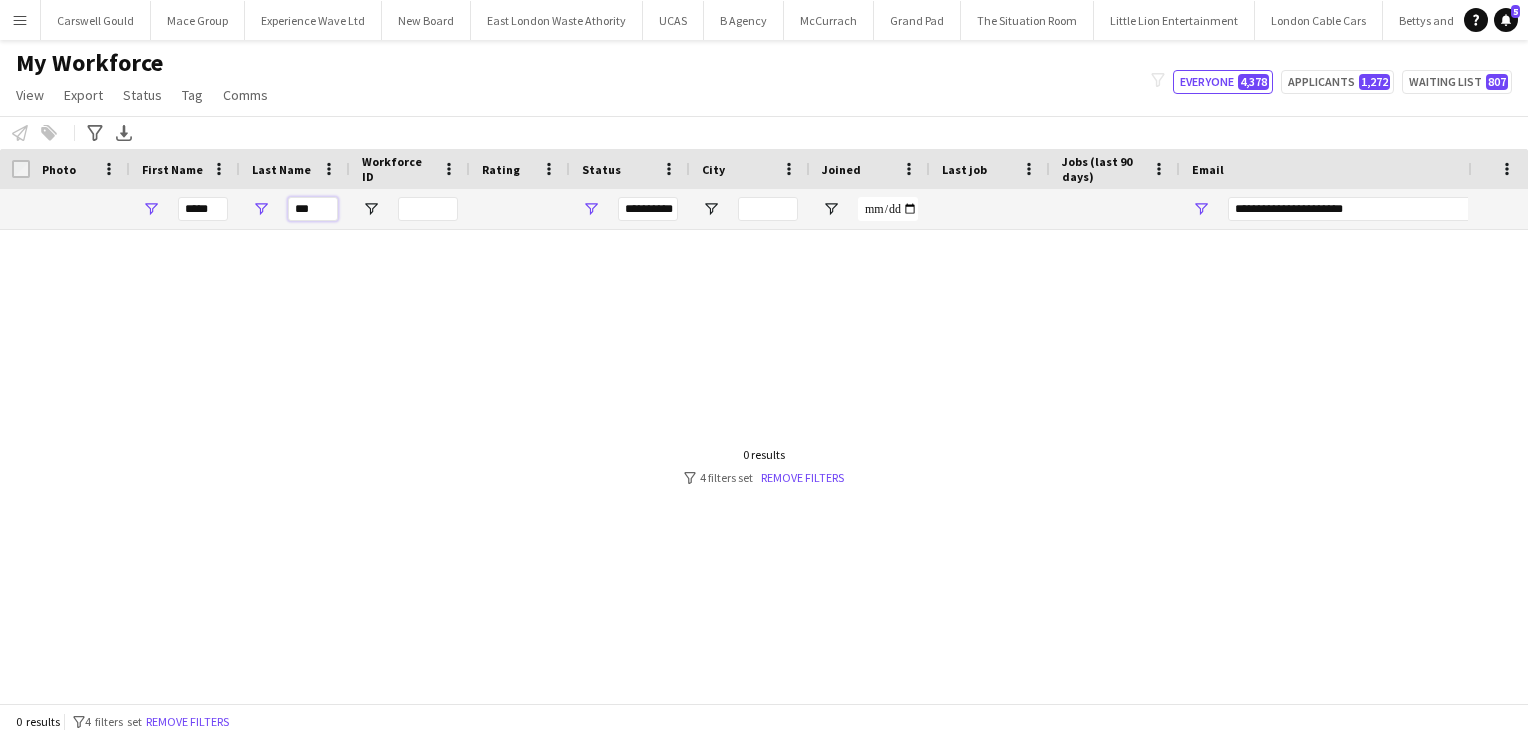 type on "***" 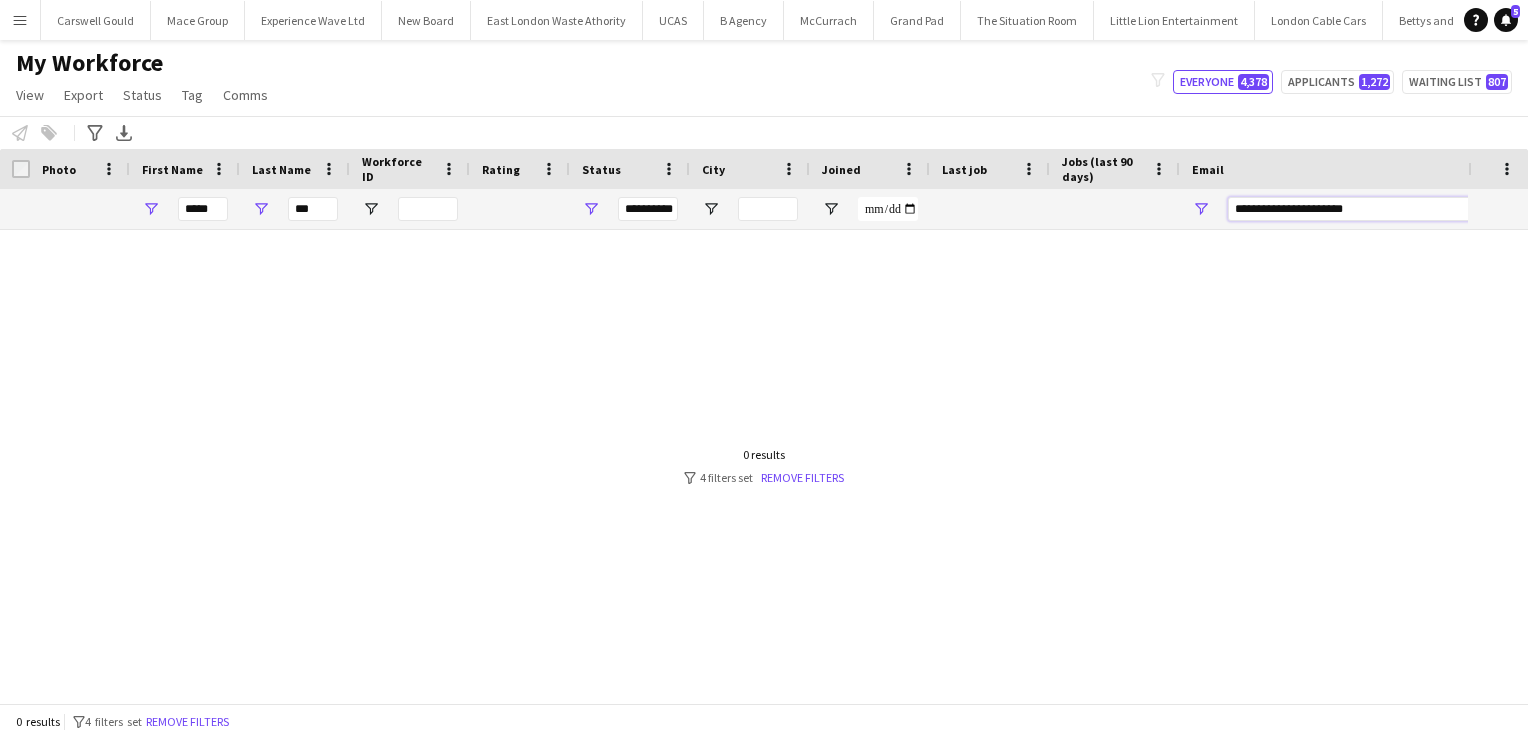 drag, startPoint x: 1407, startPoint y: 216, endPoint x: 1116, endPoint y: 220, distance: 291.0275 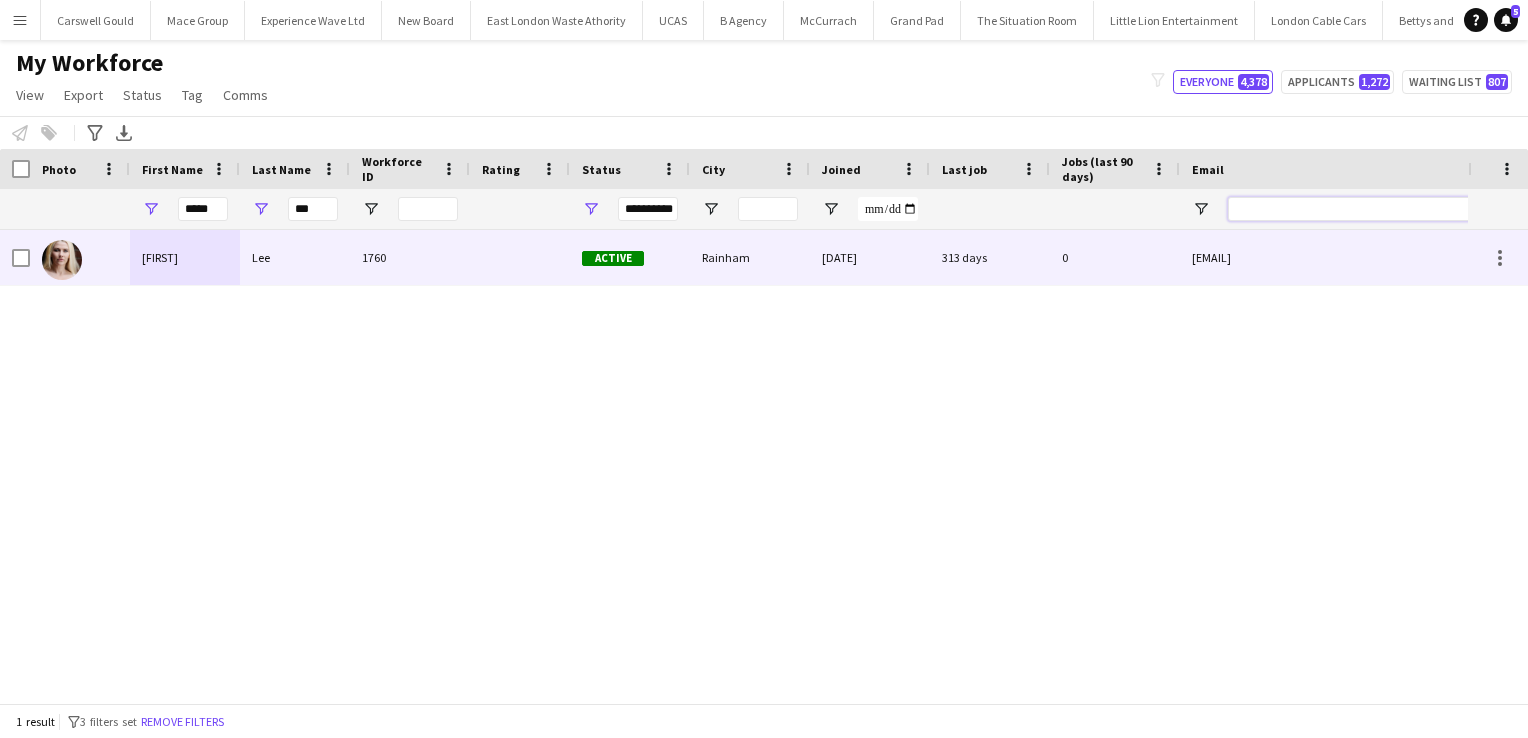 type 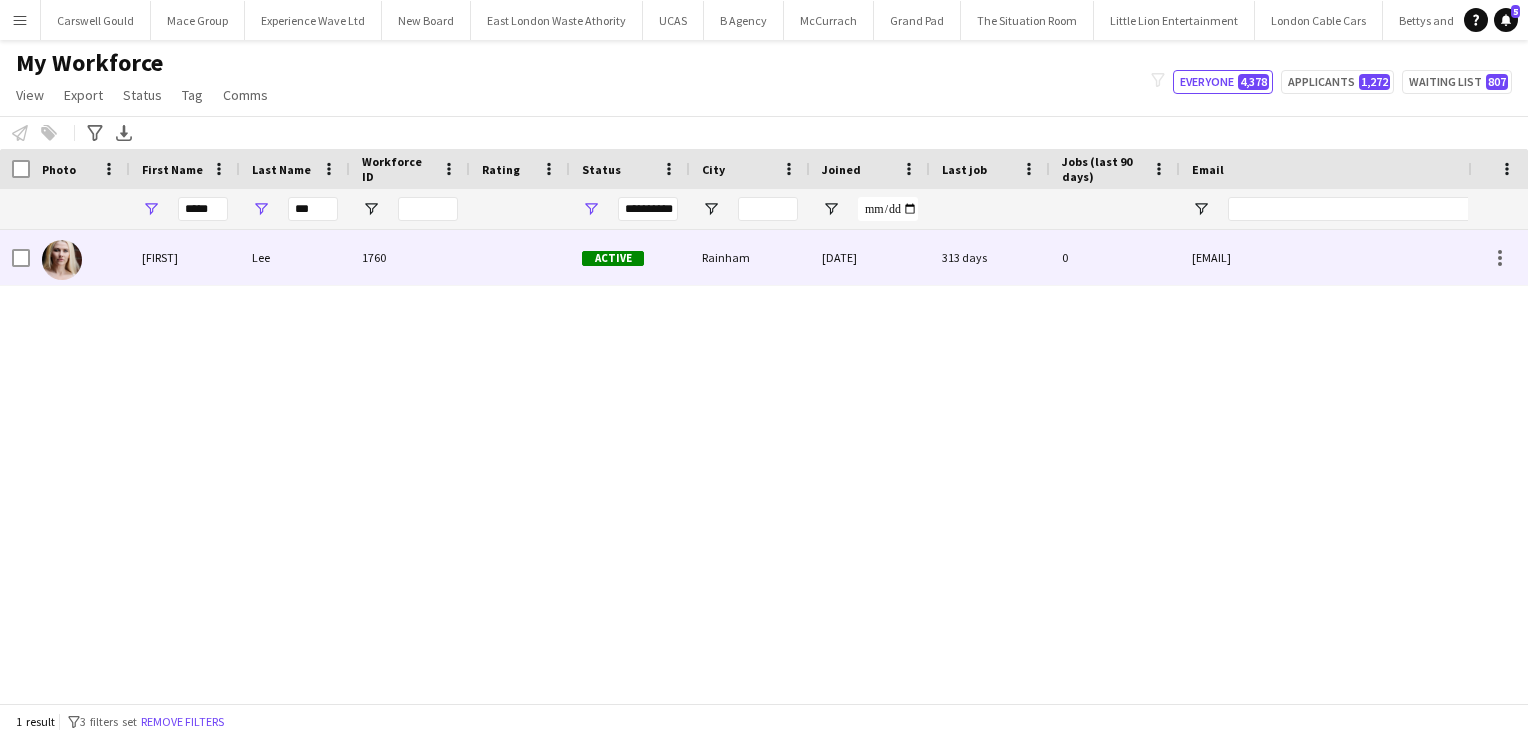 click on "1760" at bounding box center (410, 257) 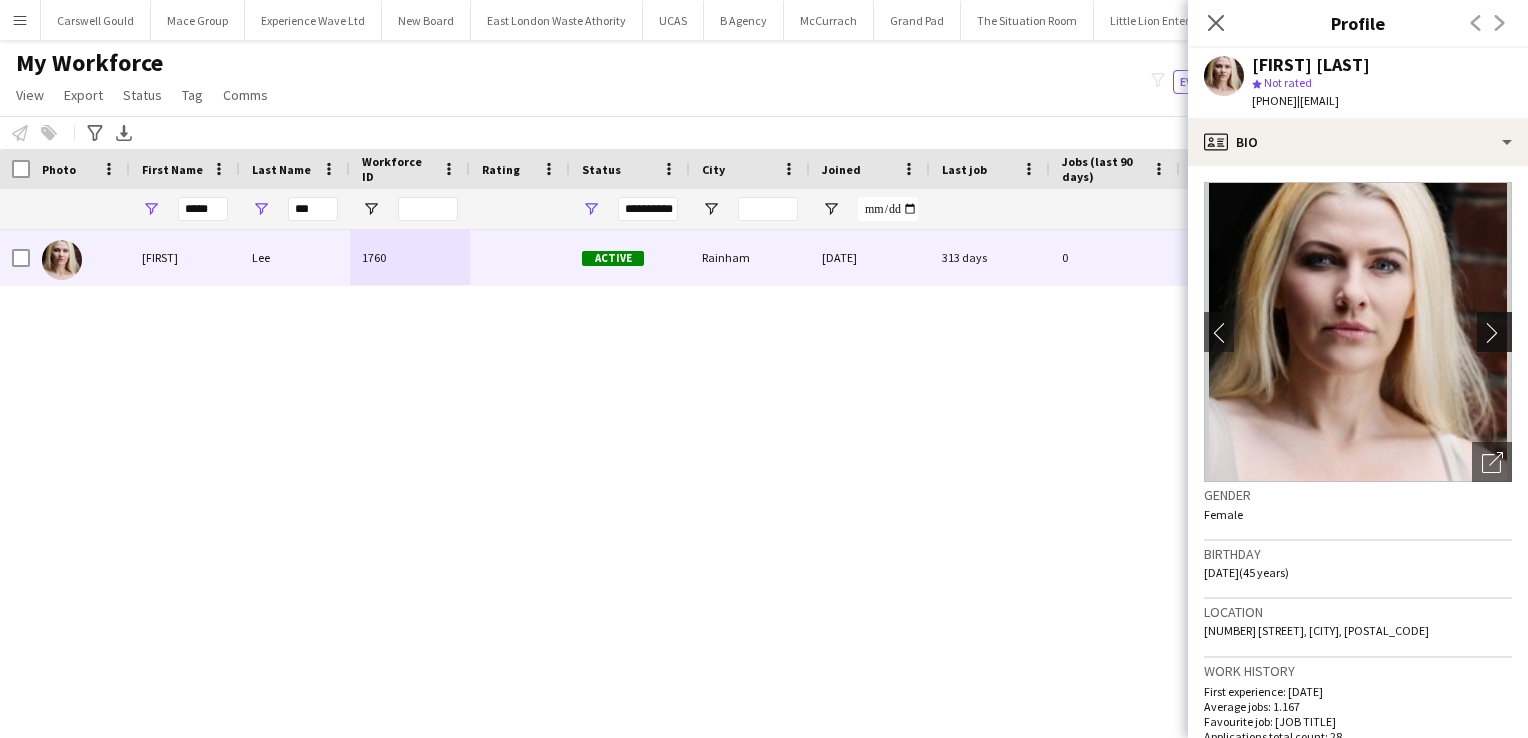 click on "chevron-right" 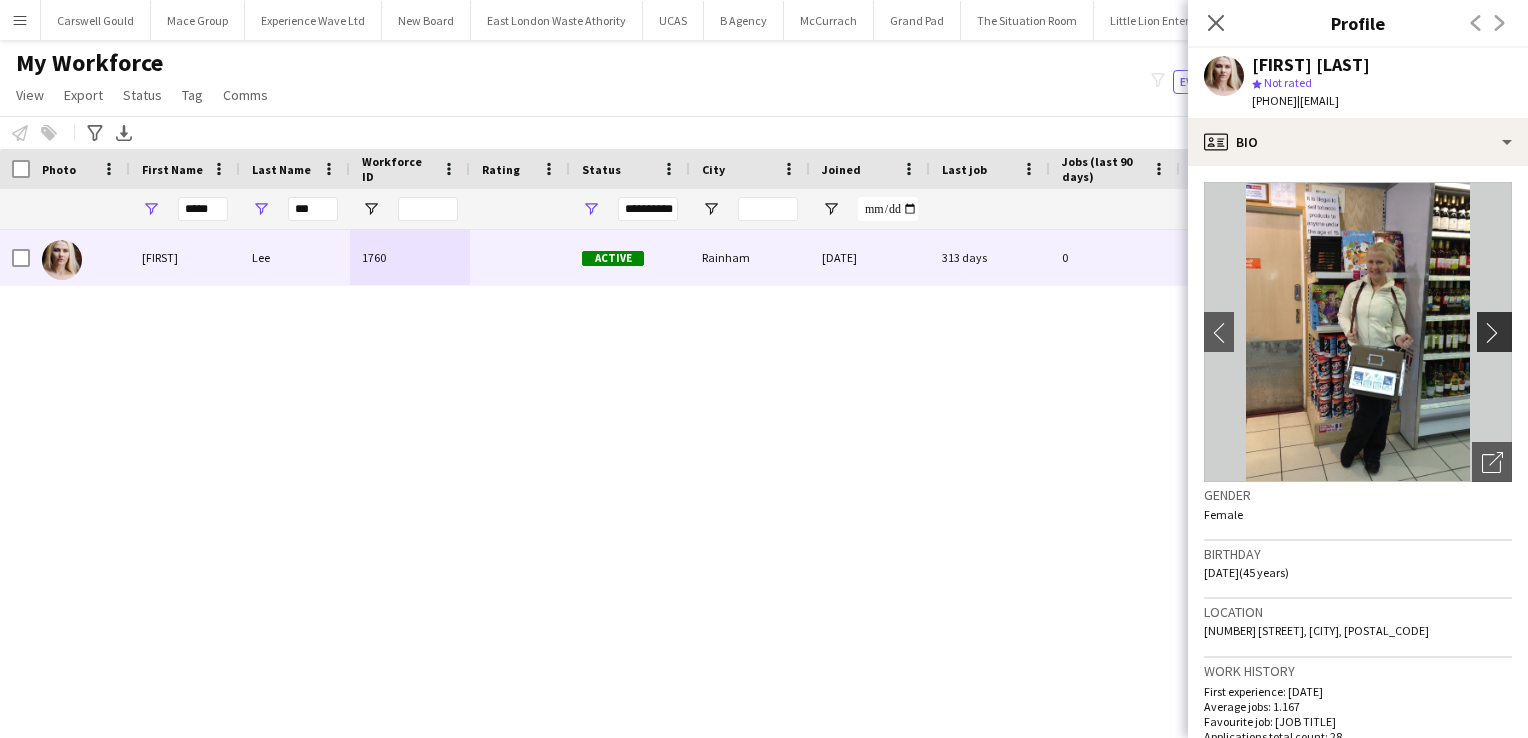 click on "chevron-right" 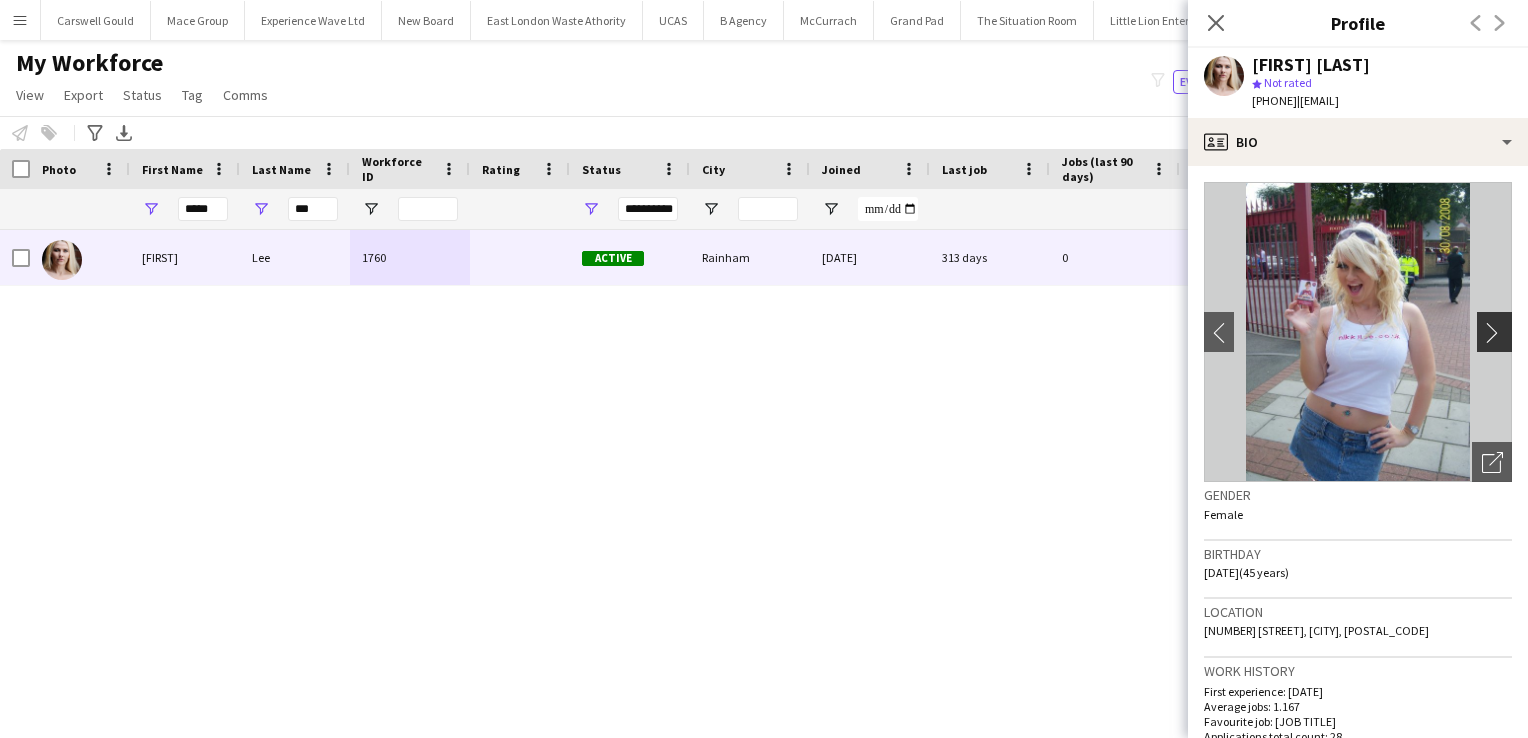 click on "chevron-right" 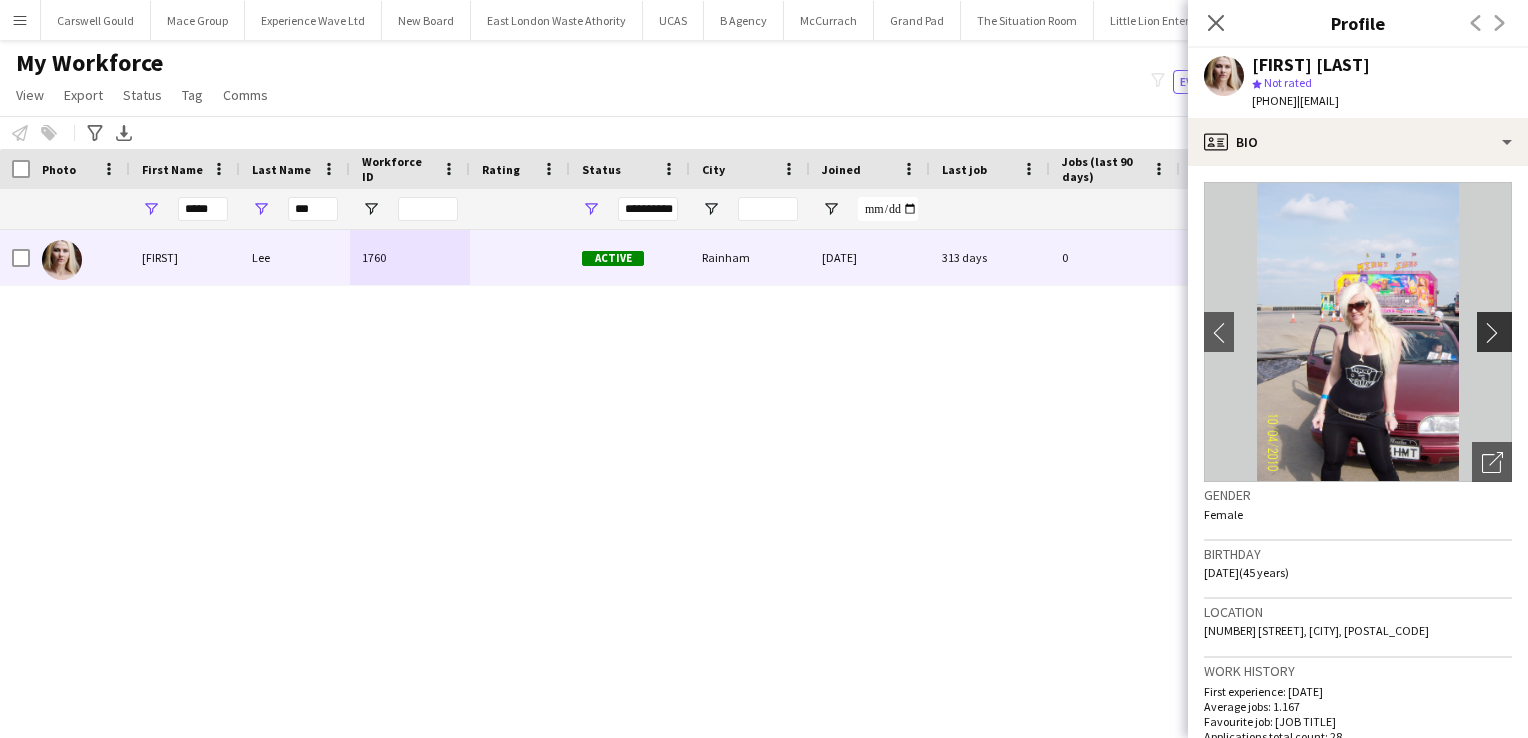 click on "chevron-right" 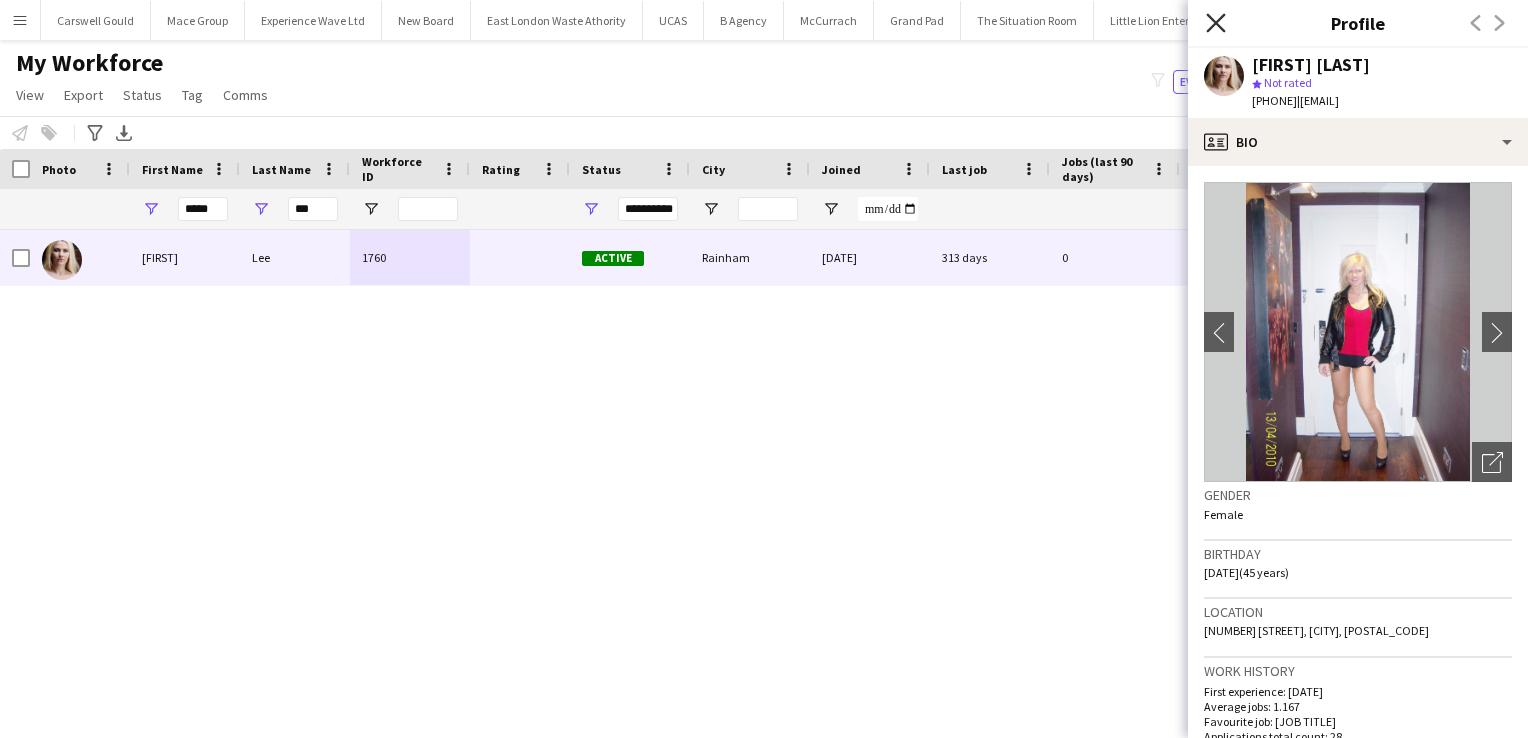 click 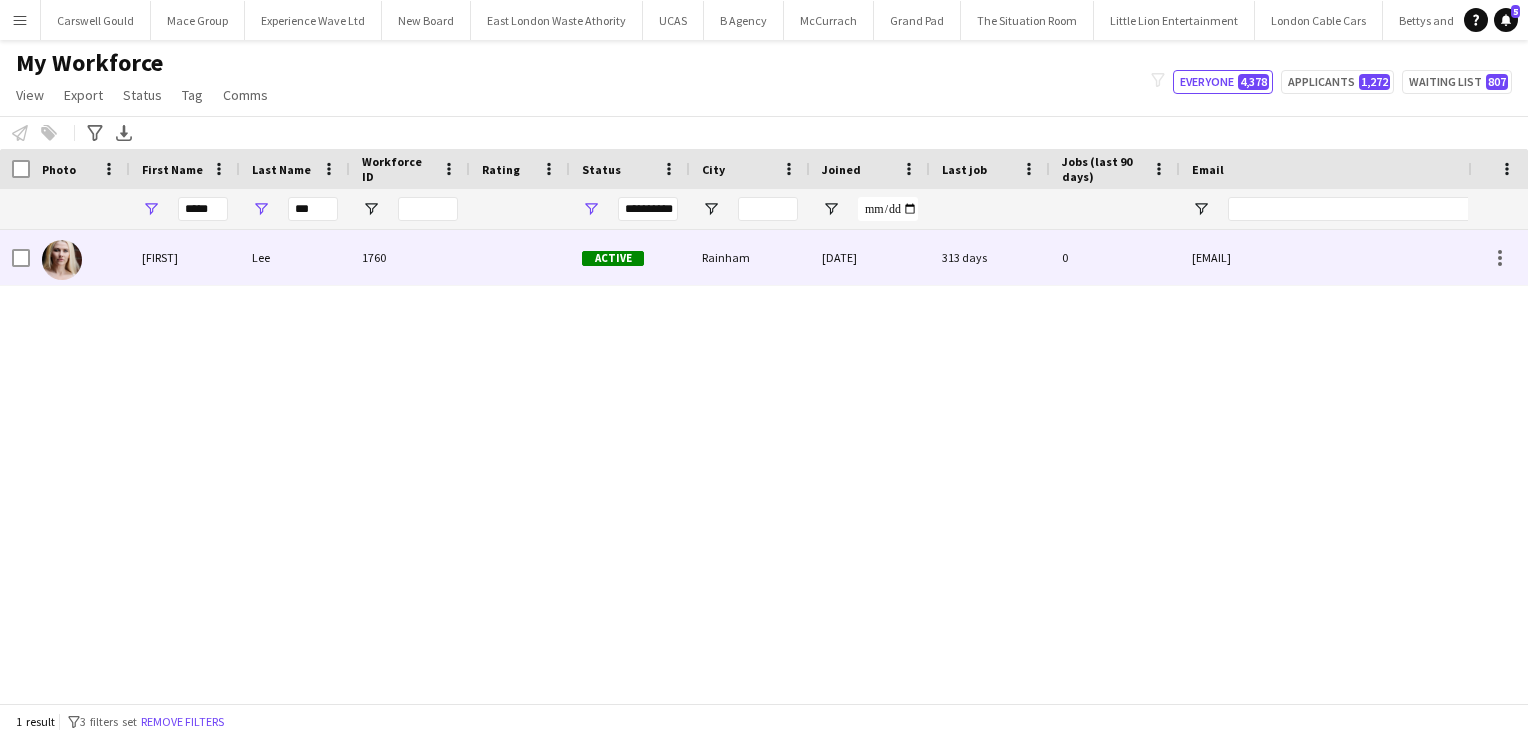 click on "1760" at bounding box center [410, 257] 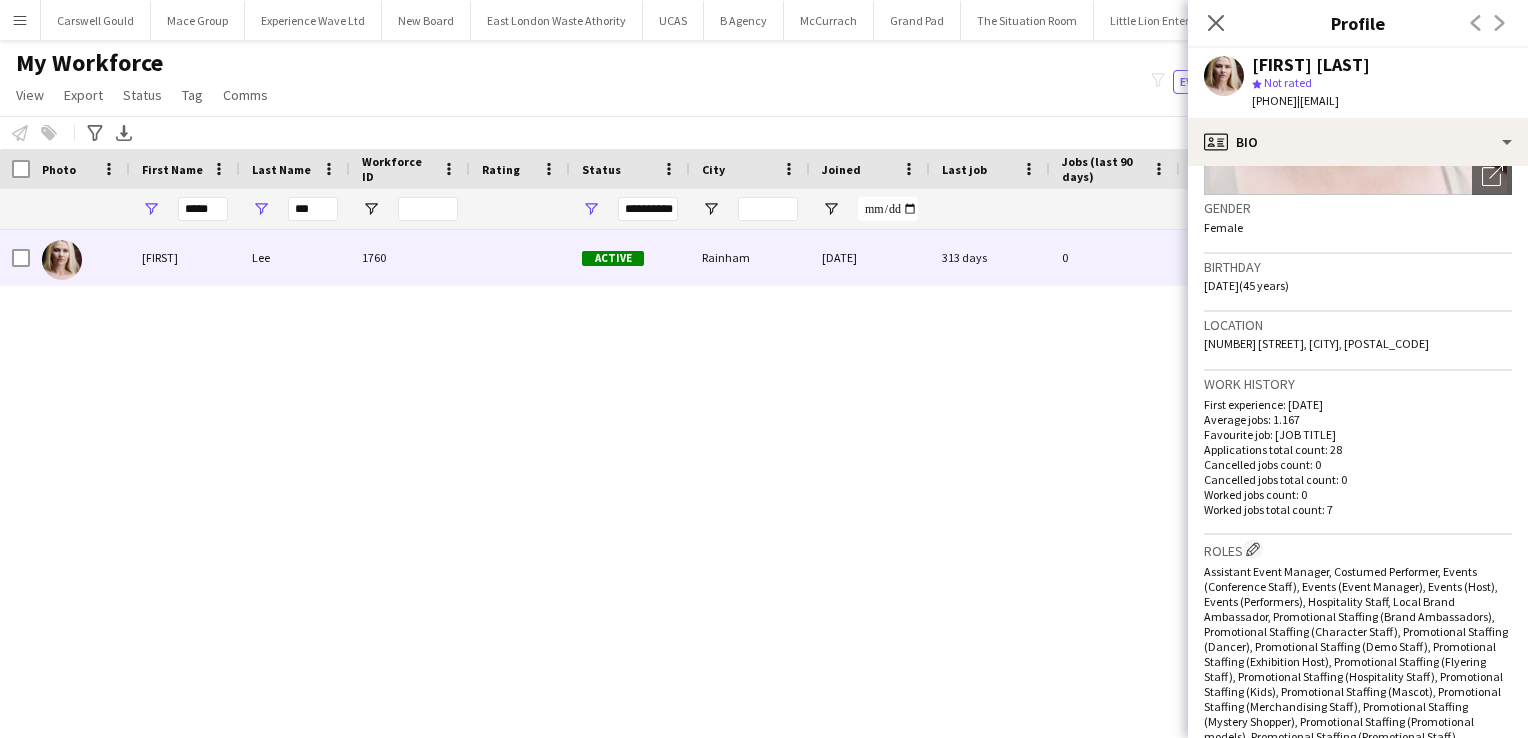 scroll, scrollTop: 287, scrollLeft: 0, axis: vertical 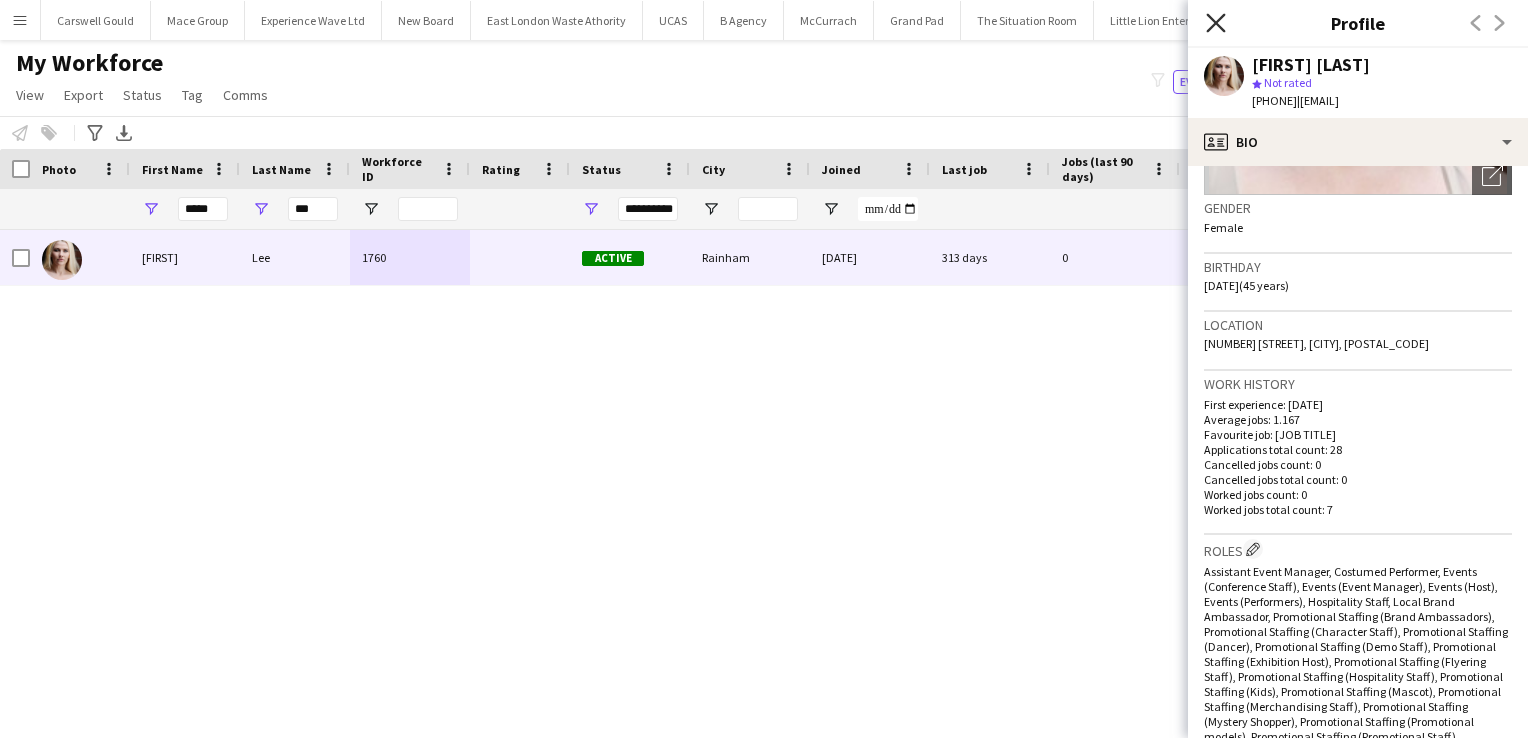click on "Close pop-in" 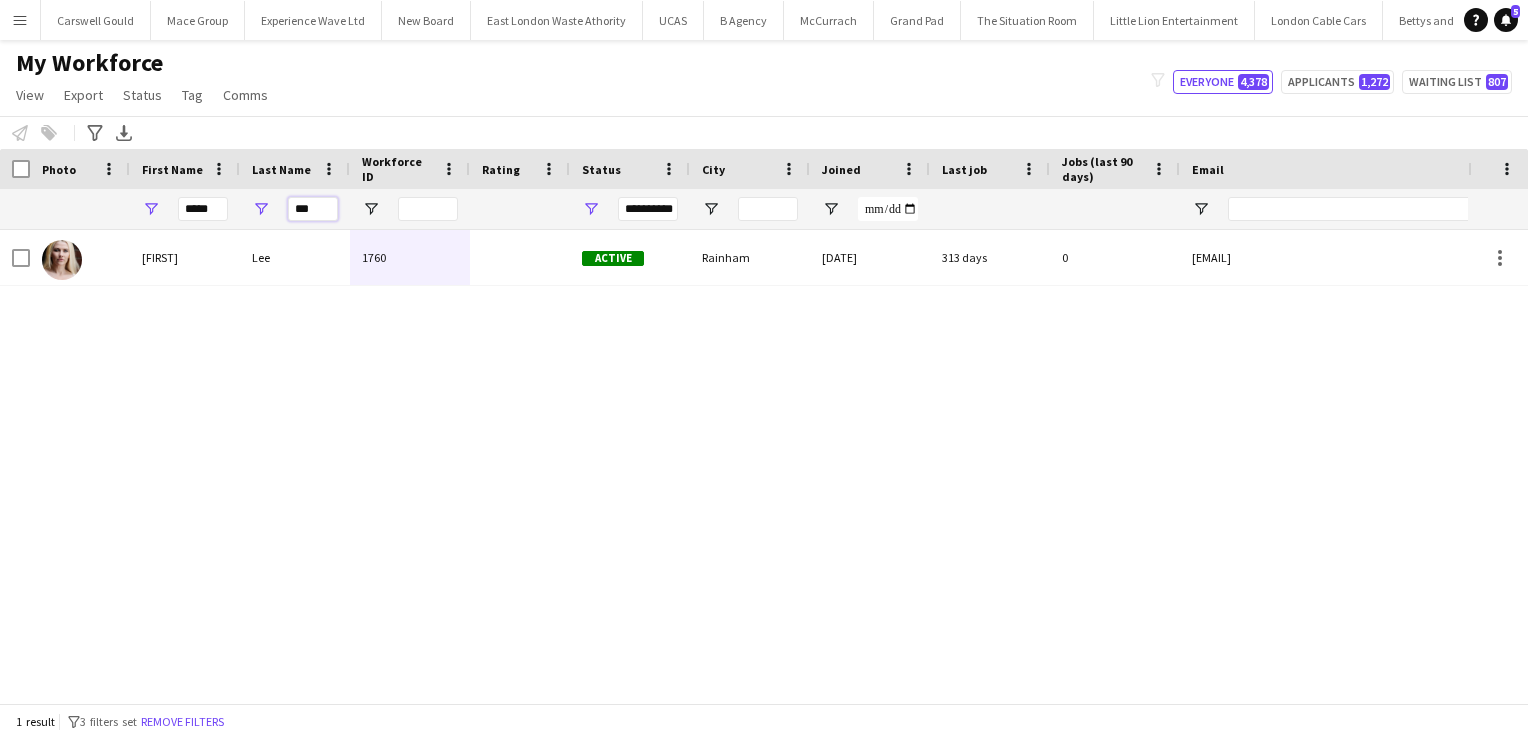 click on "***" at bounding box center [313, 209] 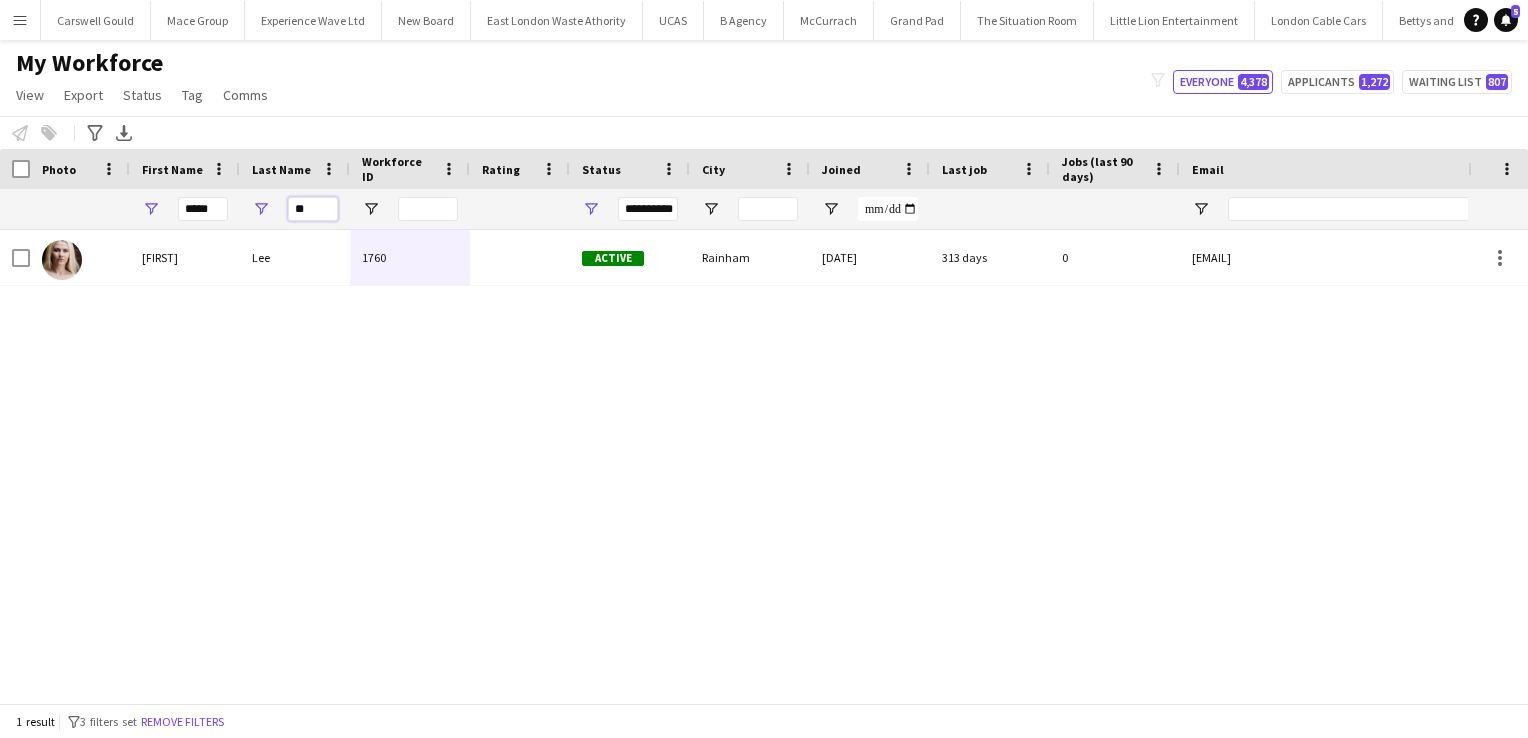 type on "*" 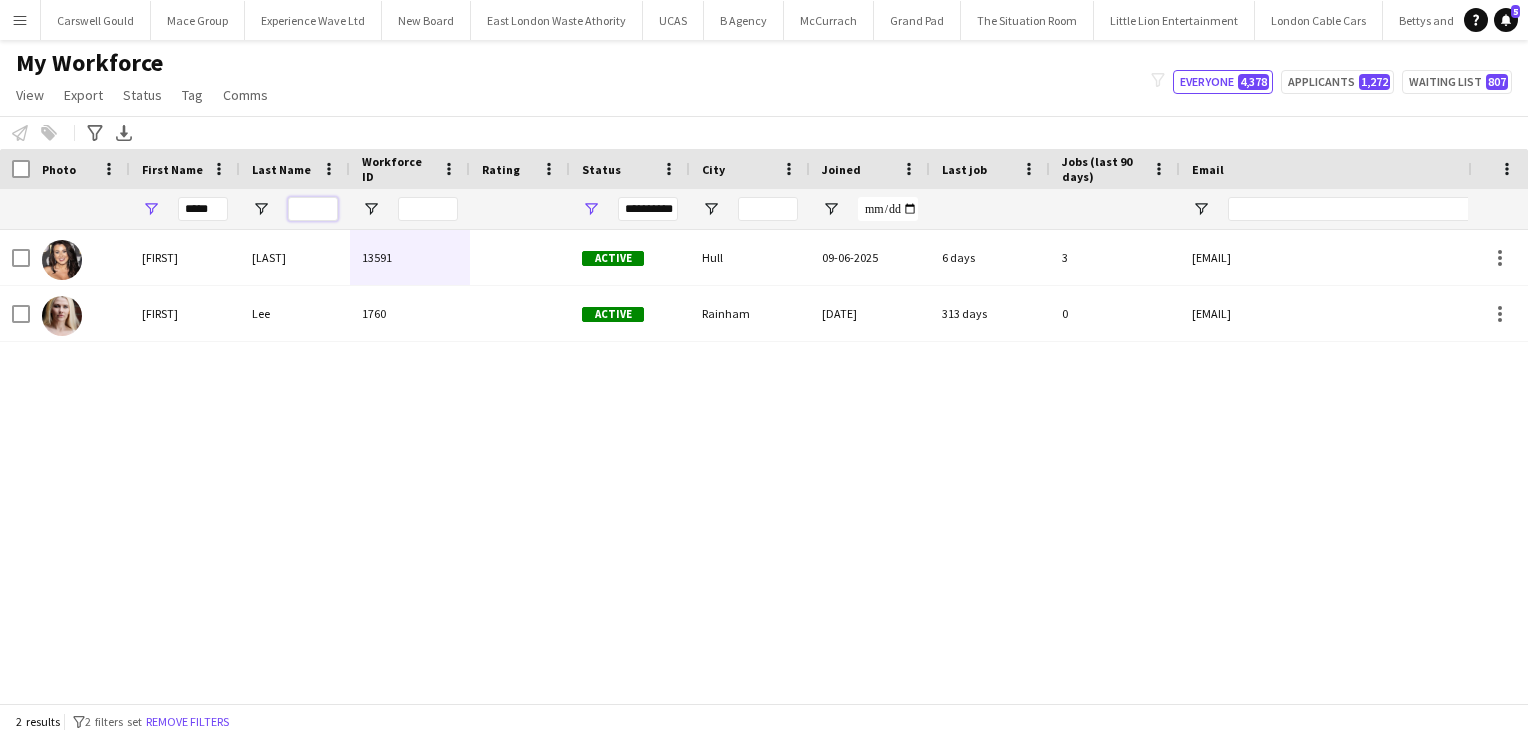 type 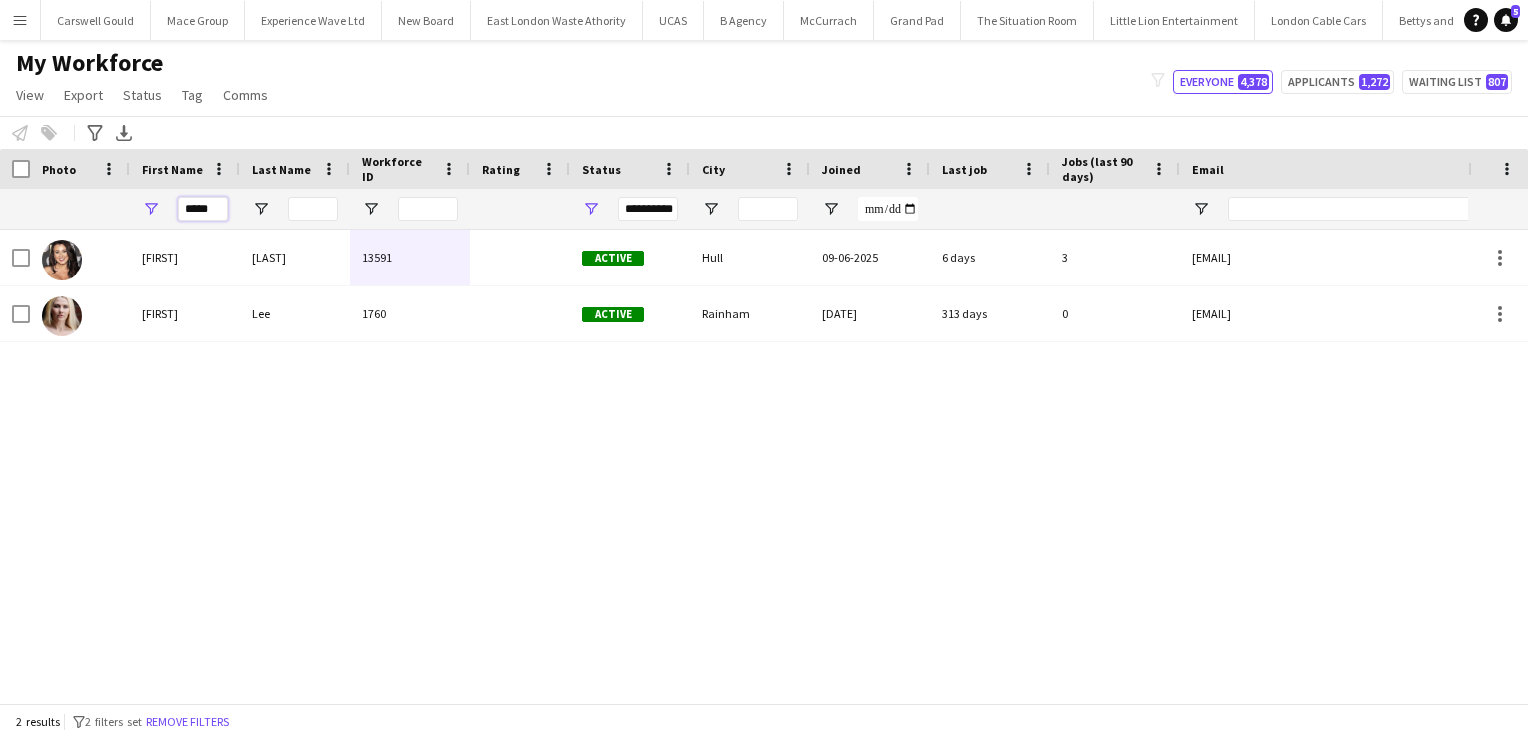 click on "*****" at bounding box center (203, 209) 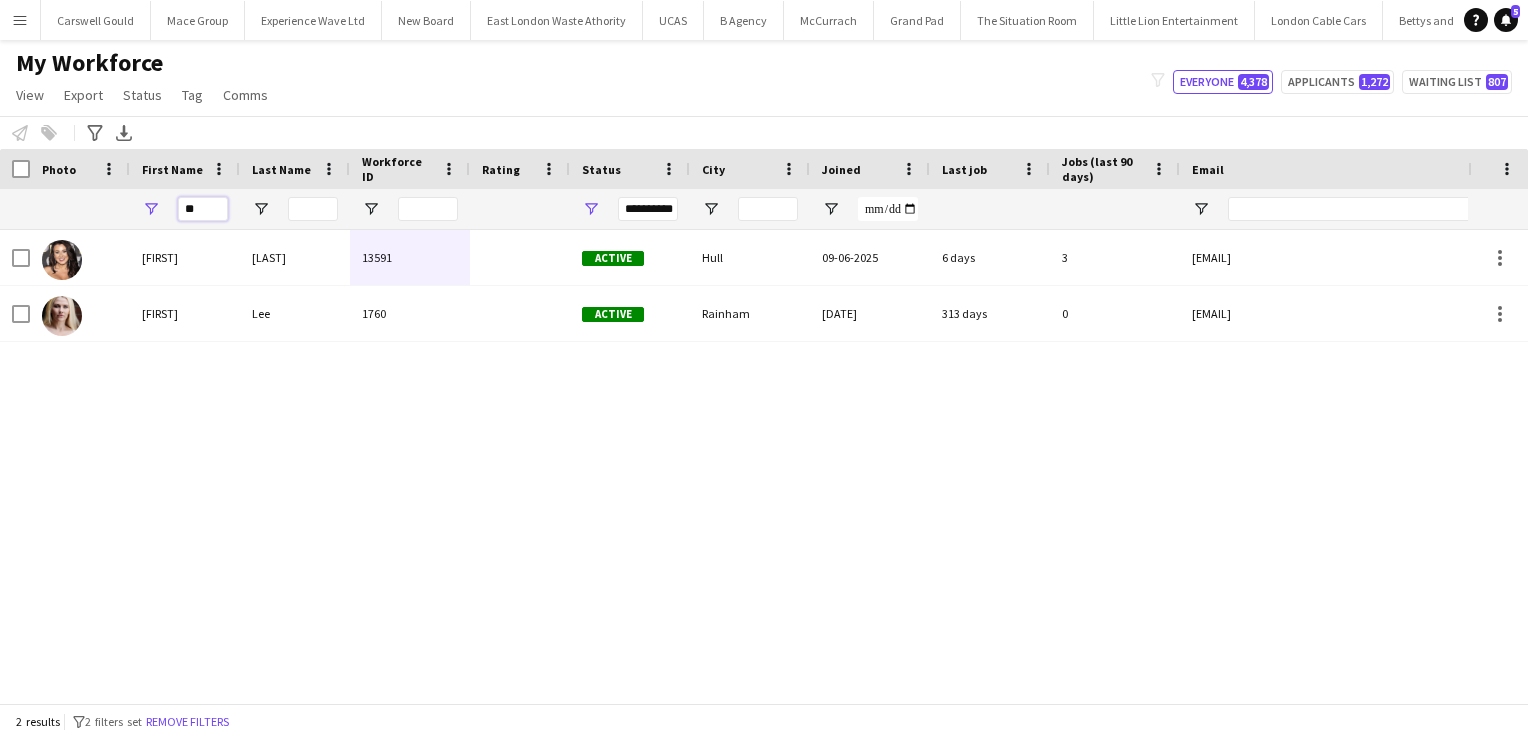 type on "*" 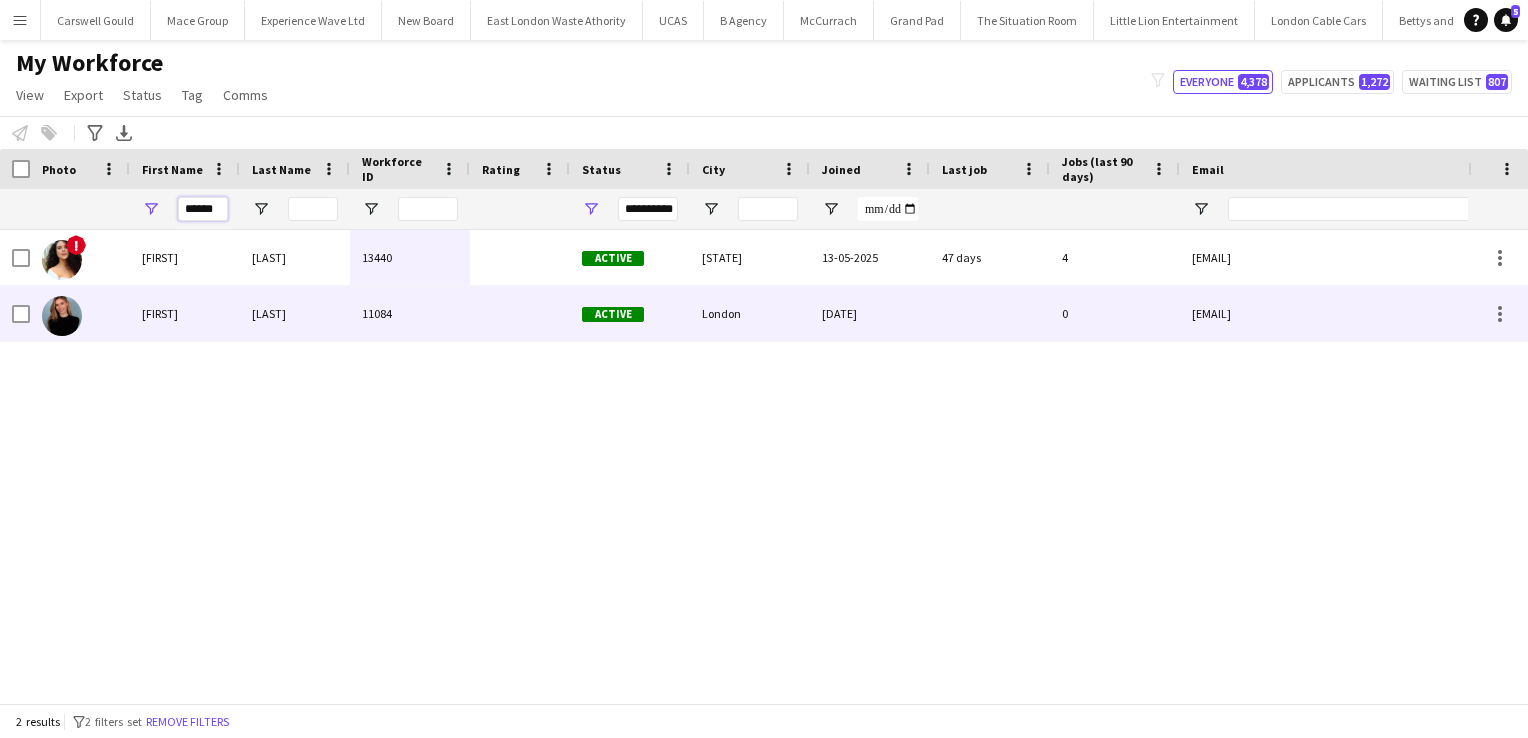 type on "******" 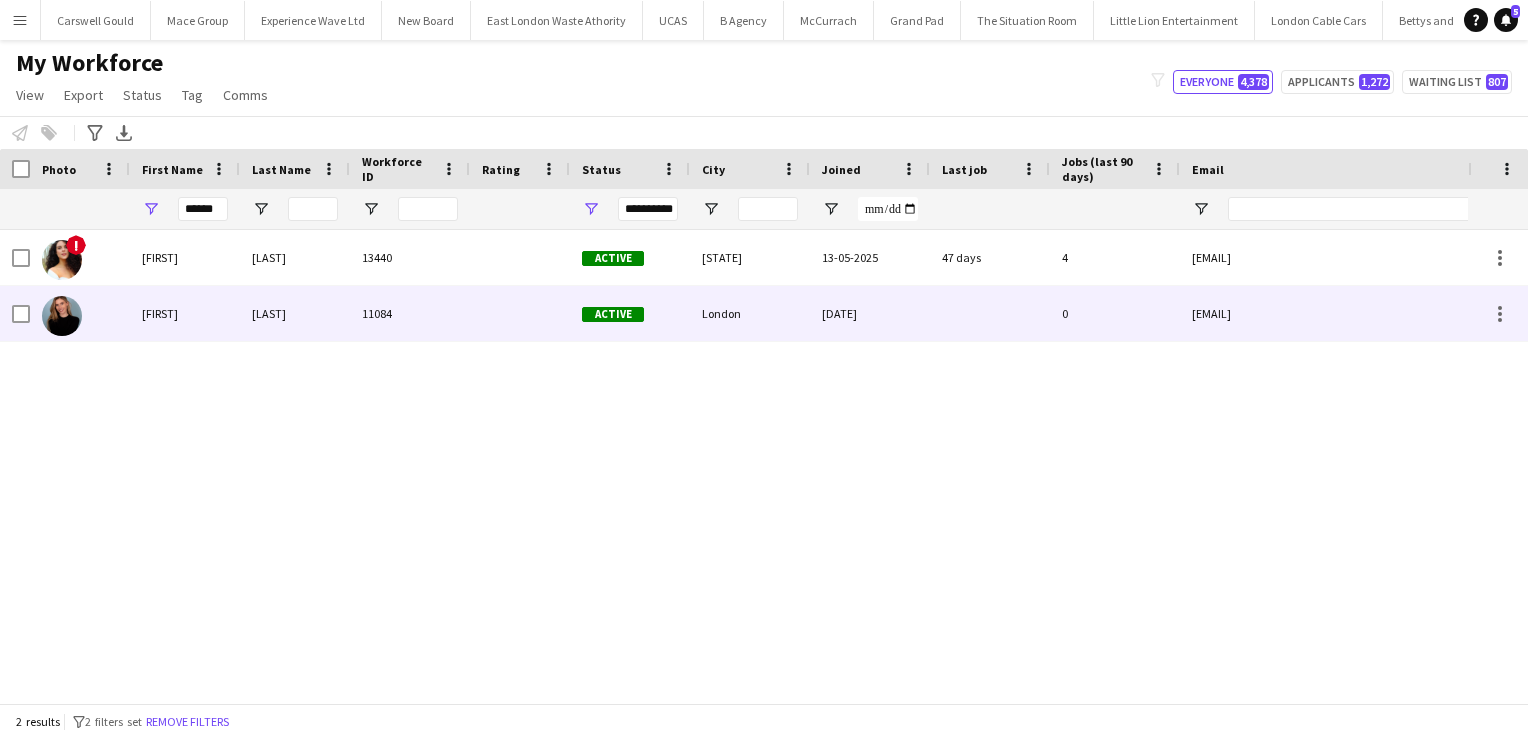 click on "Marisa" at bounding box center (185, 313) 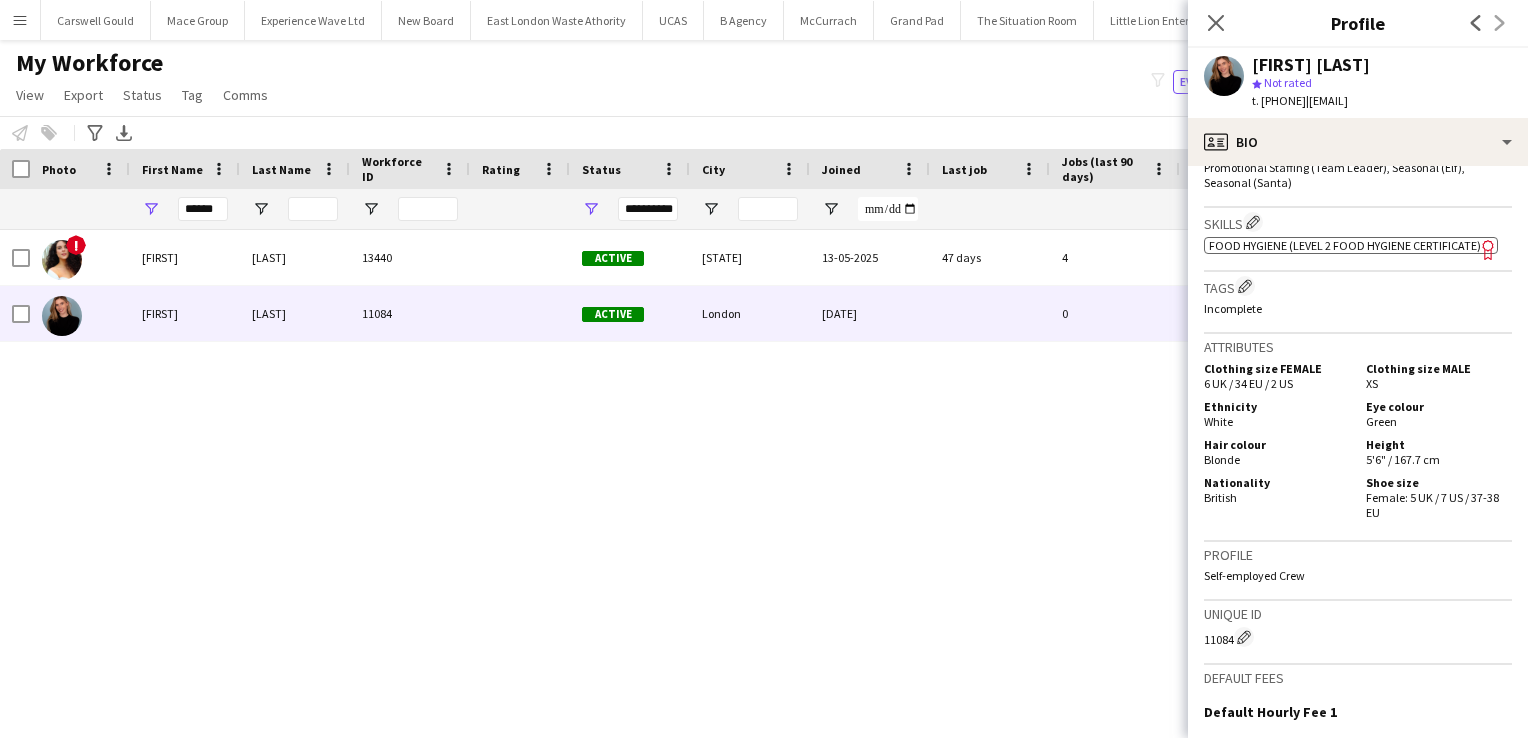 scroll, scrollTop: 0, scrollLeft: 0, axis: both 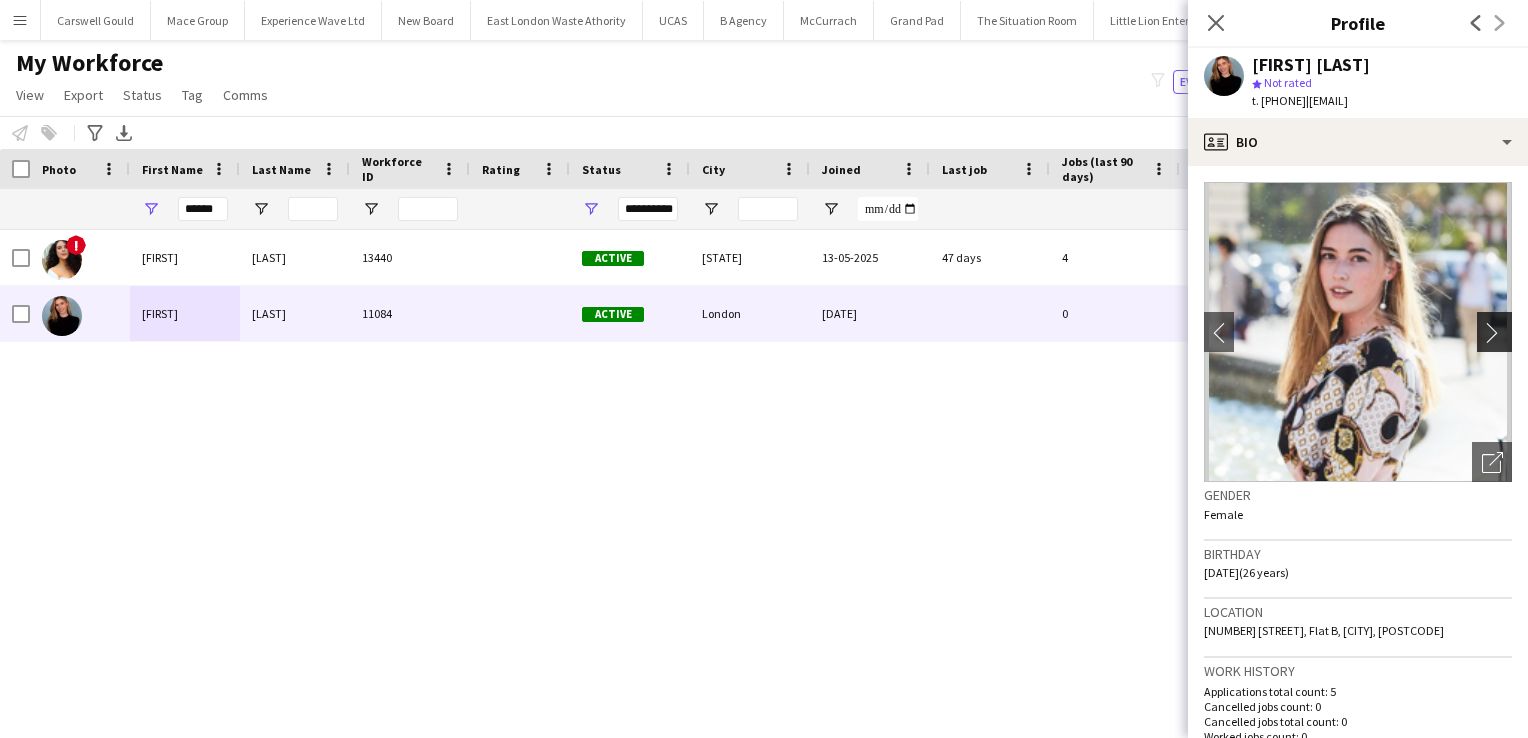 click on "chevron-right" 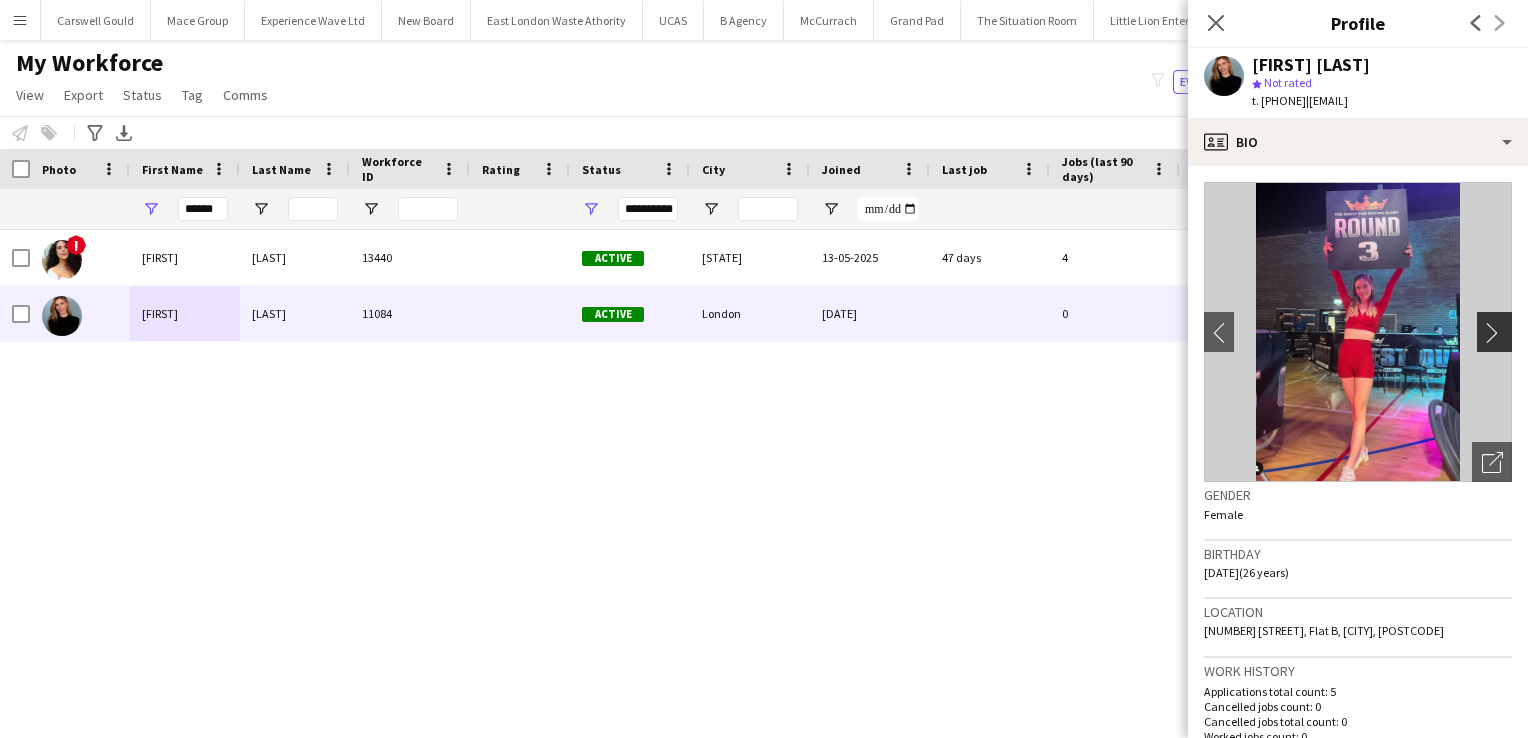 click on "chevron-right" 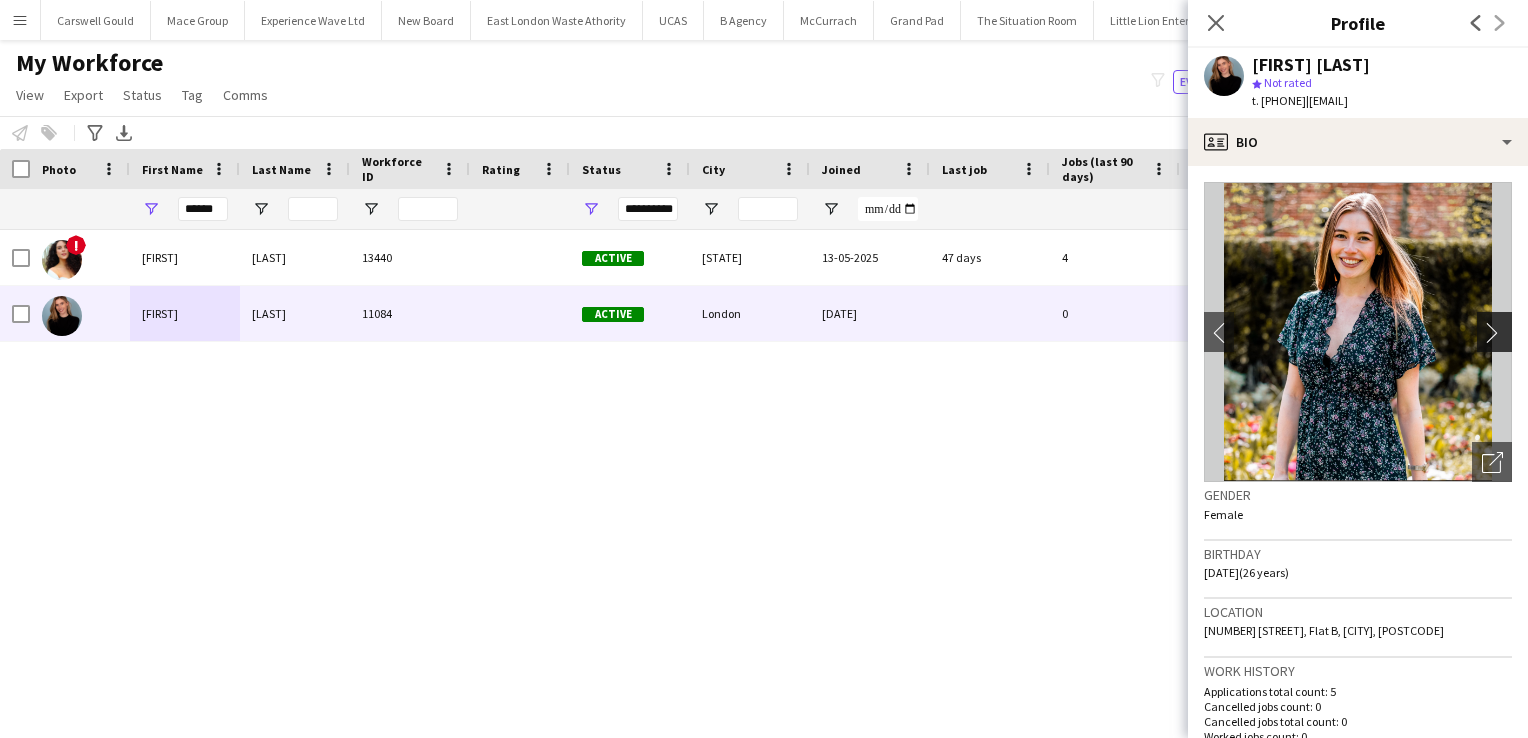 click on "chevron-right" 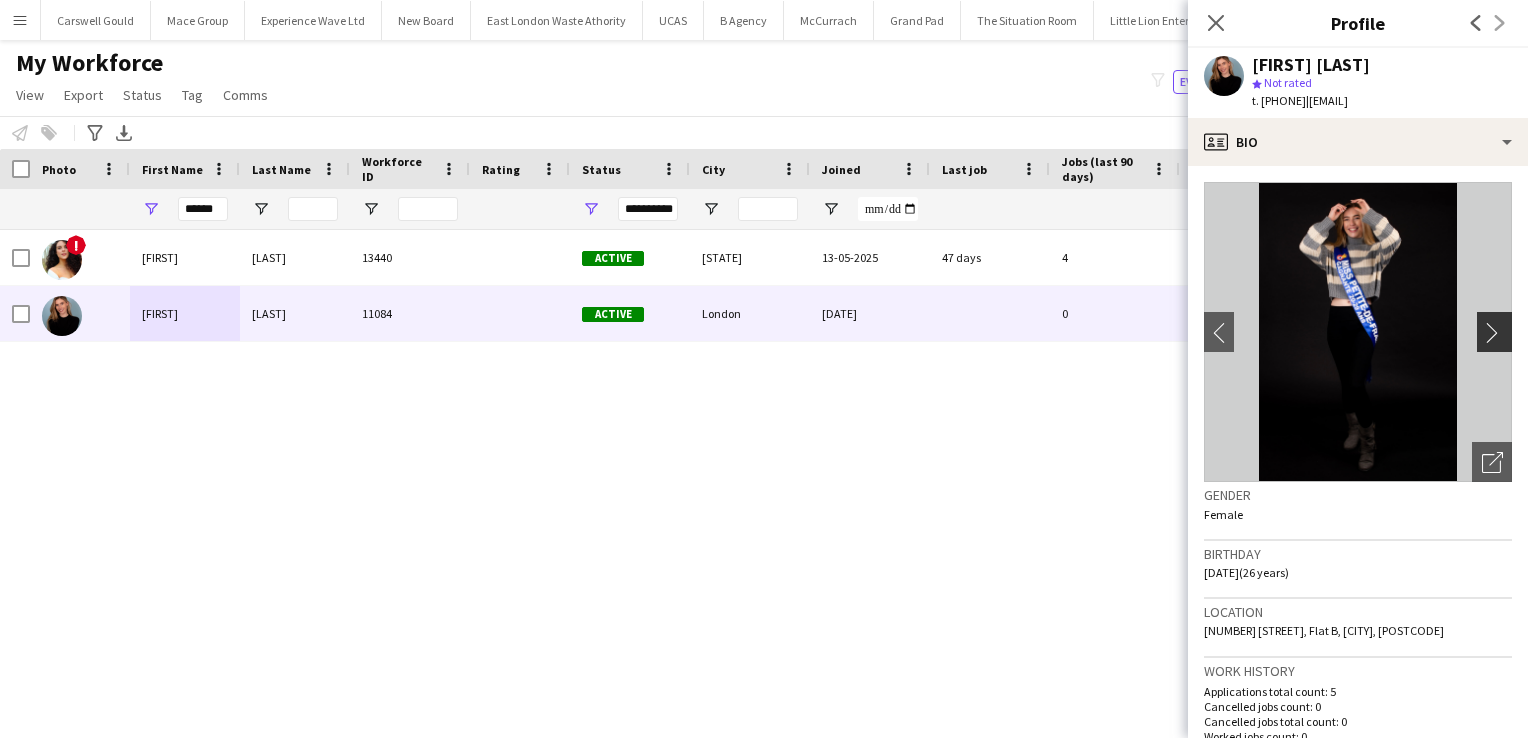 click on "chevron-right" 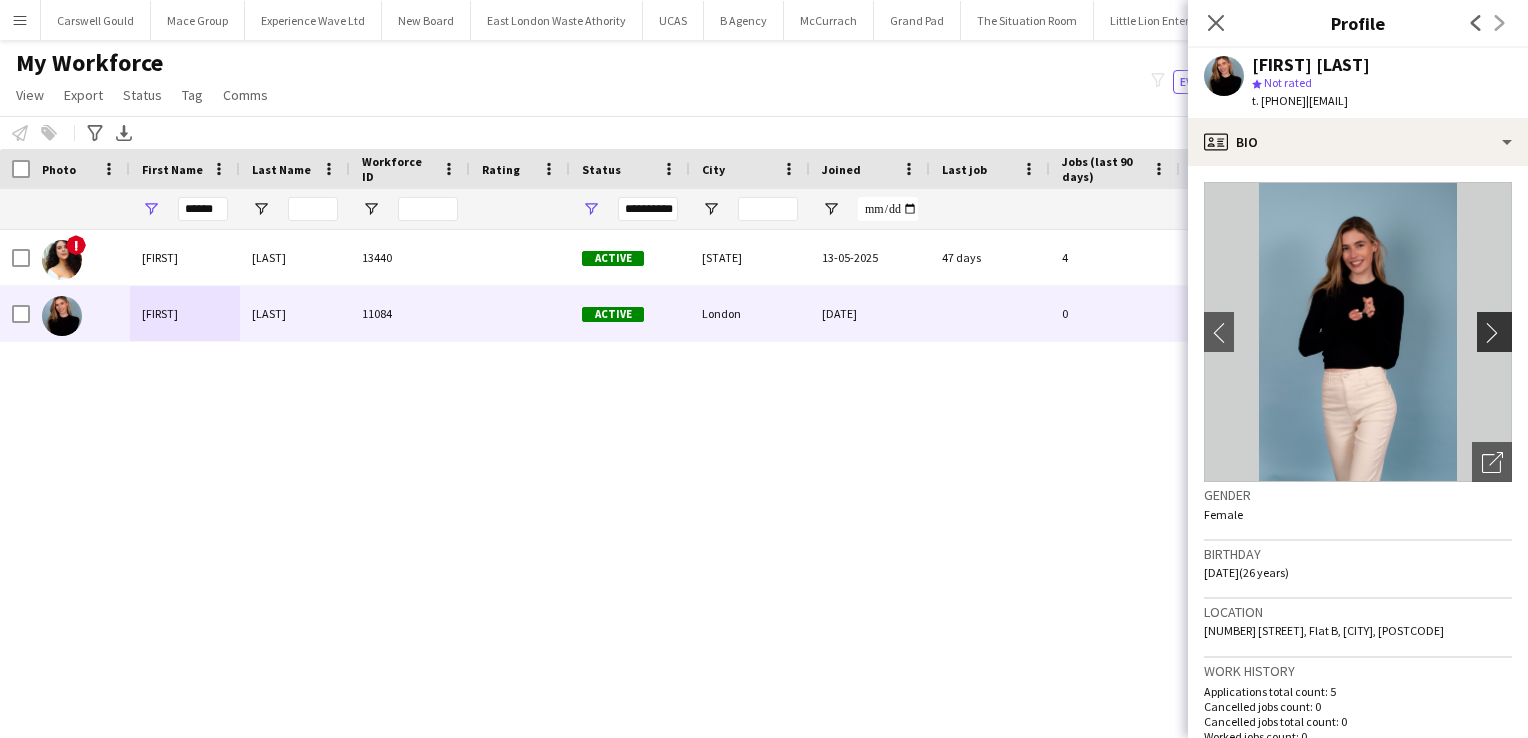click on "chevron-right" 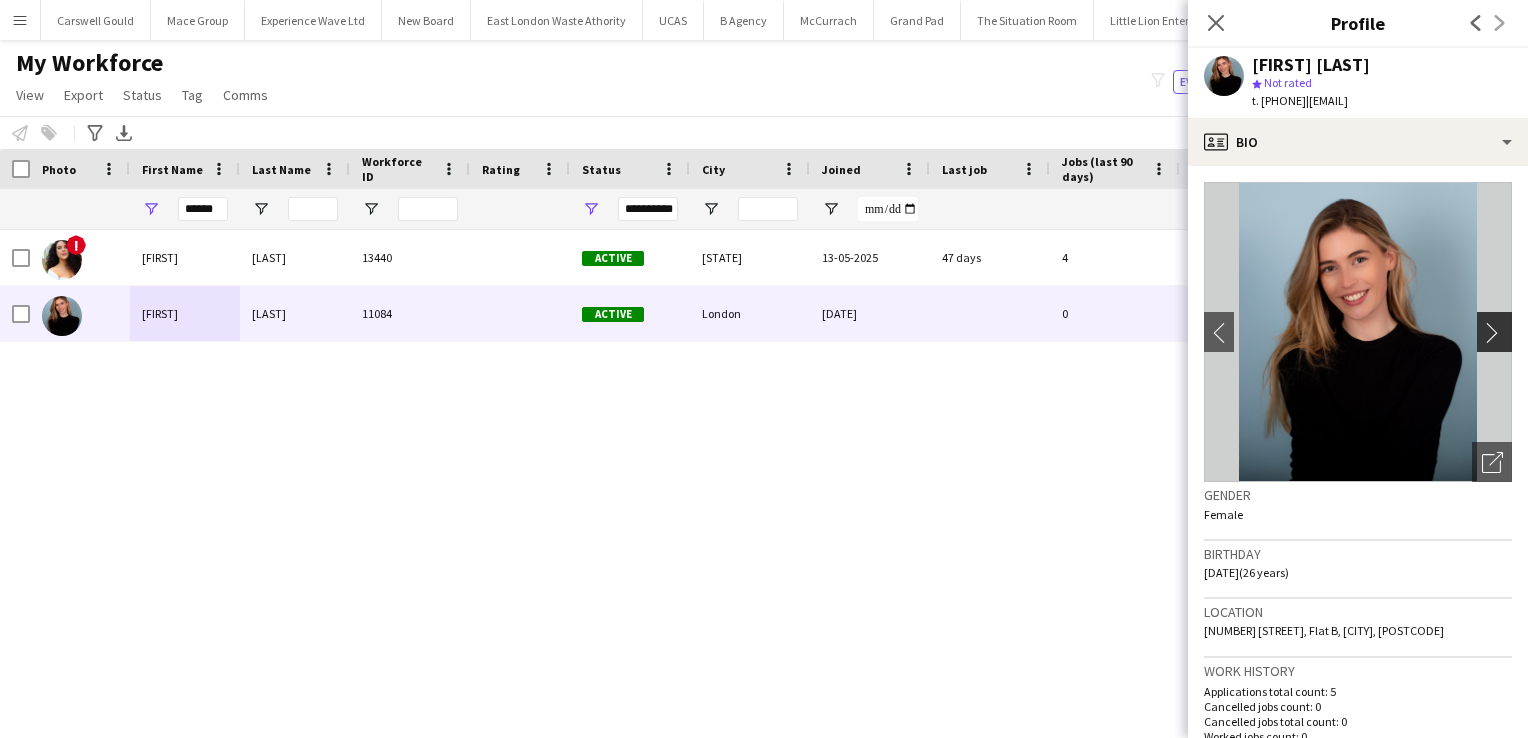 click on "chevron-right" 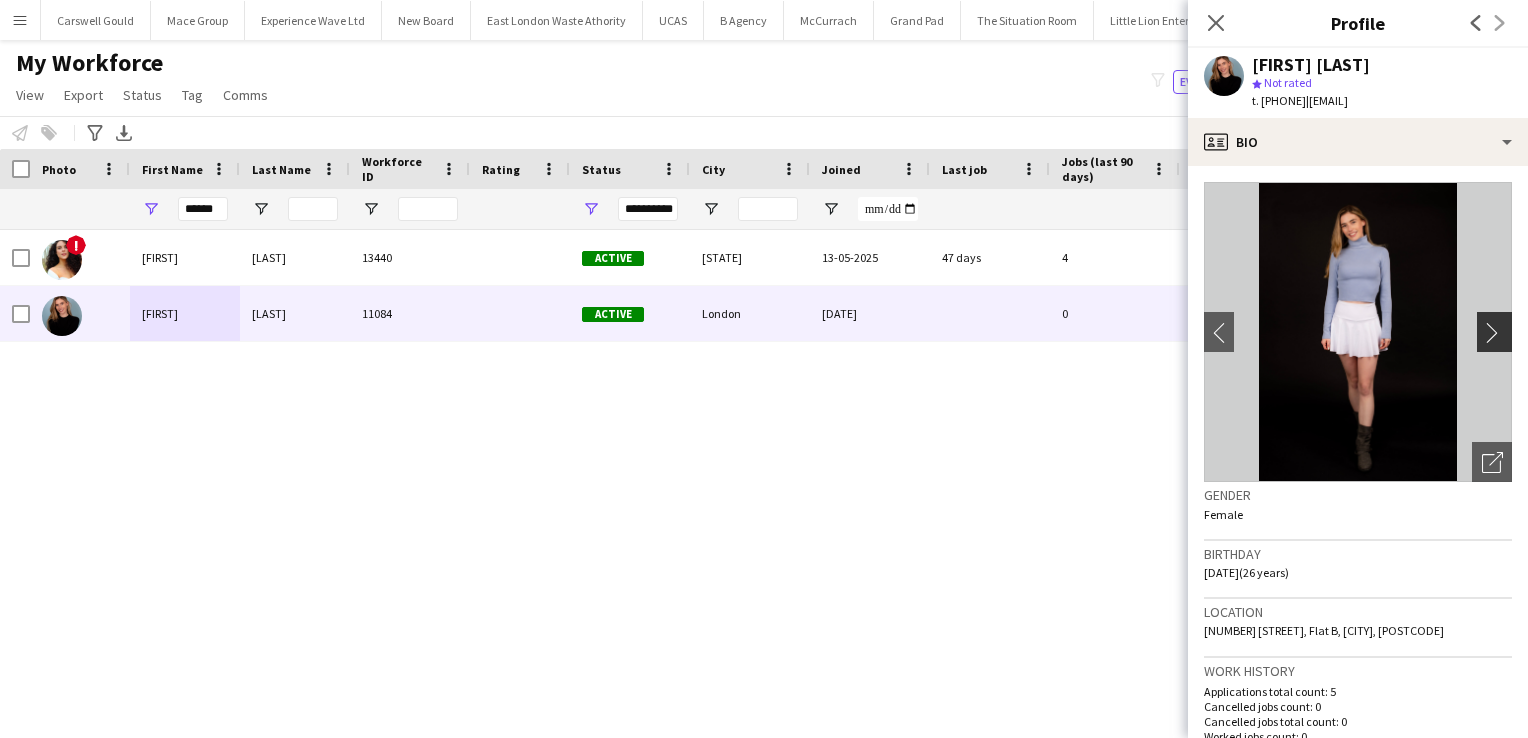 click on "chevron-right" 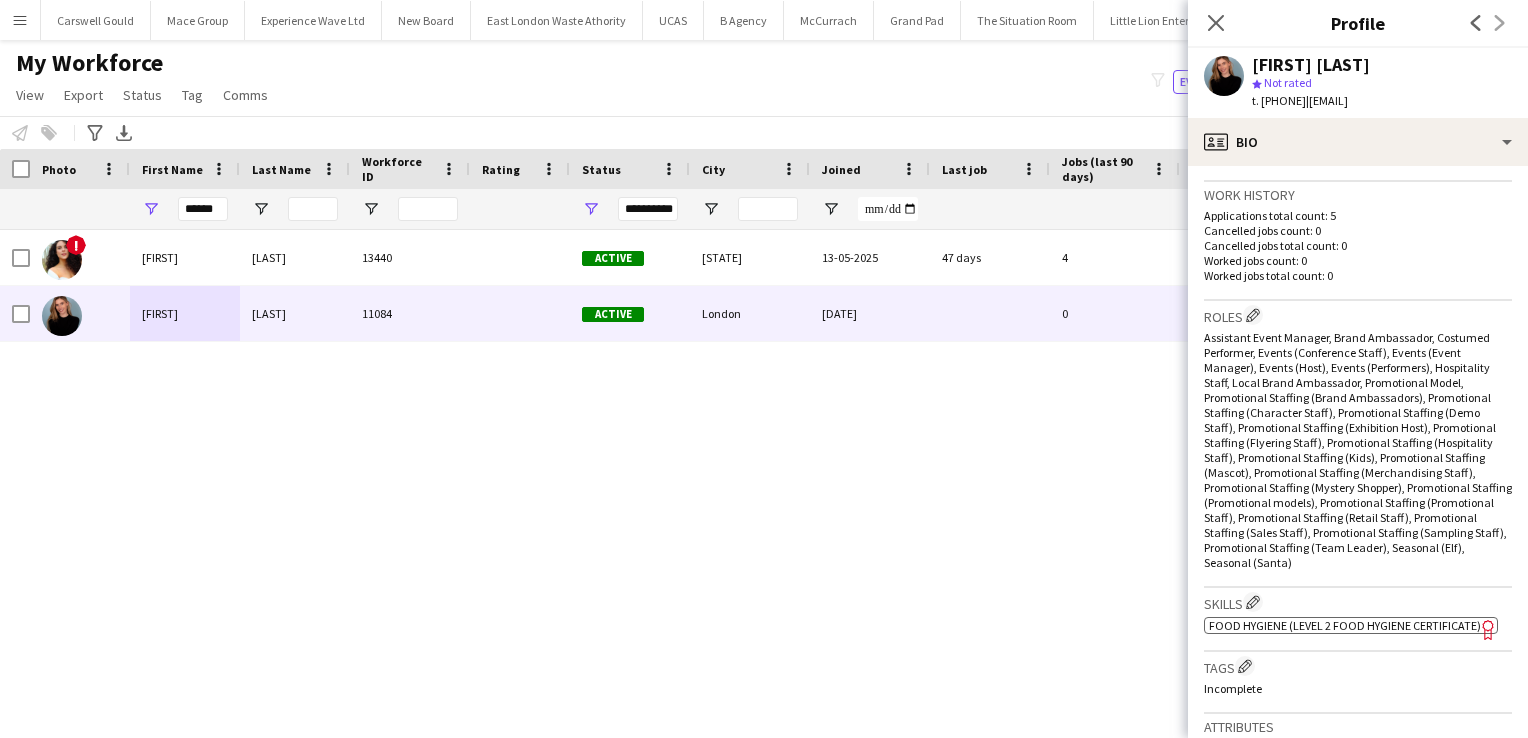 scroll, scrollTop: 0, scrollLeft: 0, axis: both 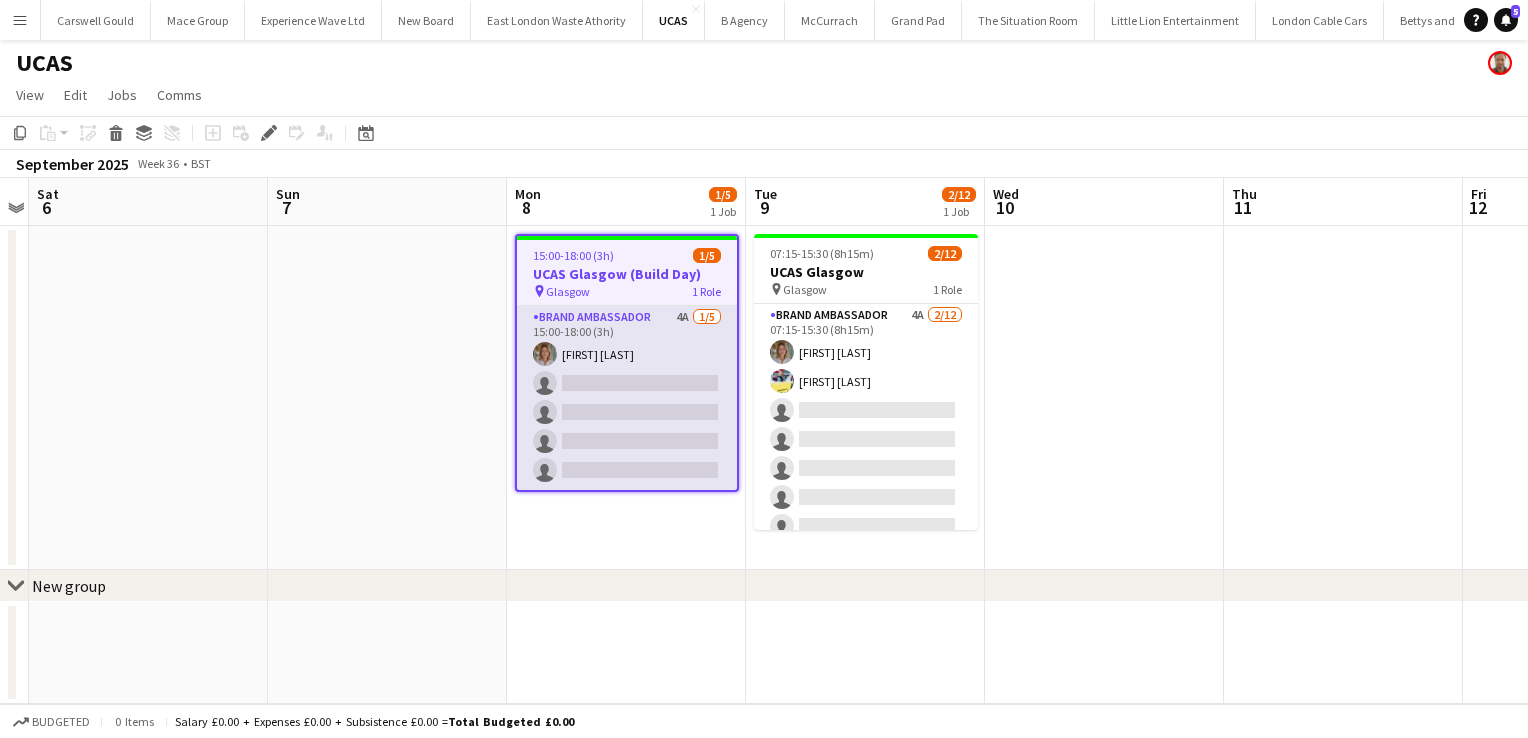 click on "Brand Ambassador   4A   1/5   15:00-18:00 (3h)
[FIRST] [LAST]
single-neutral-actions
single-neutral-actions
single-neutral-actions
single-neutral-actions" at bounding box center [627, 398] 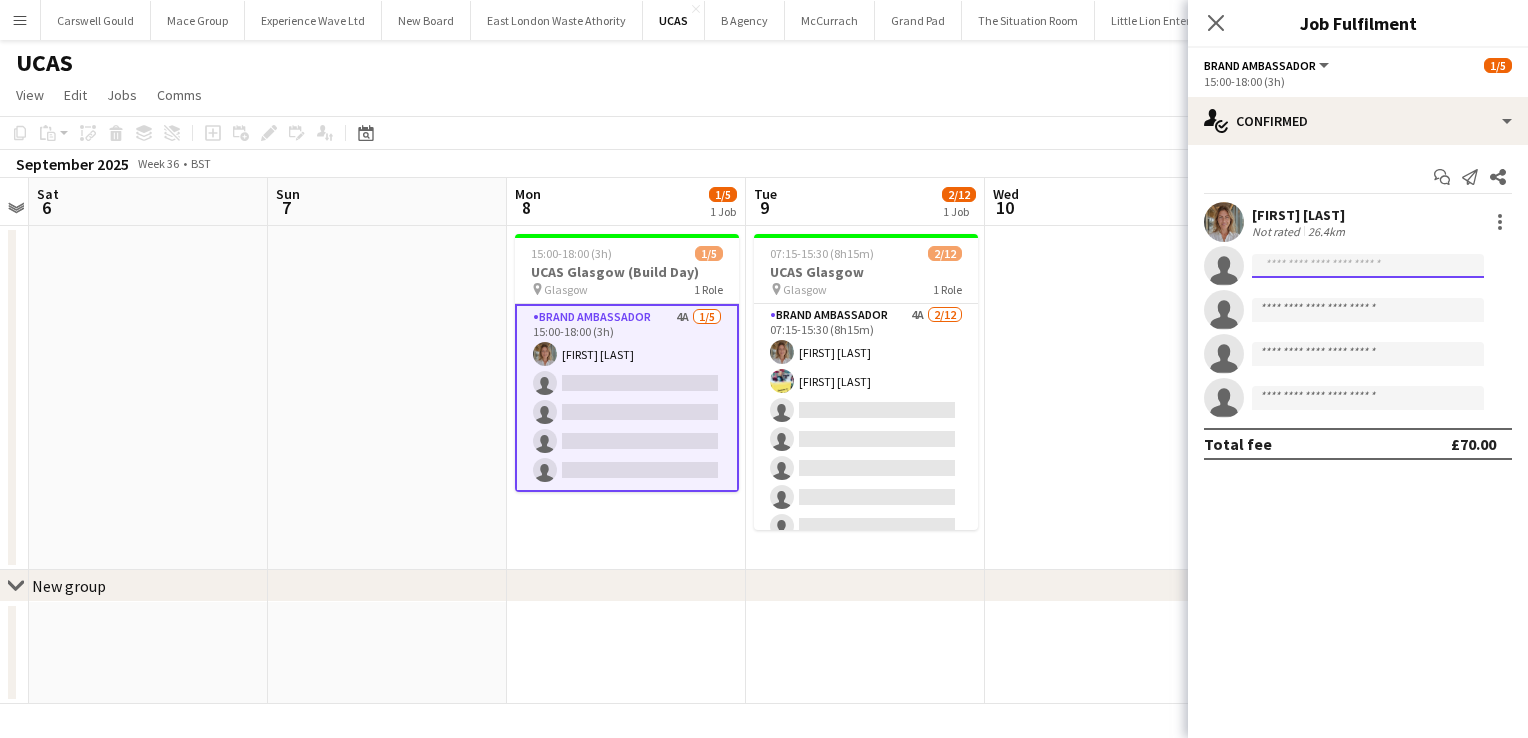 click at bounding box center [1368, 310] 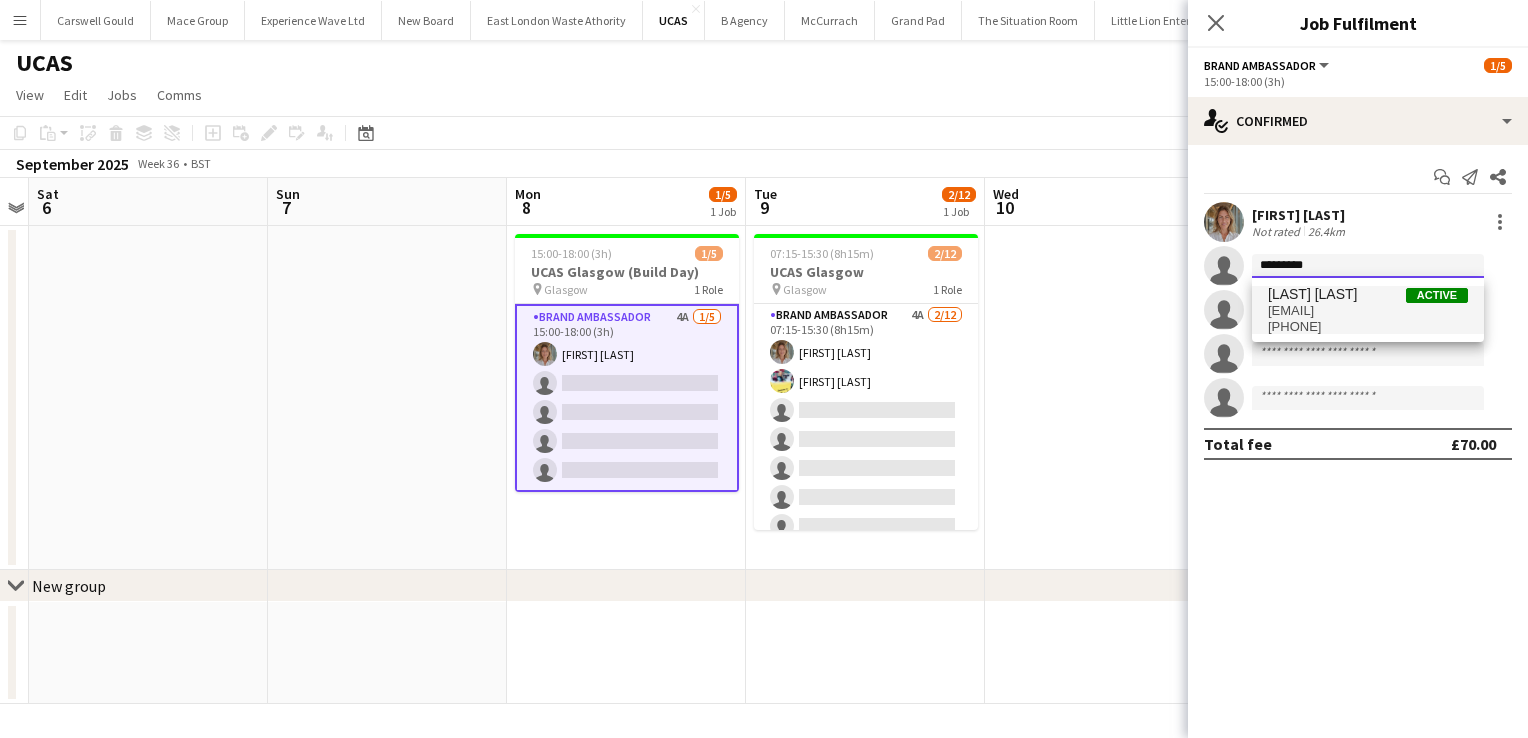 type on "*********" 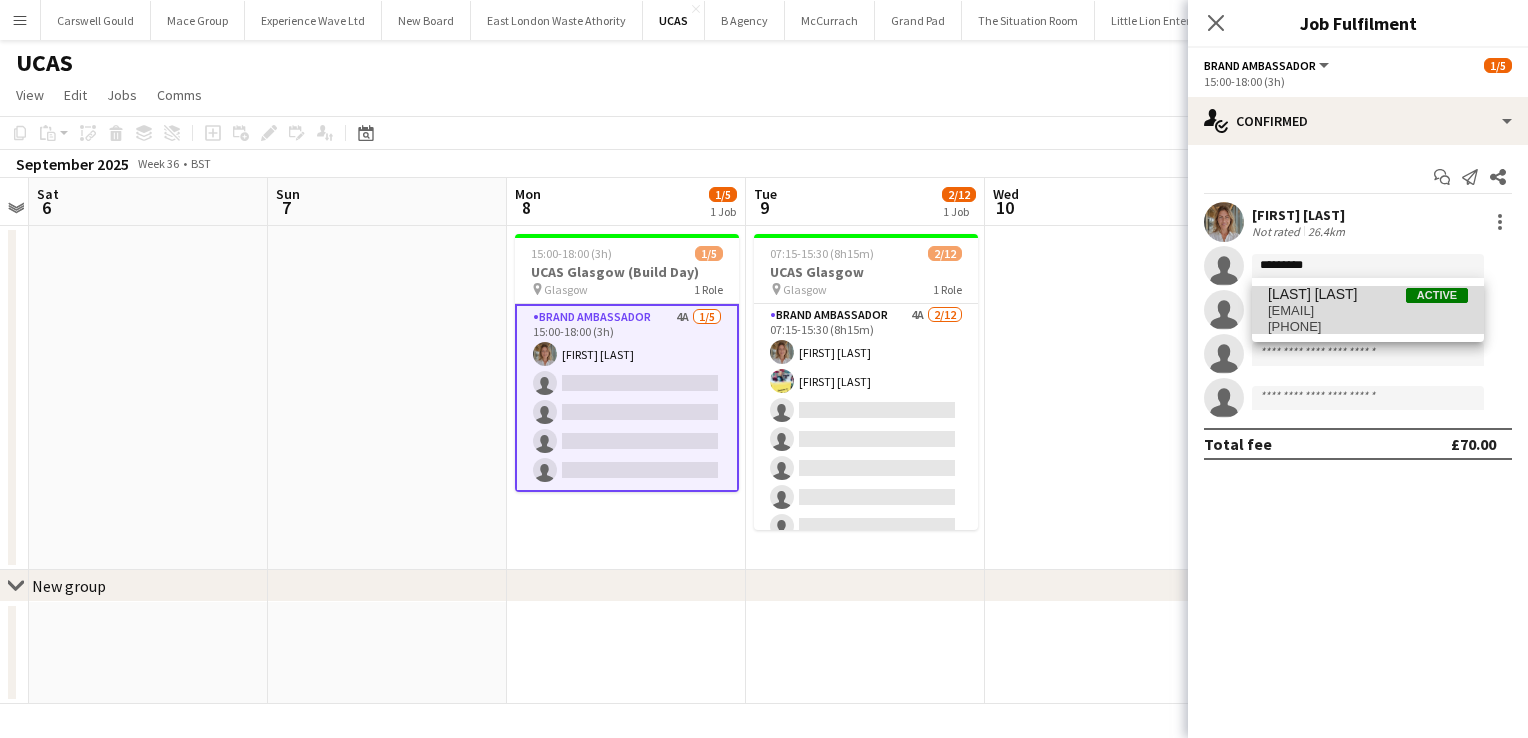 click on "[EMAIL]" at bounding box center (1368, 311) 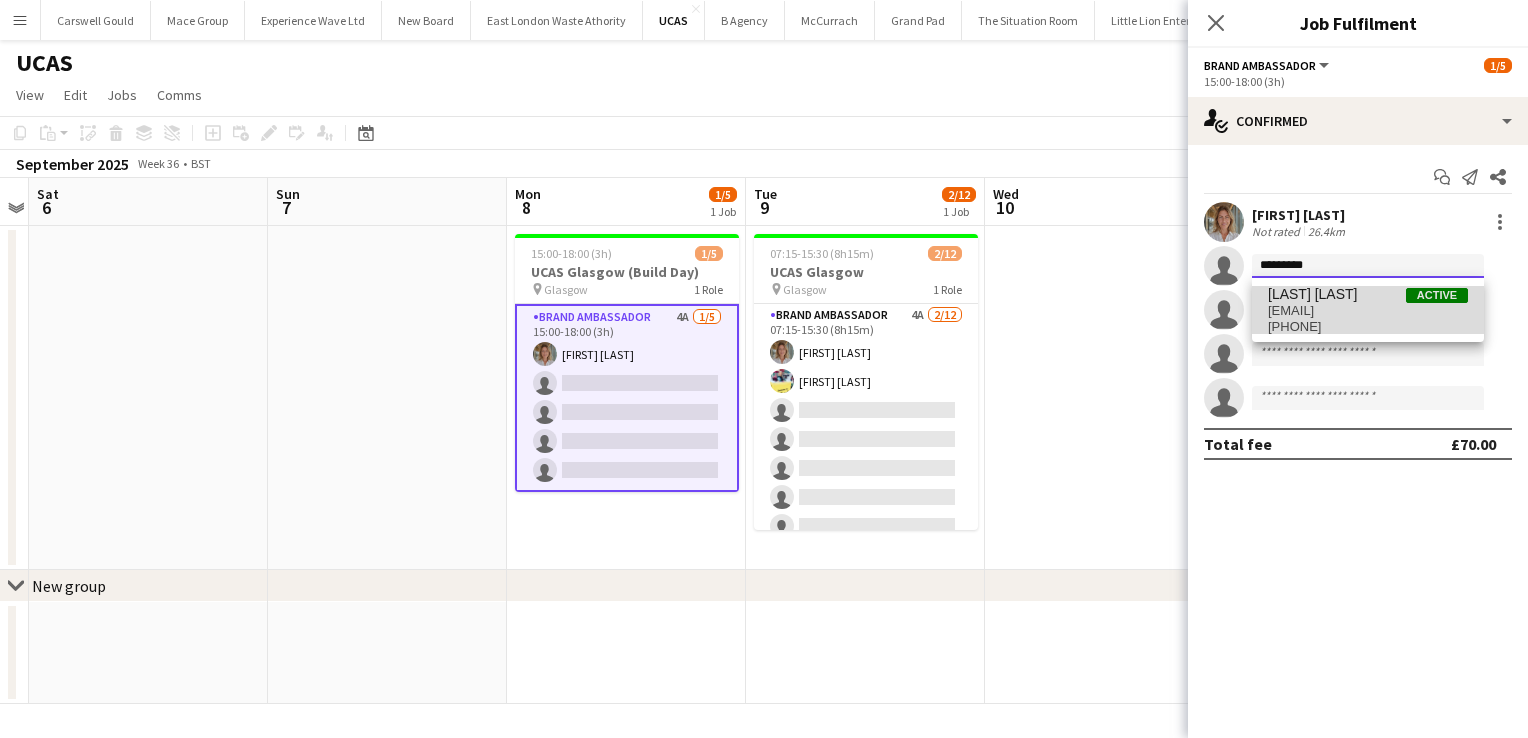 type 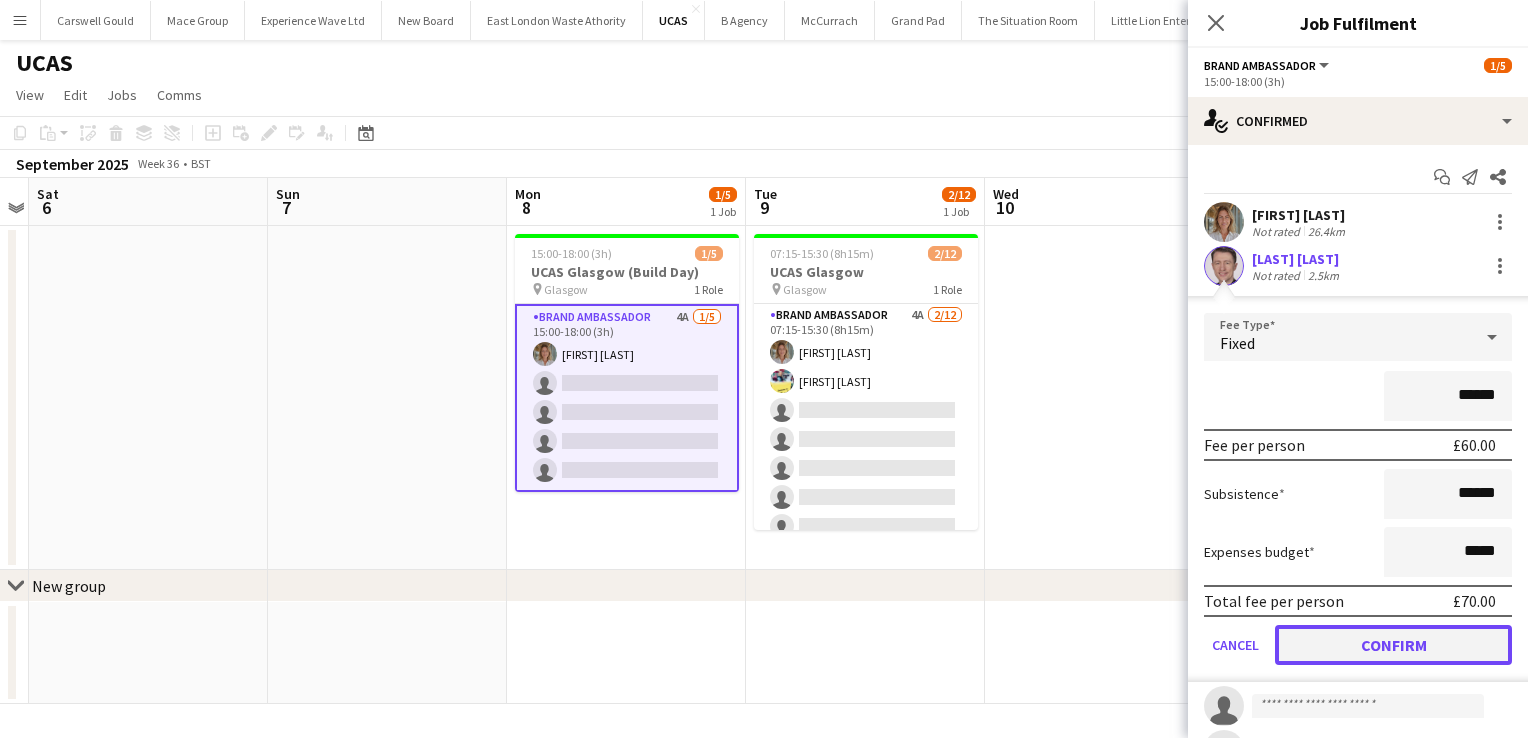 click on "Confirm" at bounding box center [1393, 645] 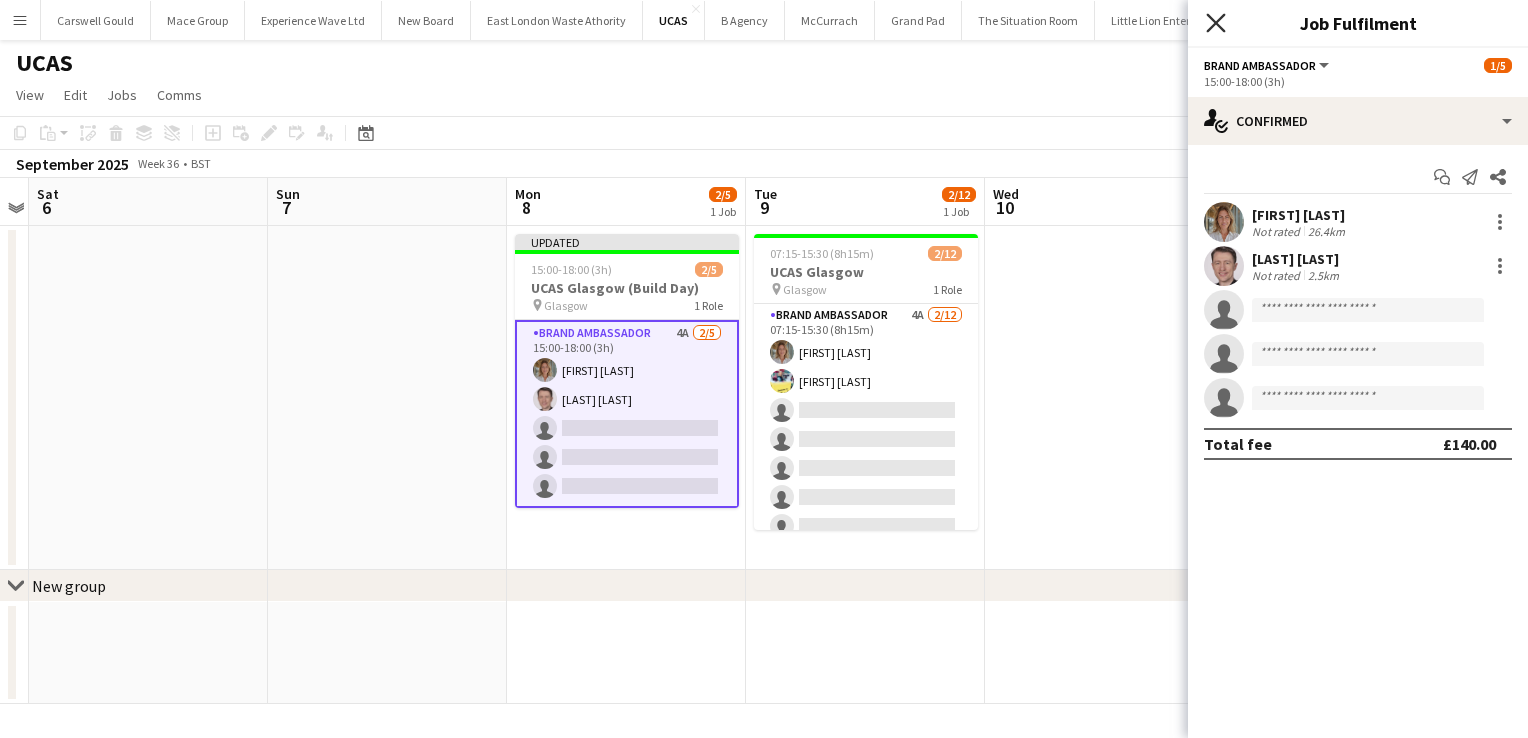 click on "Close pop-in" 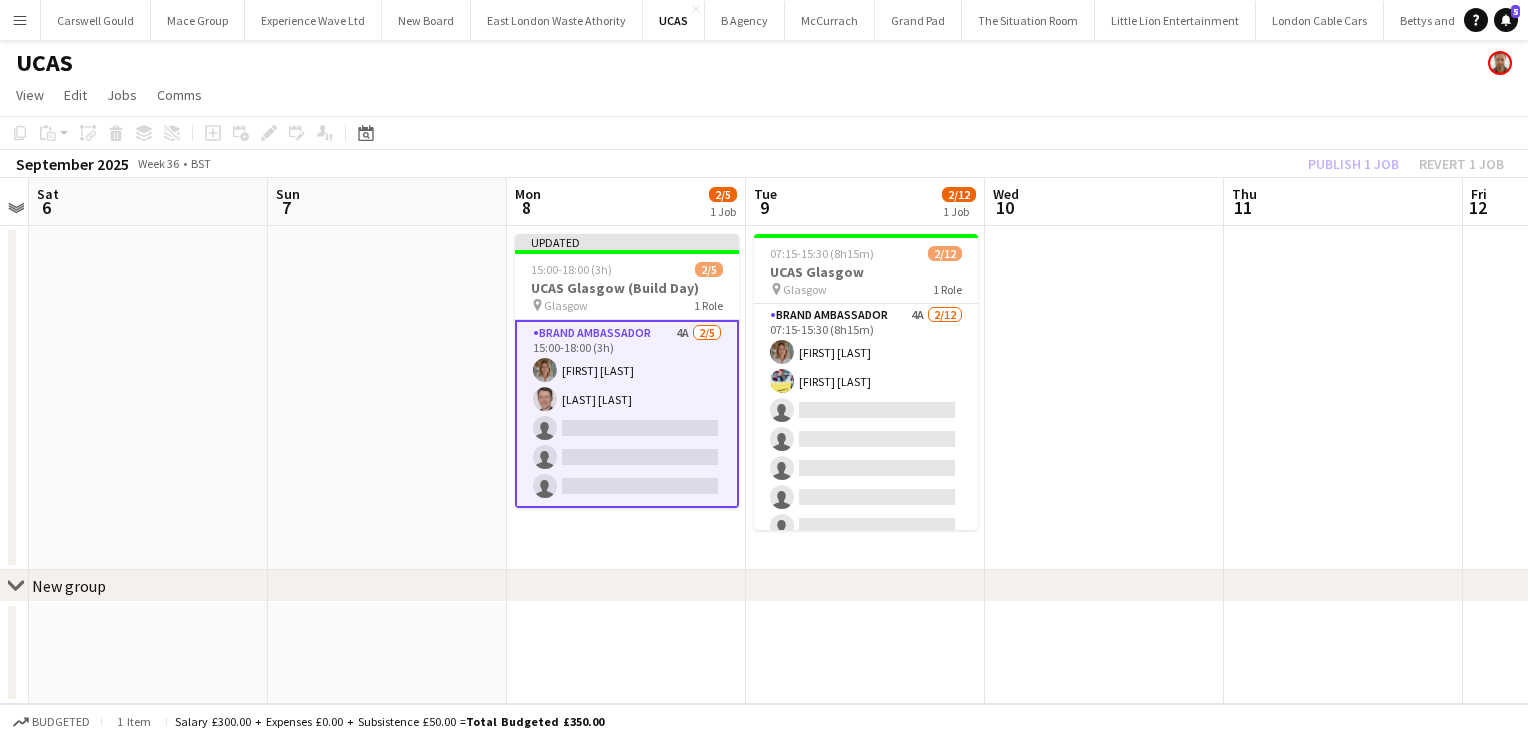 click on "Publish 1 job   Revert 1 job" 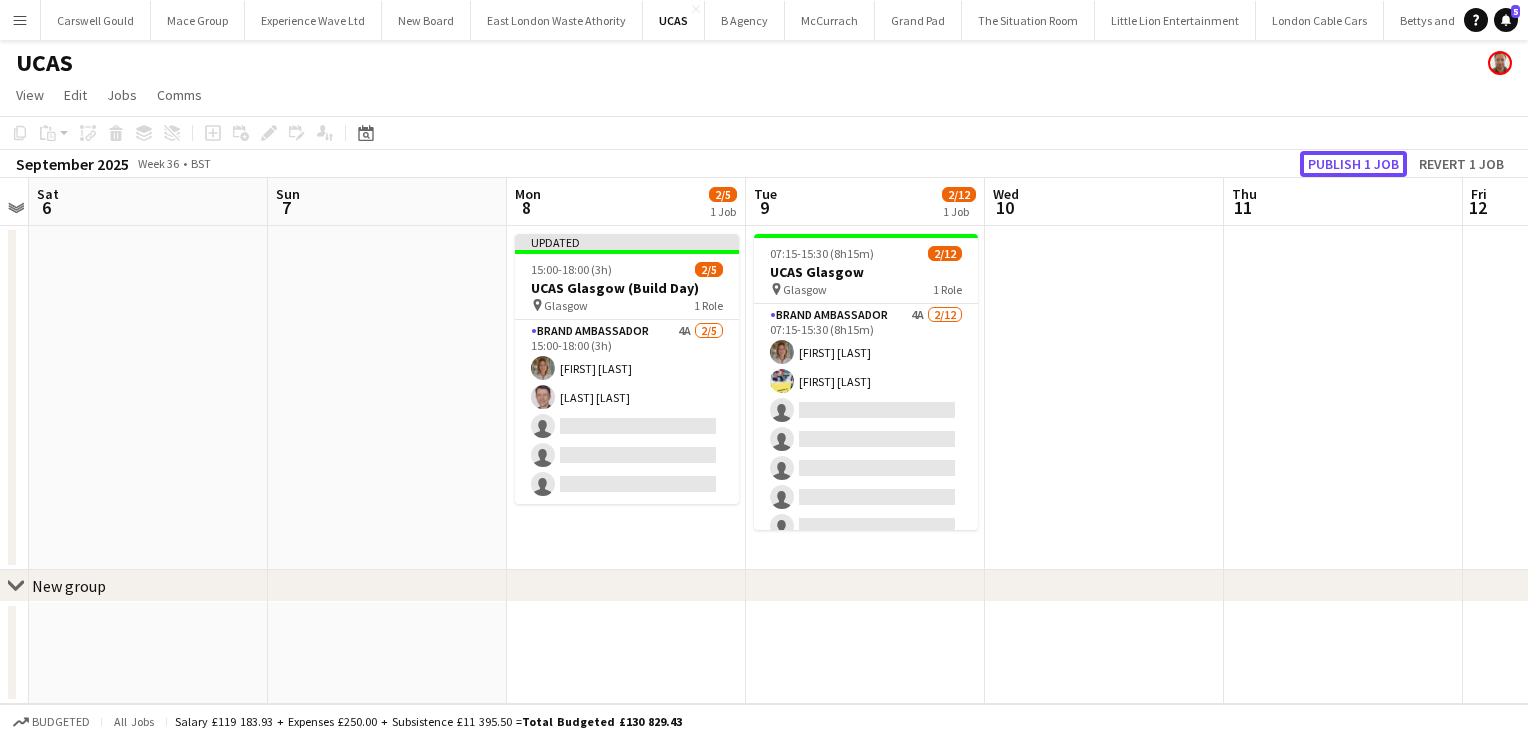 click on "Publish 1 job" 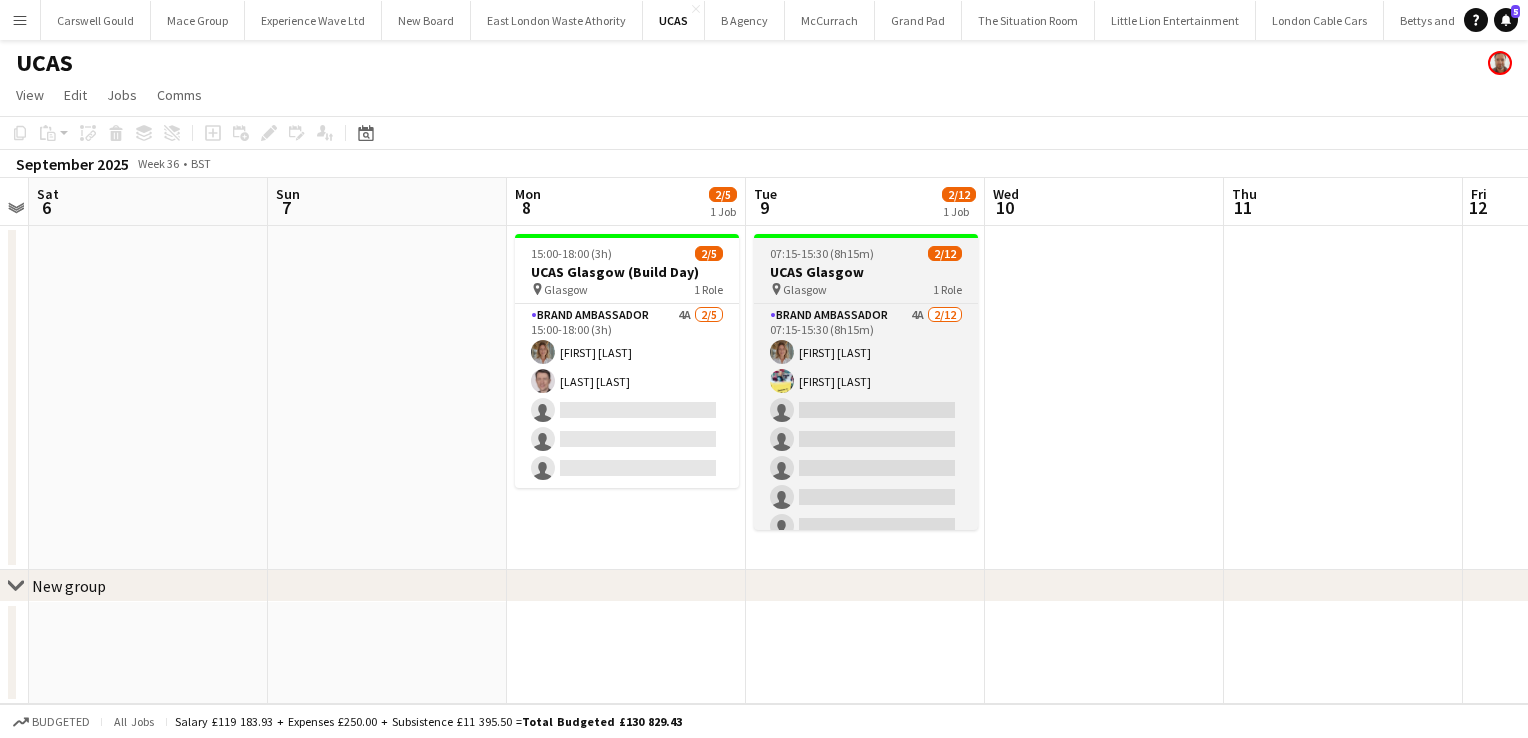click on "UCAS Glasgow" at bounding box center (866, 272) 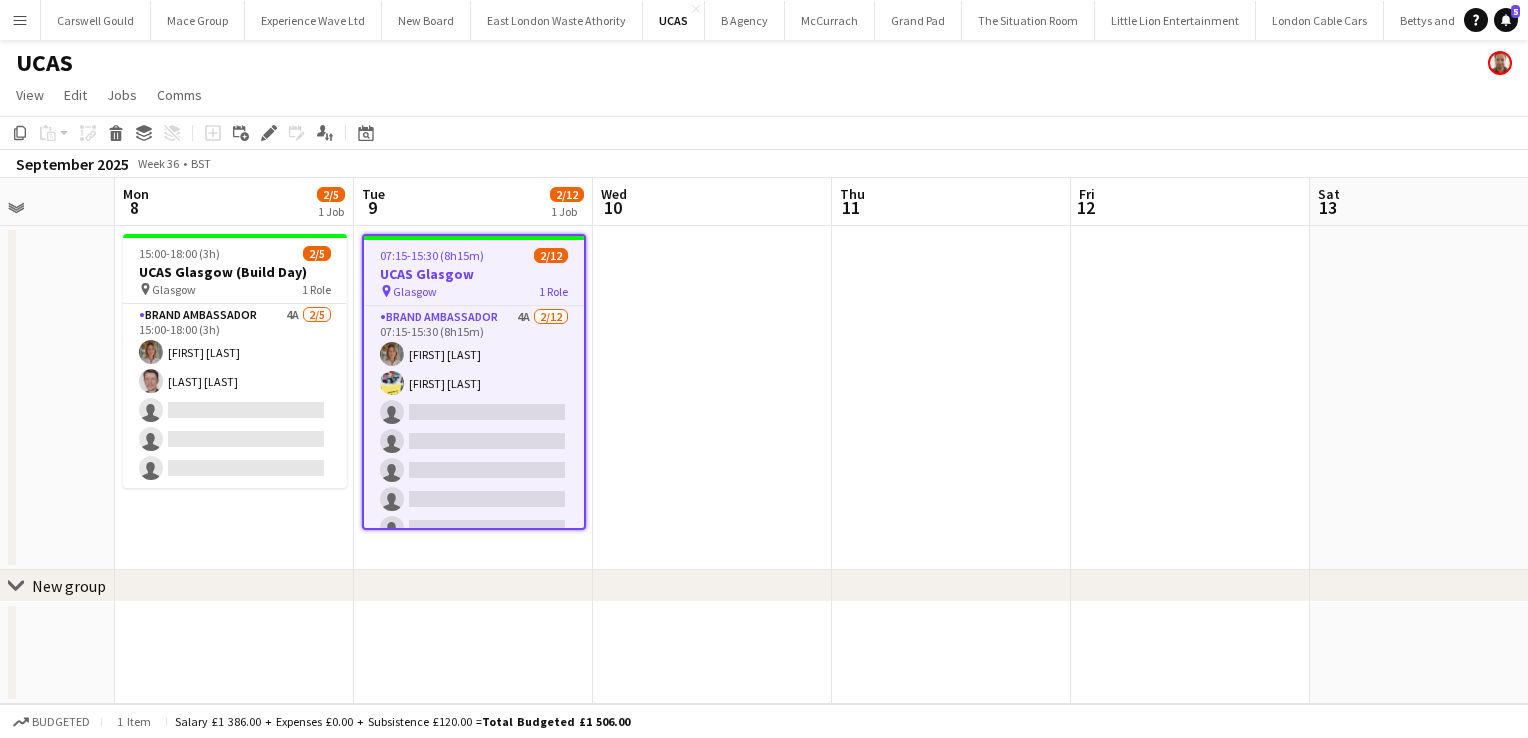 scroll, scrollTop: 0, scrollLeft: 843, axis: horizontal 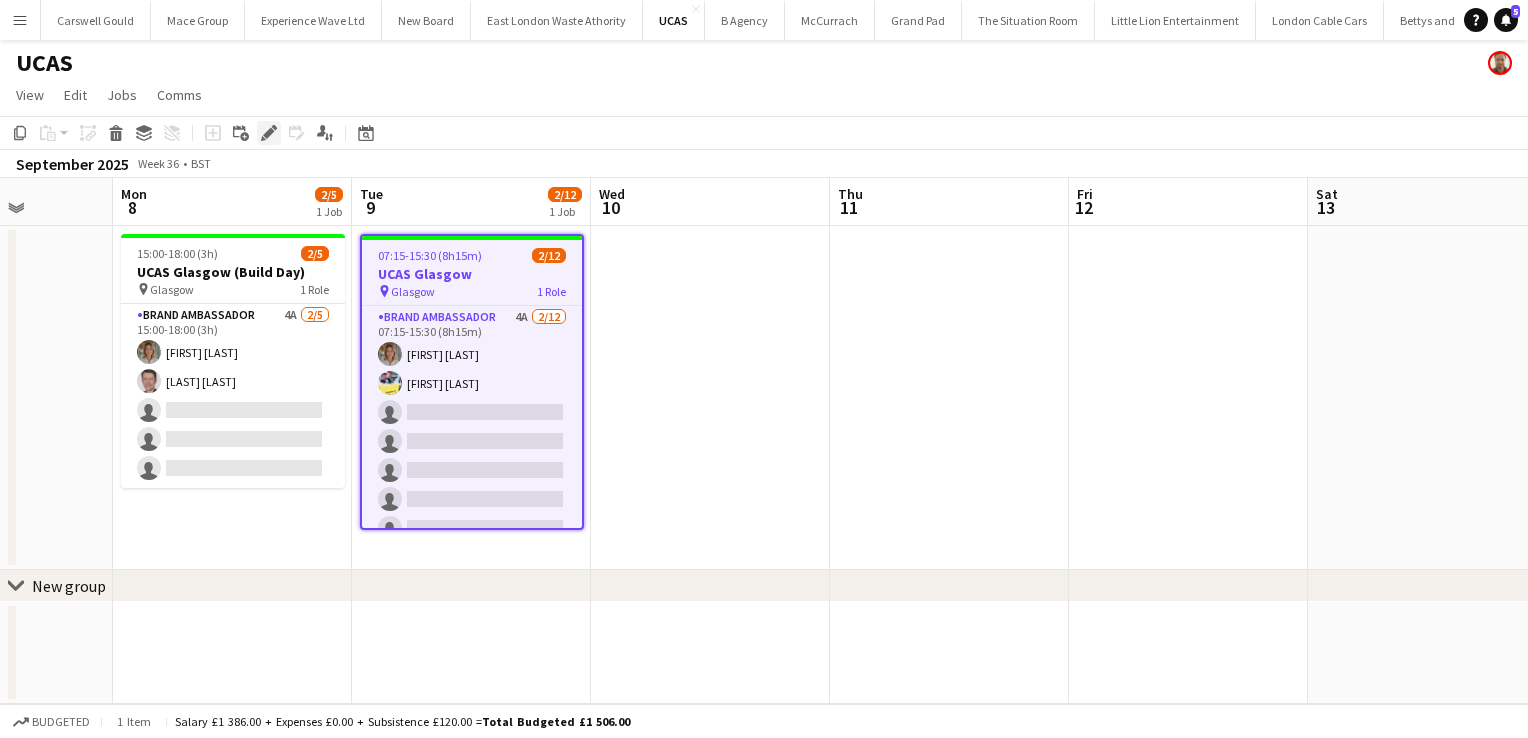 click on "Edit" 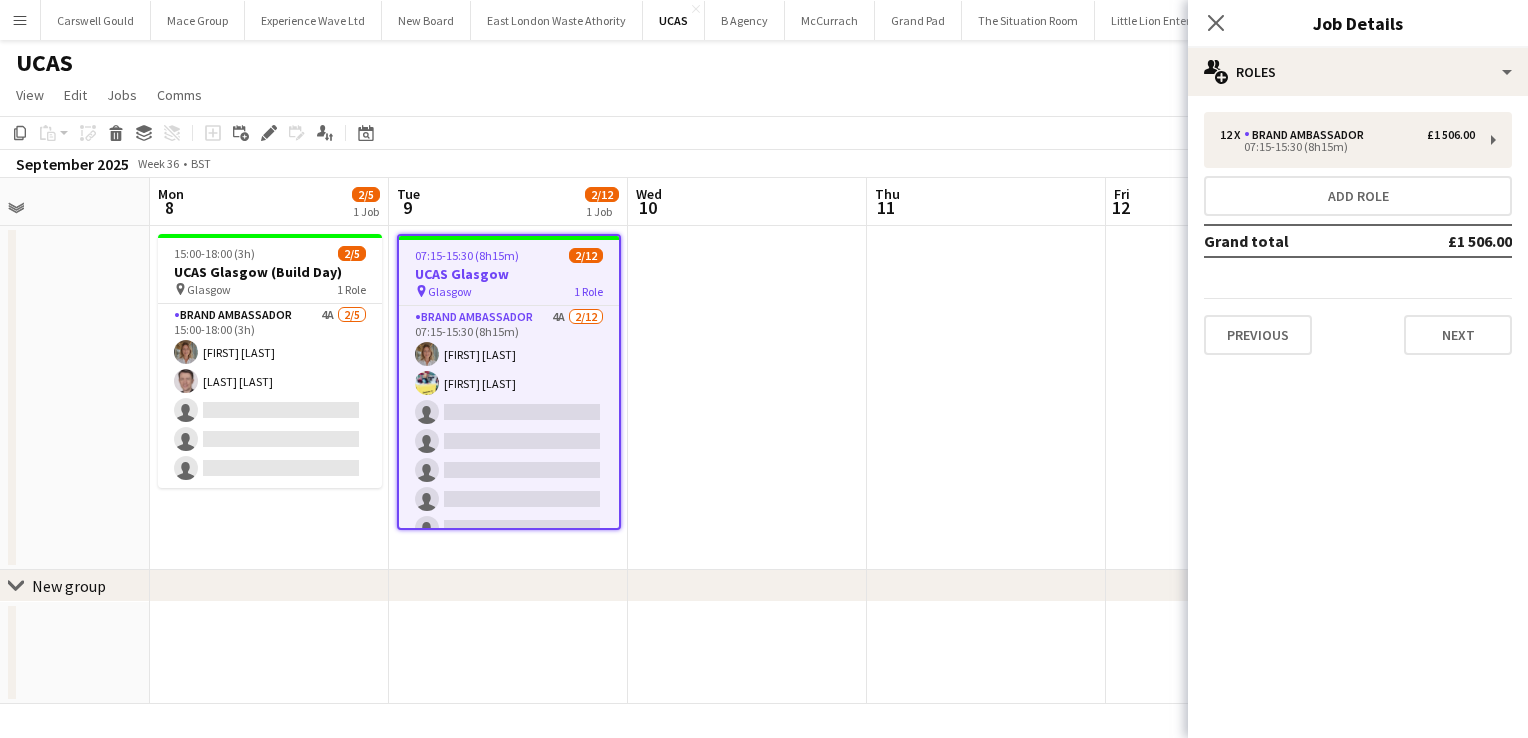 scroll, scrollTop: 0, scrollLeft: 603, axis: horizontal 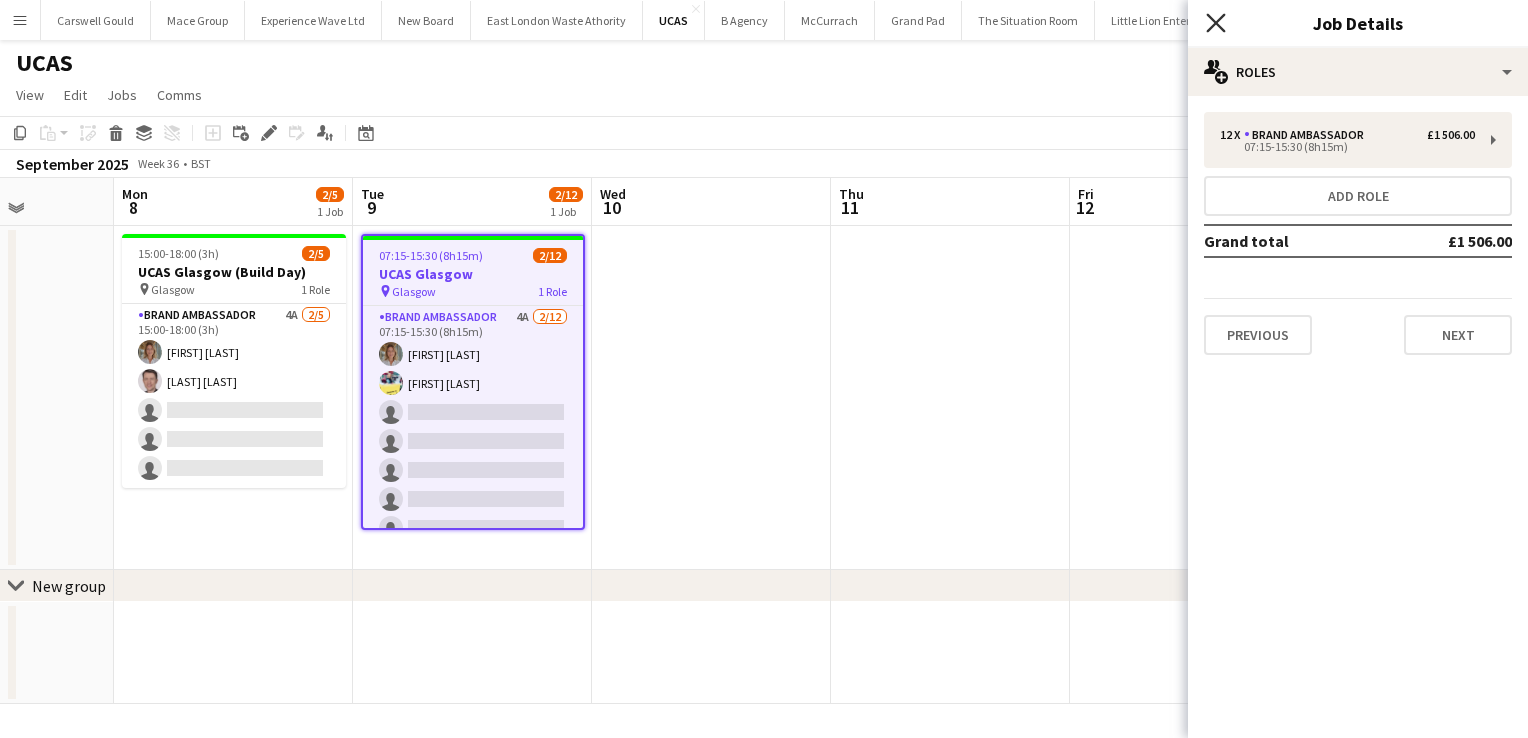 click on "Close pop-in" 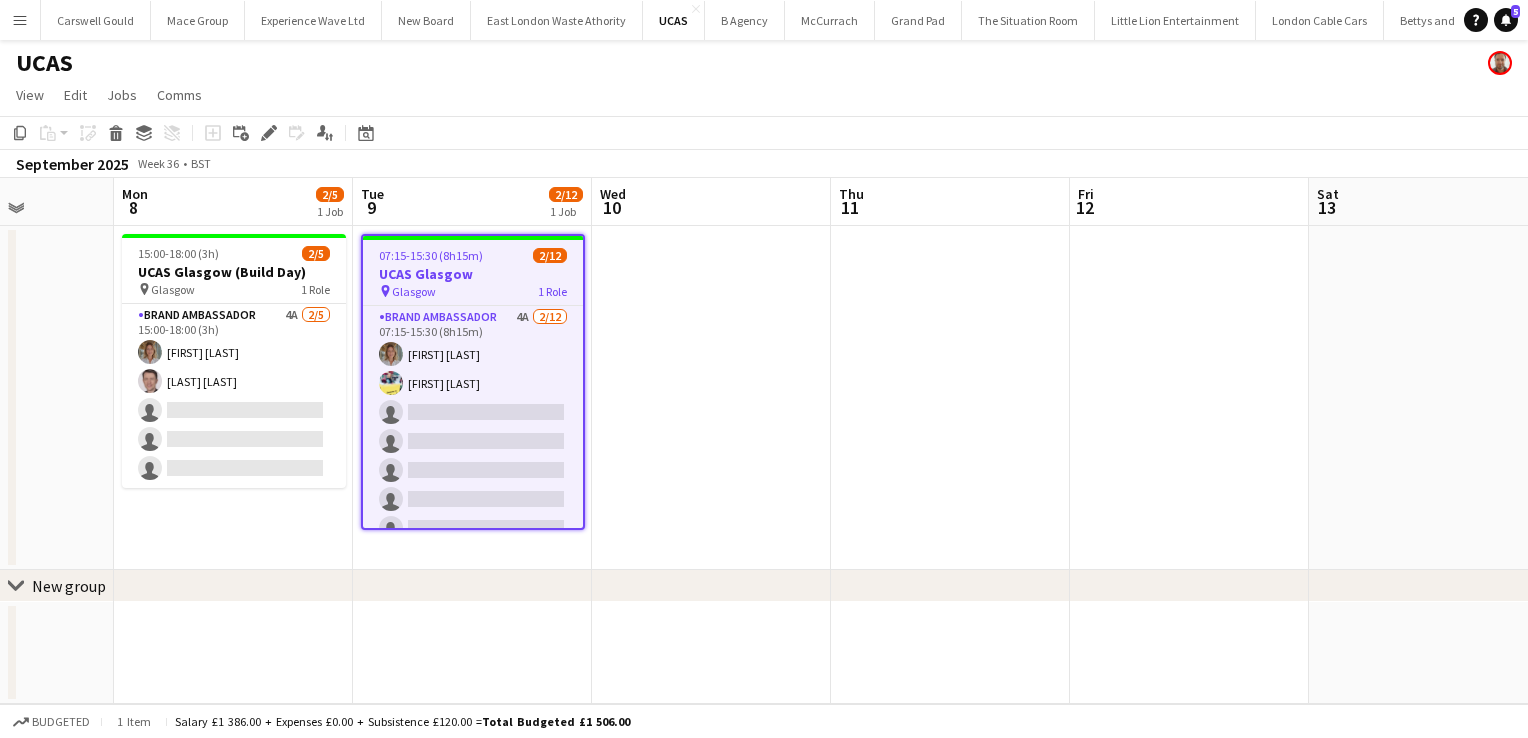 click on "Menu" at bounding box center (20, 20) 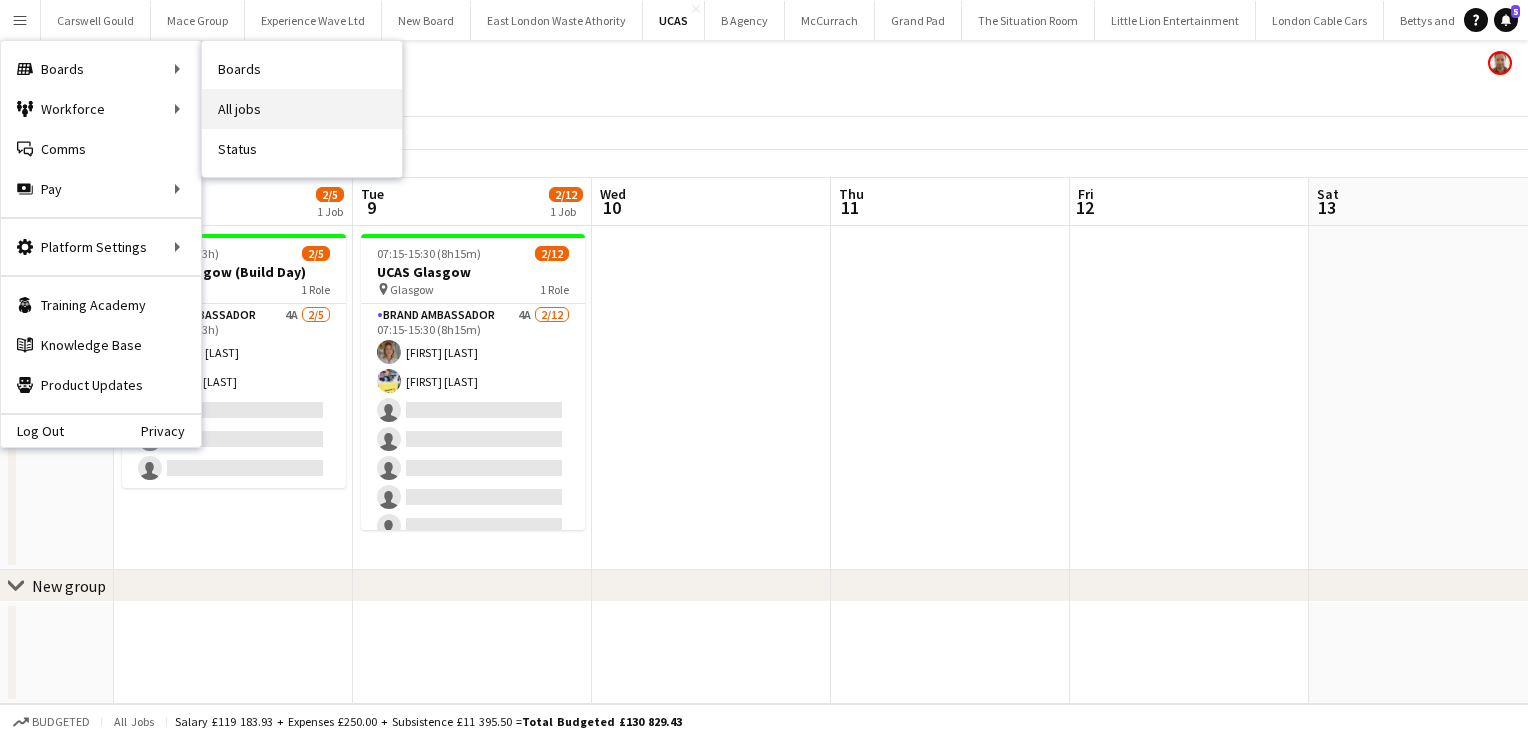 click on "All jobs" at bounding box center [302, 109] 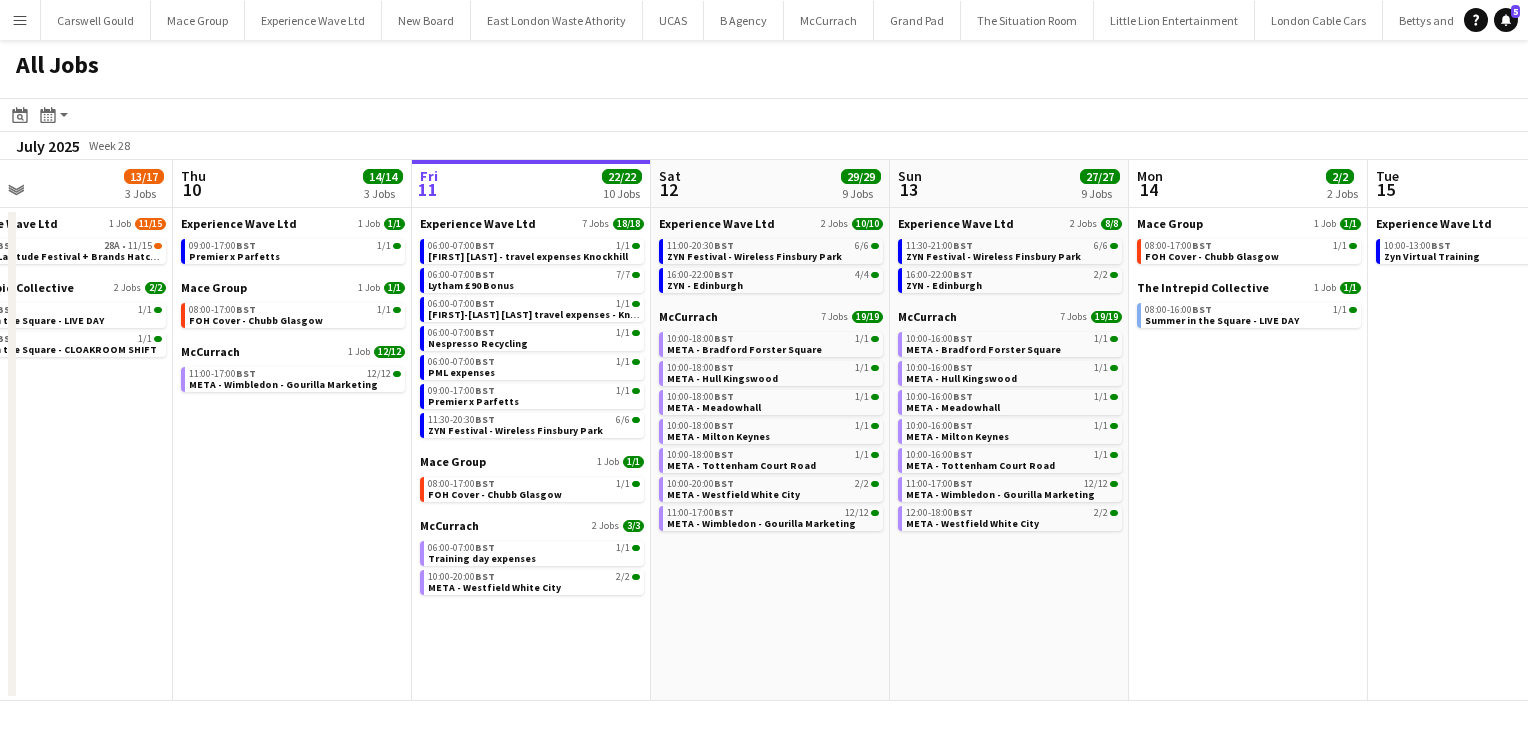 scroll, scrollTop: 0, scrollLeft: 488, axis: horizontal 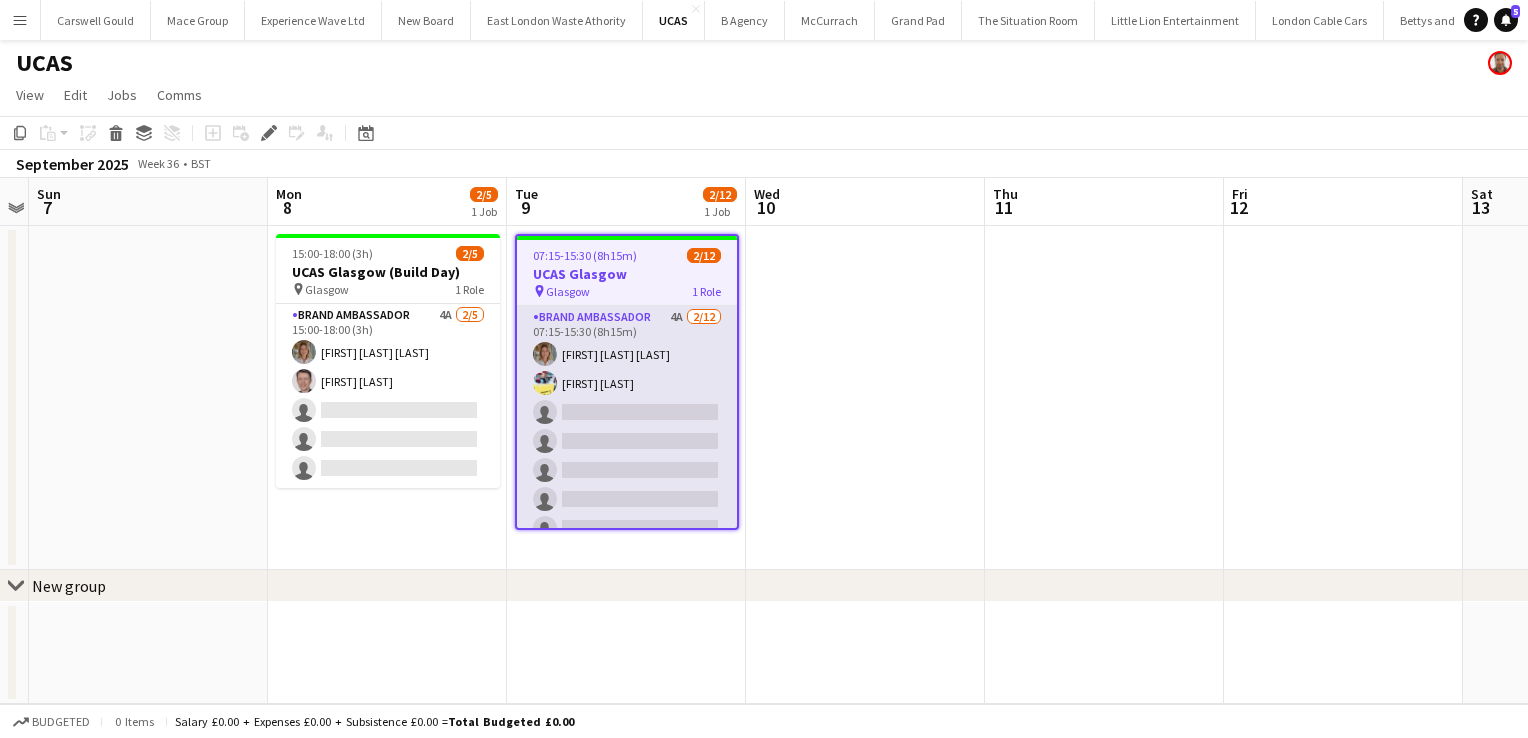 click on "Brand Ambassador   4A   2/12   07:15-15:30 (8h15m)
Sara Cooper da Silva Yvonne Smith
single-neutral-actions
single-neutral-actions
single-neutral-actions
single-neutral-actions
single-neutral-actions
single-neutral-actions
single-neutral-actions
single-neutral-actions
single-neutral-actions
single-neutral-actions" at bounding box center (627, 499) 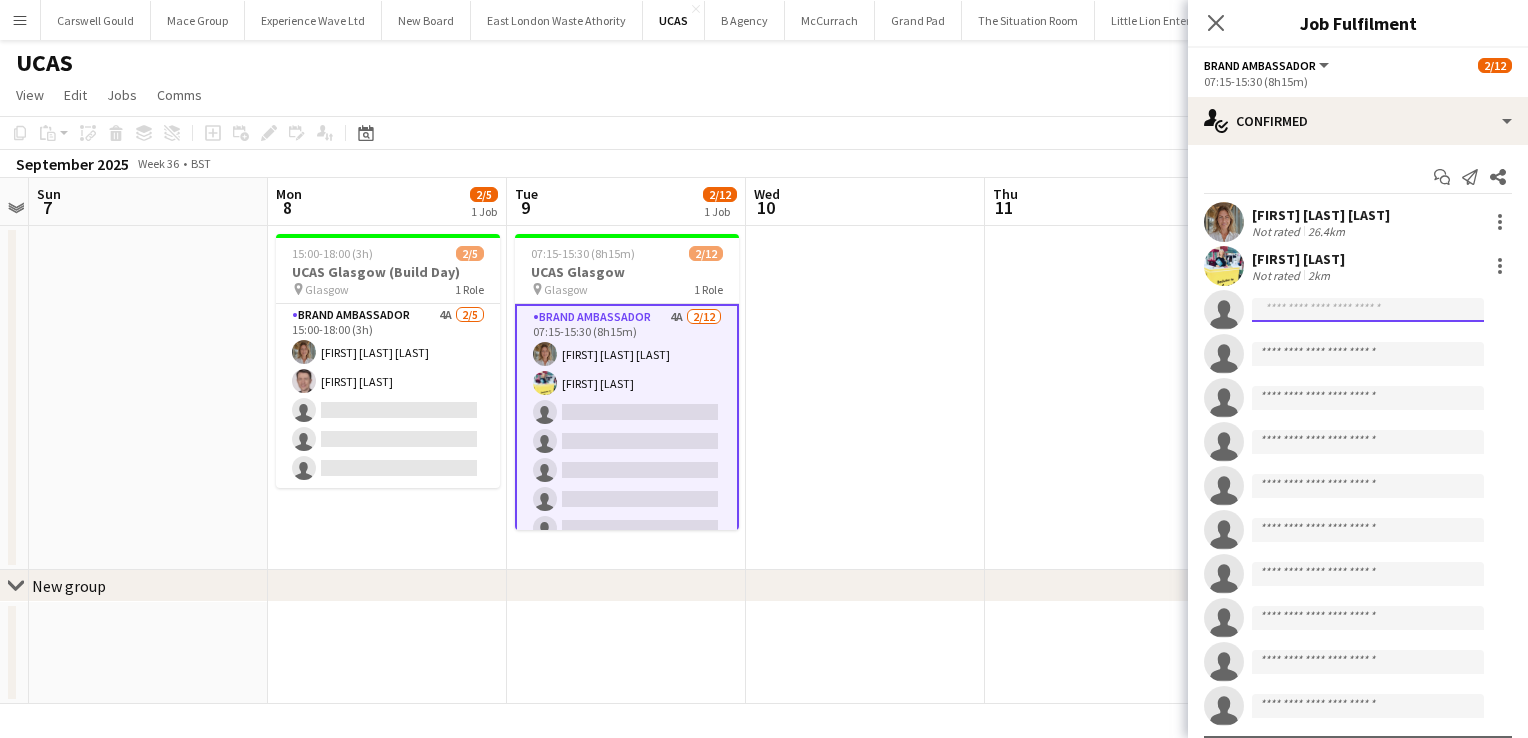 click at bounding box center [1368, 398] 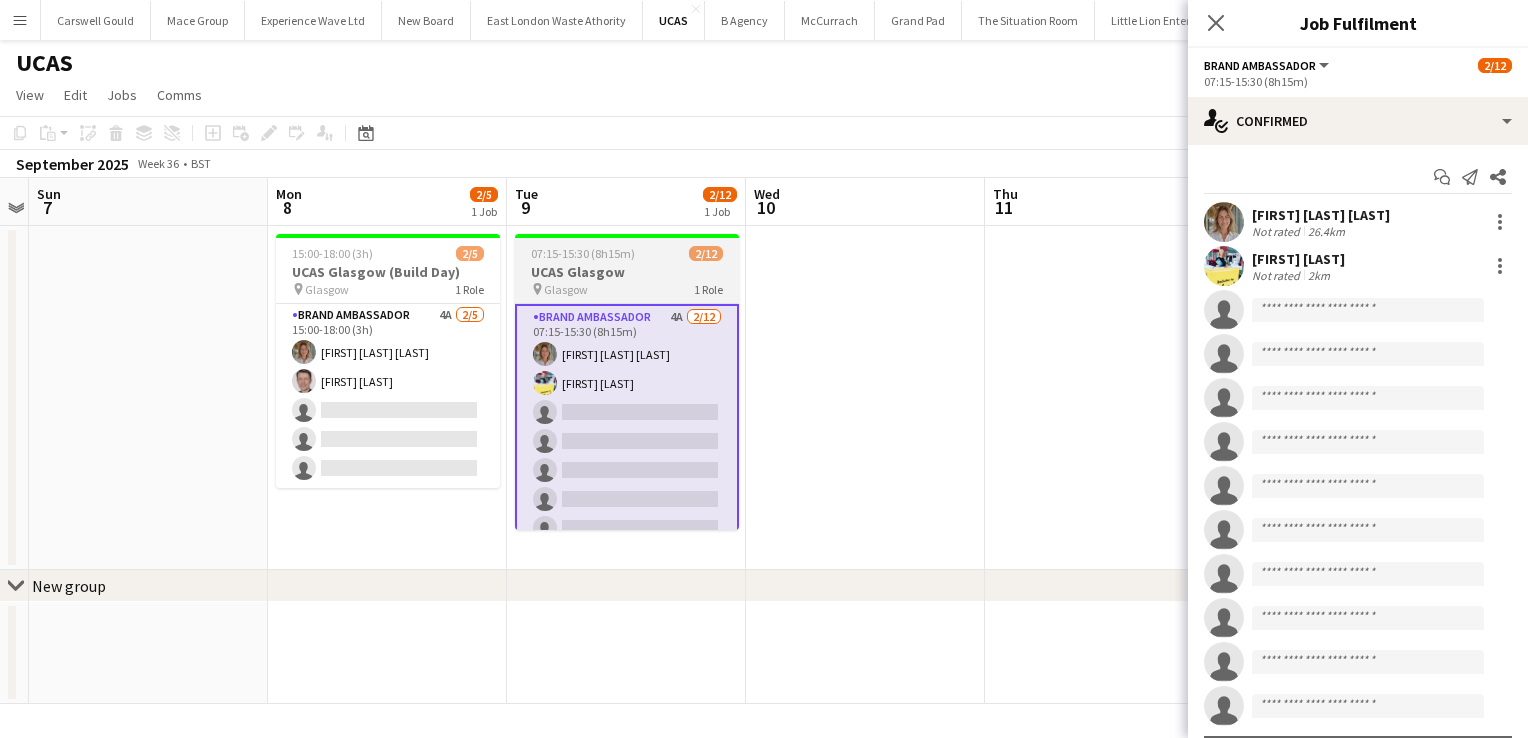 click on "UCAS Glasgow" at bounding box center (627, 272) 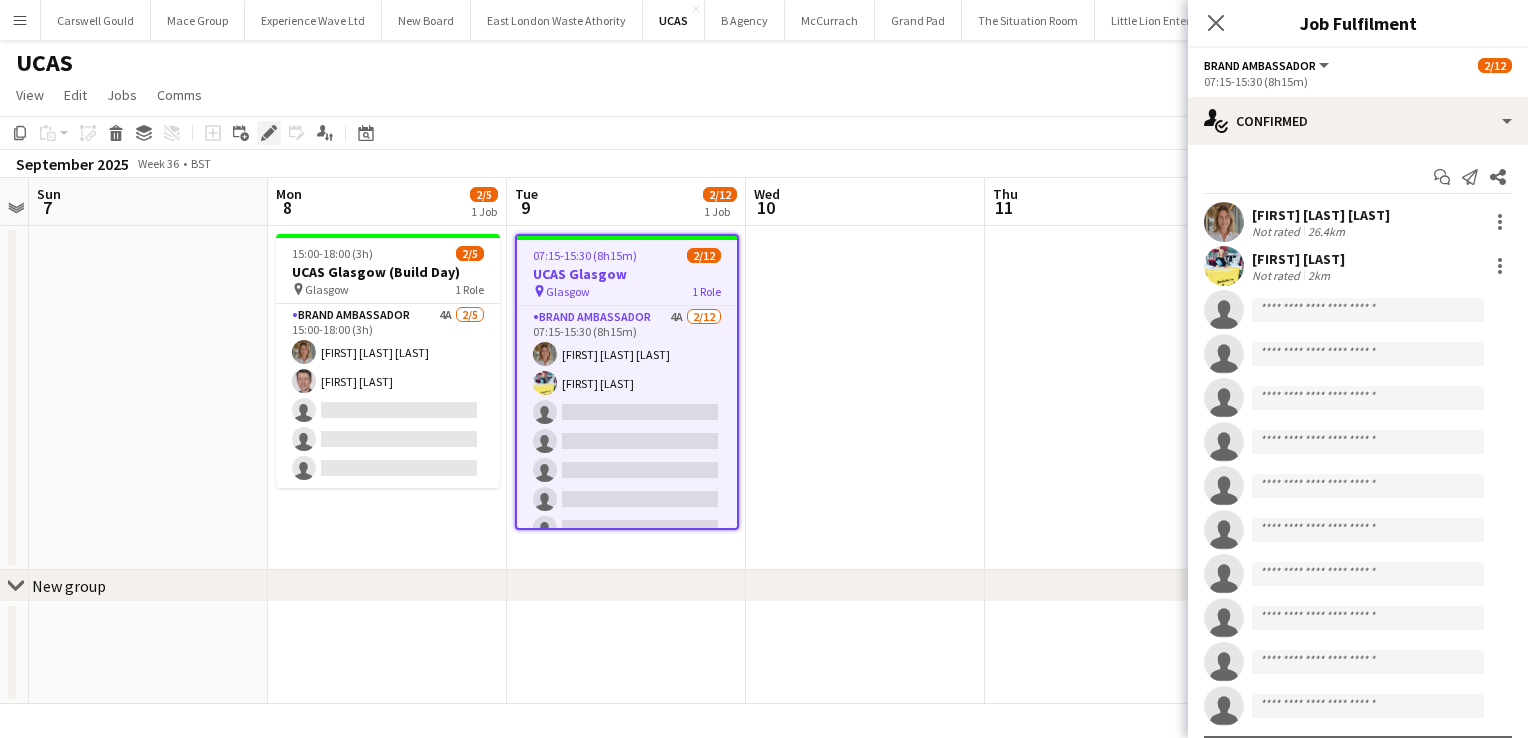 click on "Edit" 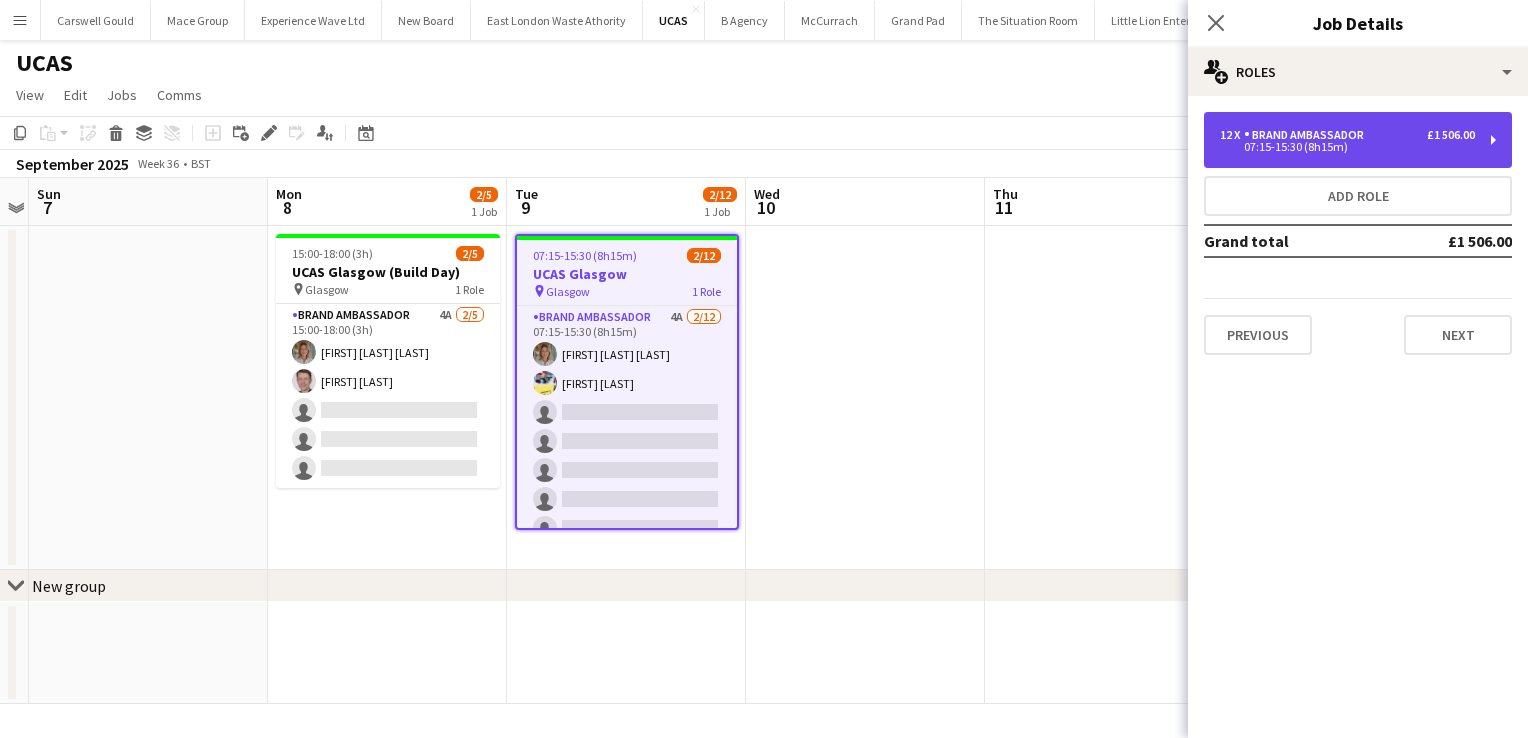 click on "12 x   Brand Ambassador   £1 506.00   07:15-15:30 (8h15m)" at bounding box center (1358, 140) 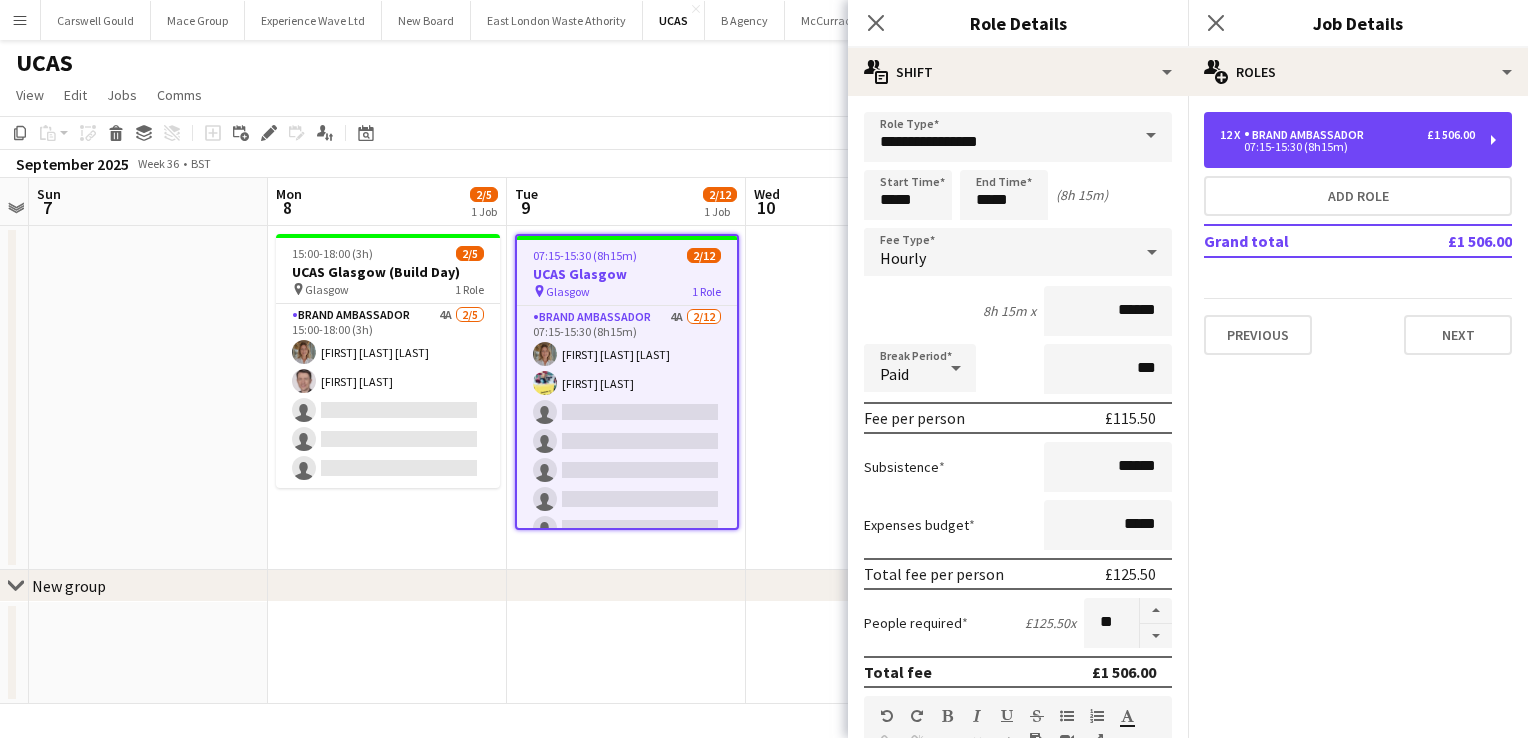scroll, scrollTop: 276, scrollLeft: 0, axis: vertical 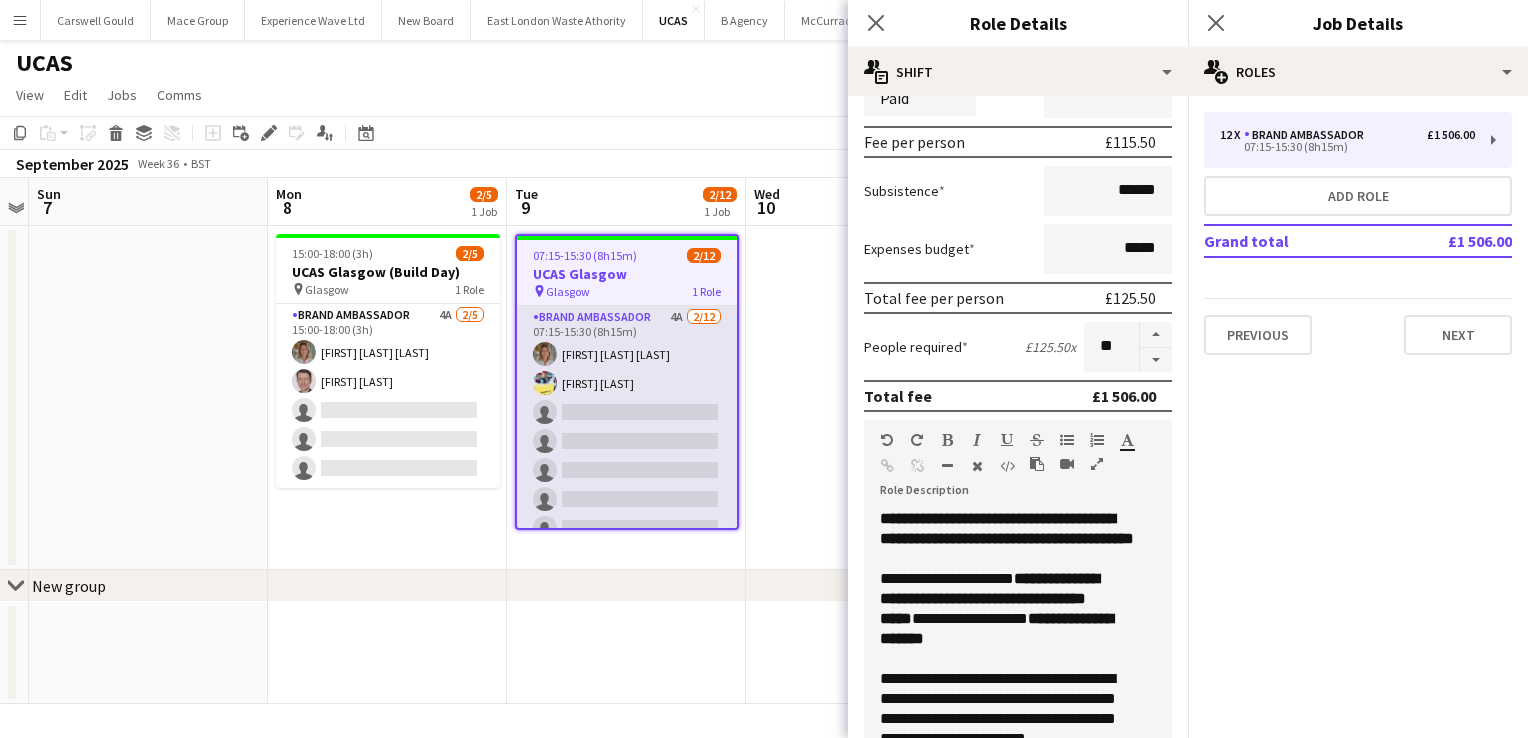 click on "Brand Ambassador   4A   2/12   07:15-15:30 (8h15m)
Sara Cooper da Silva Yvonne Smith
single-neutral-actions
single-neutral-actions
single-neutral-actions
single-neutral-actions
single-neutral-actions
single-neutral-actions
single-neutral-actions
single-neutral-actions
single-neutral-actions
single-neutral-actions" at bounding box center [627, 499] 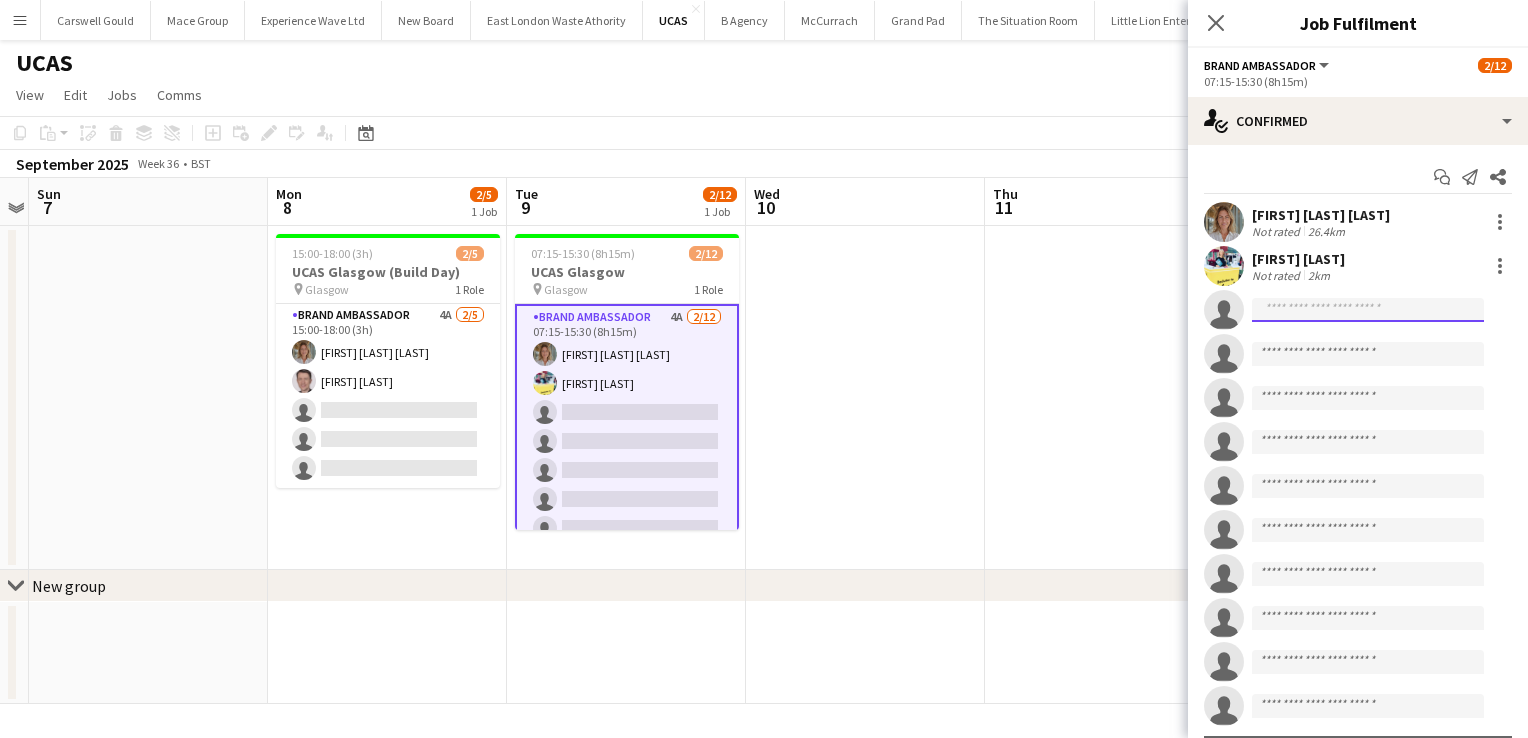 click at bounding box center (1368, 398) 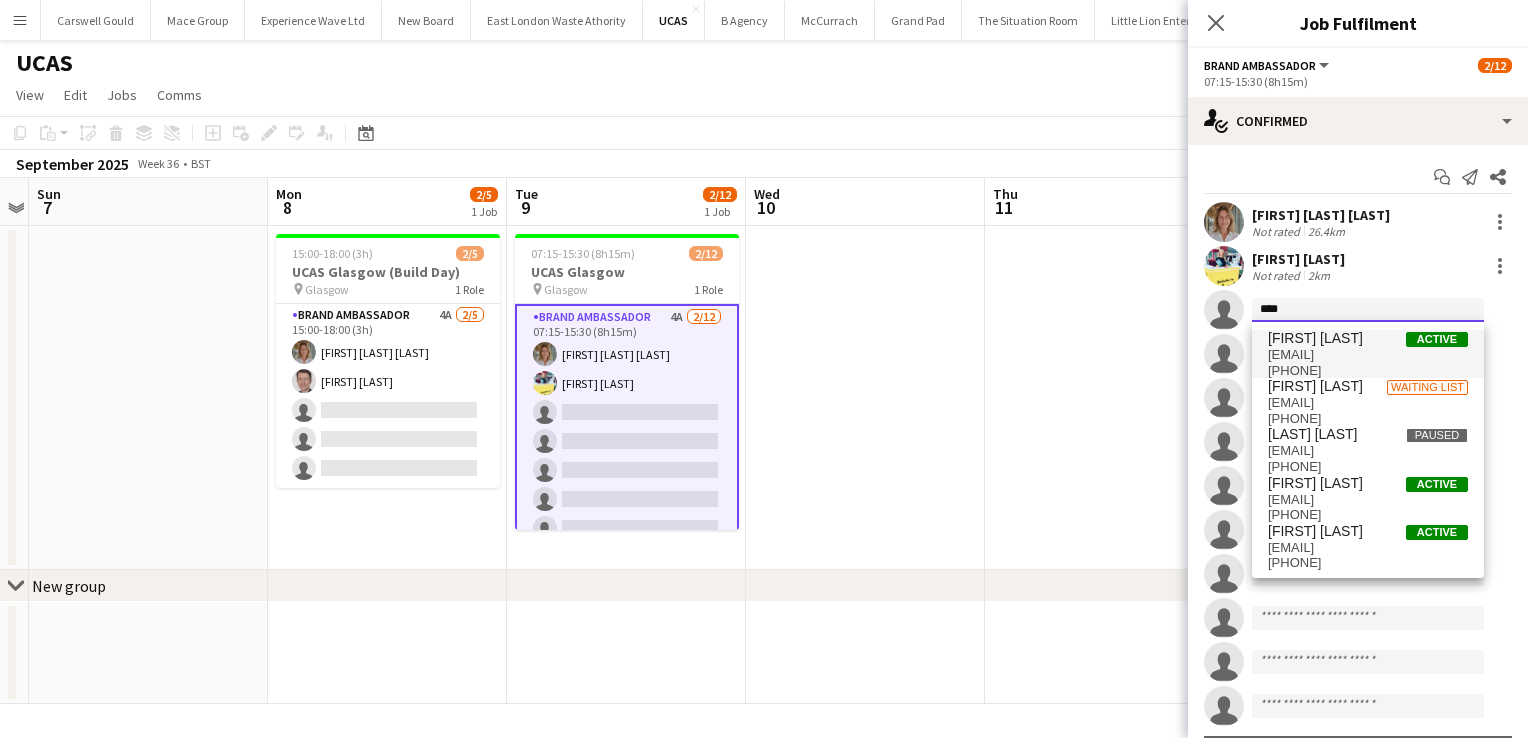 type on "***" 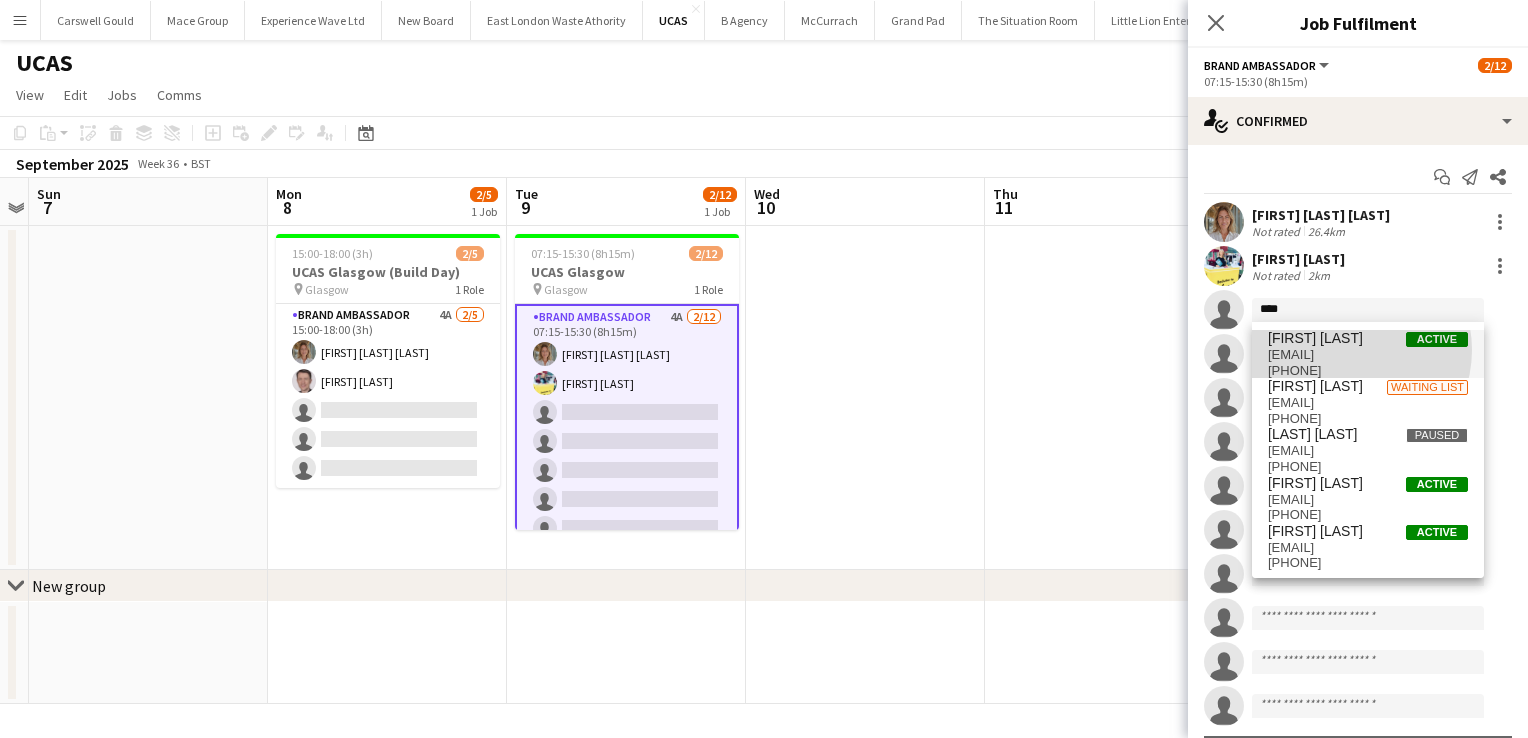 click on "miadunphy@icloud.com" at bounding box center [1368, 355] 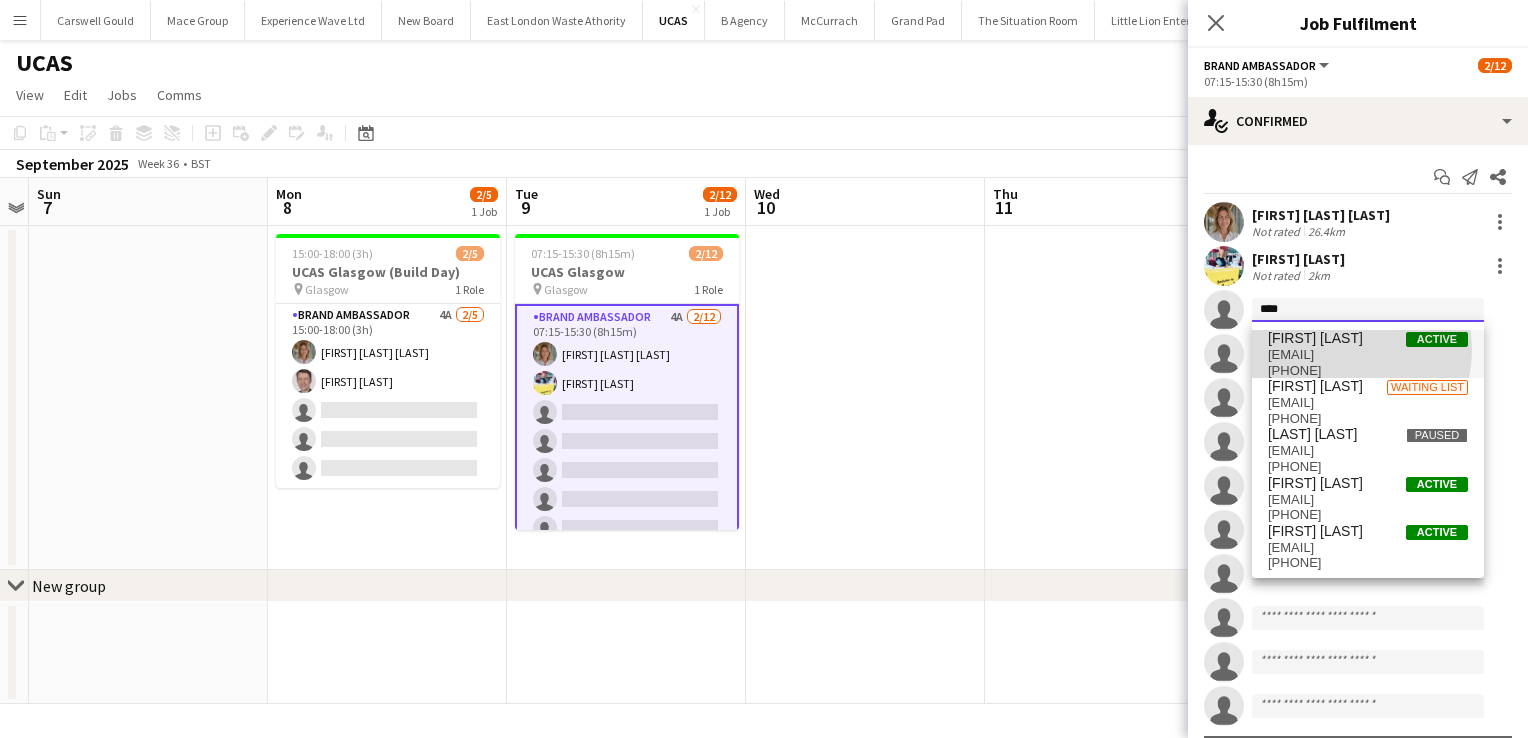 type 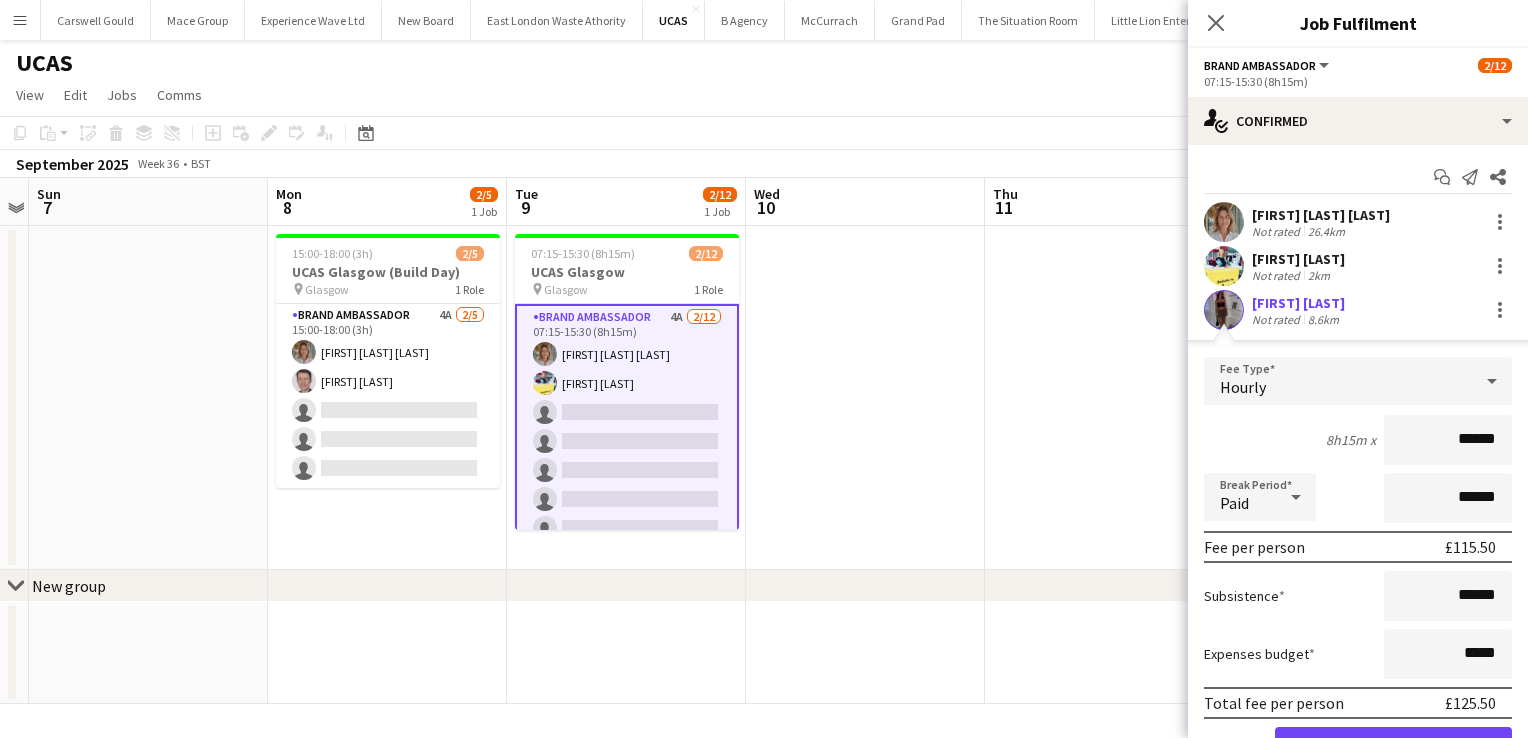 scroll, scrollTop: 164, scrollLeft: 0, axis: vertical 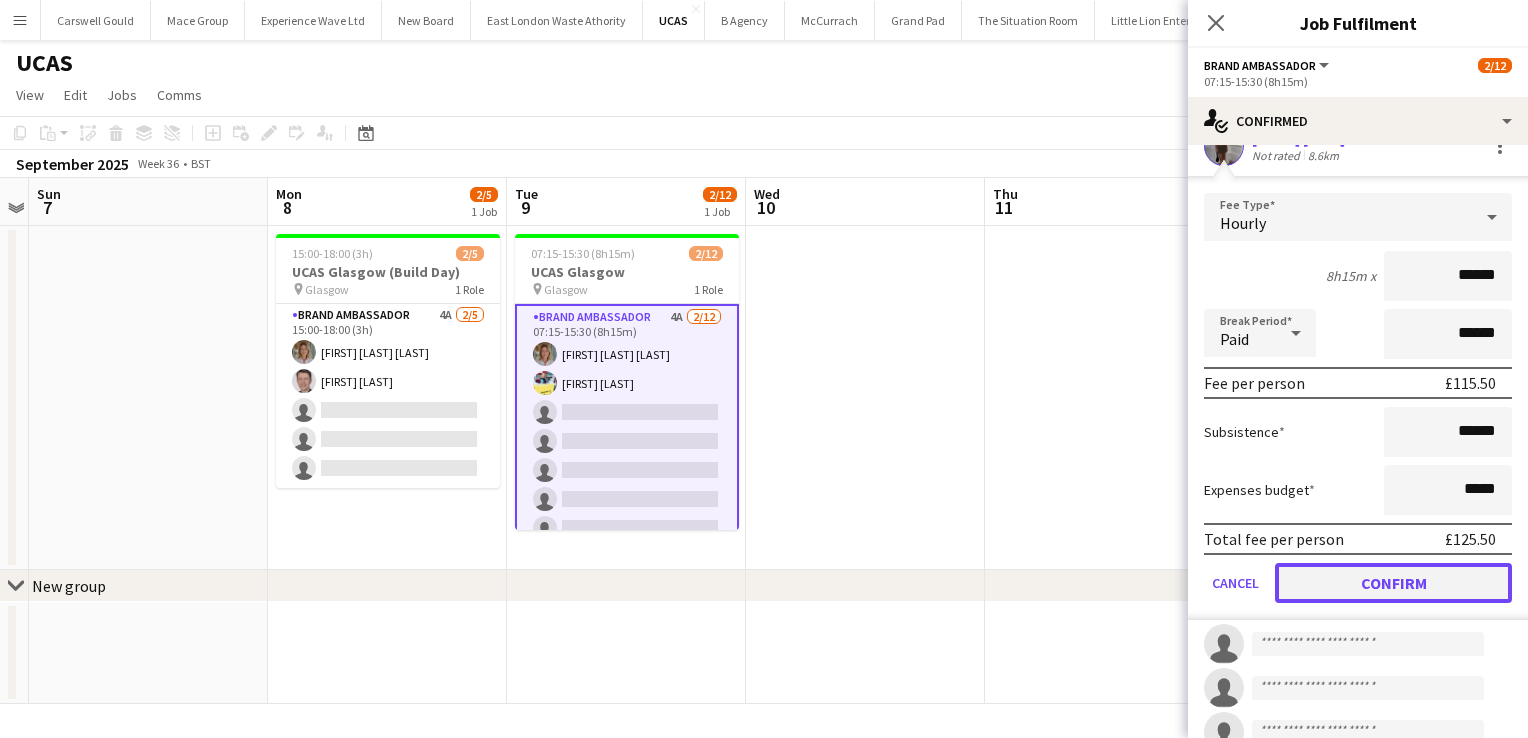 click on "Confirm" at bounding box center [1393, 583] 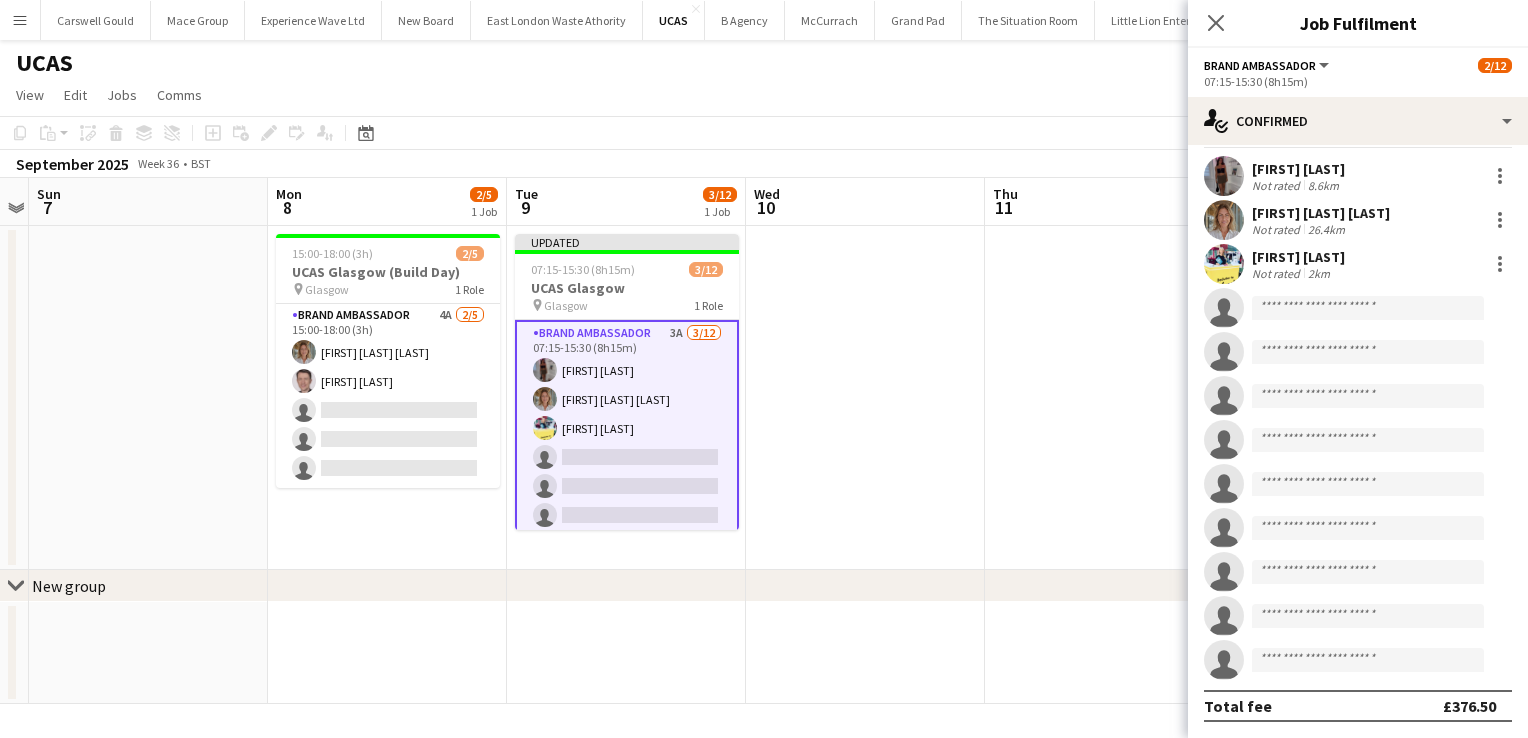 scroll, scrollTop: 0, scrollLeft: 0, axis: both 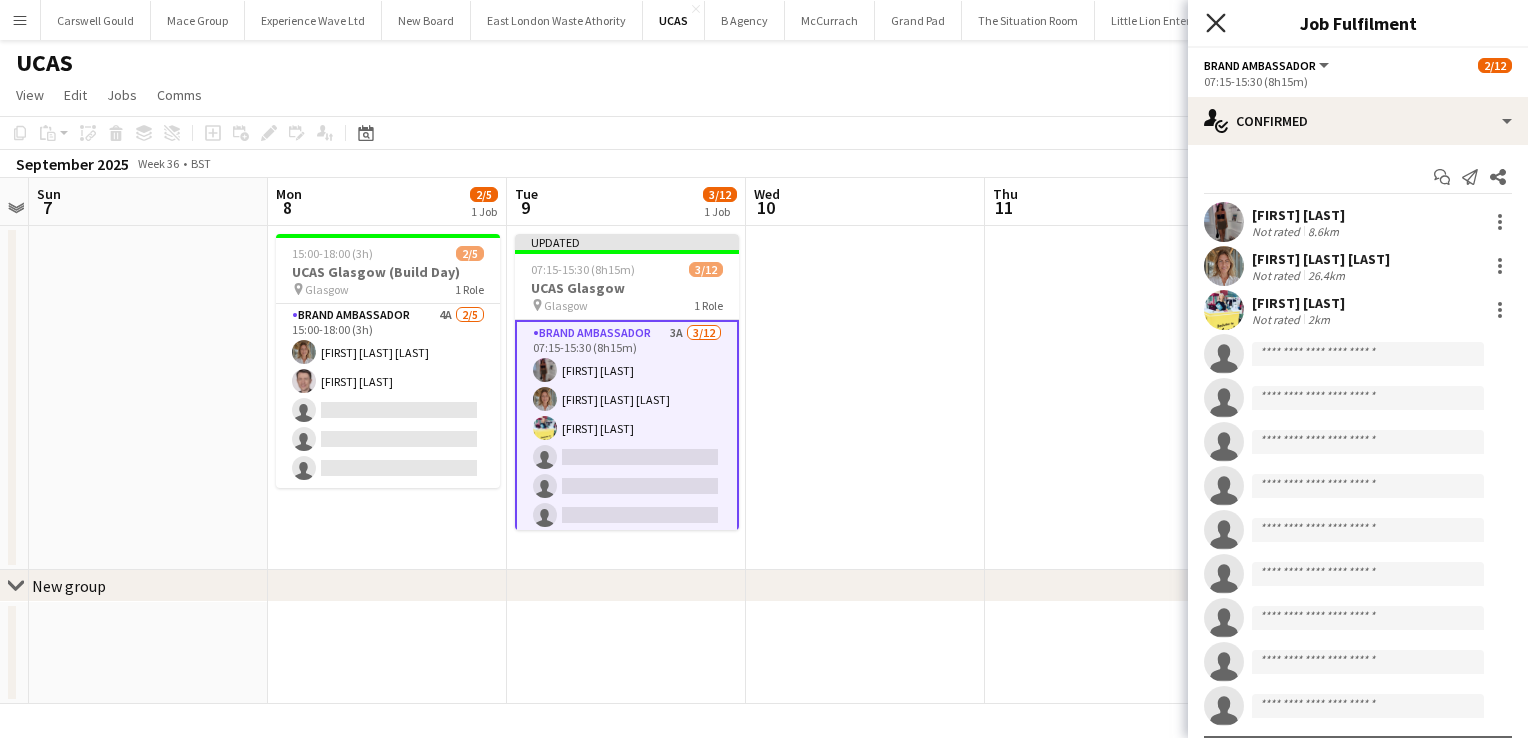 click on "Close pop-in" 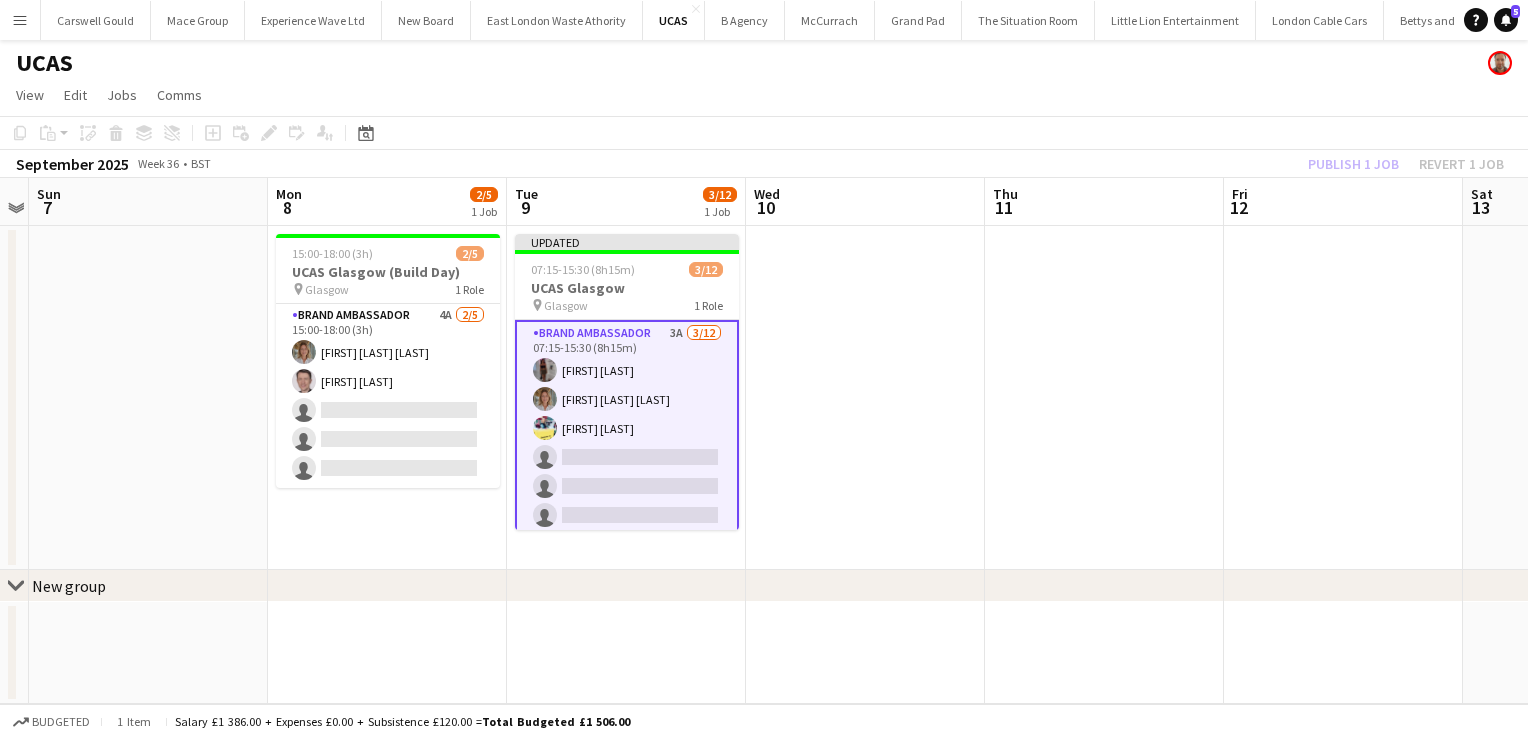 click on "Publish 1 job   Revert 1 job" 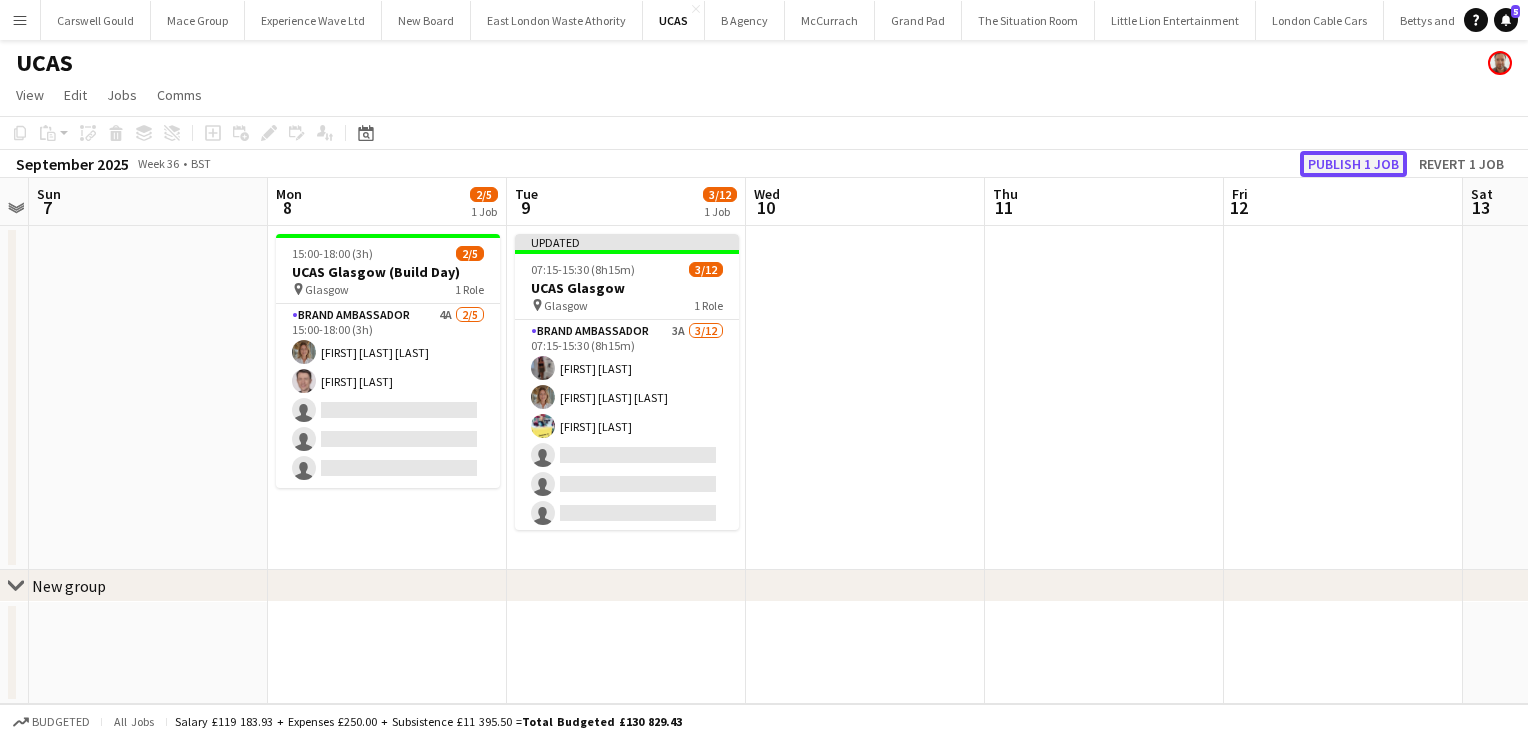 click on "Publish 1 job" 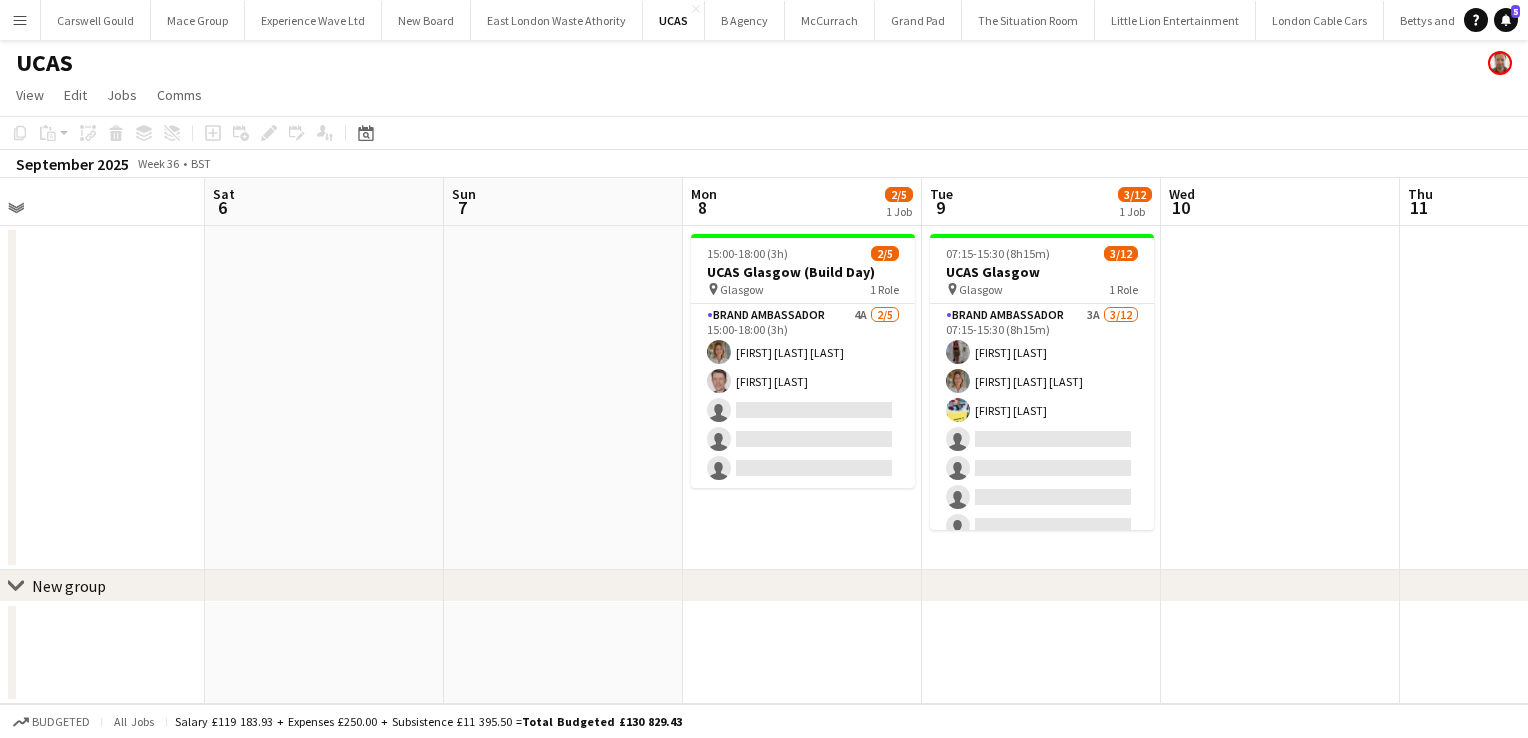 scroll, scrollTop: 0, scrollLeft: 511, axis: horizontal 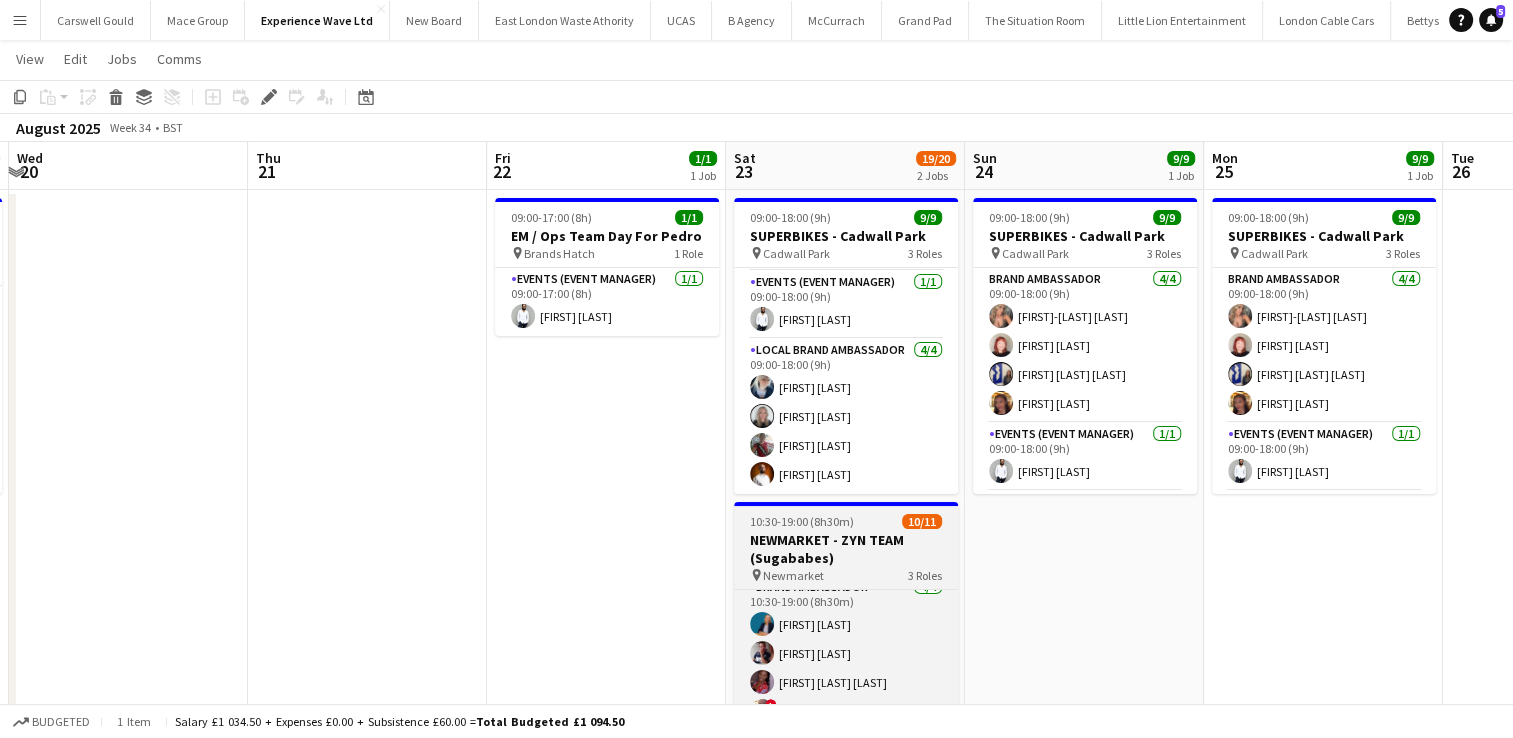 click on "NEWMARKET - ZYN TEAM (Sugababes)" at bounding box center (846, 549) 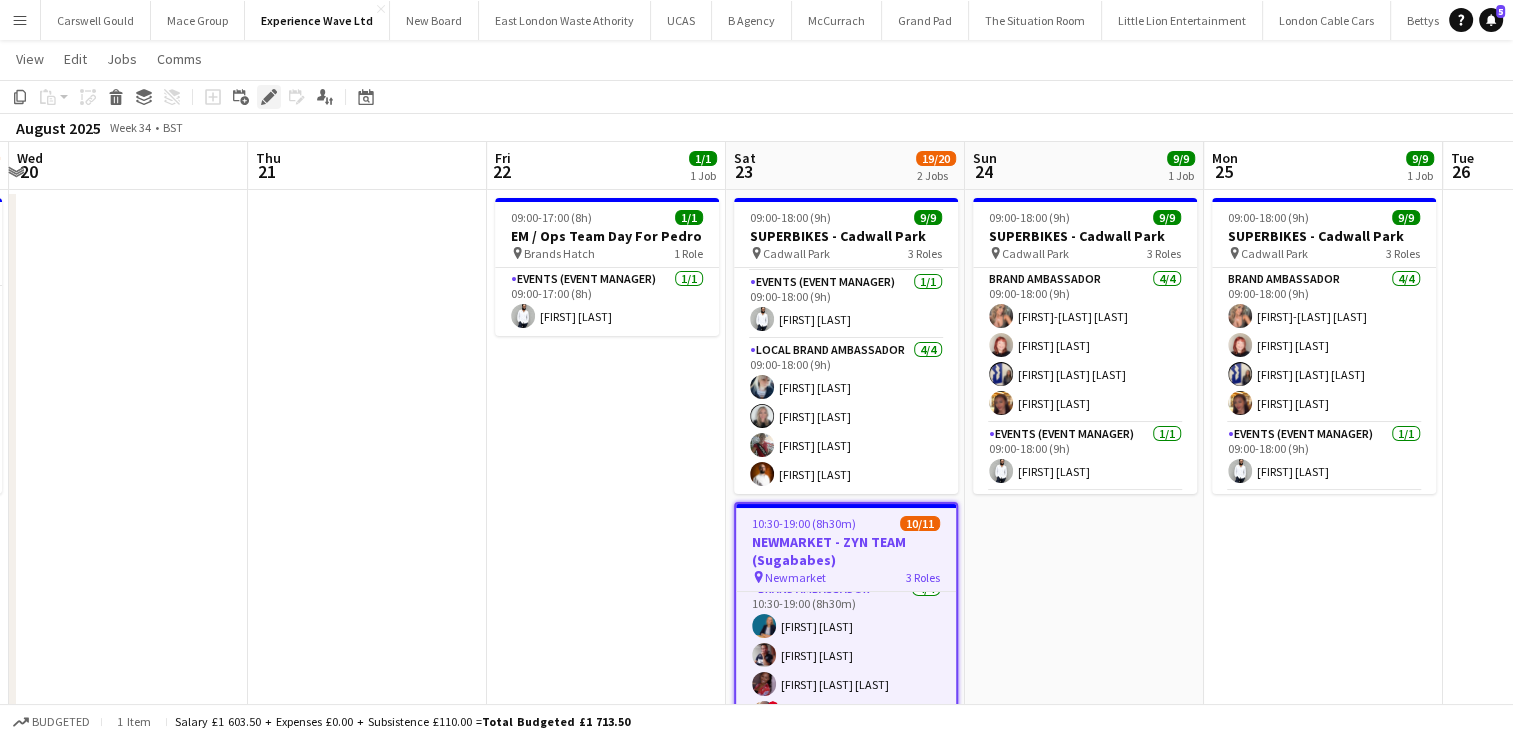 click 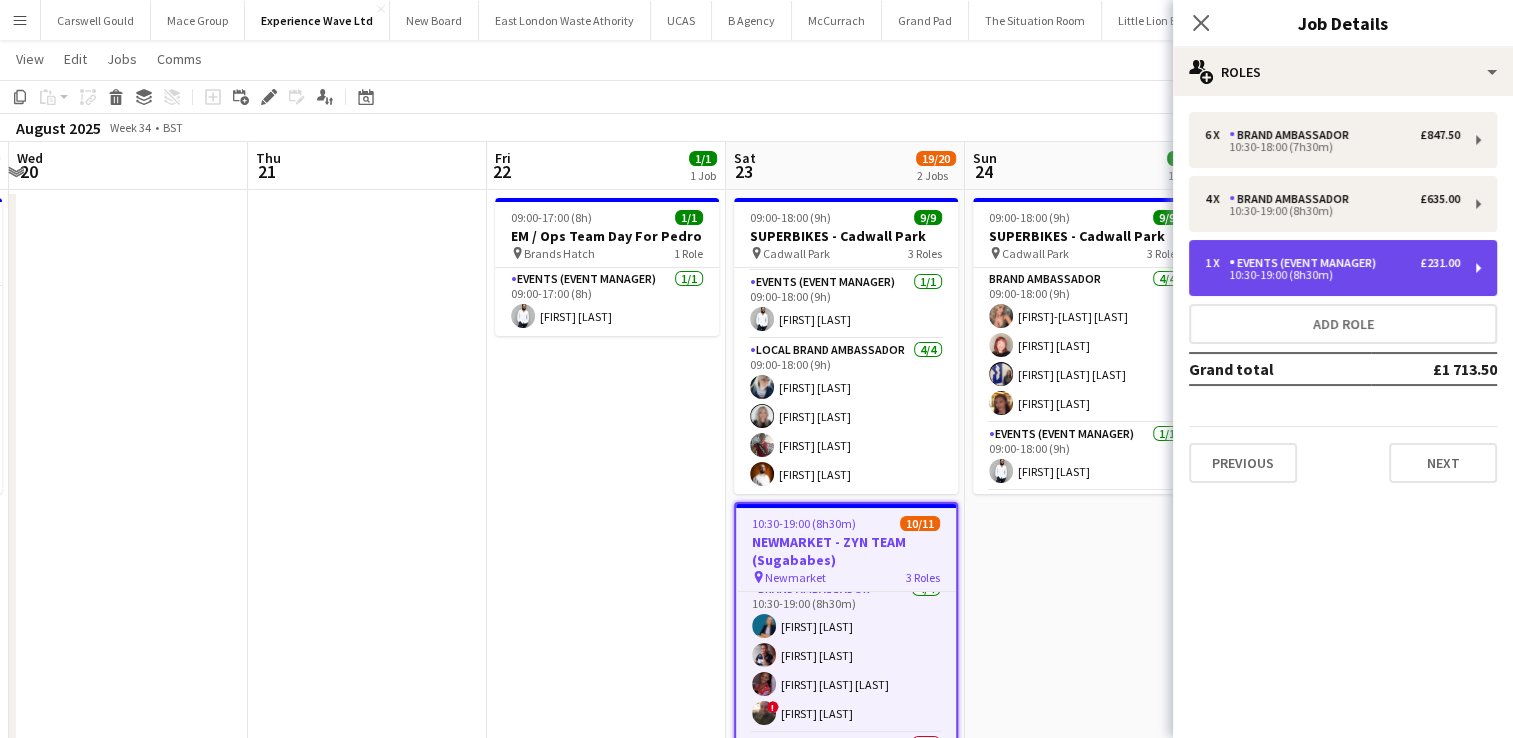 click on "1 x   Events (Event Manager)   £231.00   10:30-19:00 (8h30m)" at bounding box center (1343, 268) 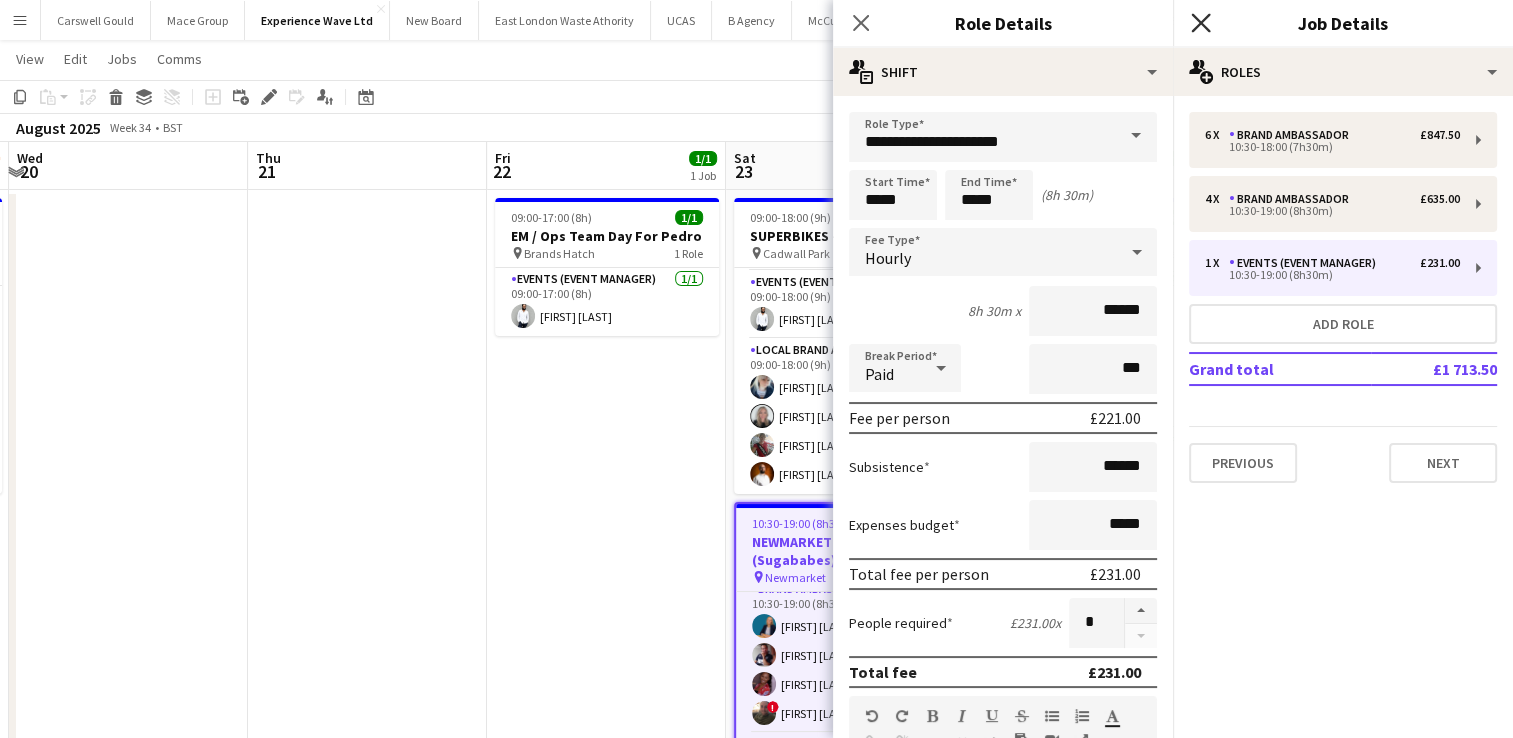 click 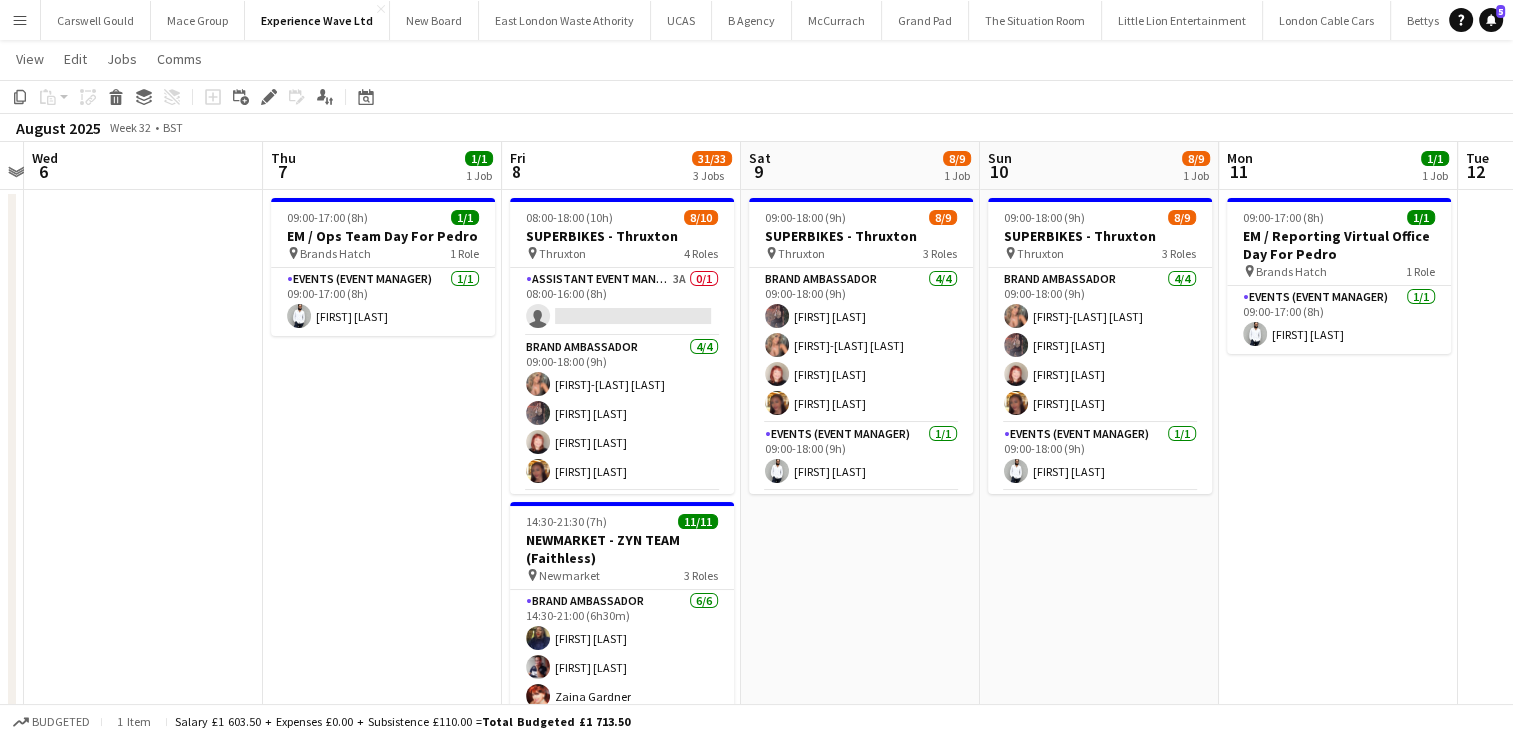 scroll, scrollTop: 0, scrollLeft: 501, axis: horizontal 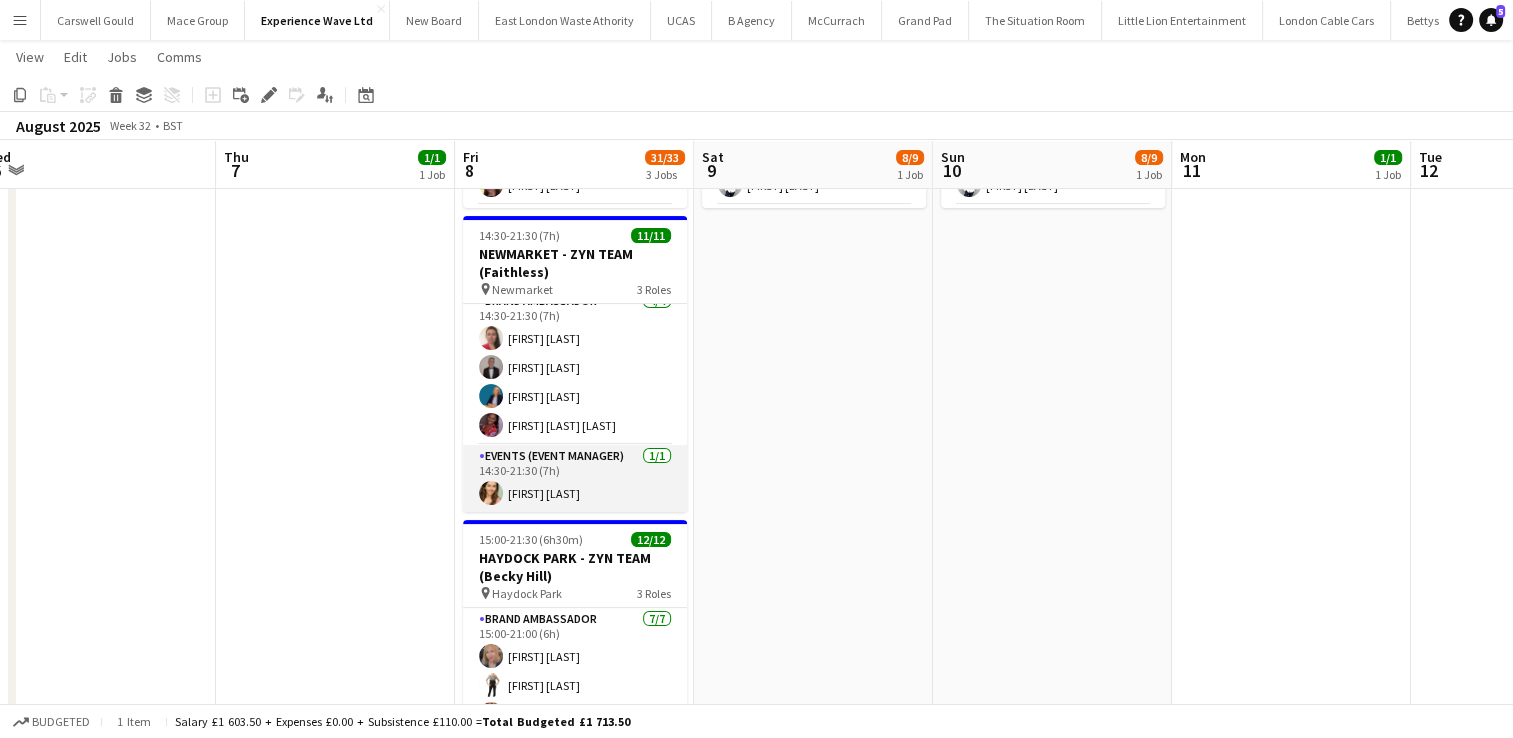 click on "Events (Event Manager)   1/1   14:30-21:30 (7h)
[FIRST] [LAST]" at bounding box center [575, 479] 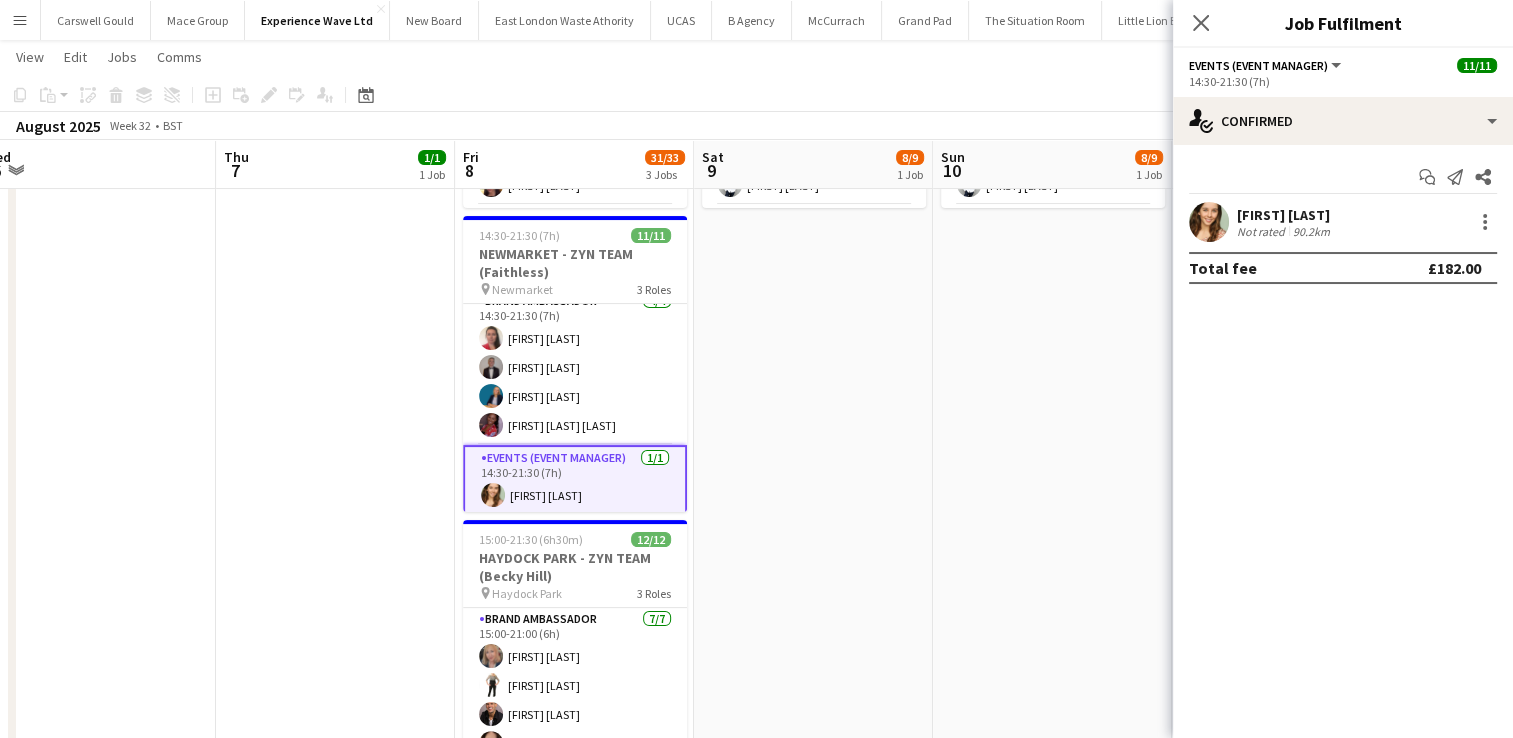click at bounding box center (1485, 222) 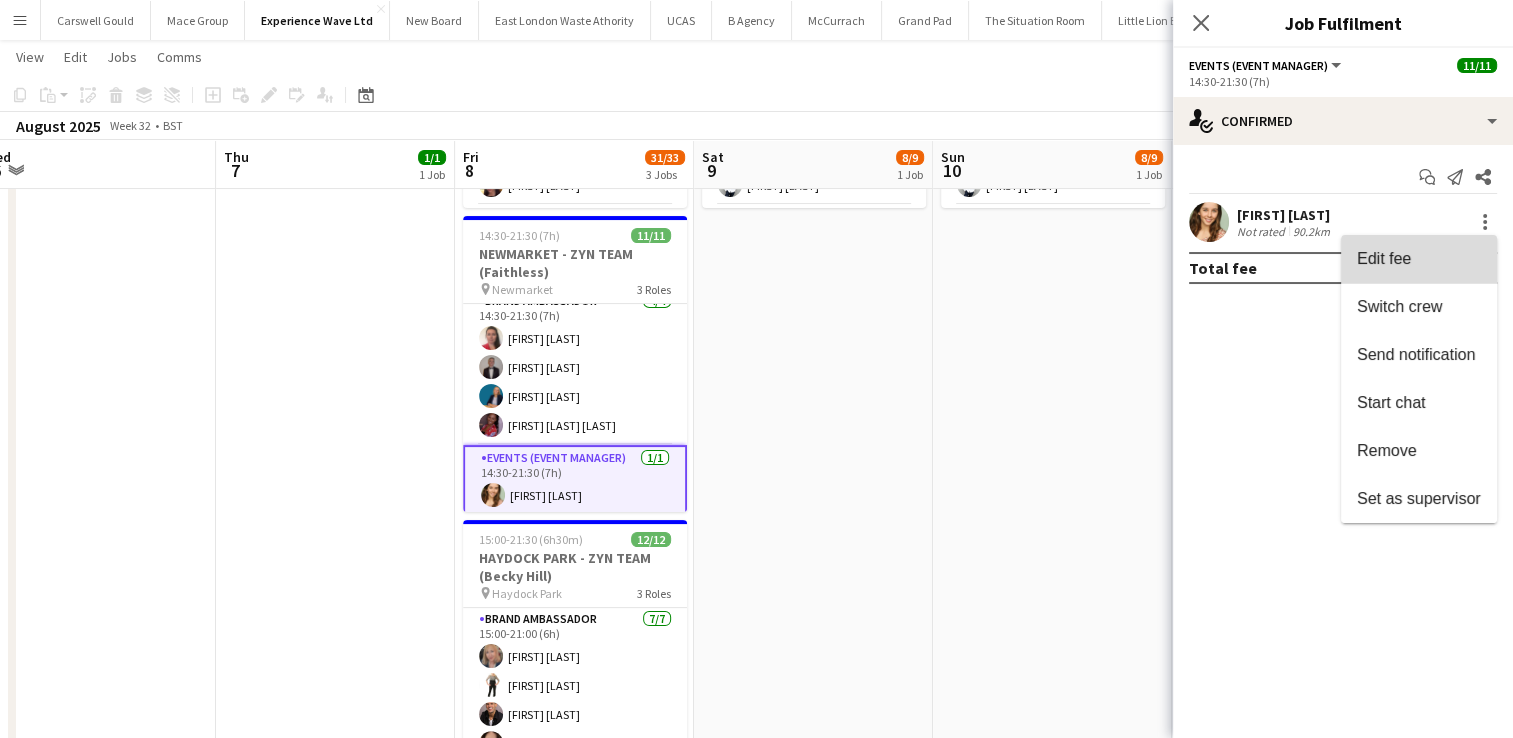 click on "Edit fee" at bounding box center [1419, 259] 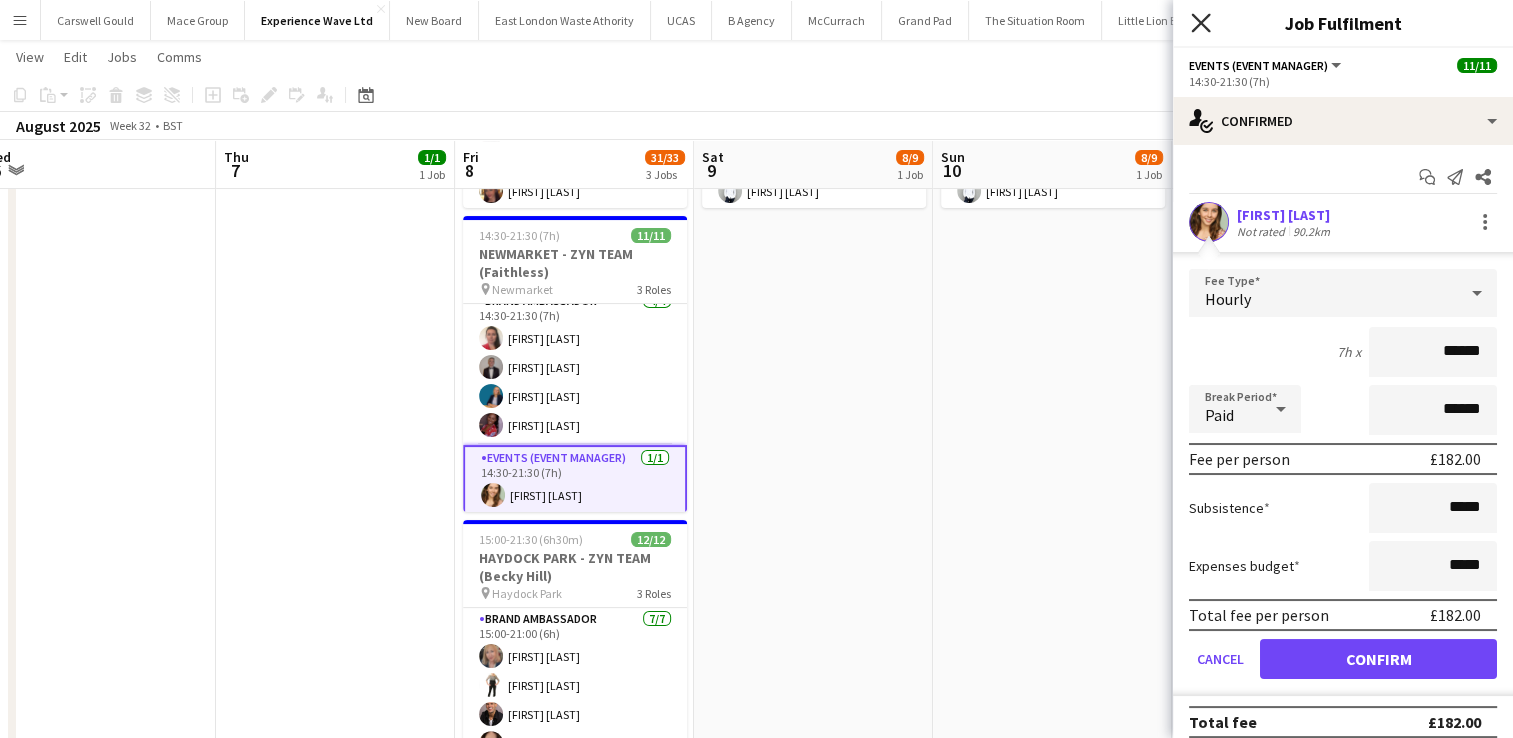 click on "Close pop-in" 